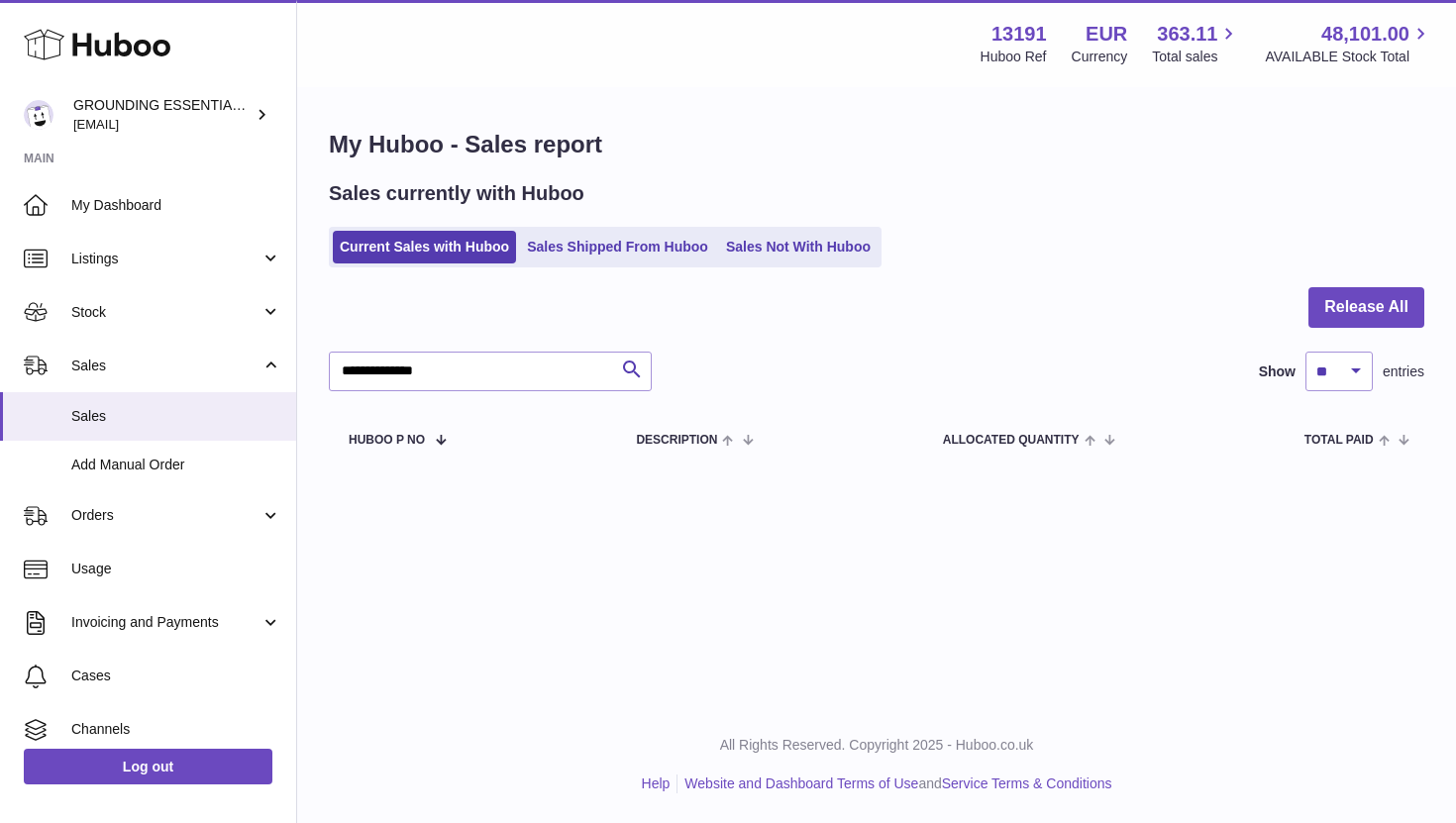 scroll, scrollTop: 0, scrollLeft: 0, axis: both 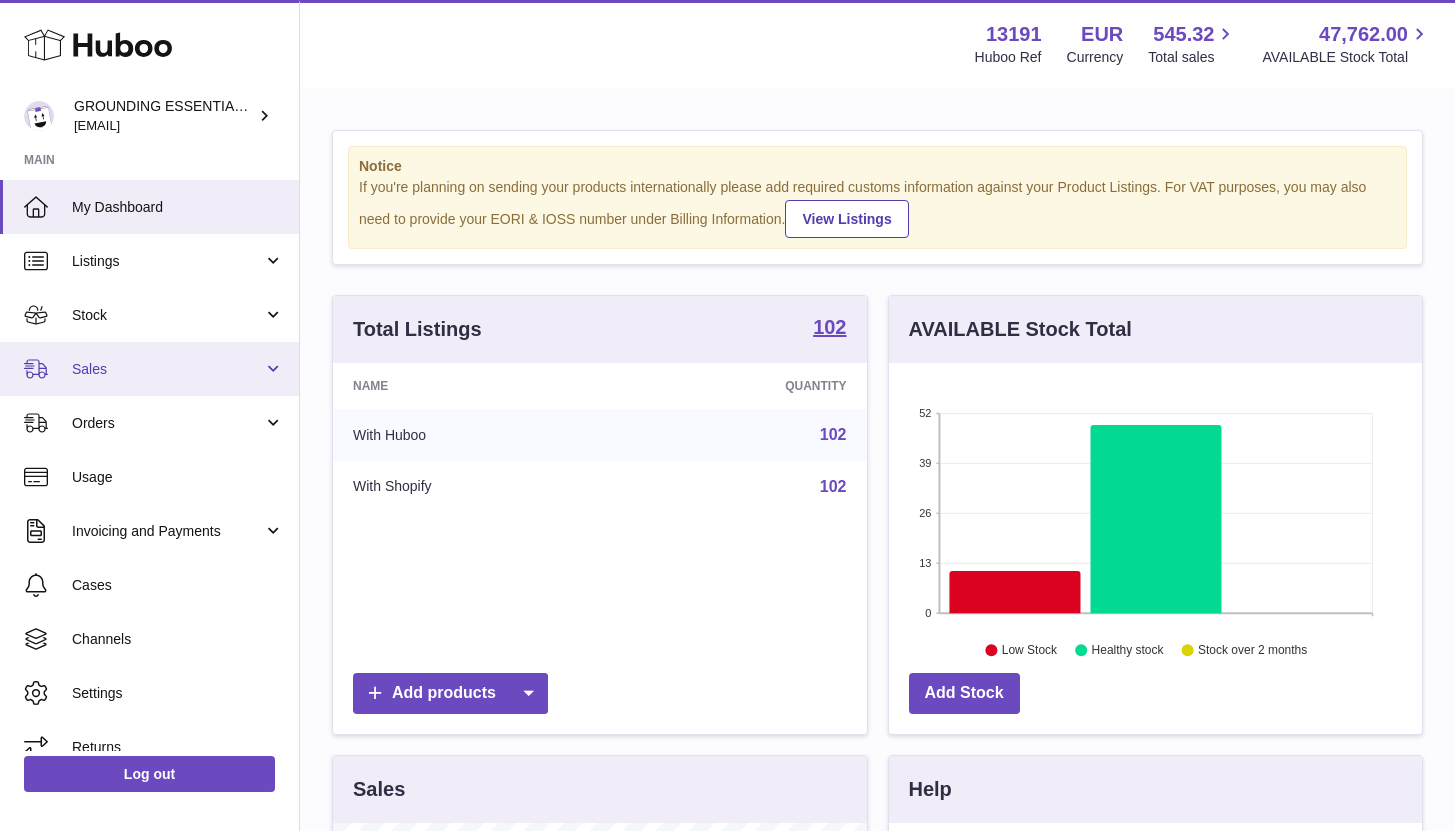 click on "Sales" at bounding box center [167, 369] 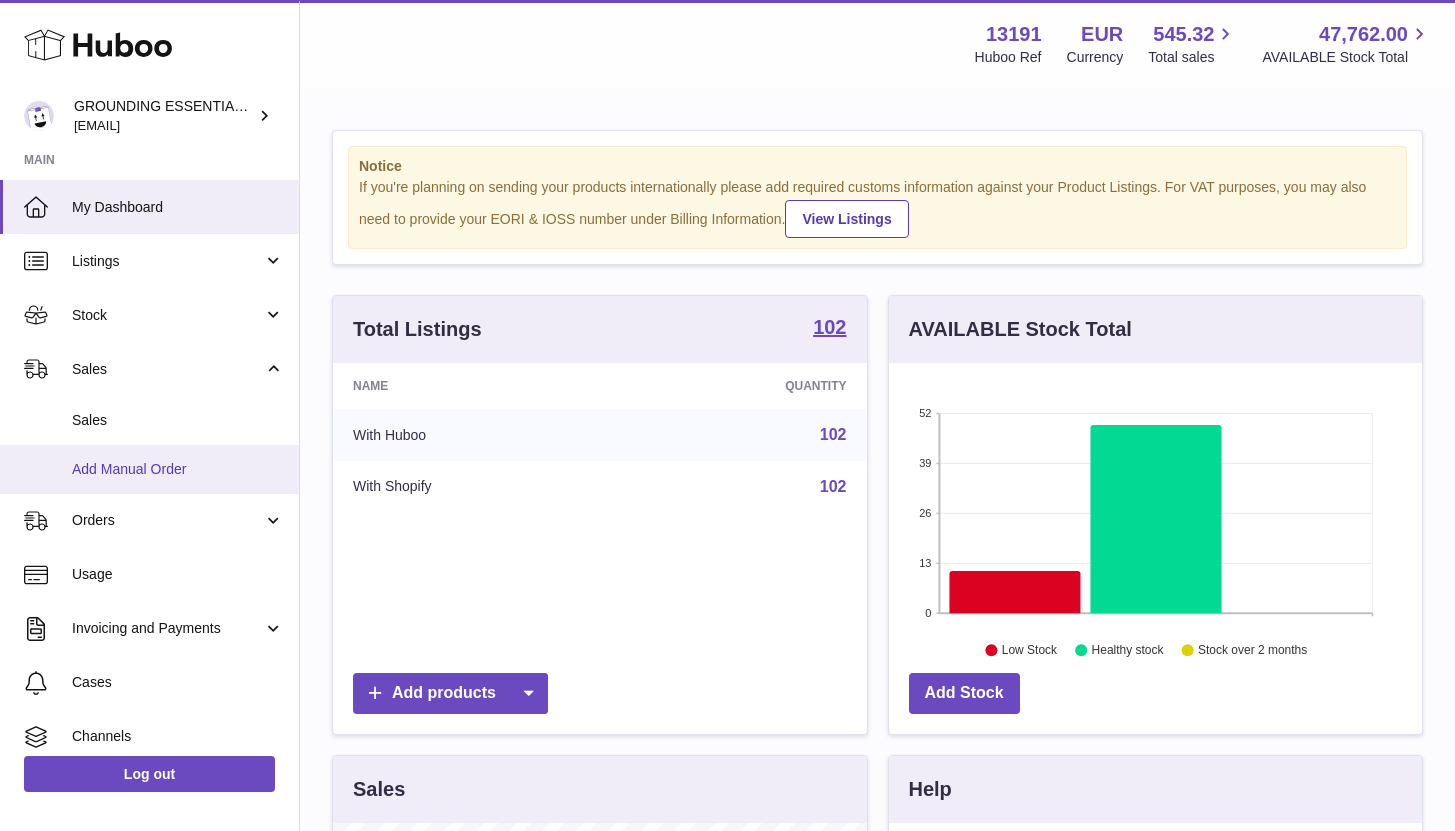 click on "Add Manual Order" at bounding box center [178, 469] 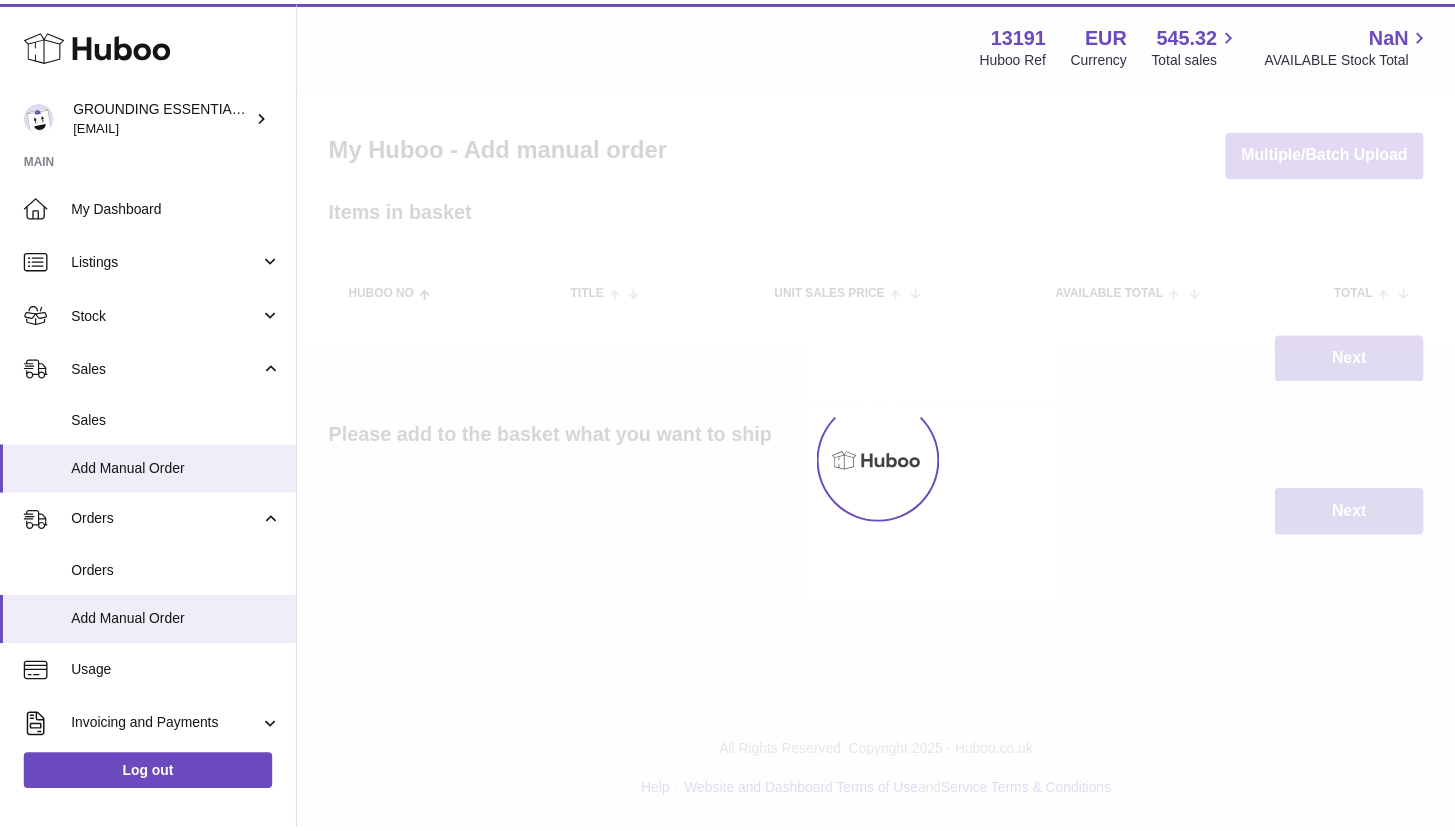 scroll, scrollTop: 0, scrollLeft: 0, axis: both 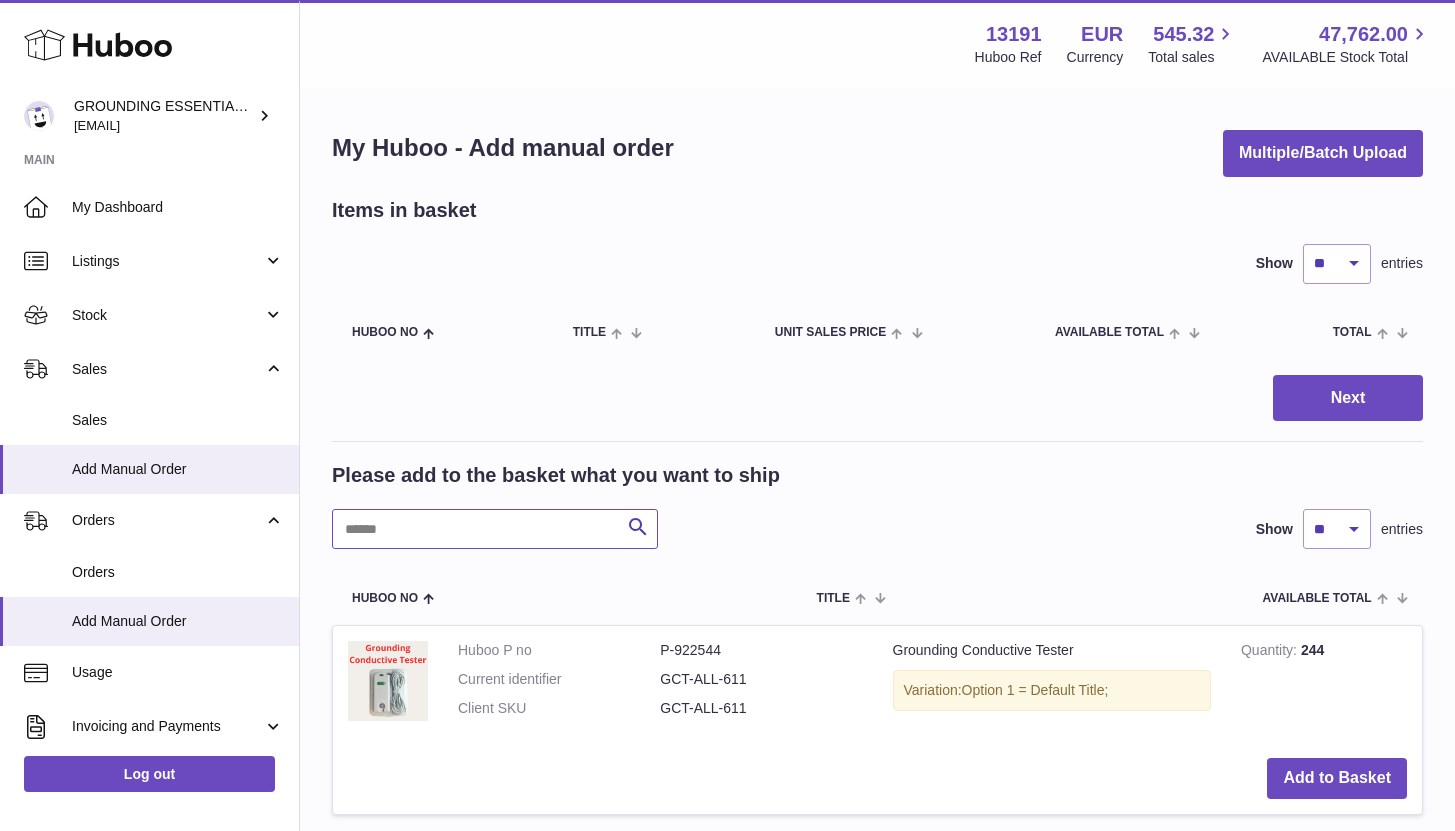 click at bounding box center [495, 529] 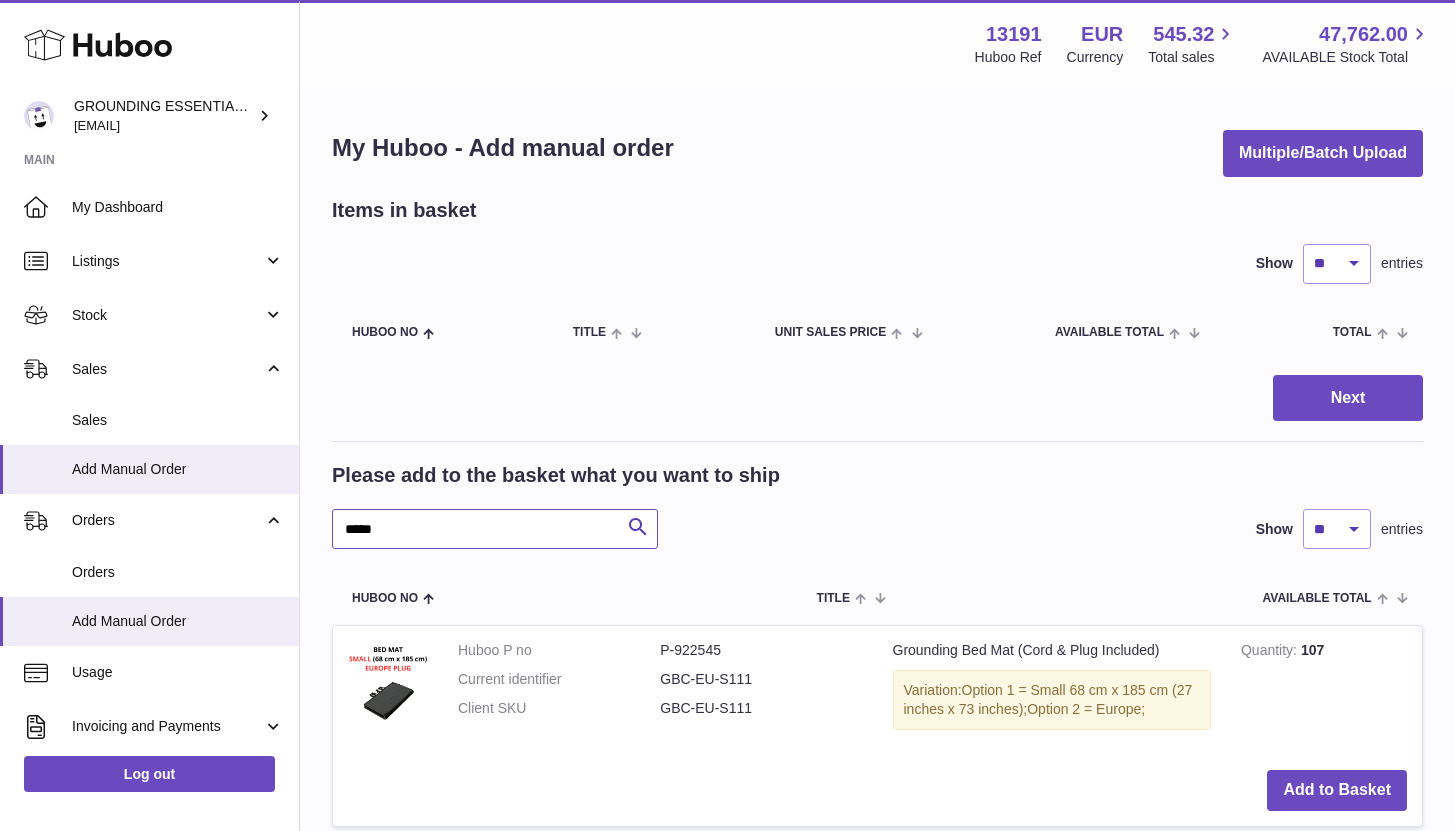 scroll, scrollTop: 102, scrollLeft: 0, axis: vertical 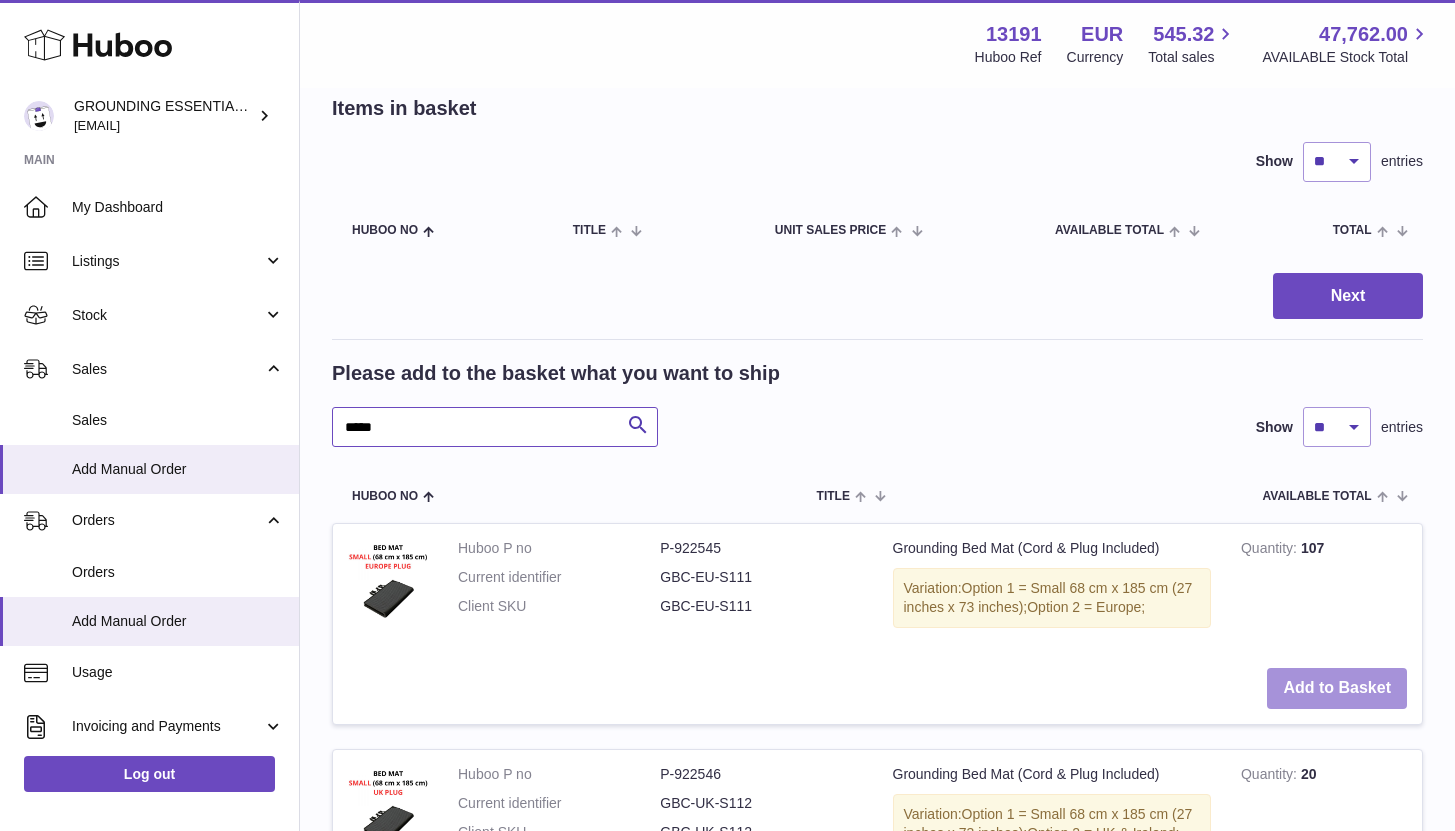 type on "*****" 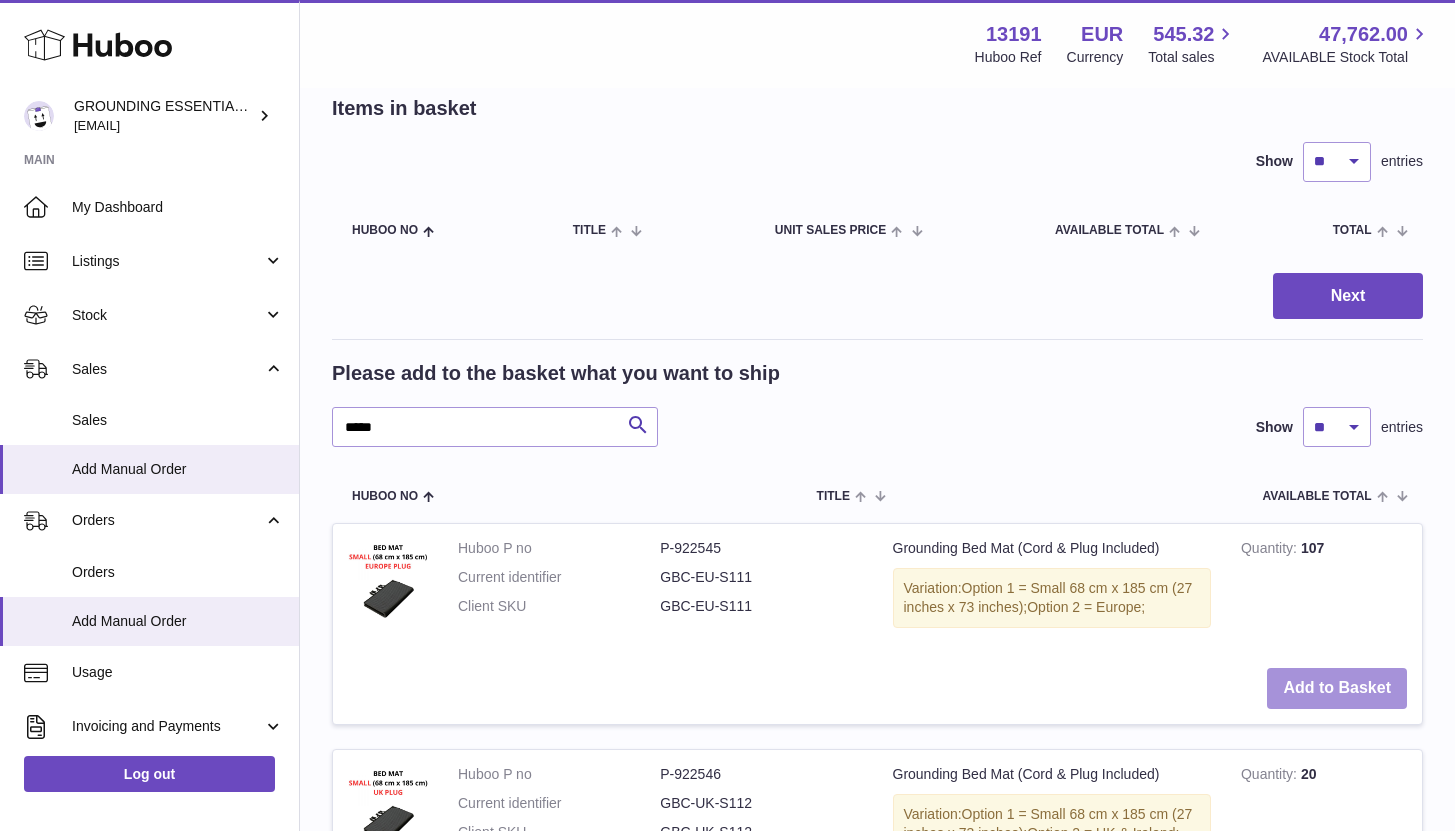 click on "Add to Basket" at bounding box center [1337, 688] 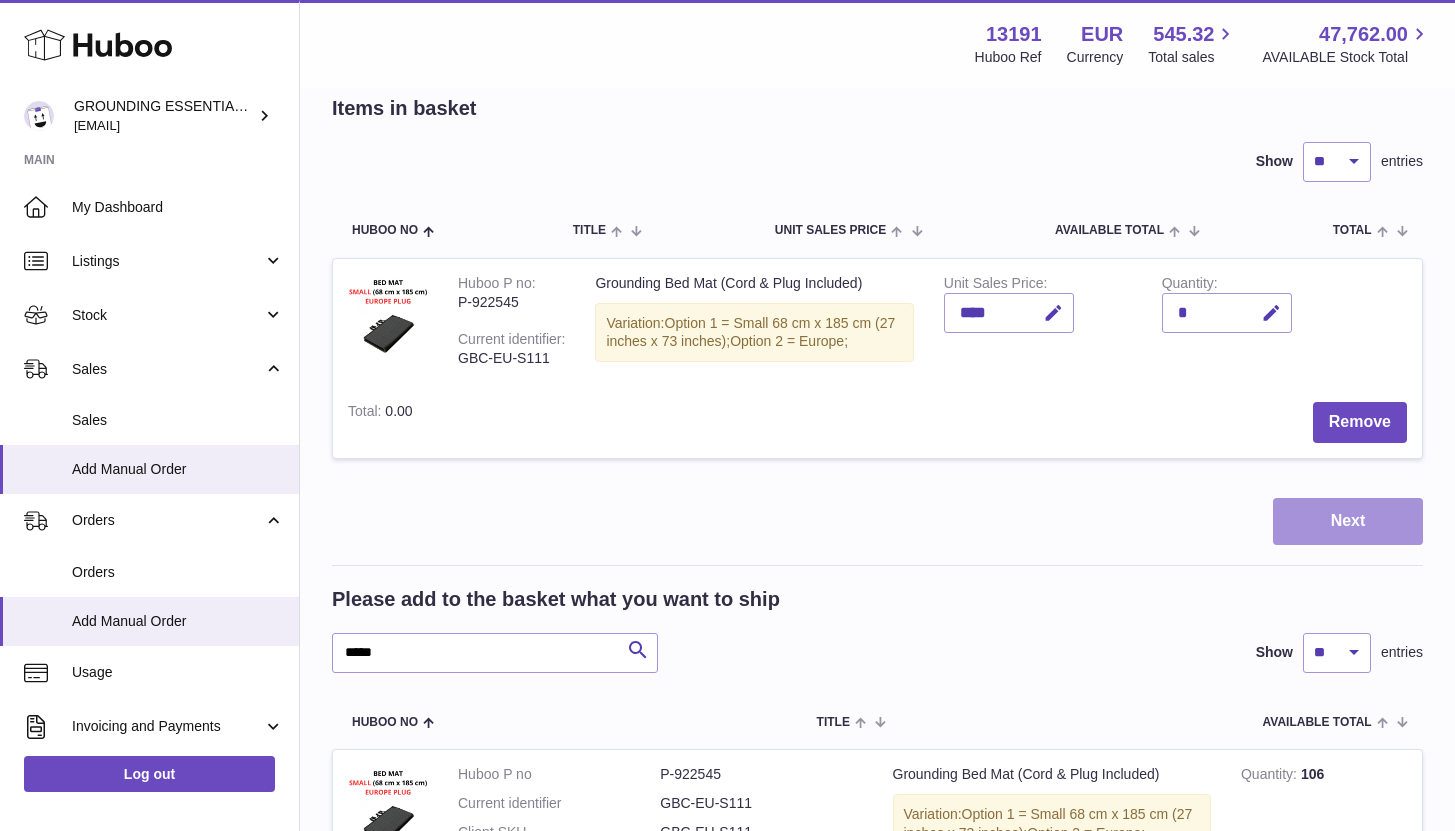 click on "Next" at bounding box center [1348, 521] 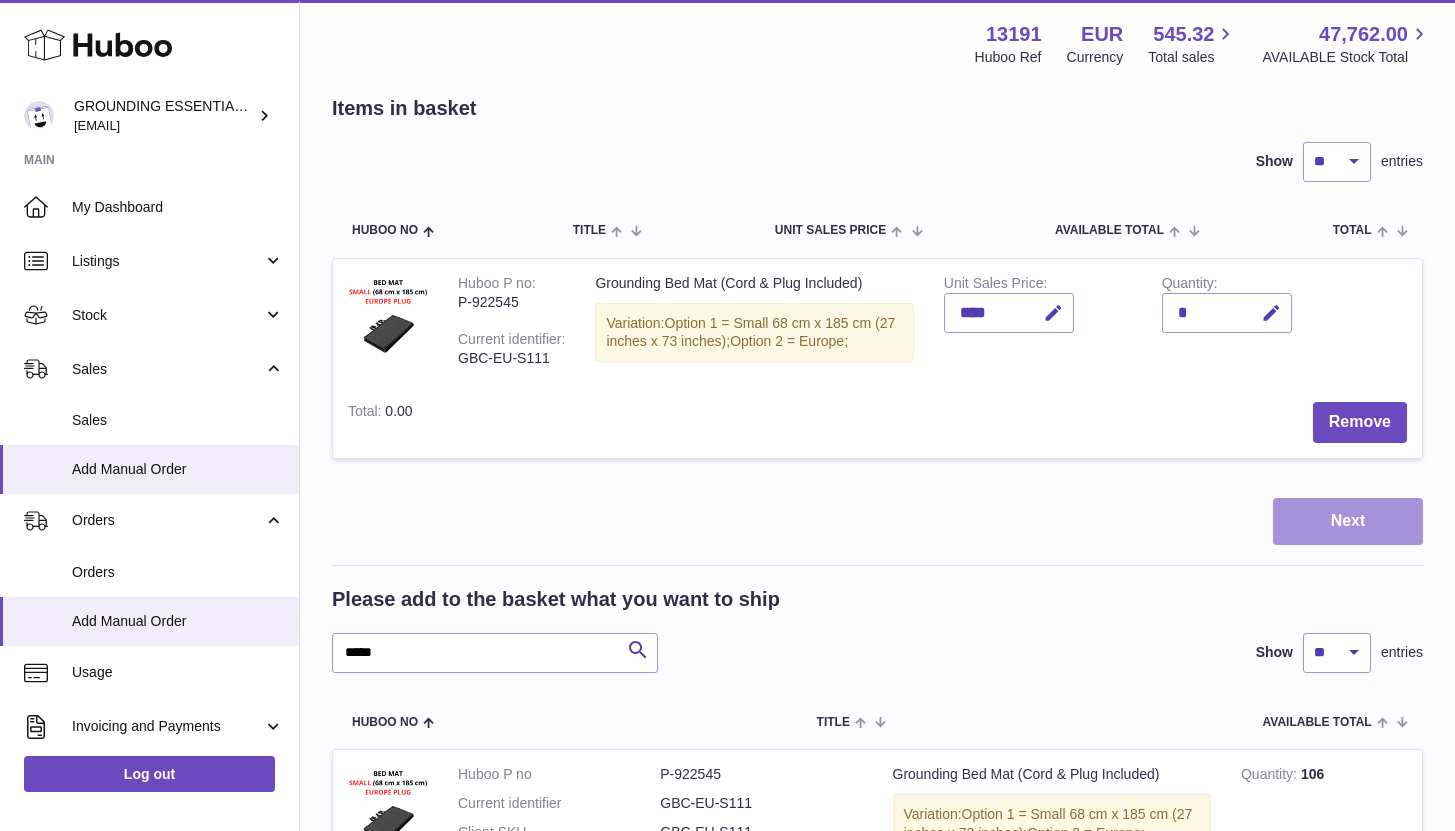 scroll, scrollTop: 0, scrollLeft: 0, axis: both 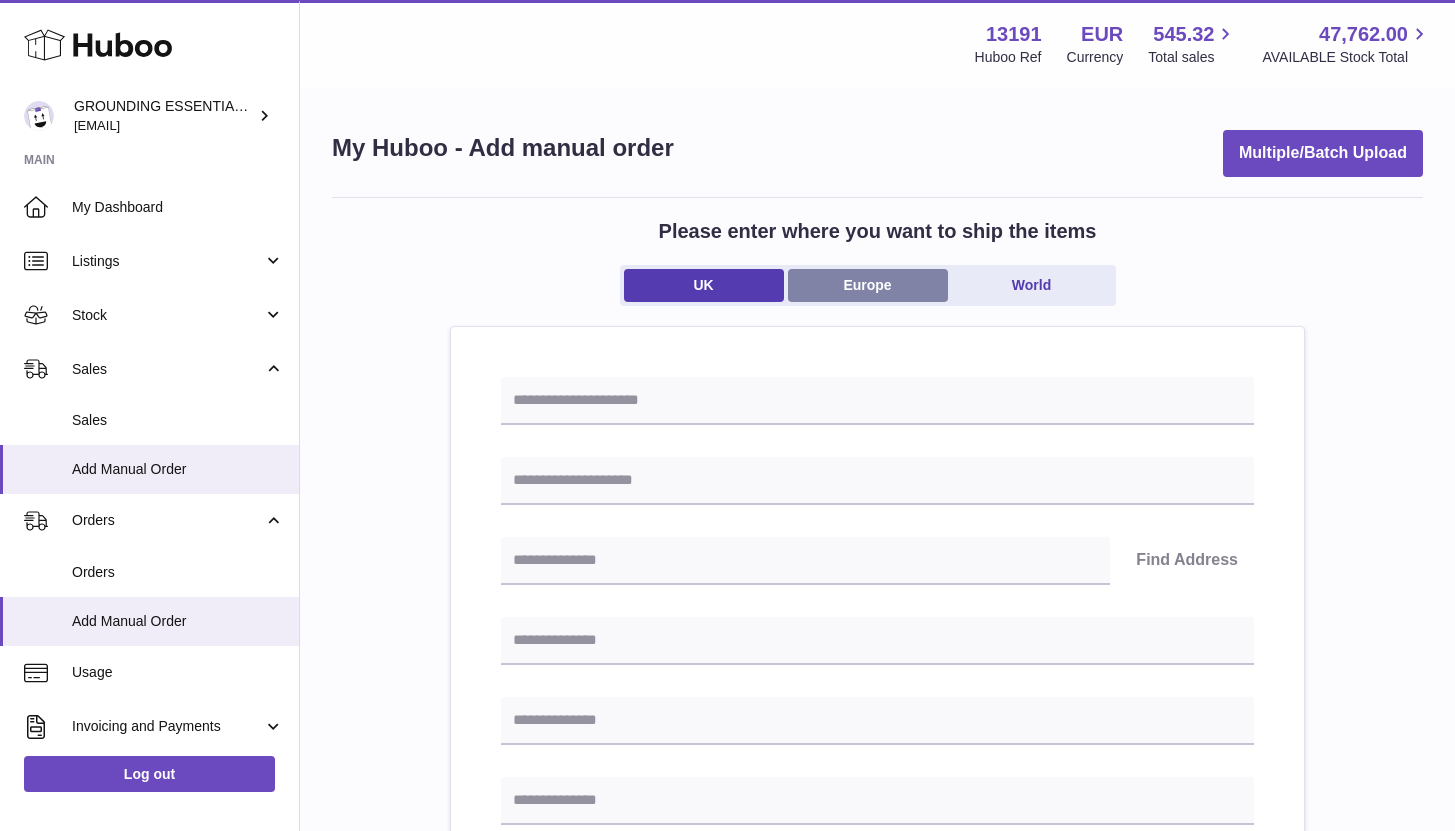 click on "Europe" at bounding box center [868, 285] 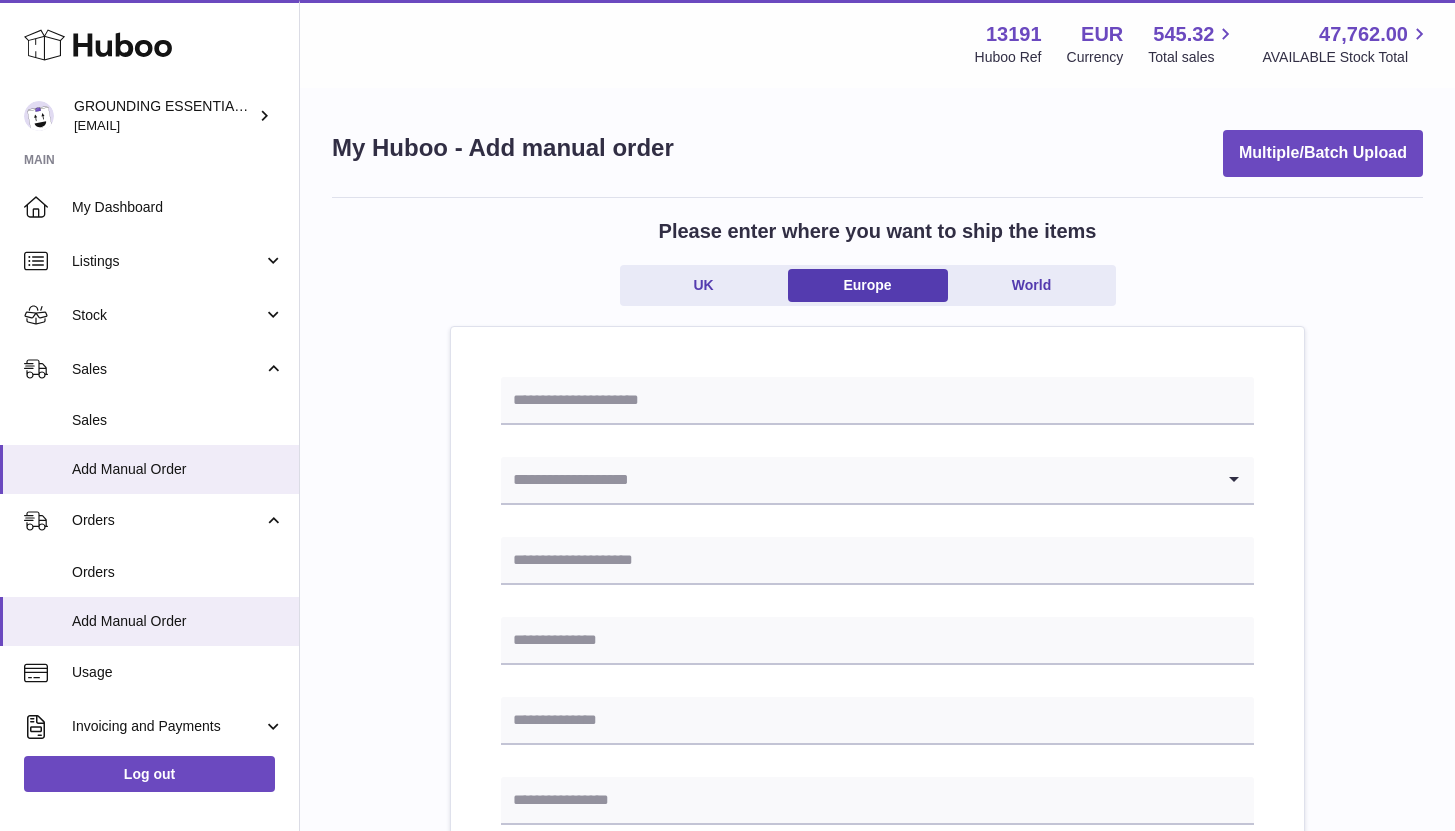 click at bounding box center (857, 480) 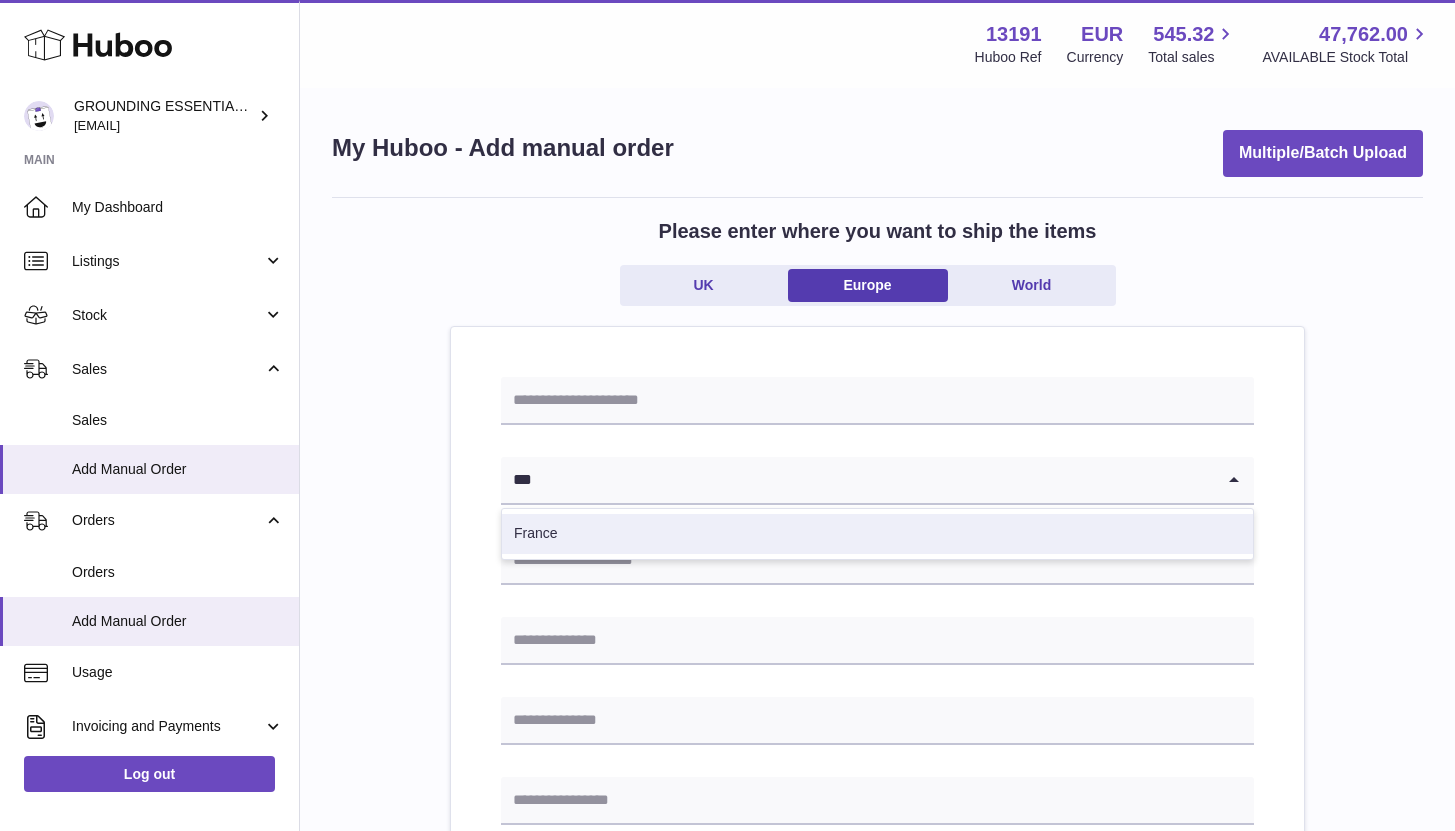 type on "***" 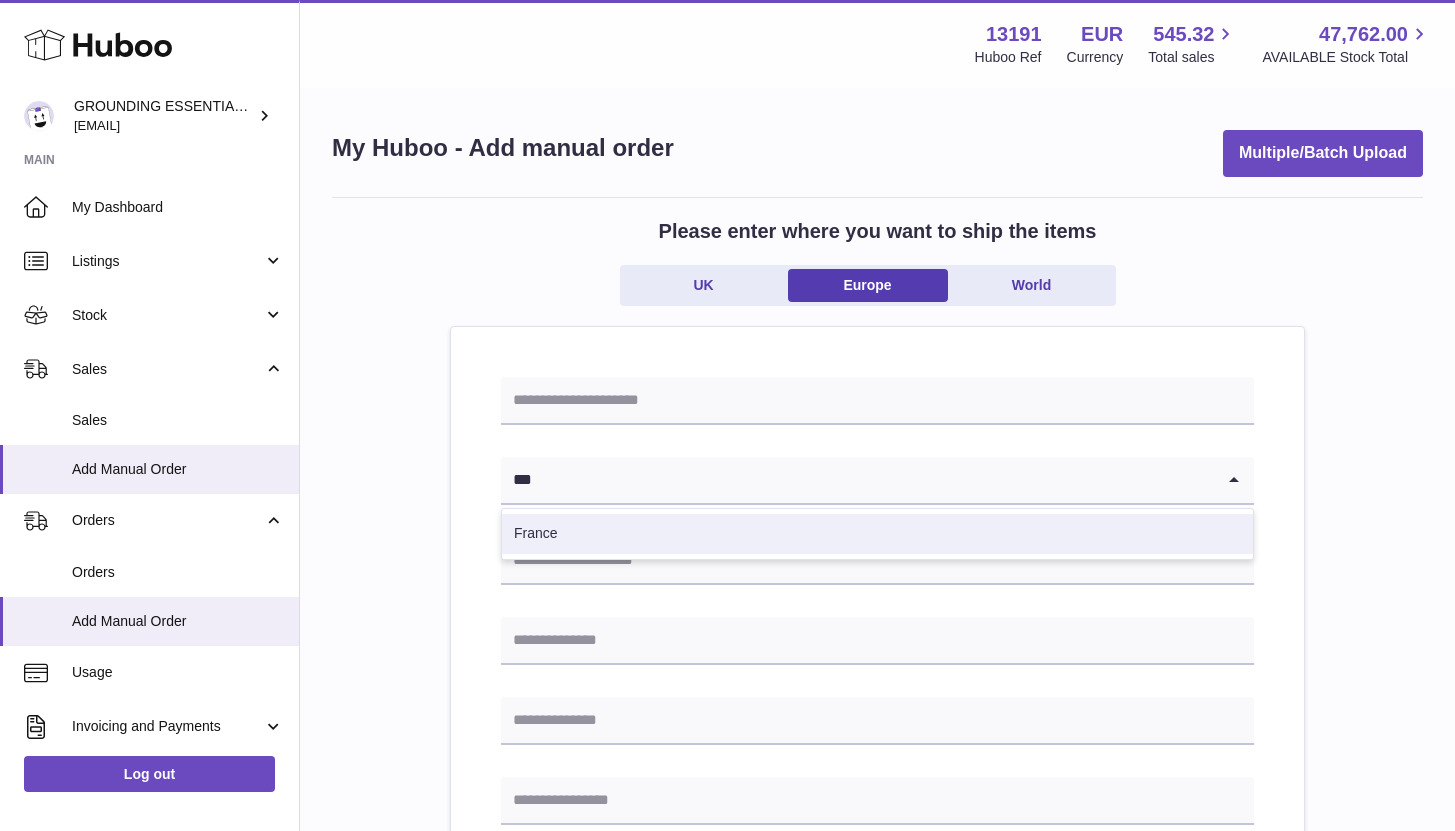 type 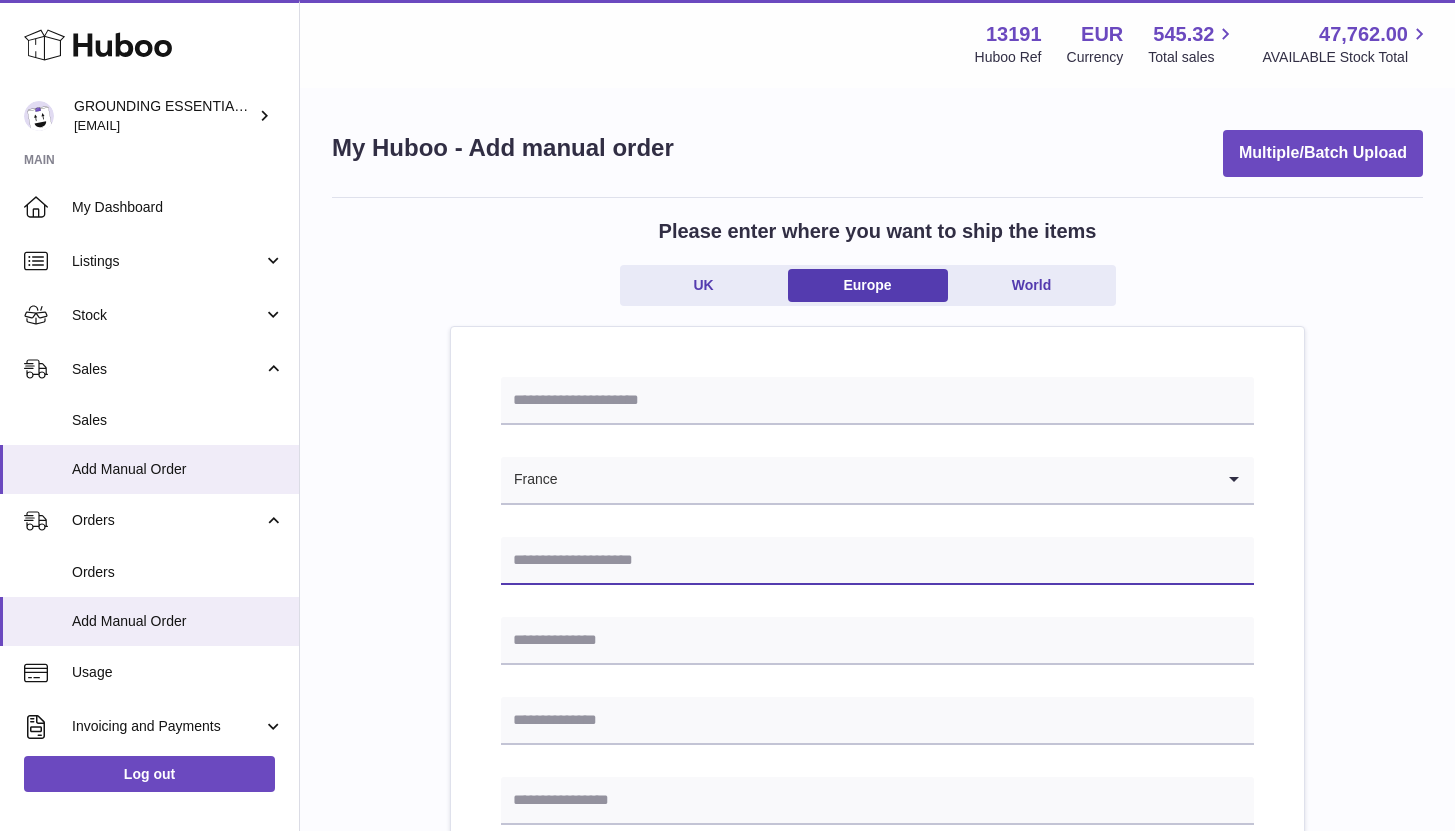 click at bounding box center [877, 561] 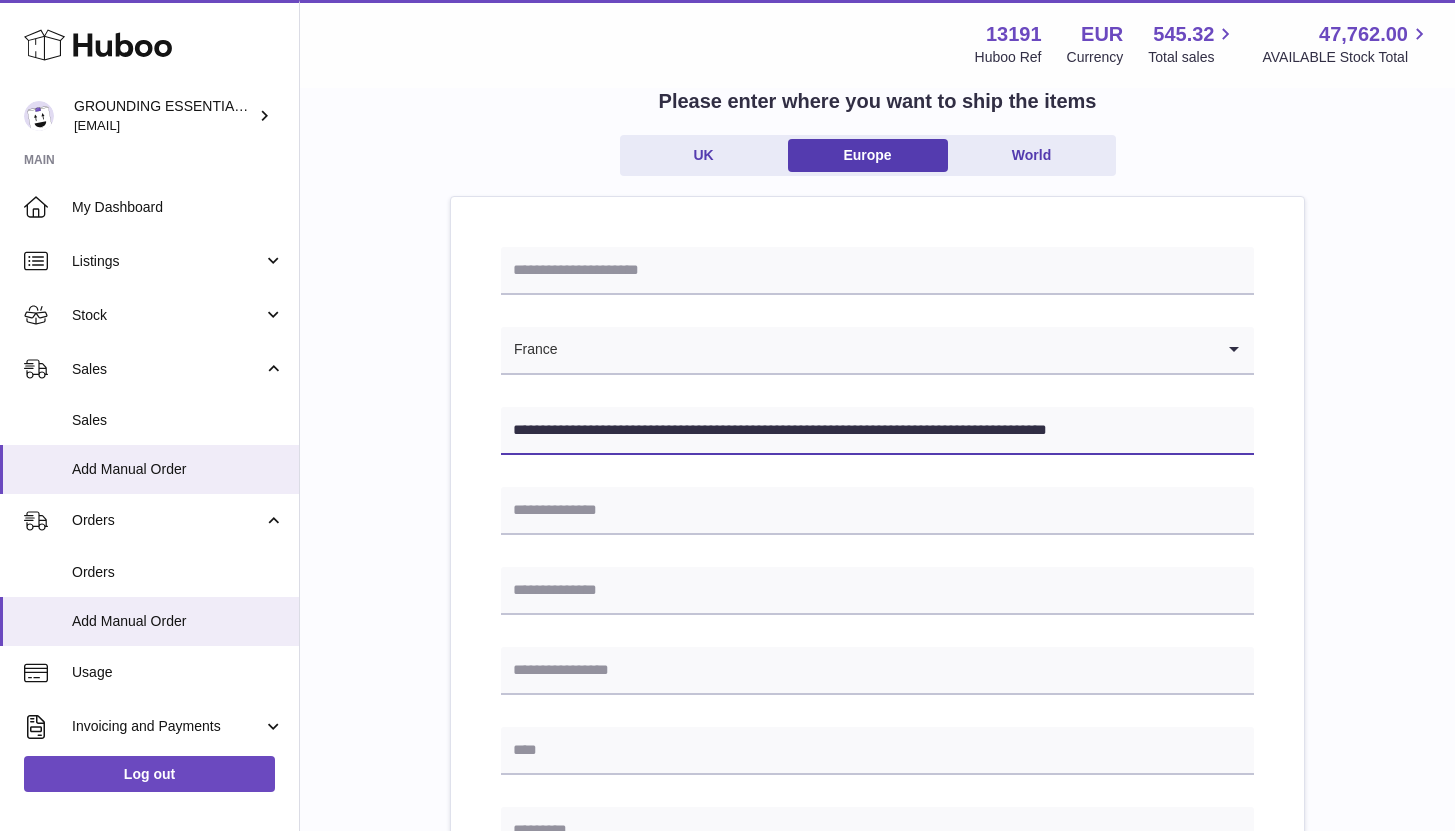 scroll, scrollTop: 168, scrollLeft: 0, axis: vertical 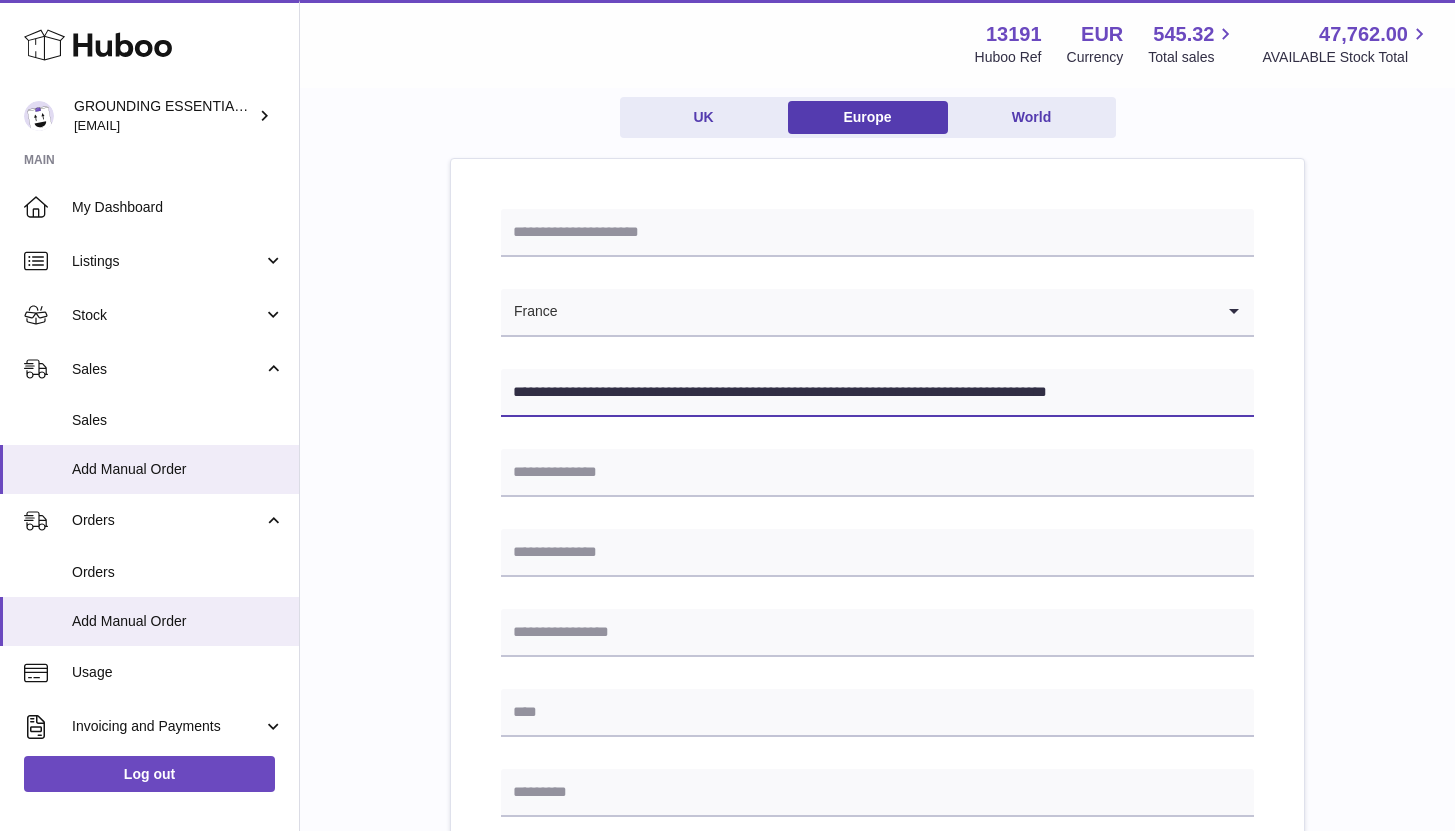 drag, startPoint x: 594, startPoint y: 392, endPoint x: 729, endPoint y: 396, distance: 135.05925 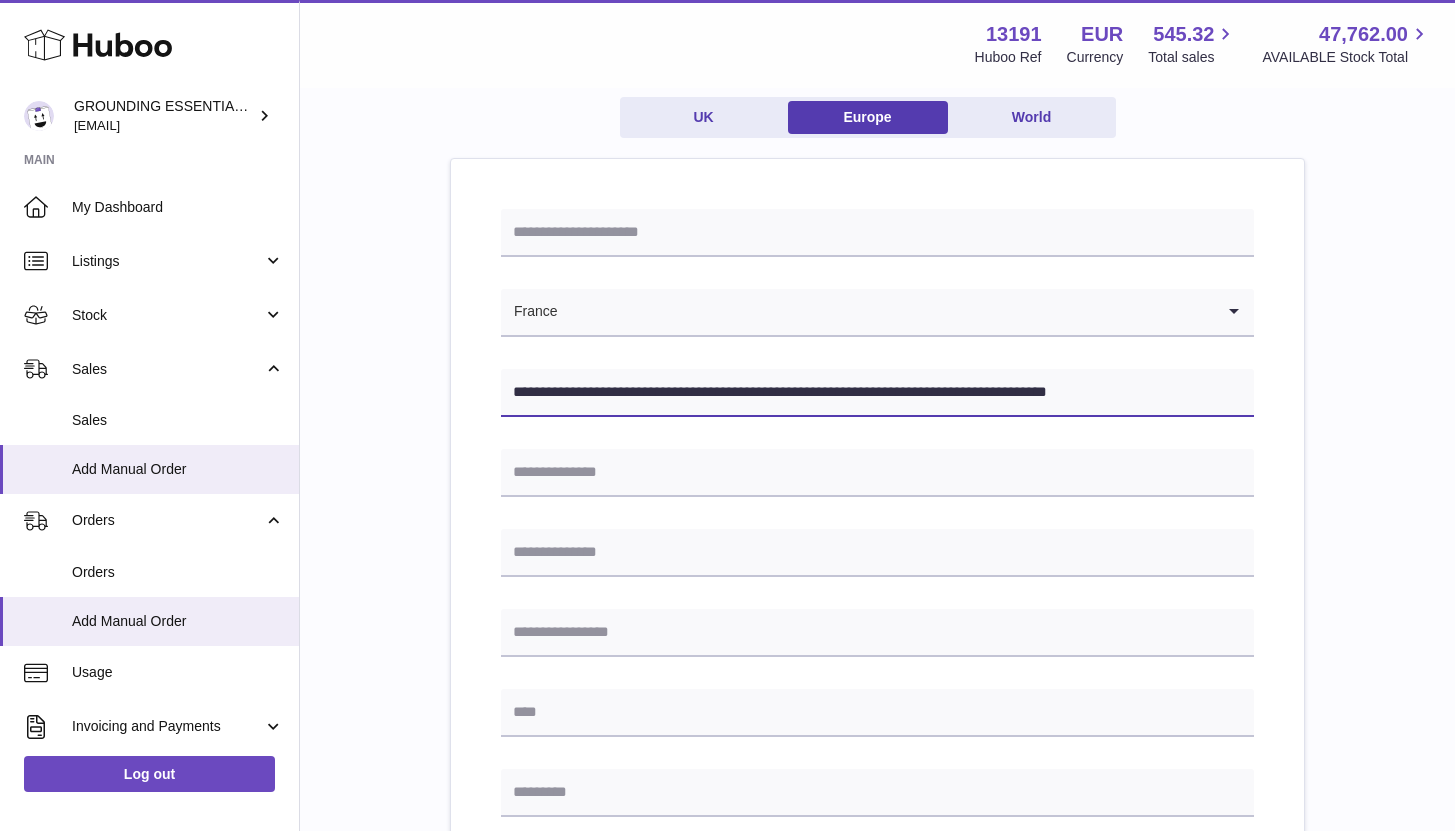 click on "**********" at bounding box center (877, 393) 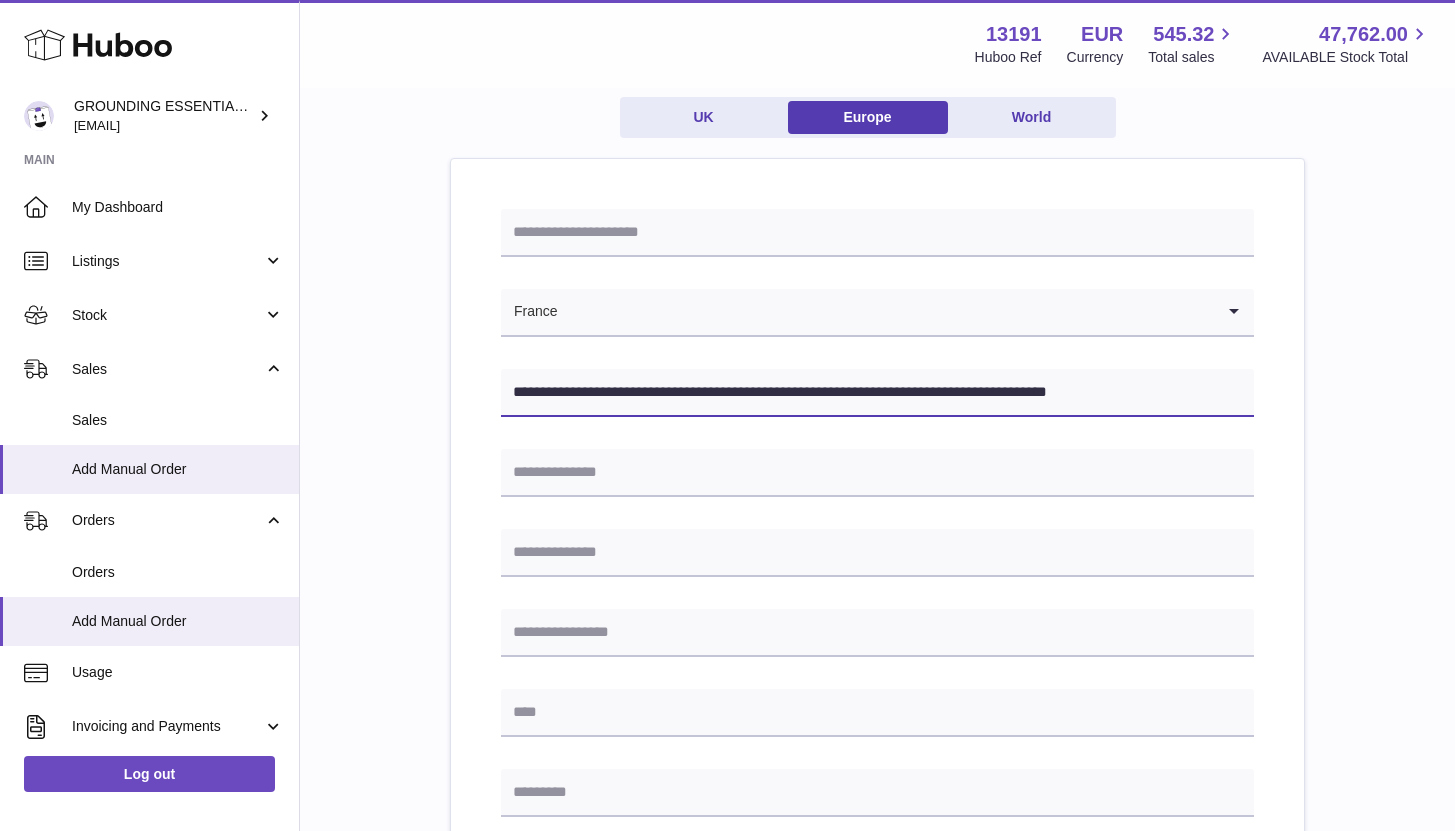 drag, startPoint x: 597, startPoint y: 390, endPoint x: 716, endPoint y: 392, distance: 119.01681 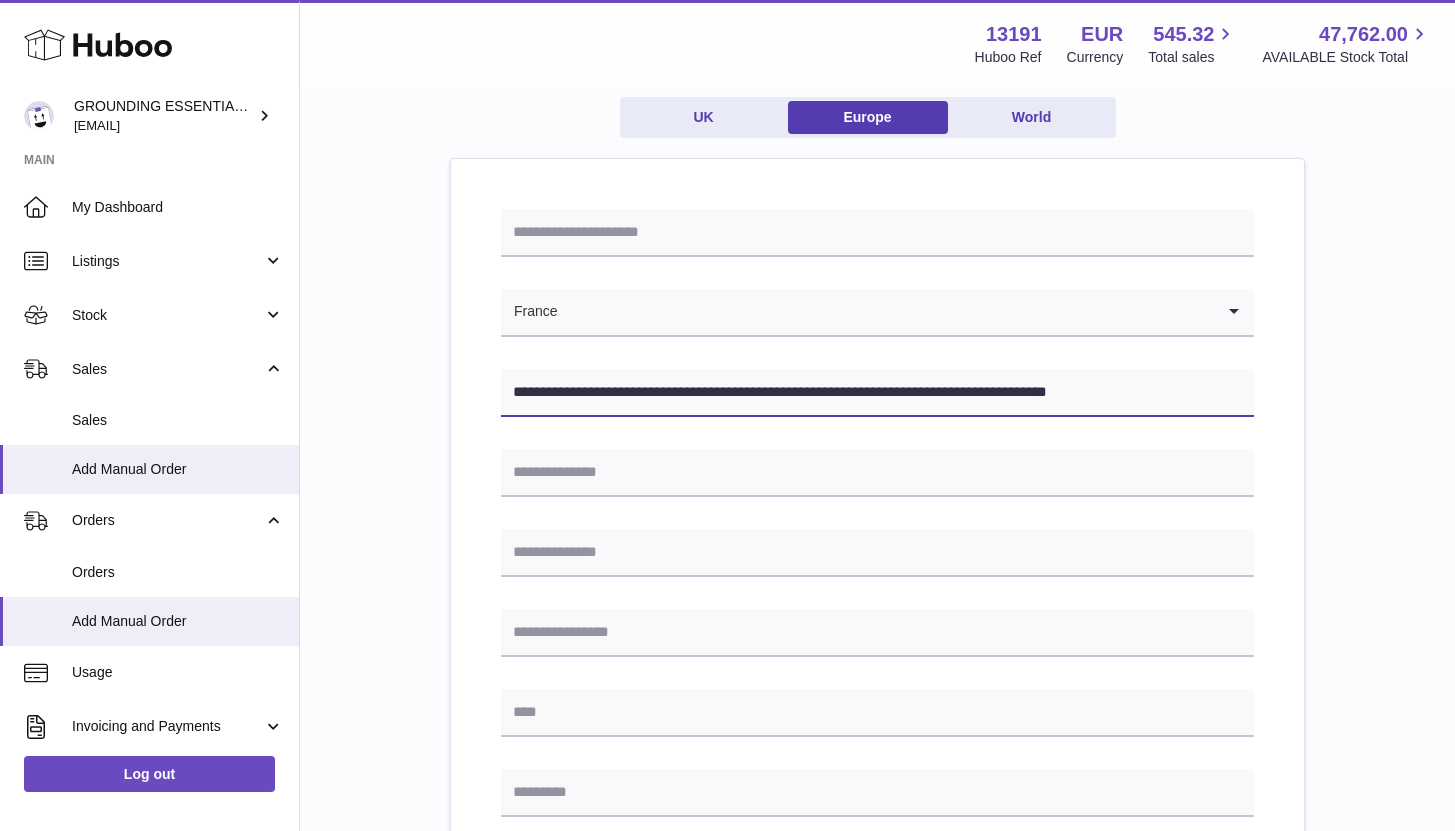 click on "**********" at bounding box center (877, 393) 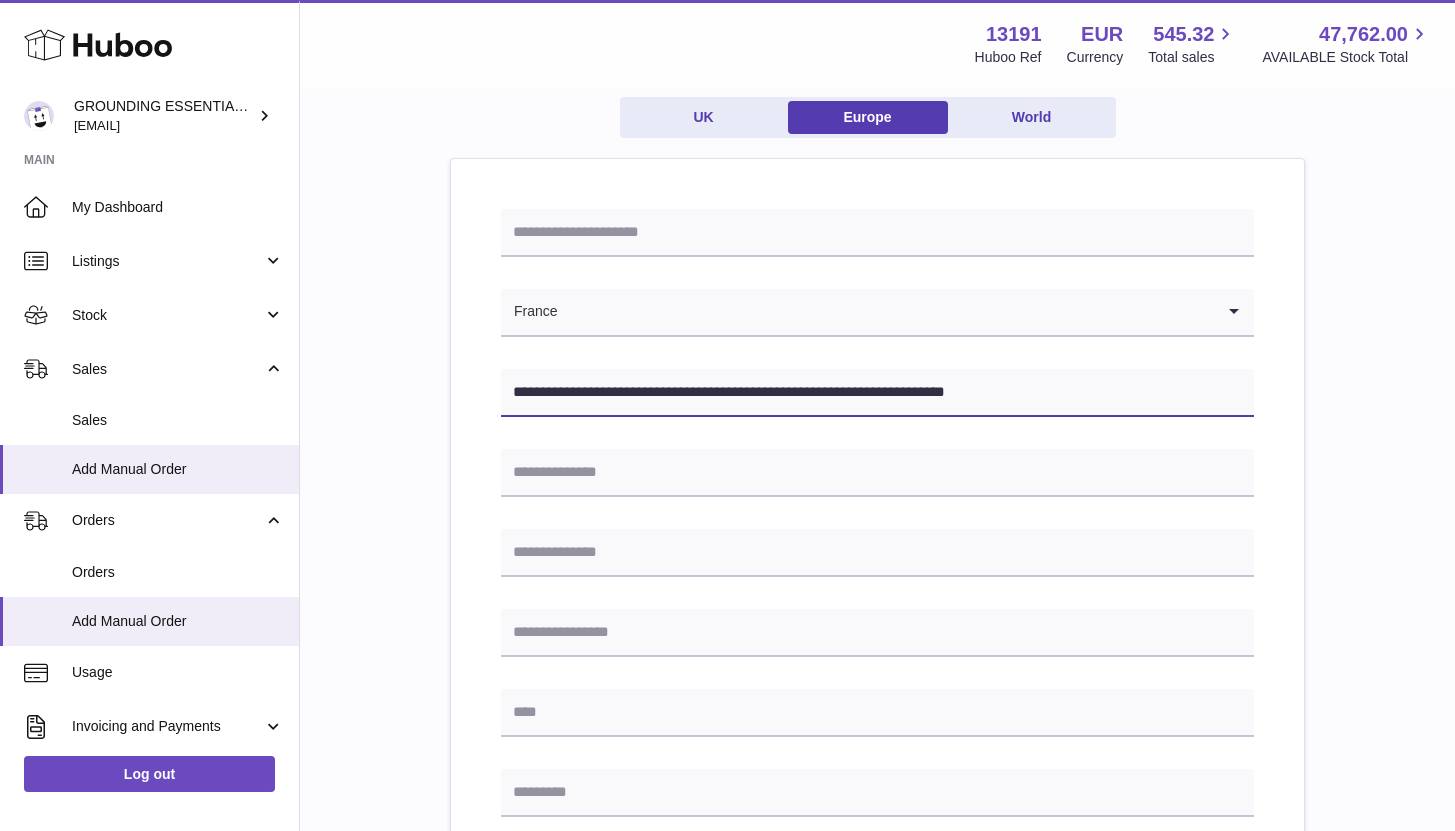 type on "**********" 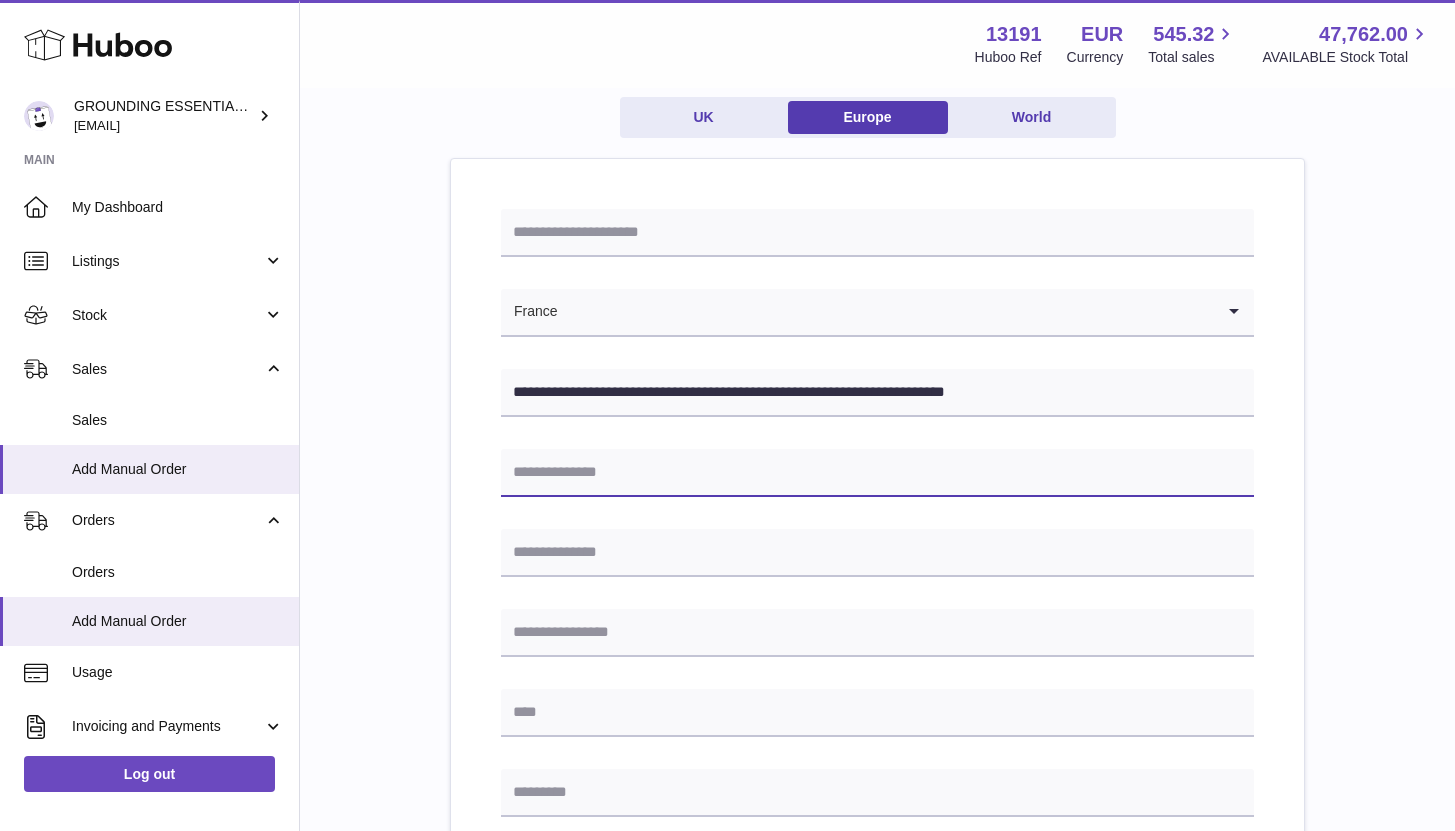 click at bounding box center (877, 473) 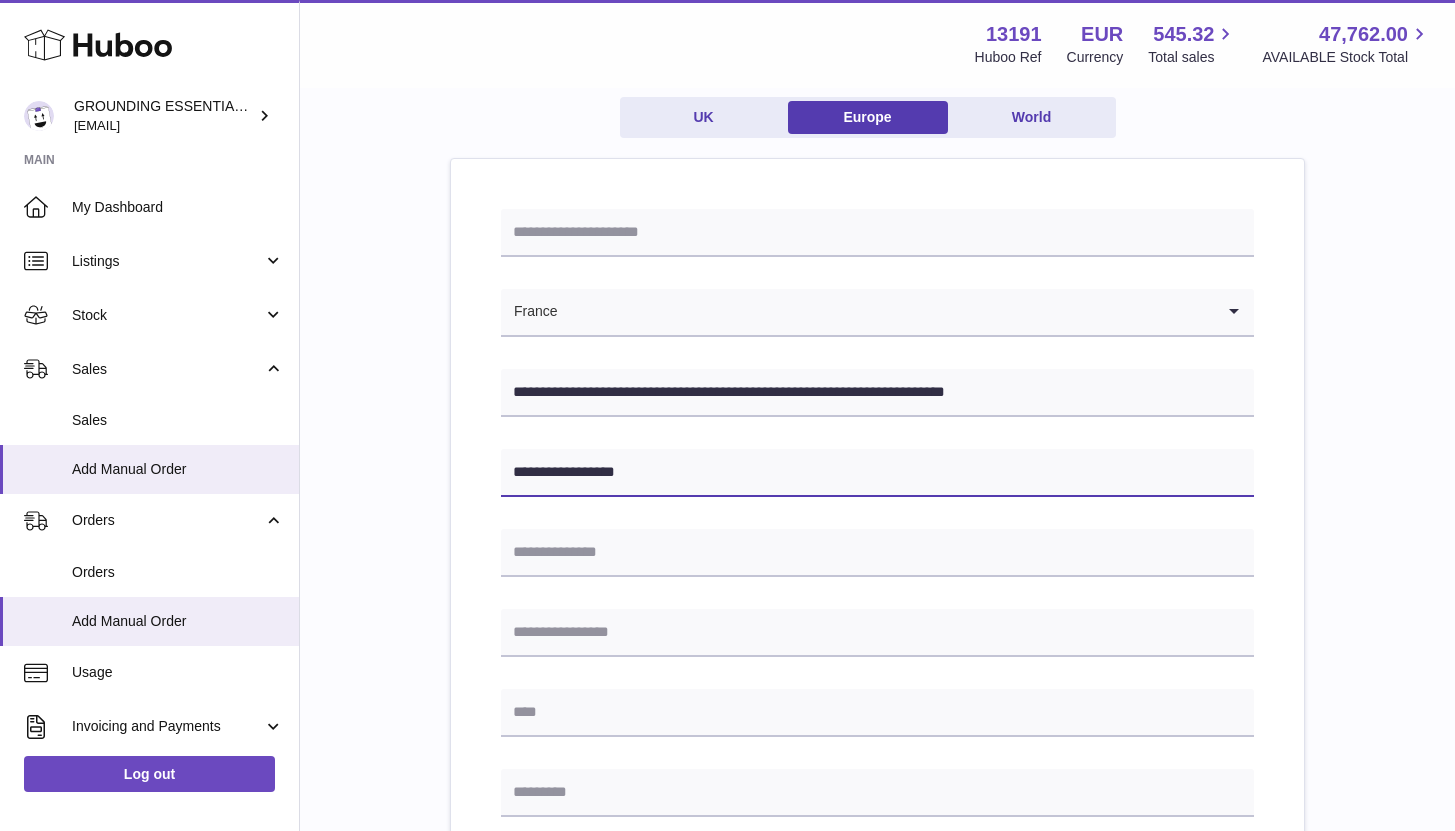 type on "**********" 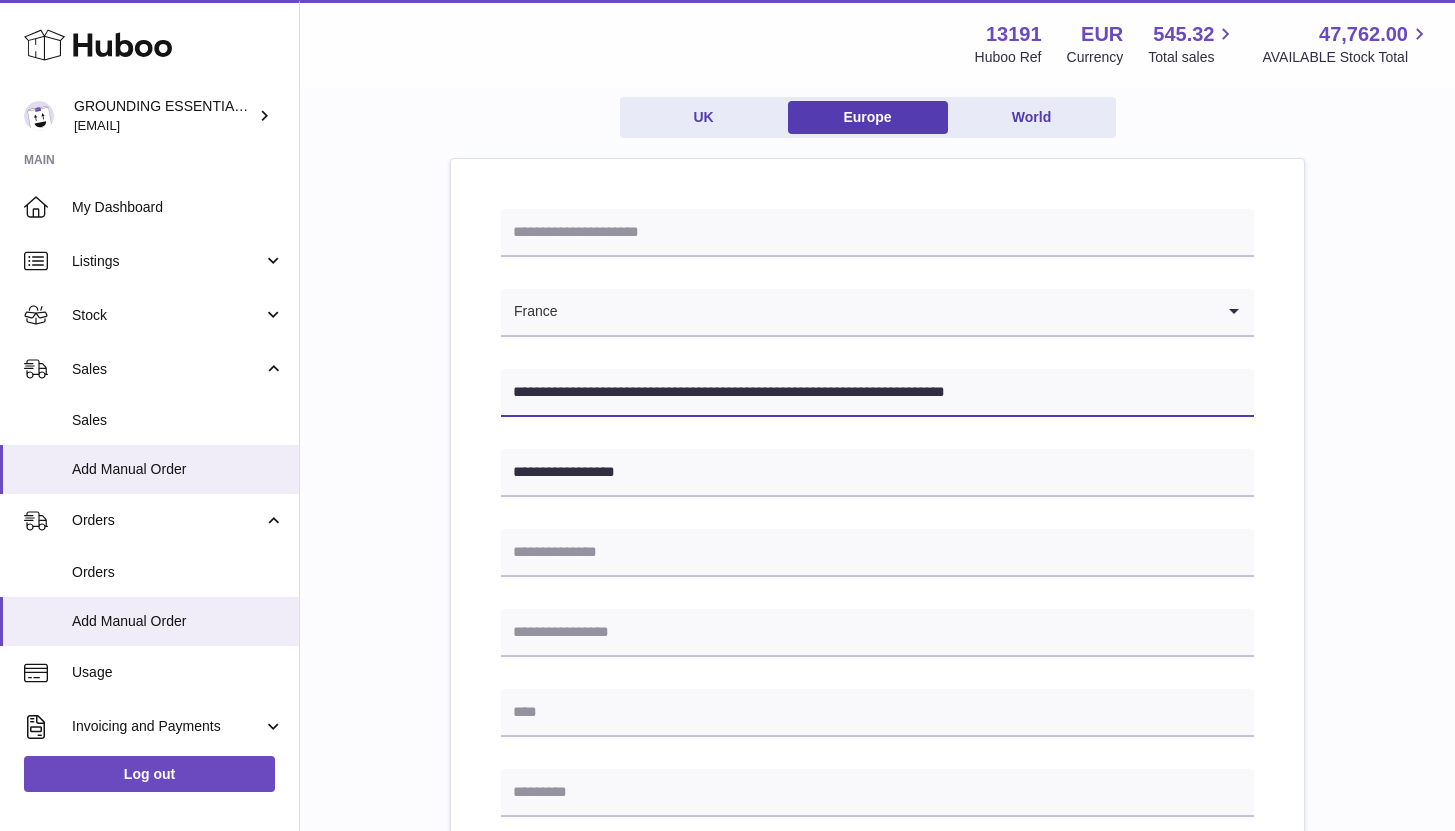 click on "**********" at bounding box center [877, 393] 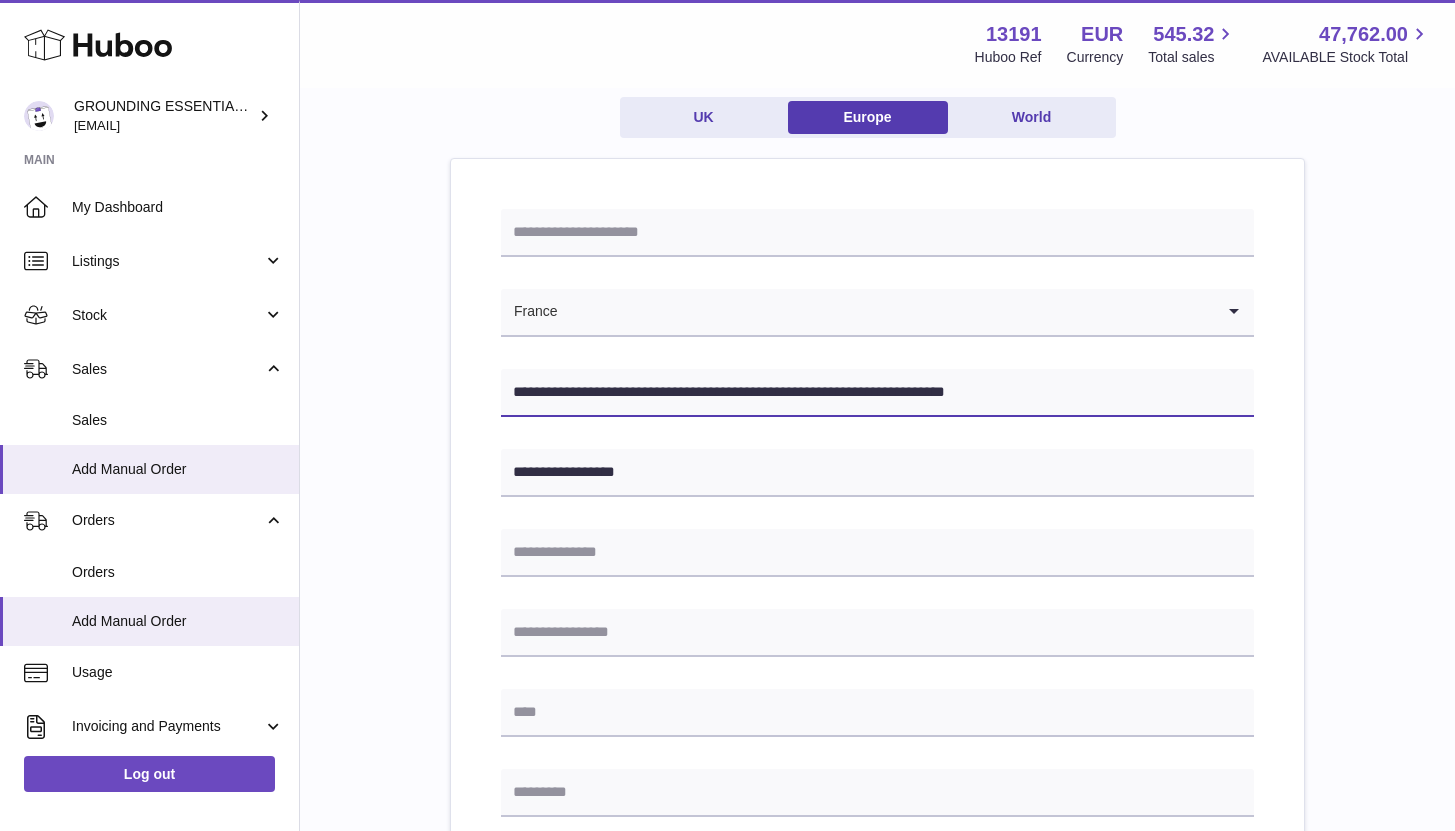 drag, startPoint x: 598, startPoint y: 390, endPoint x: 682, endPoint y: 395, distance: 84.14868 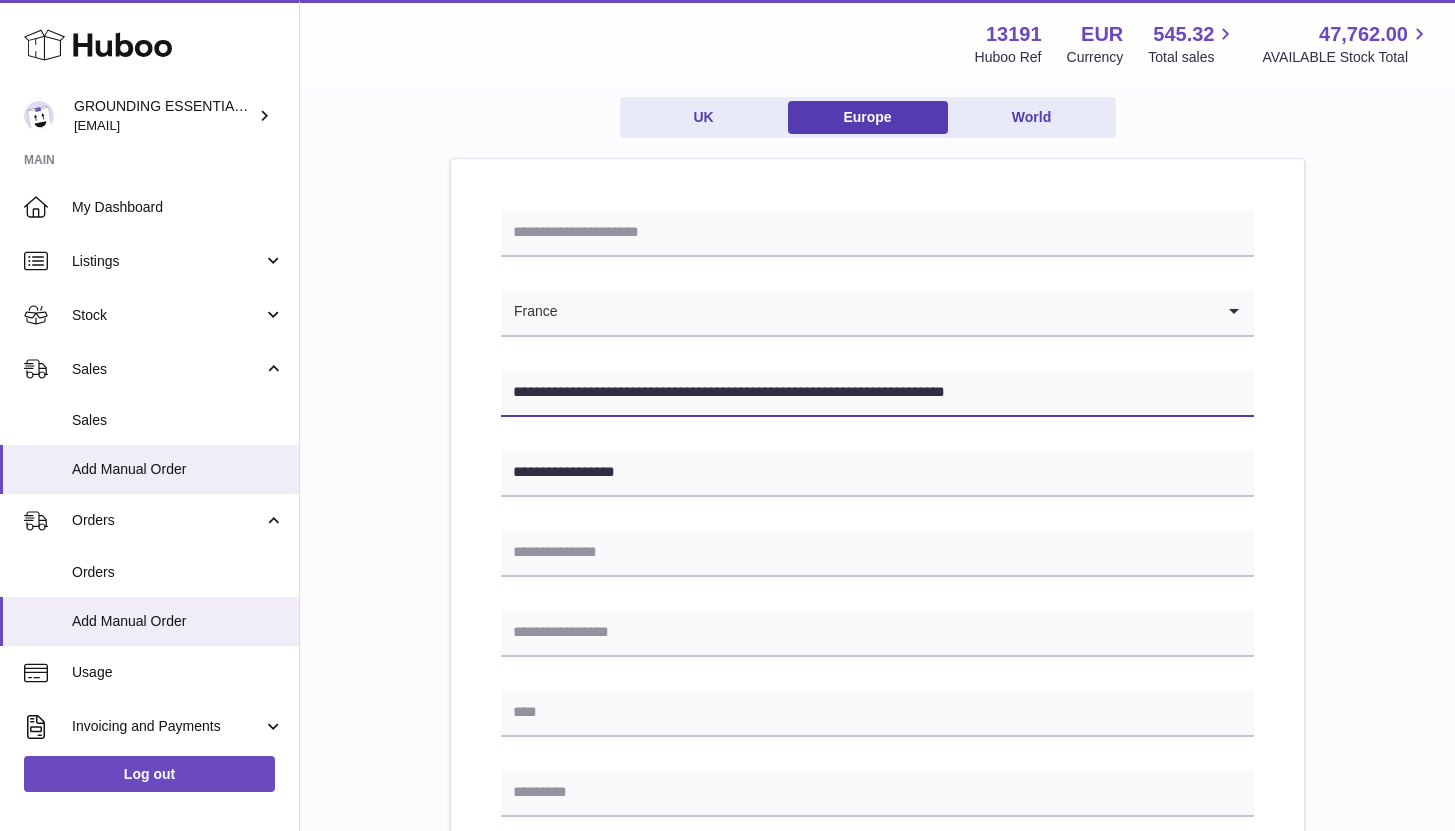 click on "**********" at bounding box center (877, 393) 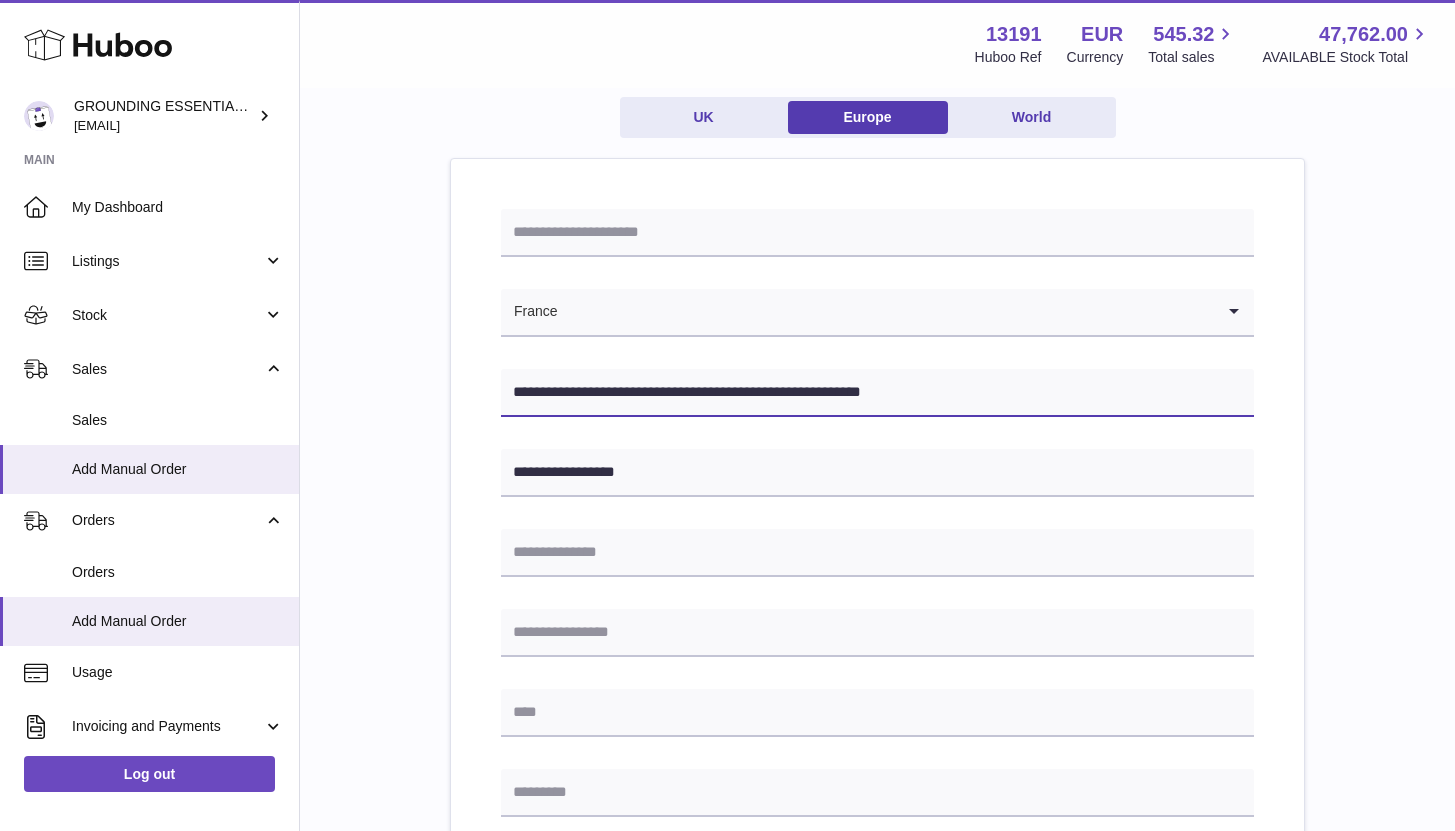 type on "**********" 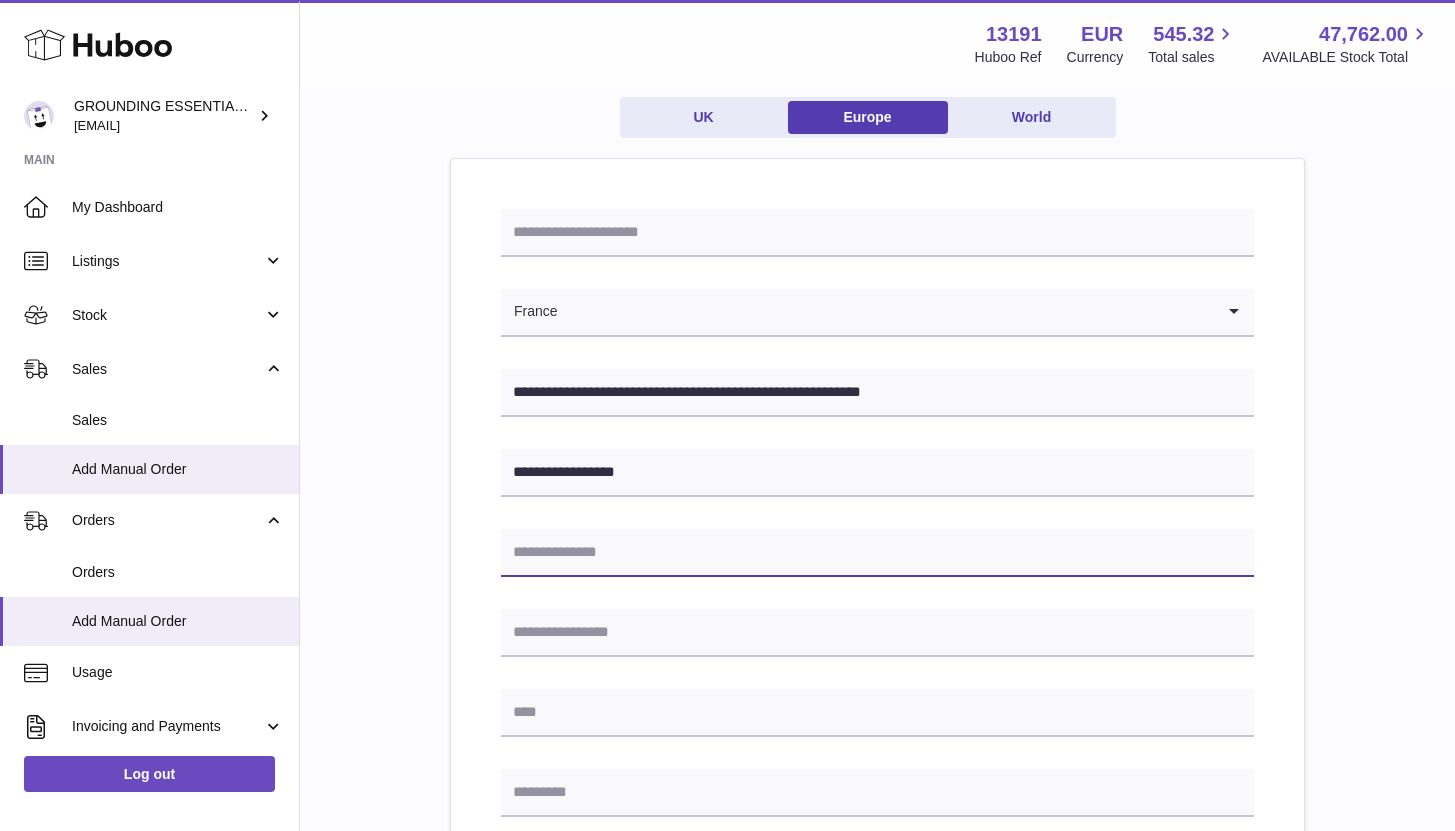 click at bounding box center (877, 553) 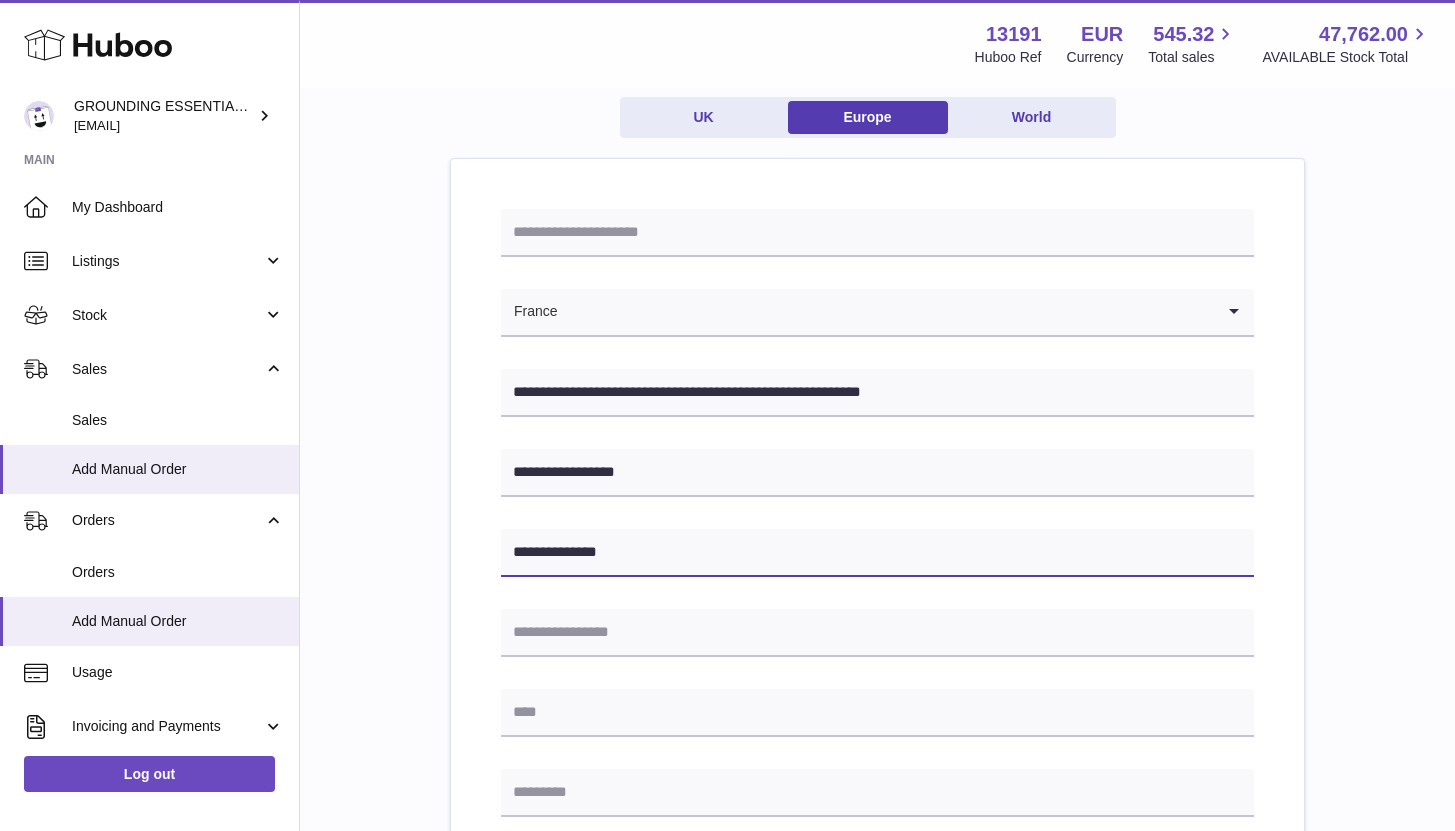 type on "**********" 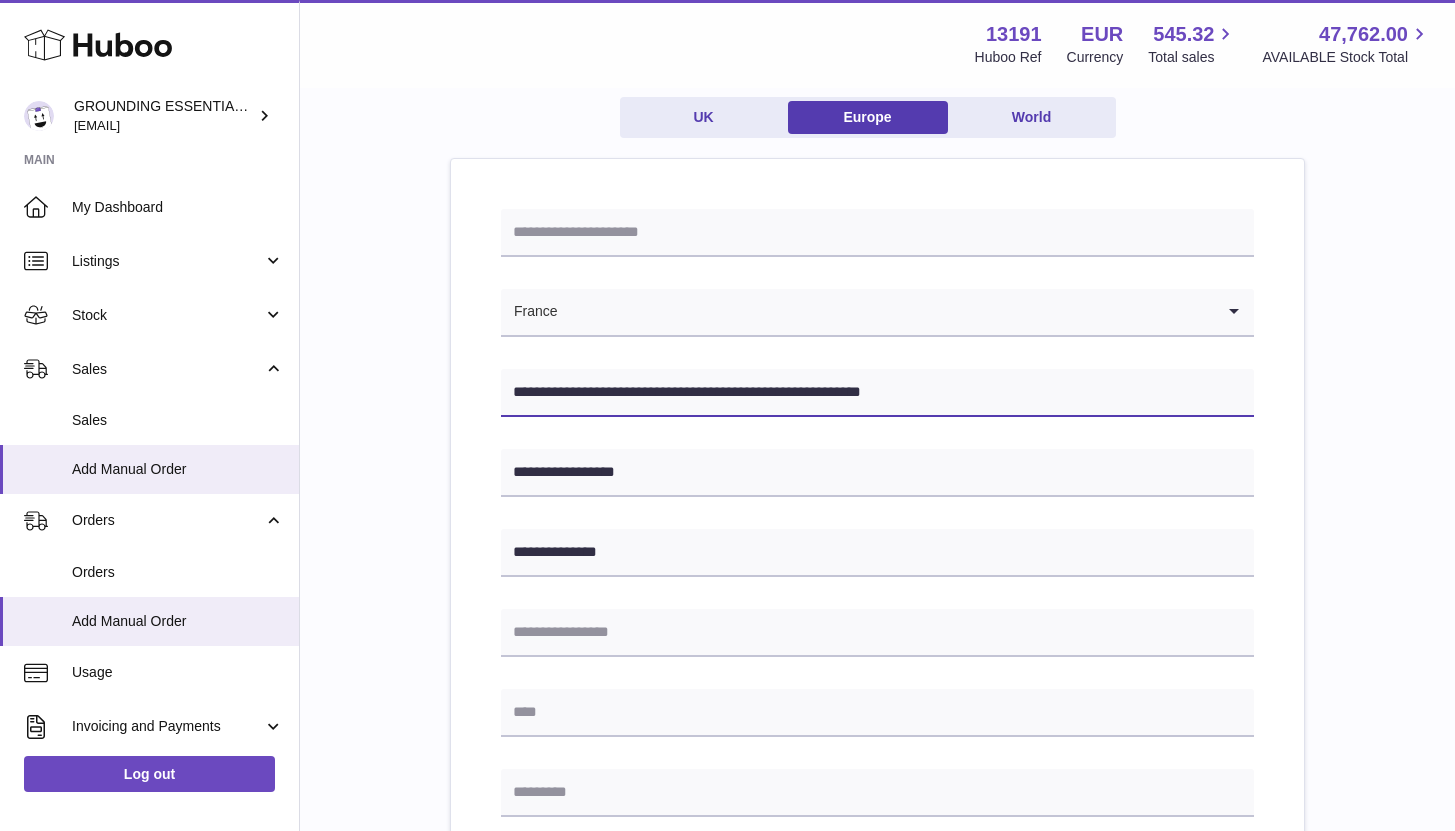 drag, startPoint x: 602, startPoint y: 394, endPoint x: 646, endPoint y: 394, distance: 44 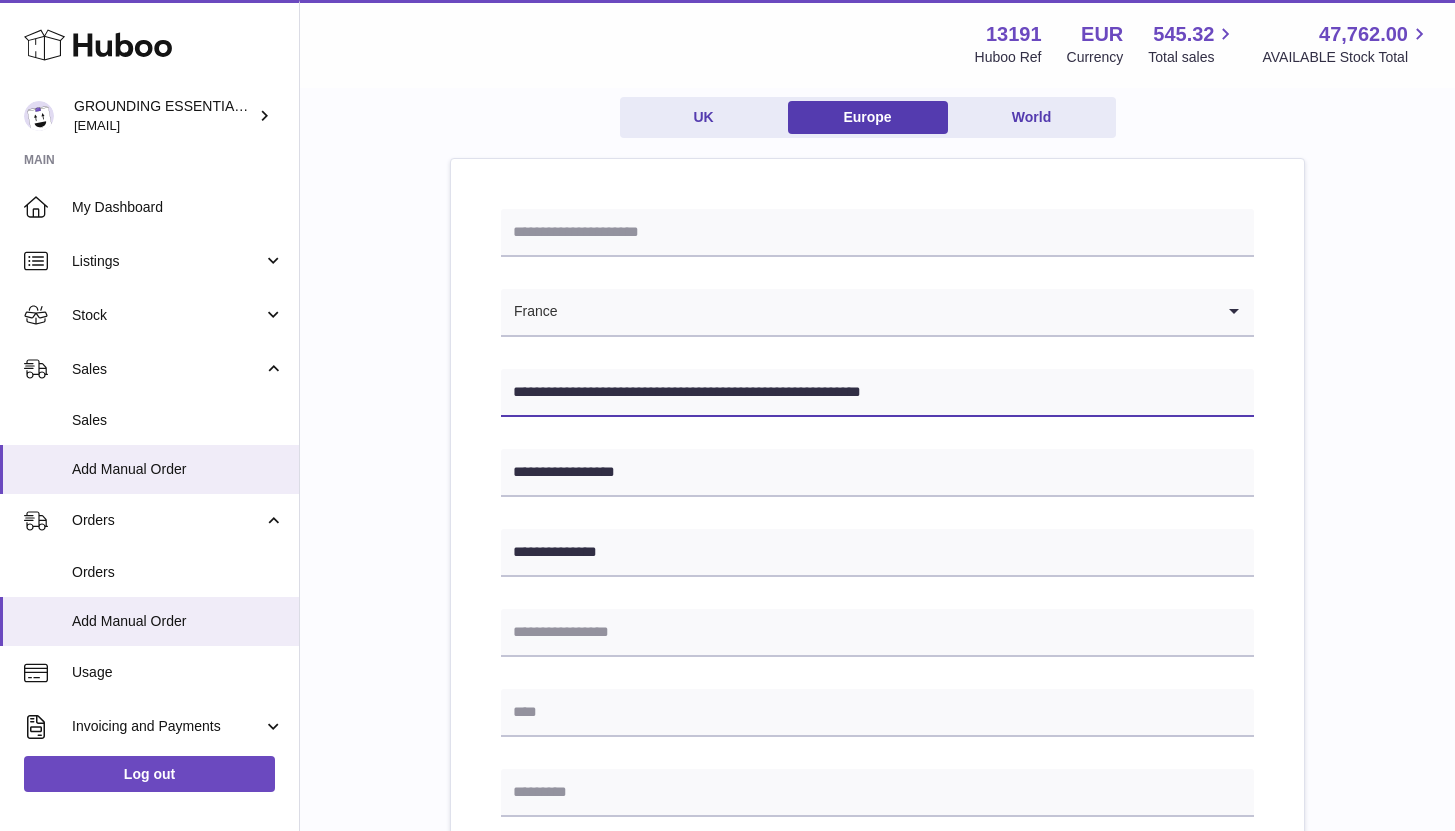 click on "**********" at bounding box center [877, 393] 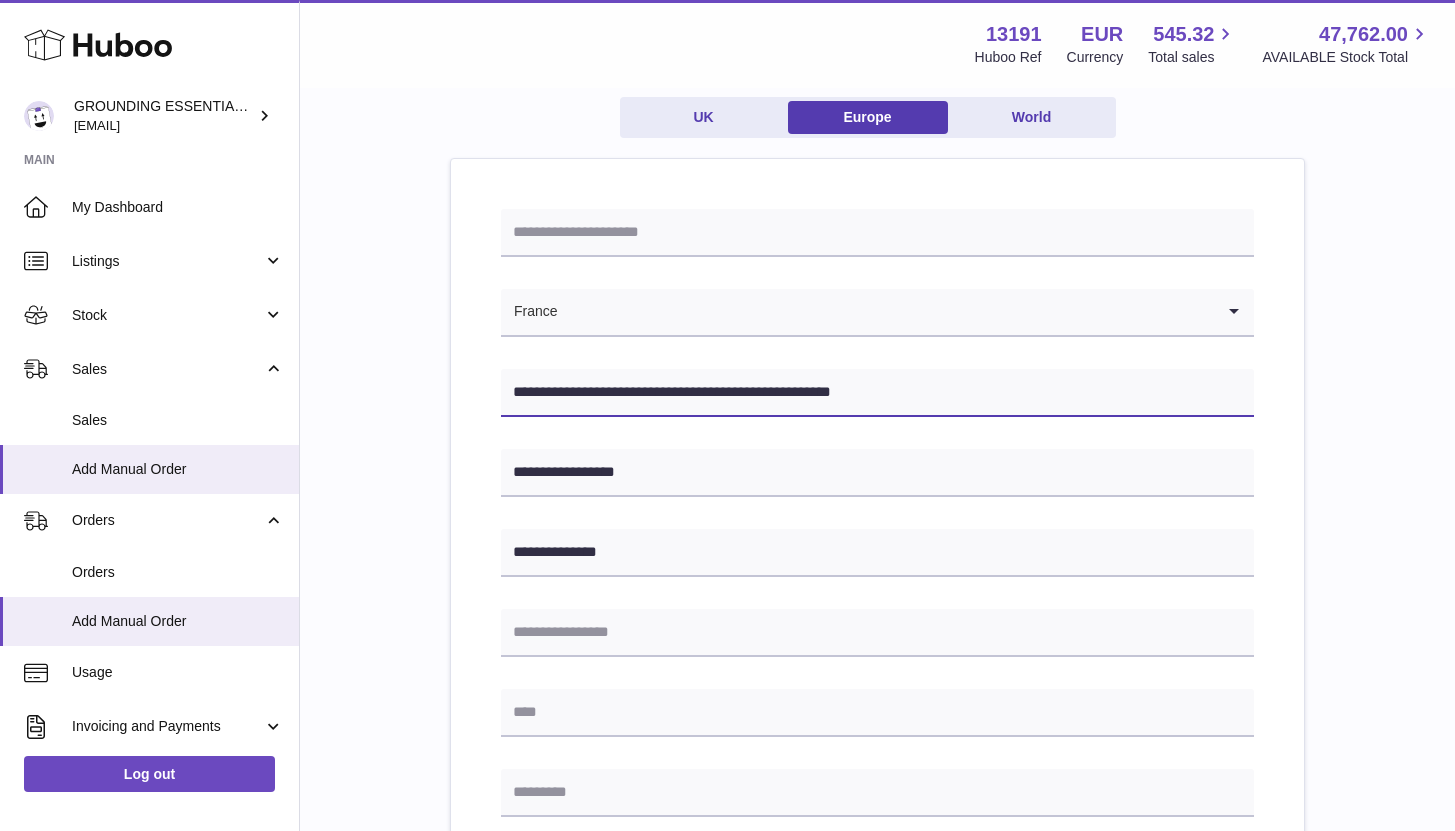 scroll, scrollTop: 223, scrollLeft: 0, axis: vertical 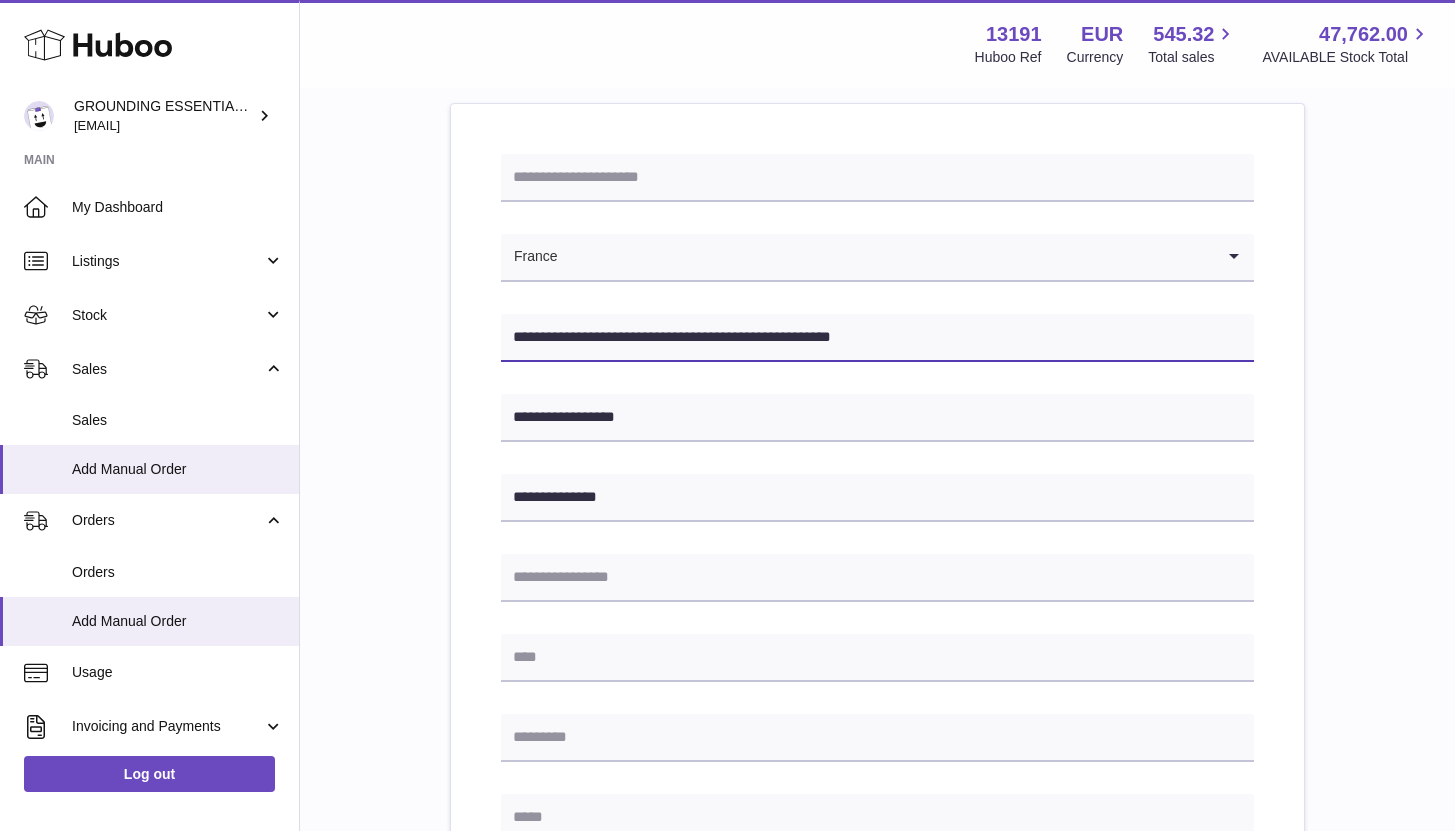 type on "**********" 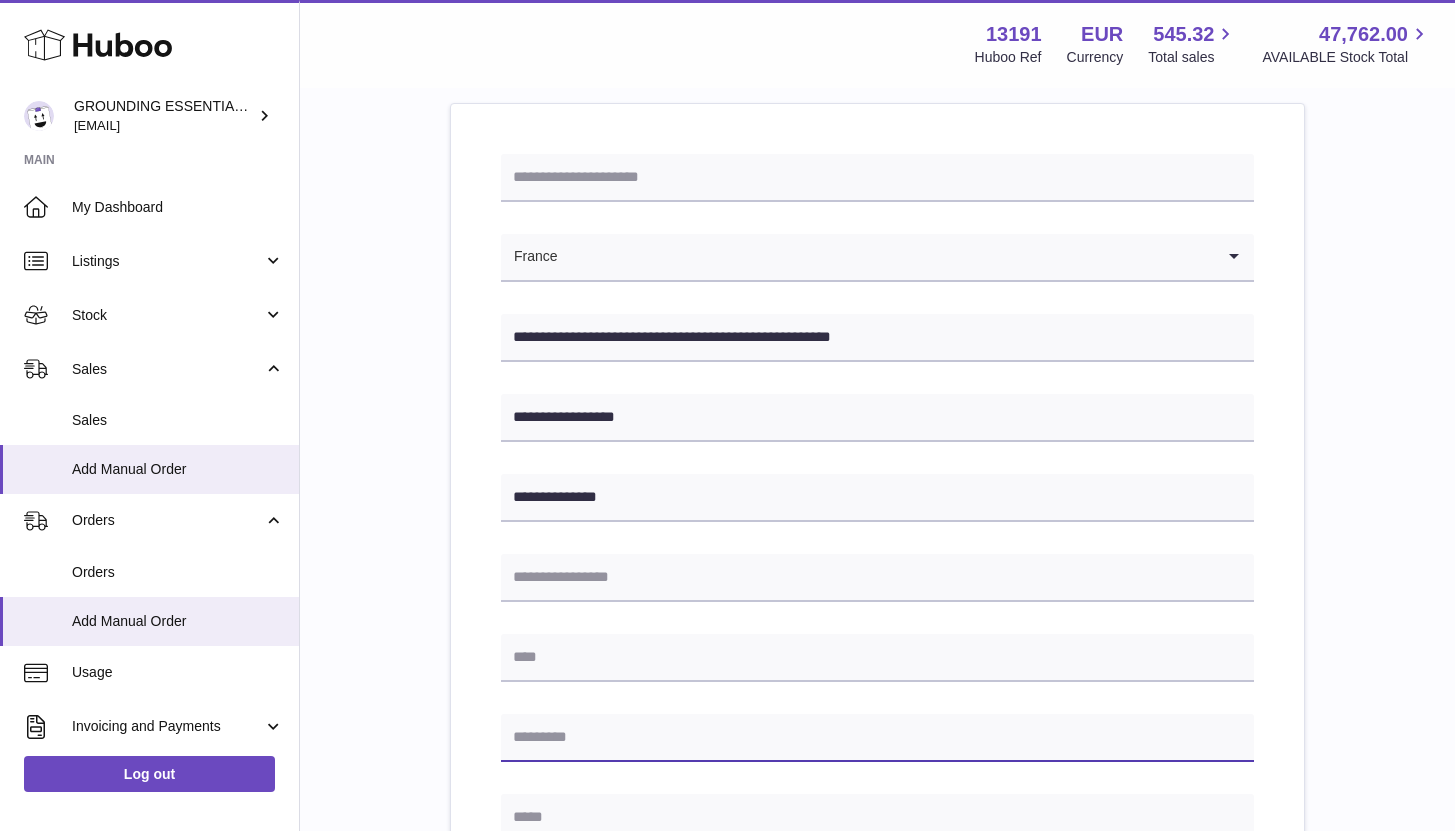 click at bounding box center [877, 738] 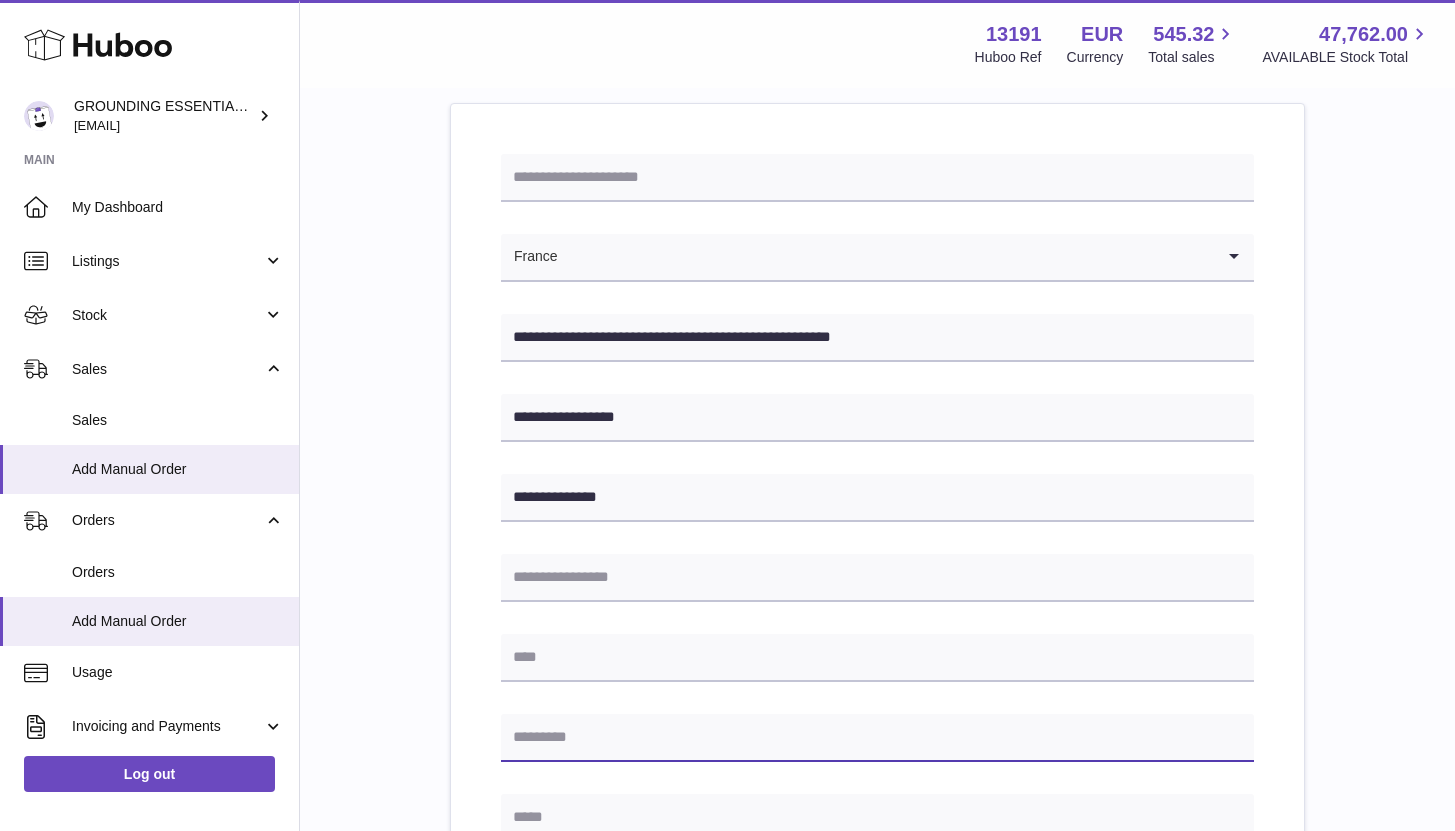 paste on "*****" 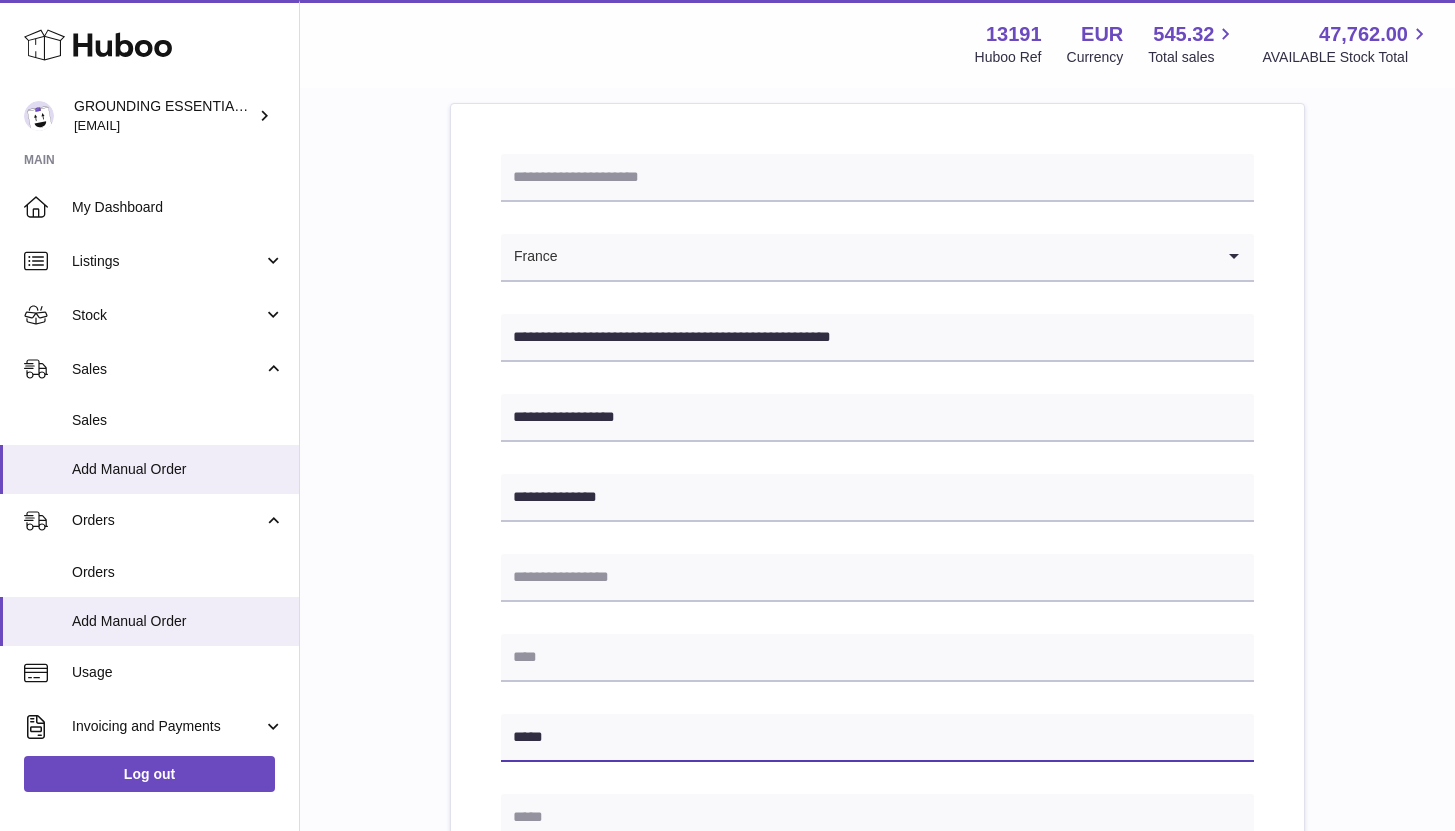 type on "*****" 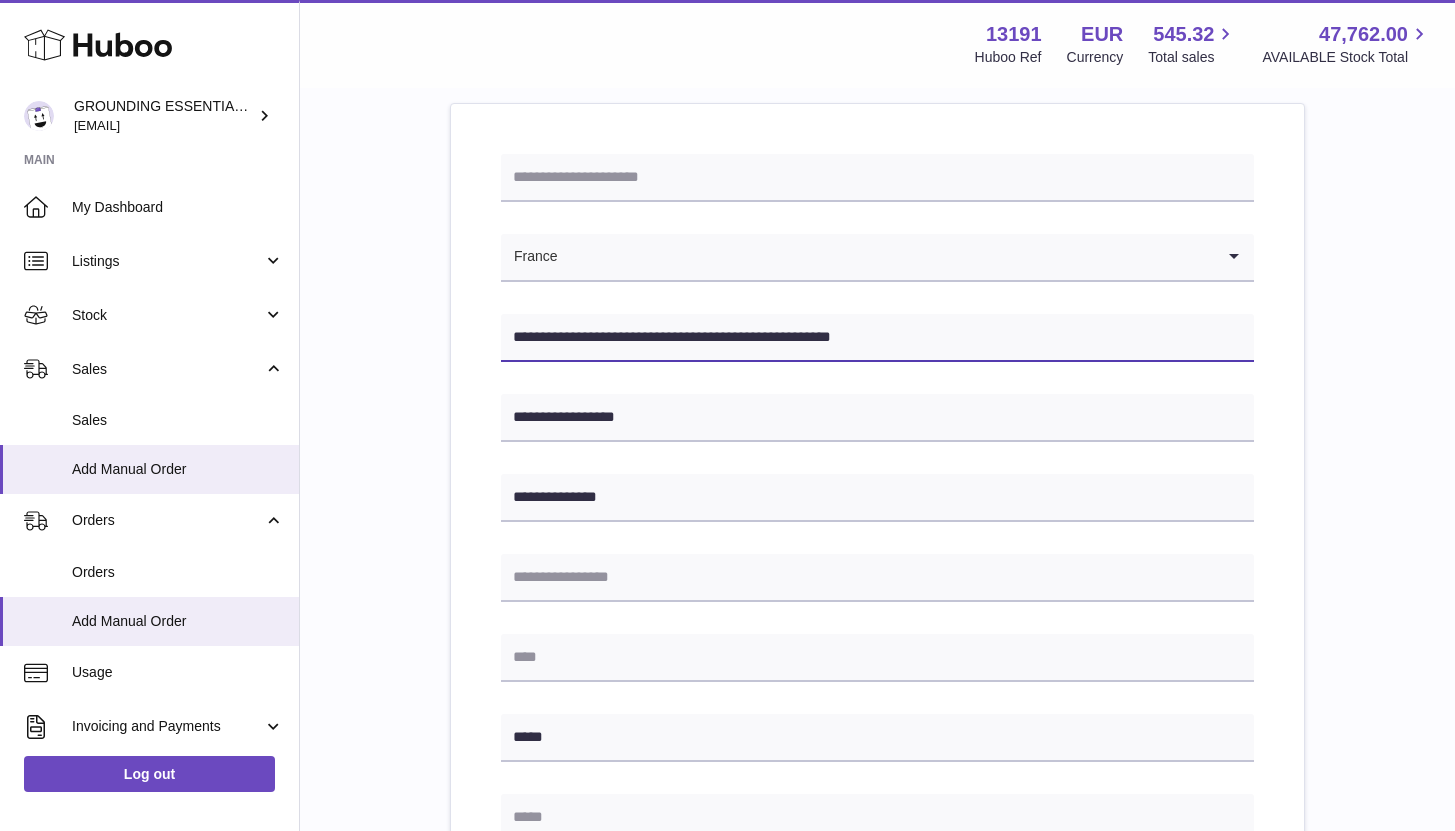 drag, startPoint x: 610, startPoint y: 337, endPoint x: 698, endPoint y: 342, distance: 88.14193 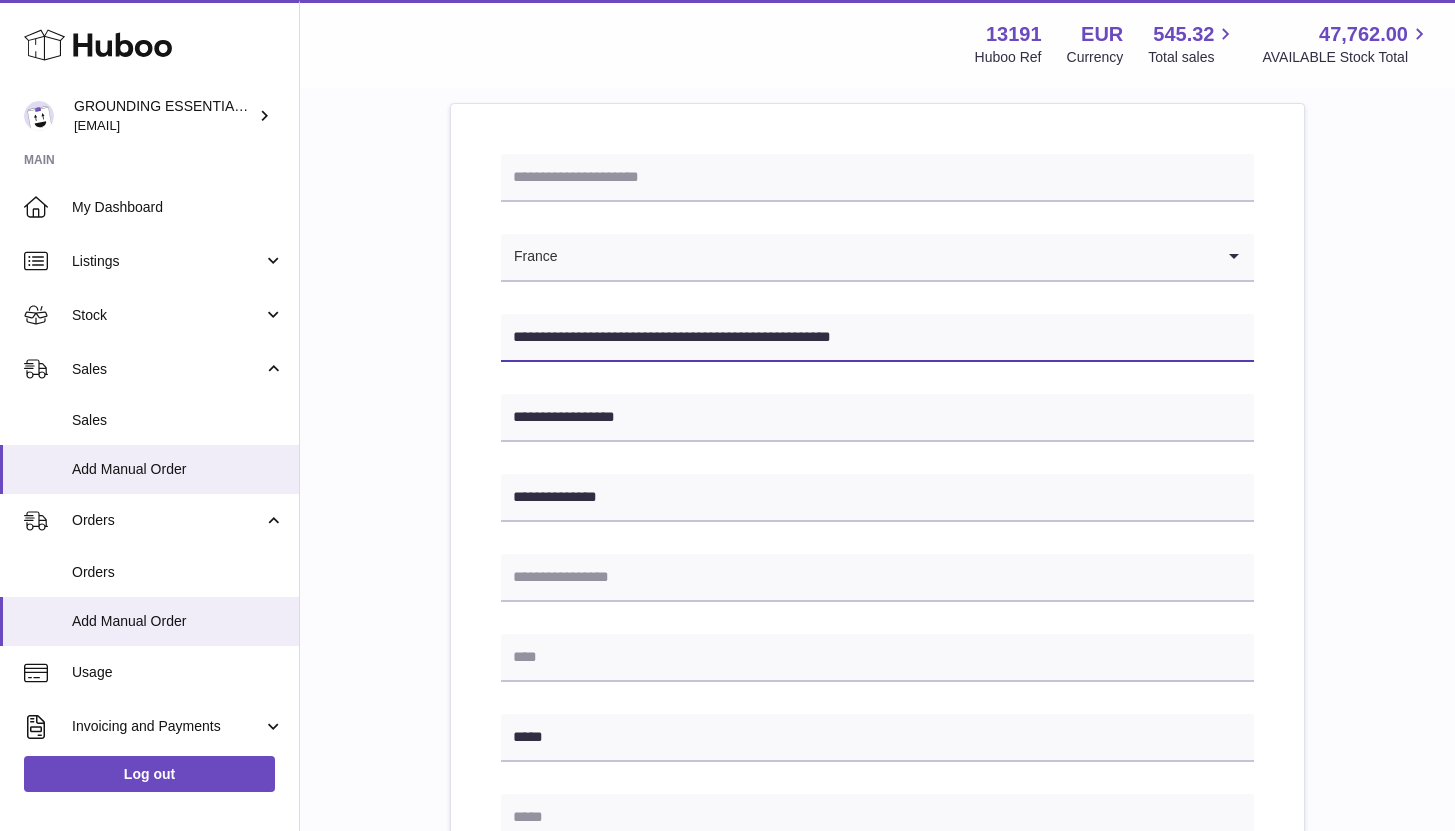 click on "**********" at bounding box center [877, 338] 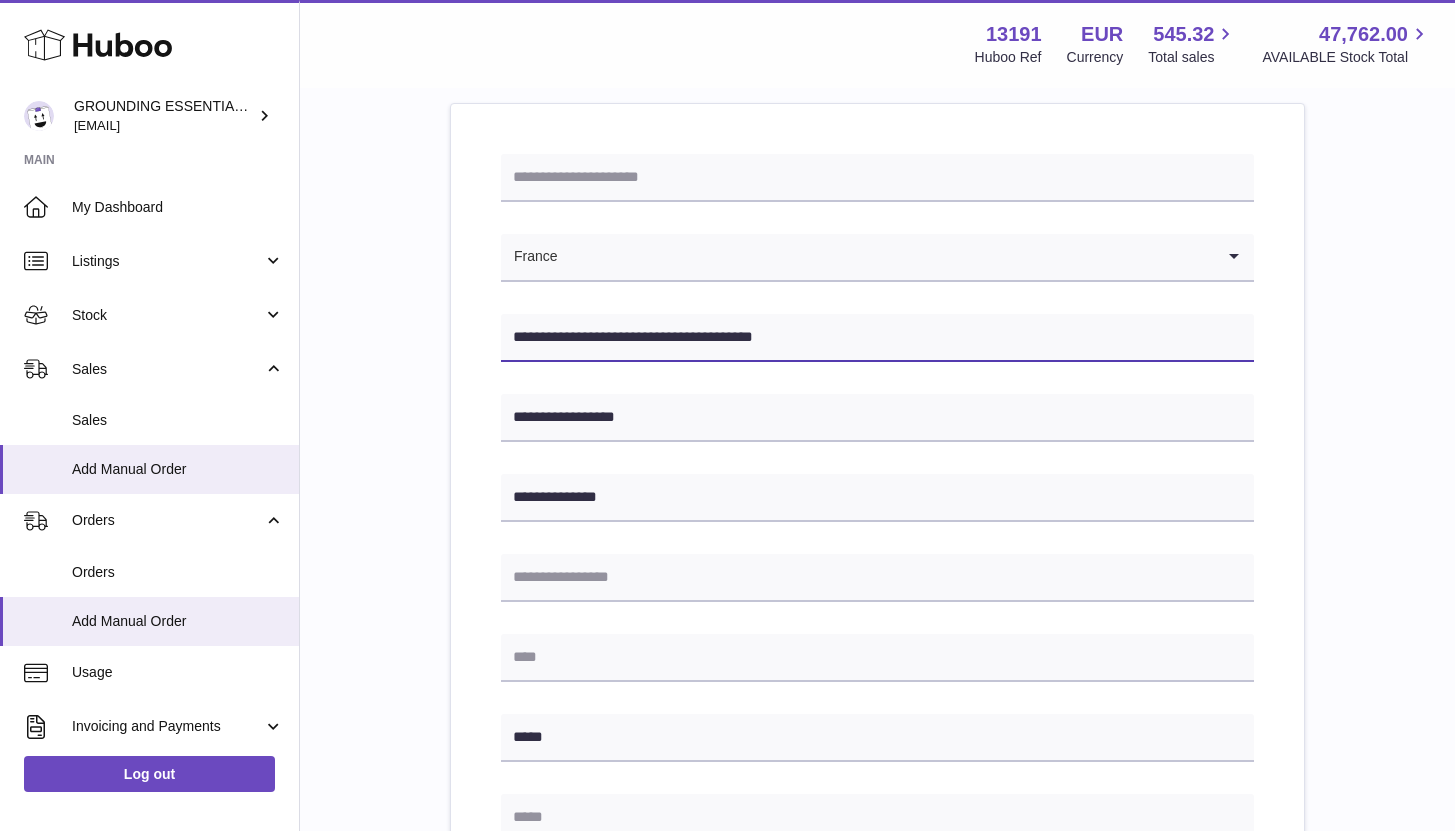 type on "**********" 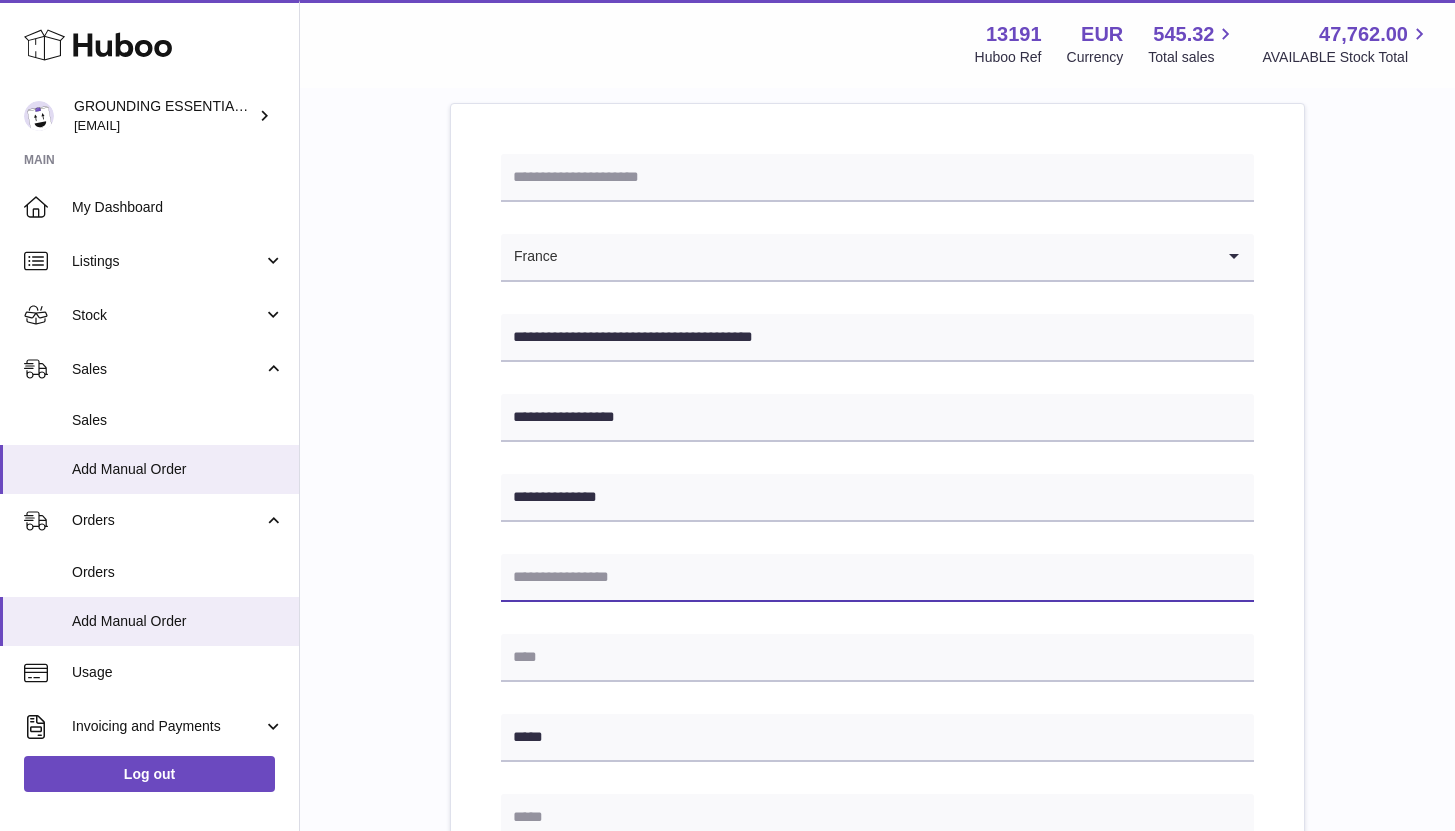 click at bounding box center (877, 578) 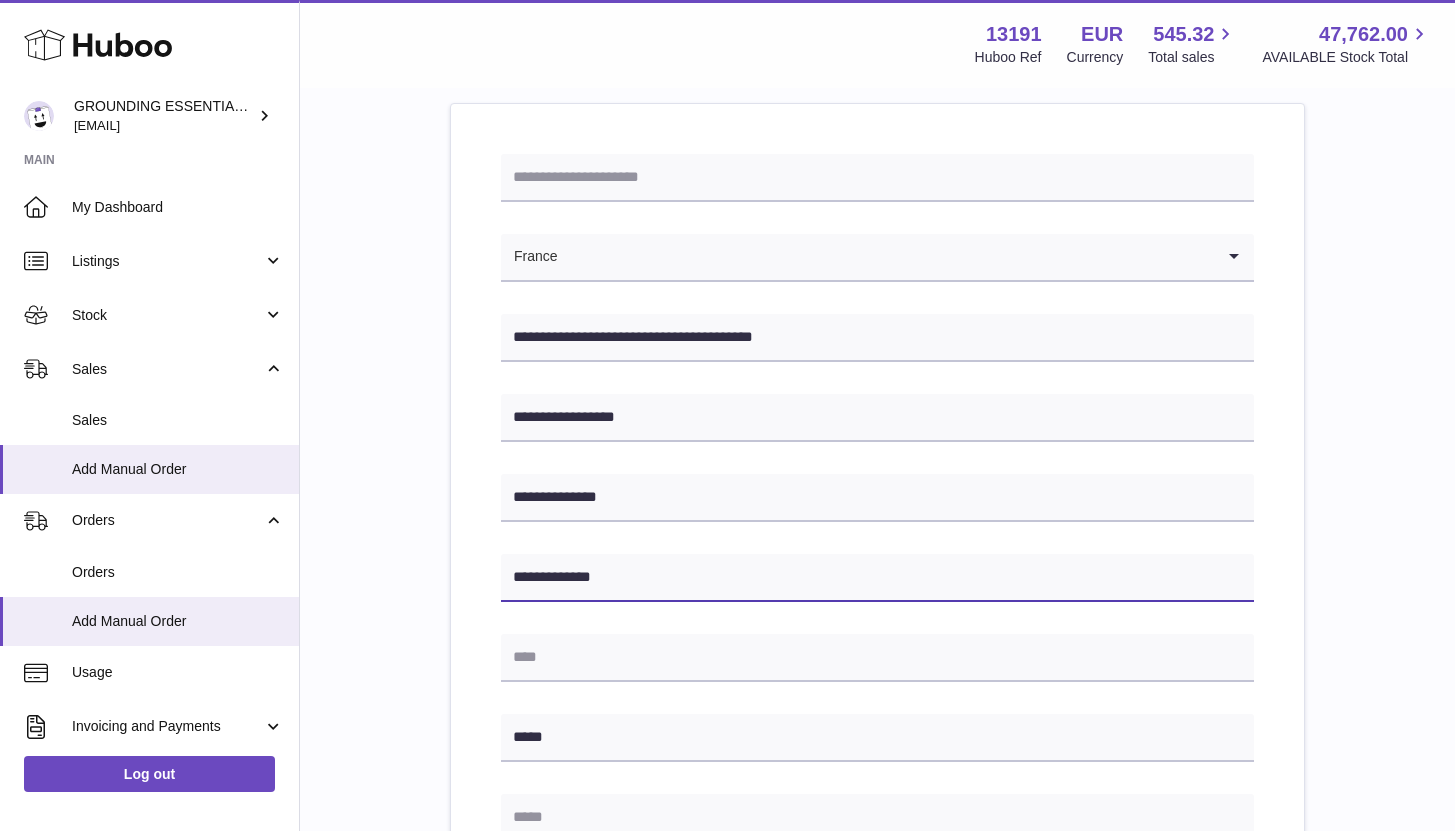 type on "**********" 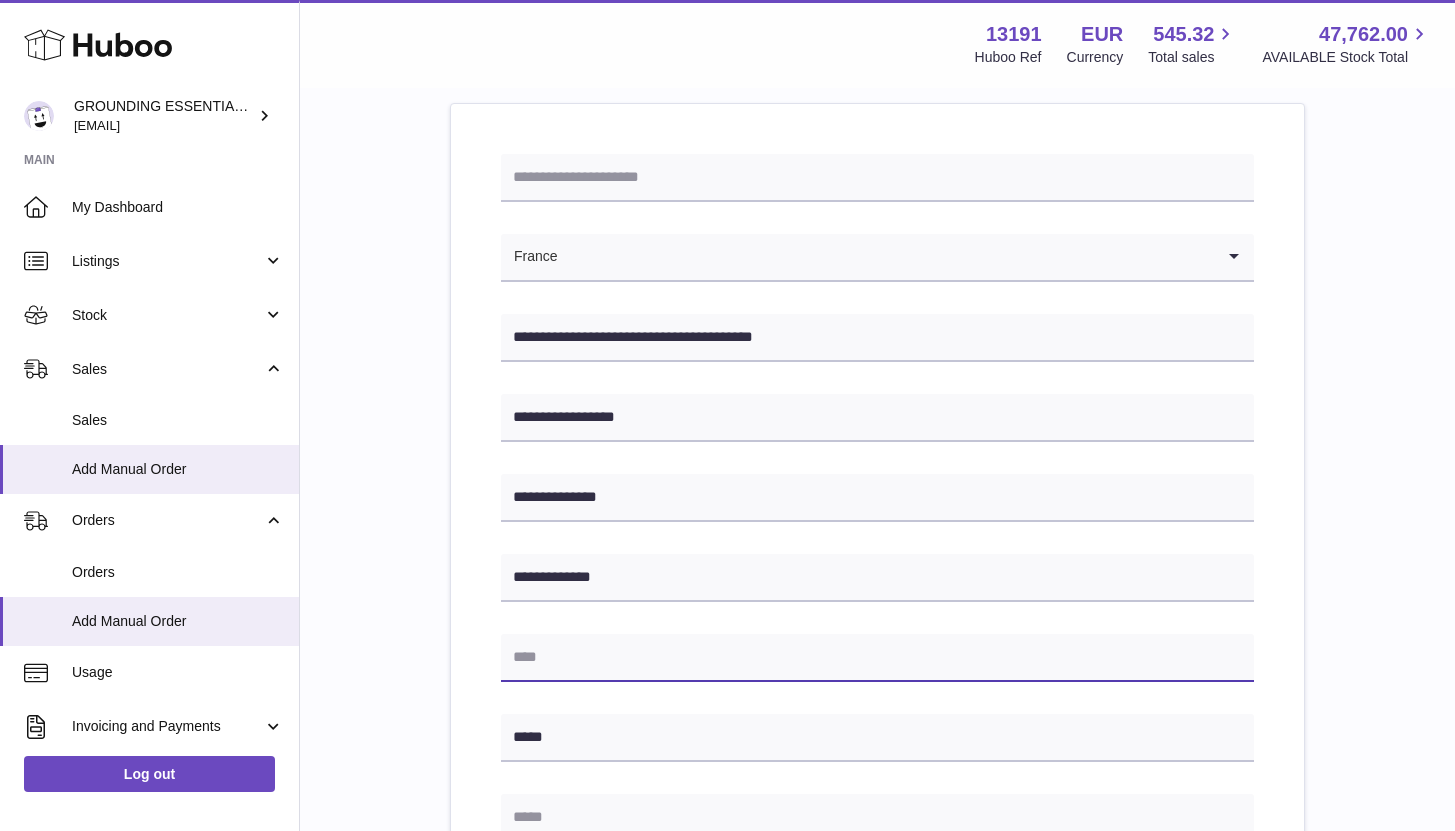 paste on "**********" 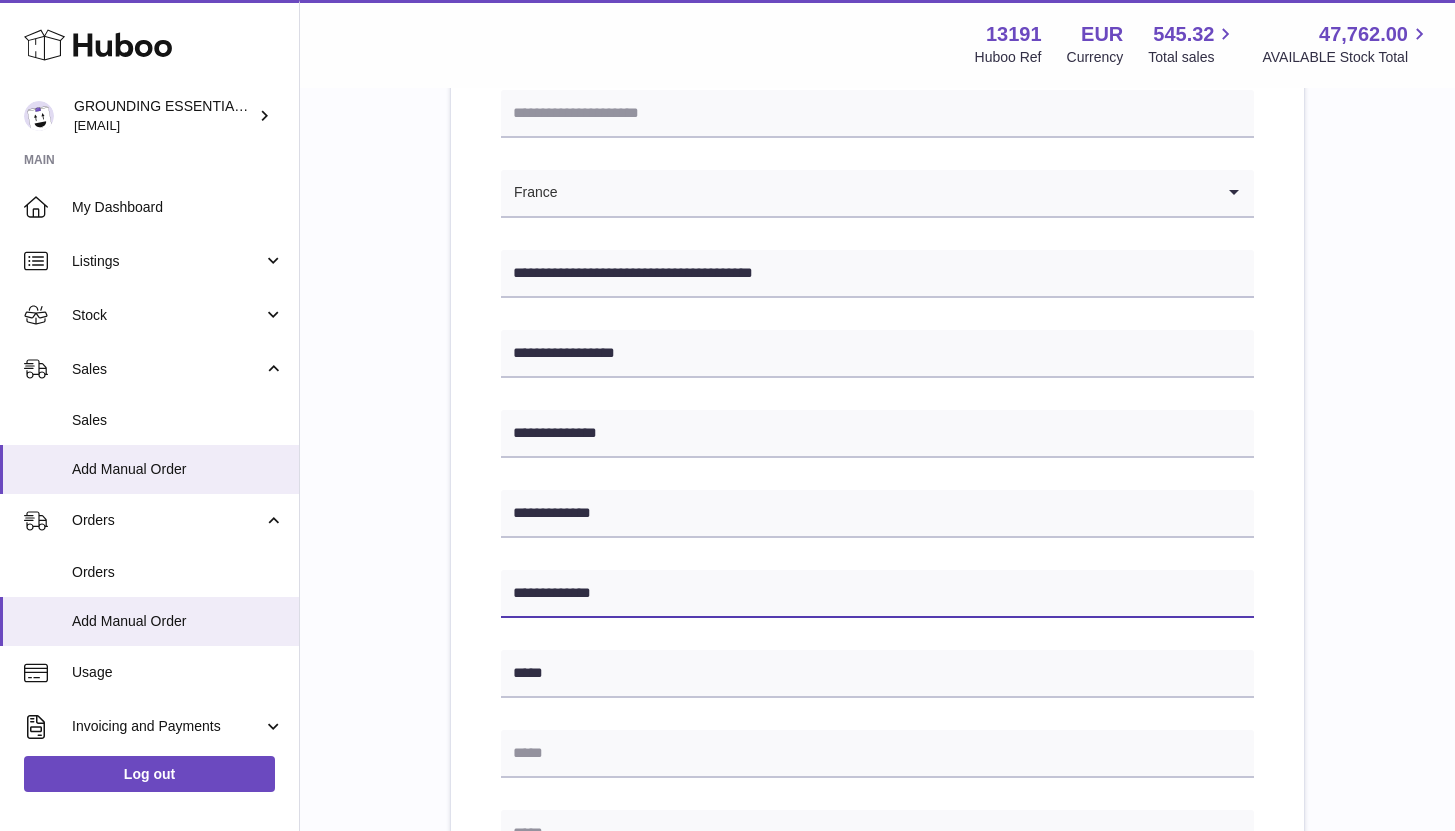 scroll, scrollTop: 294, scrollLeft: 0, axis: vertical 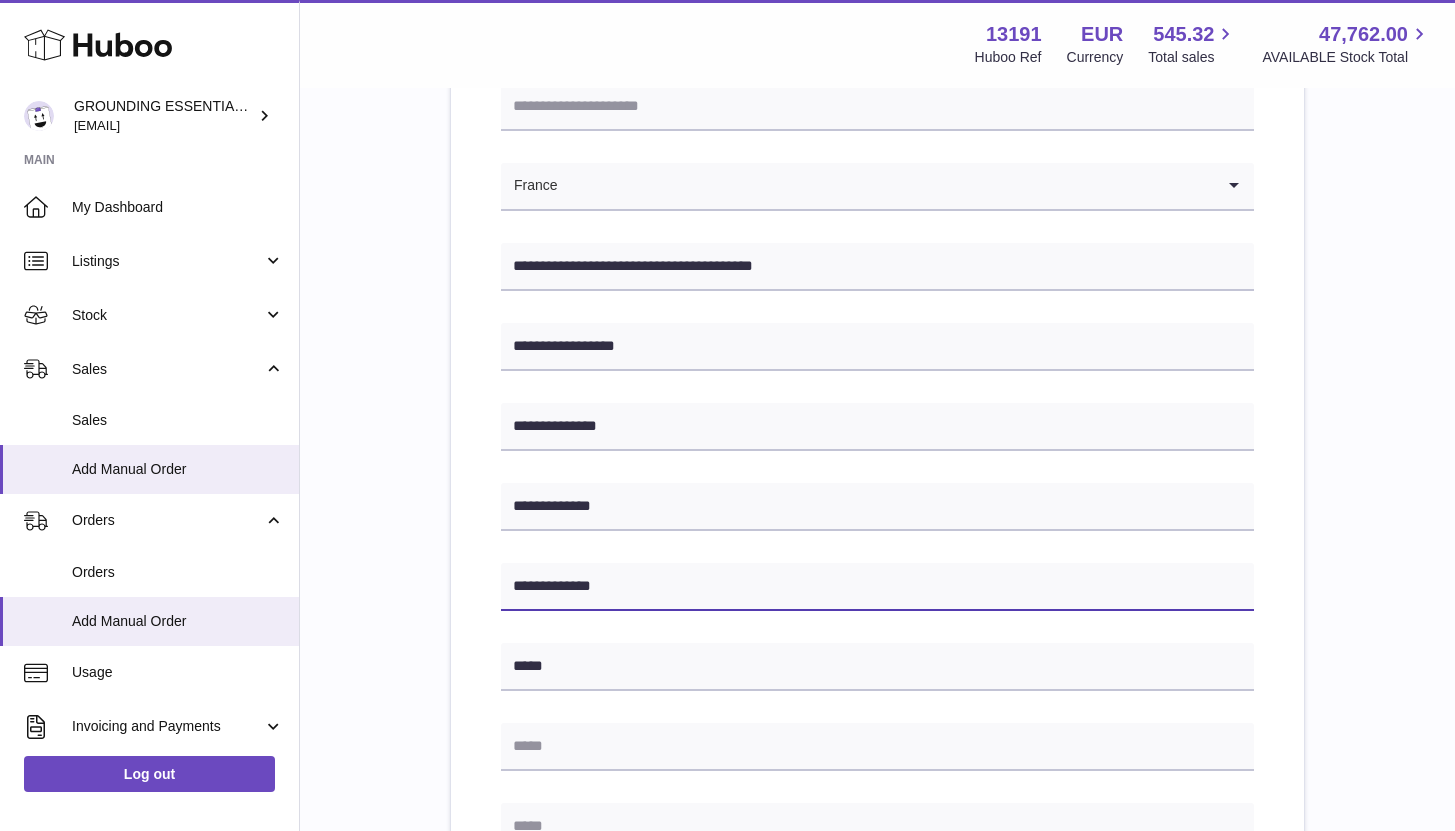 type on "**********" 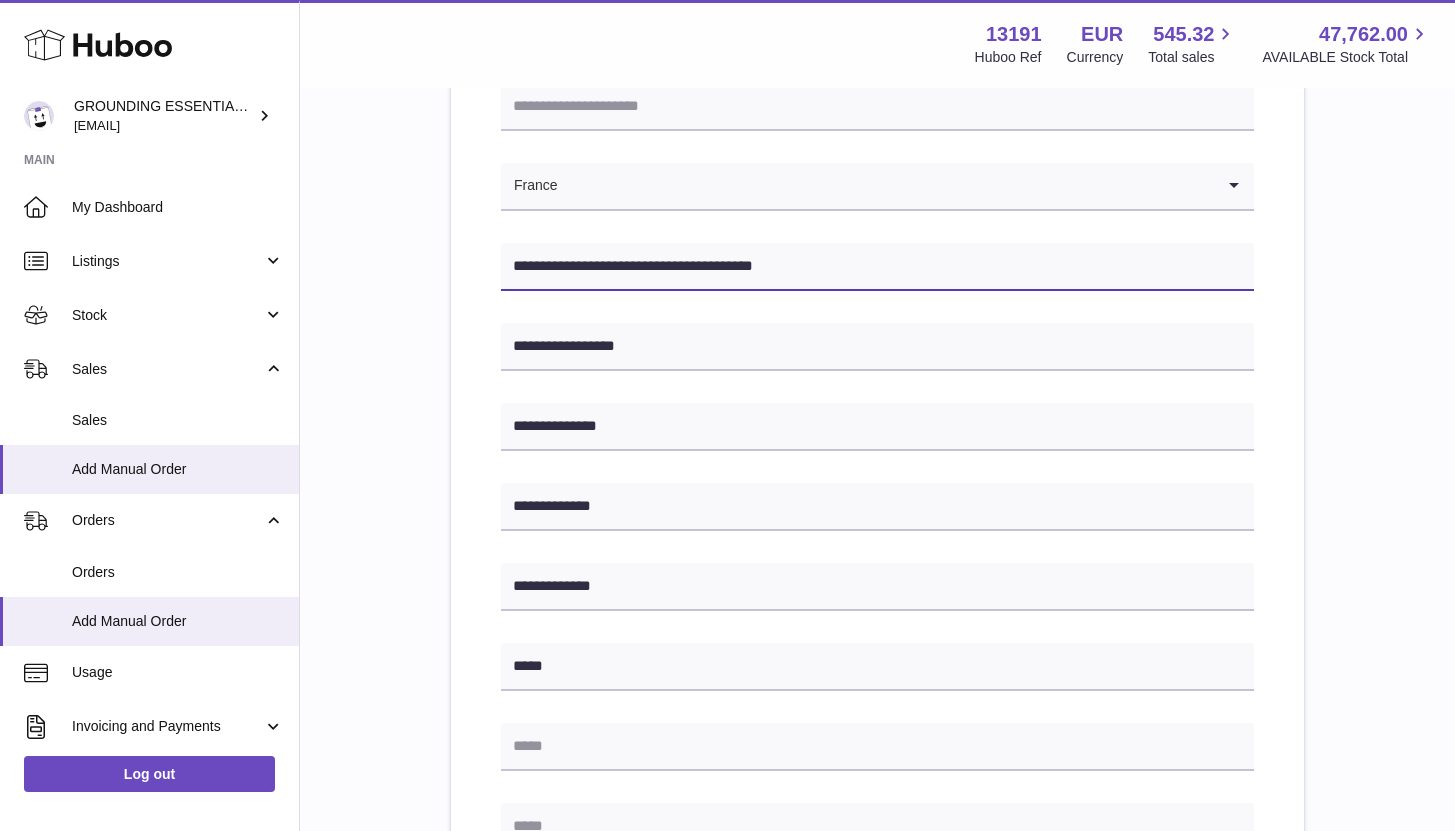 drag, startPoint x: 790, startPoint y: 266, endPoint x: 659, endPoint y: 267, distance: 131.00381 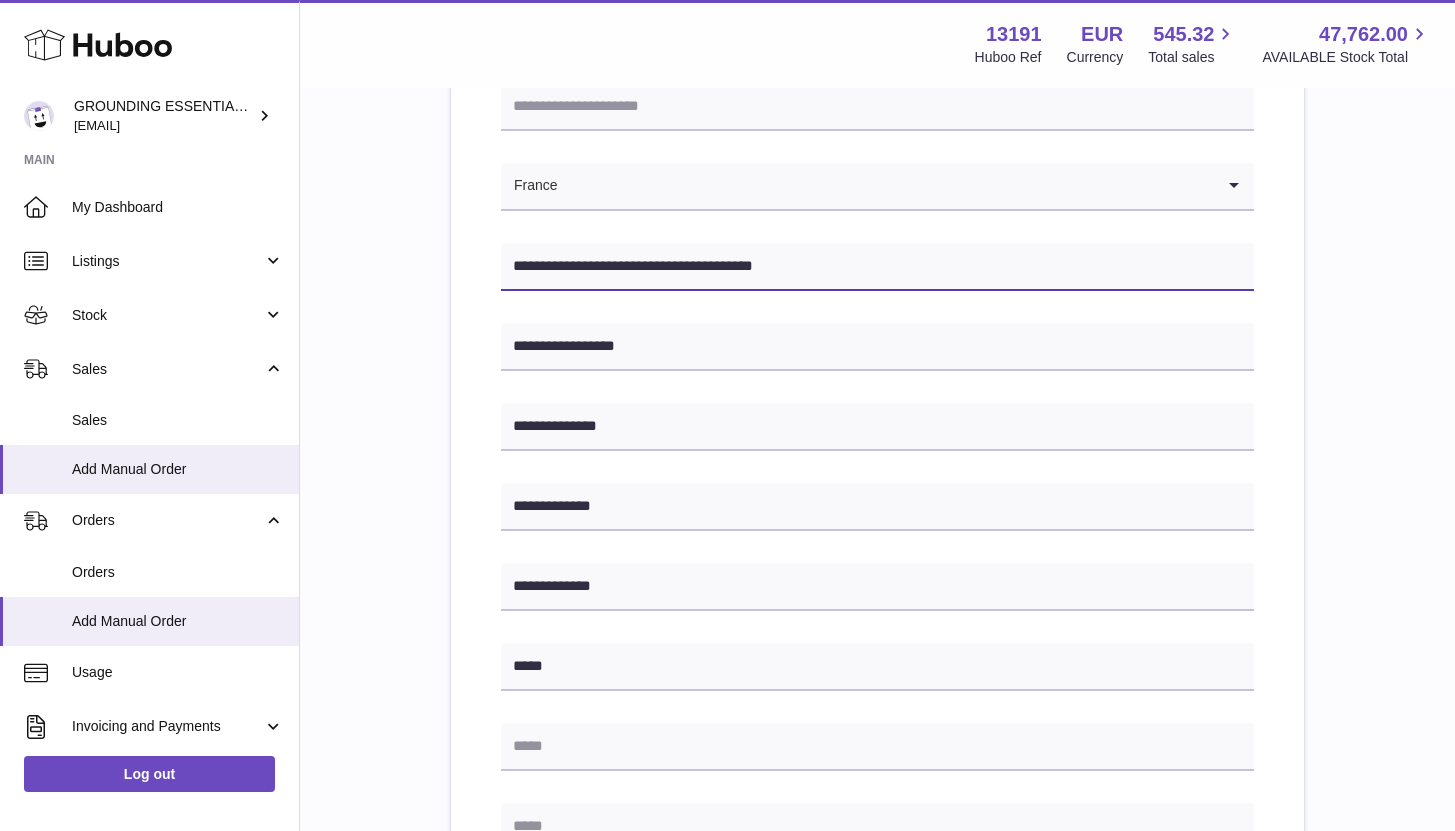 click on "**********" at bounding box center (877, 267) 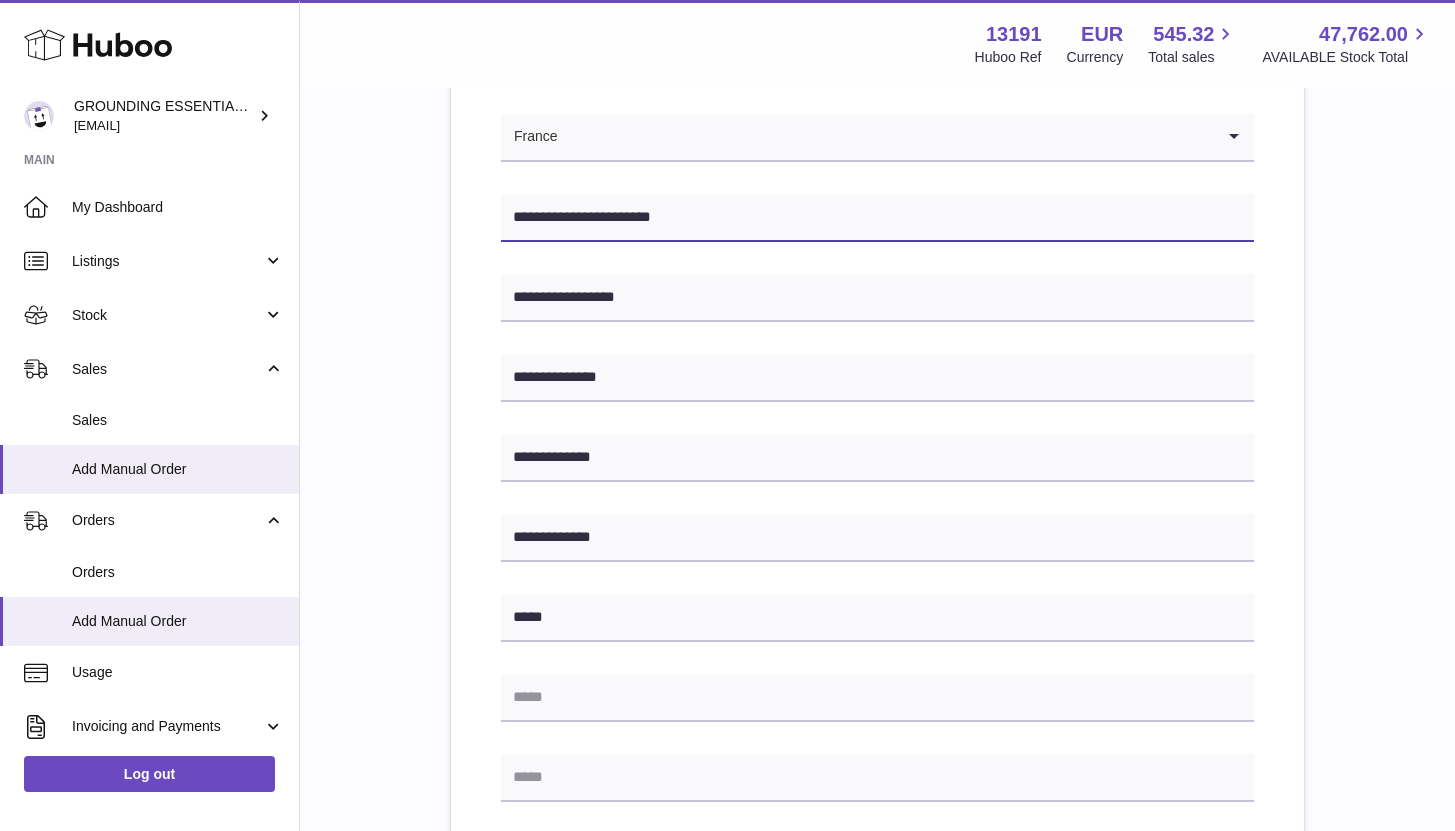 scroll, scrollTop: 434, scrollLeft: 0, axis: vertical 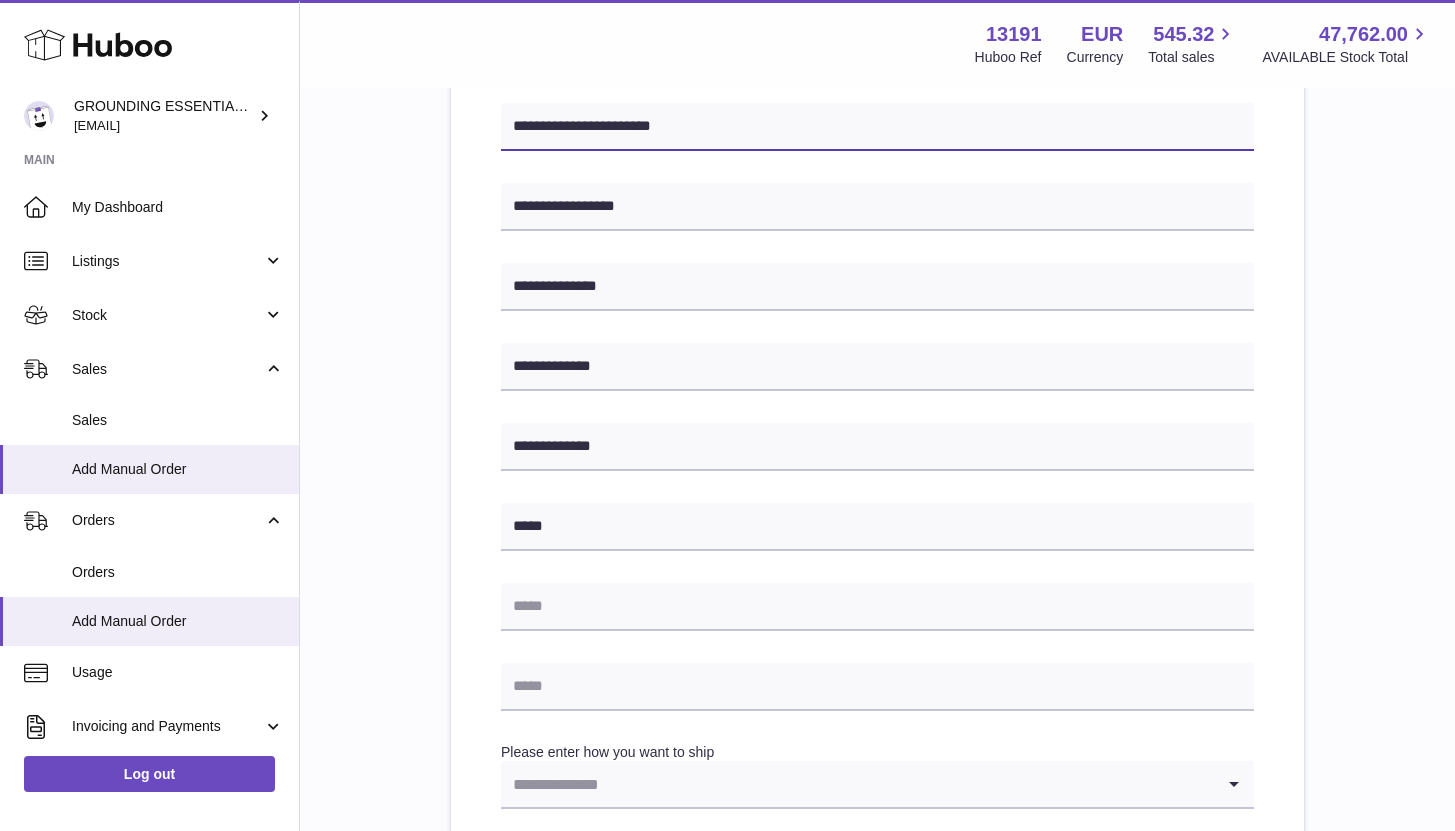 type on "**********" 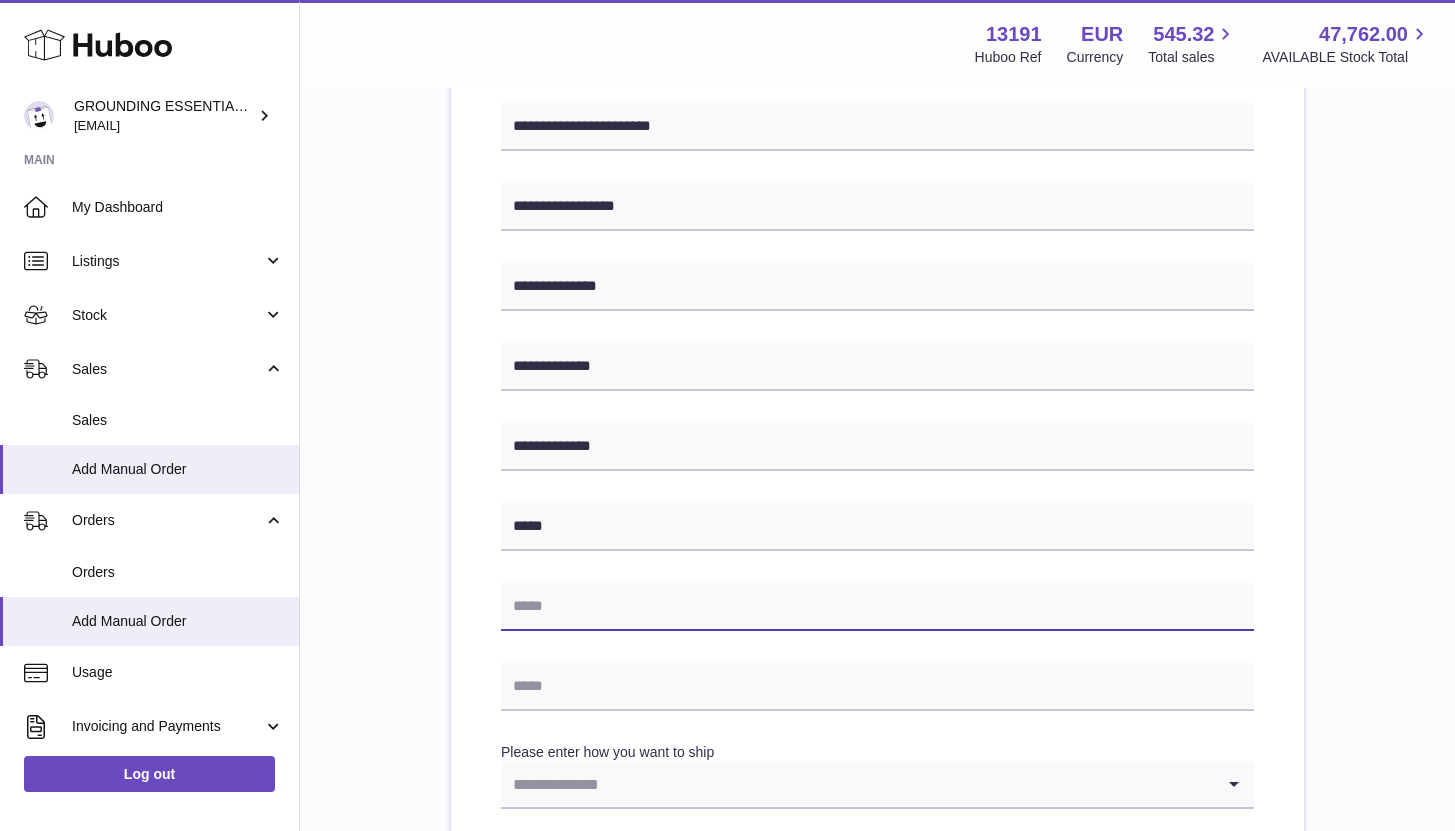 click at bounding box center (877, 607) 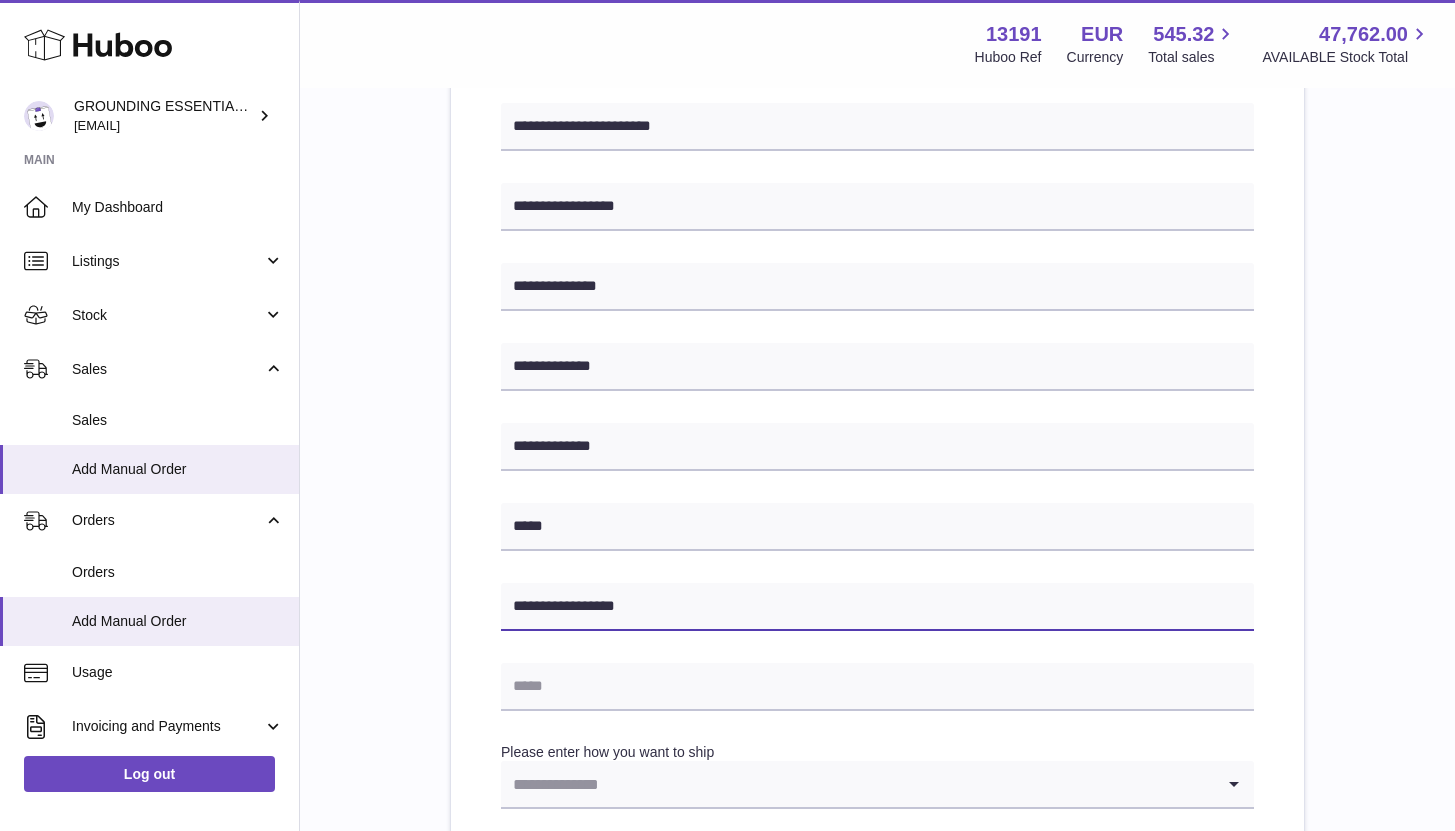 type on "**********" 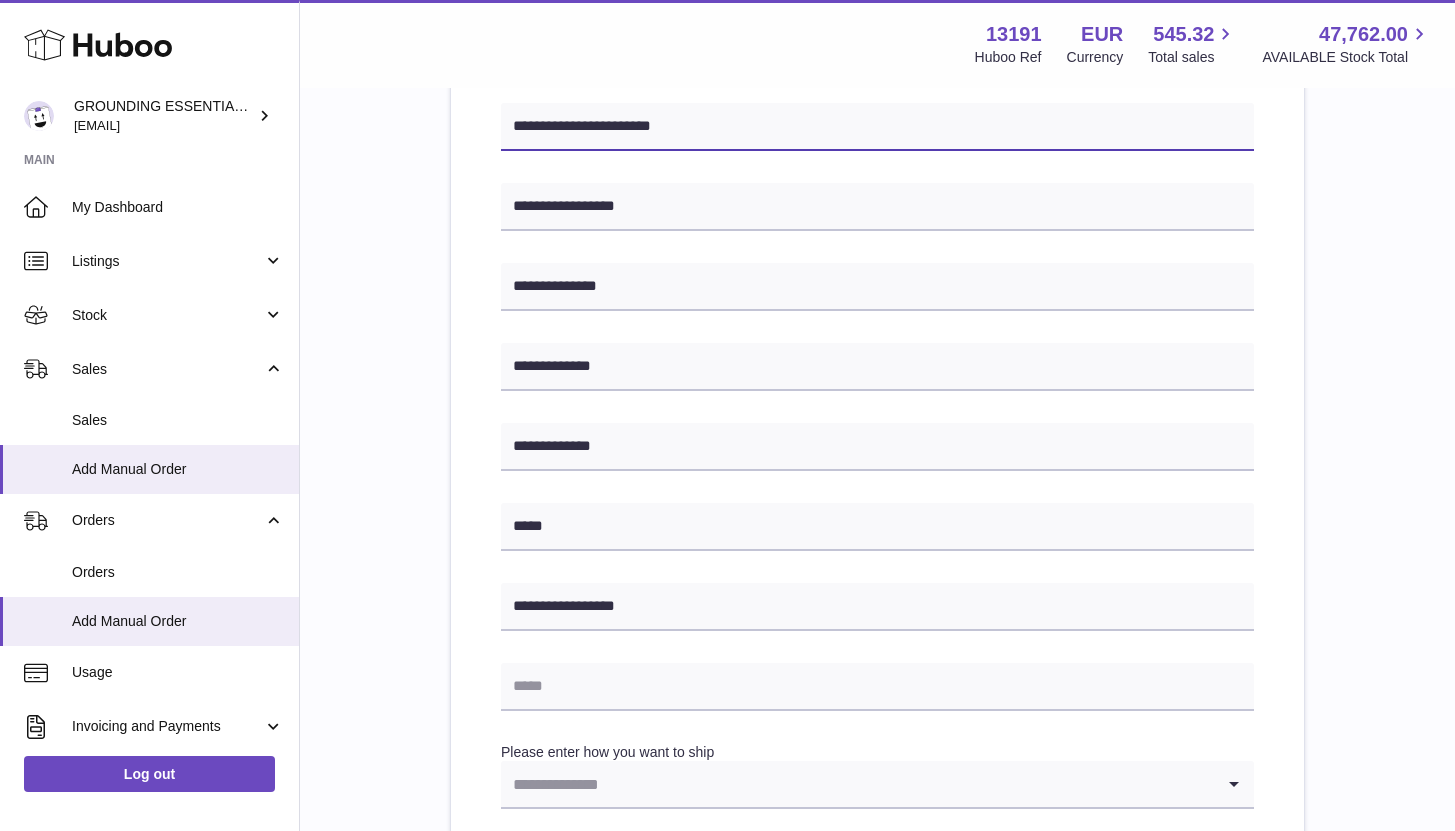 drag, startPoint x: 691, startPoint y: 129, endPoint x: 607, endPoint y: 130, distance: 84.00595 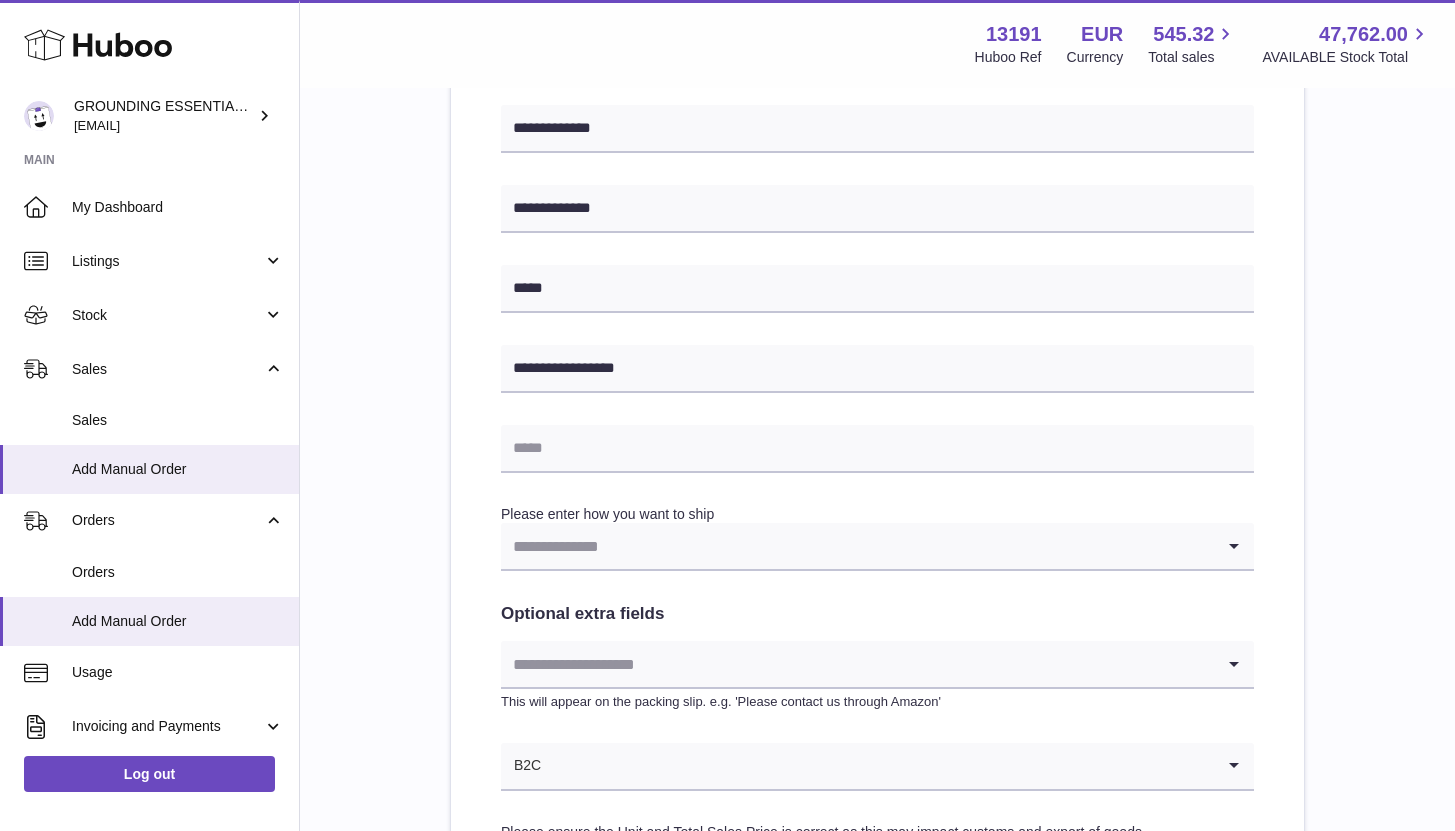 scroll, scrollTop: 694, scrollLeft: 0, axis: vertical 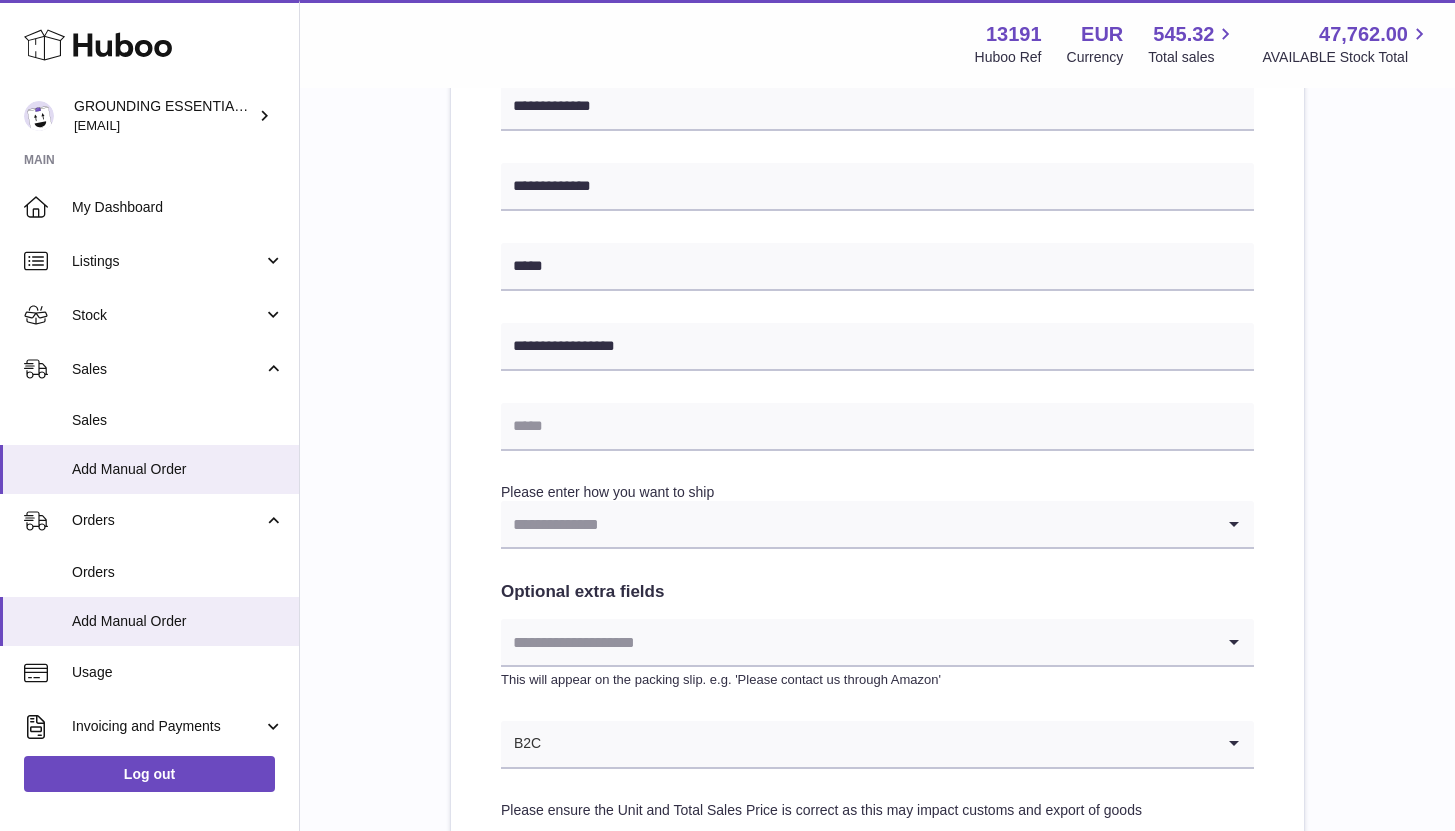 type on "**********" 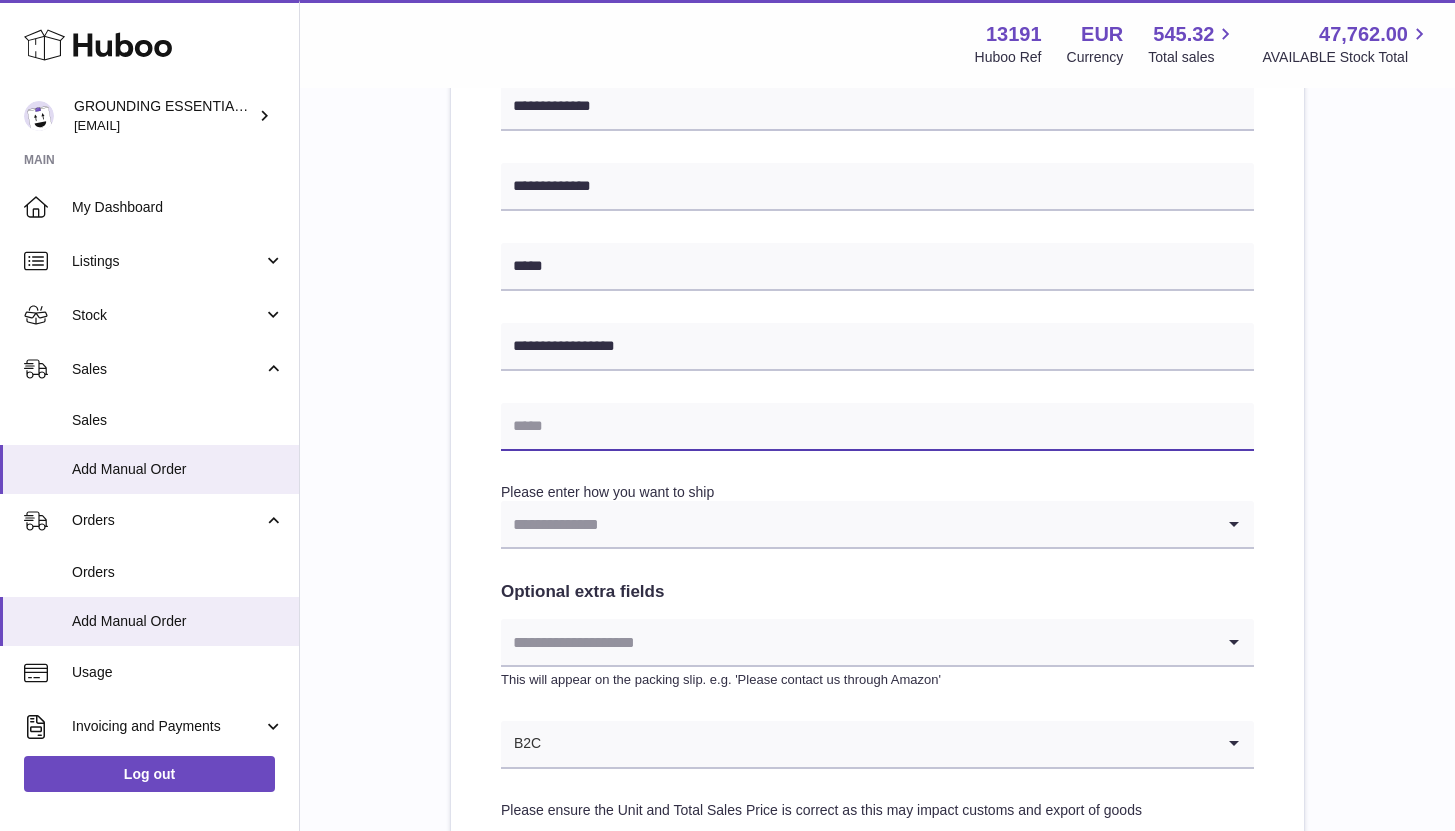 click at bounding box center [877, 427] 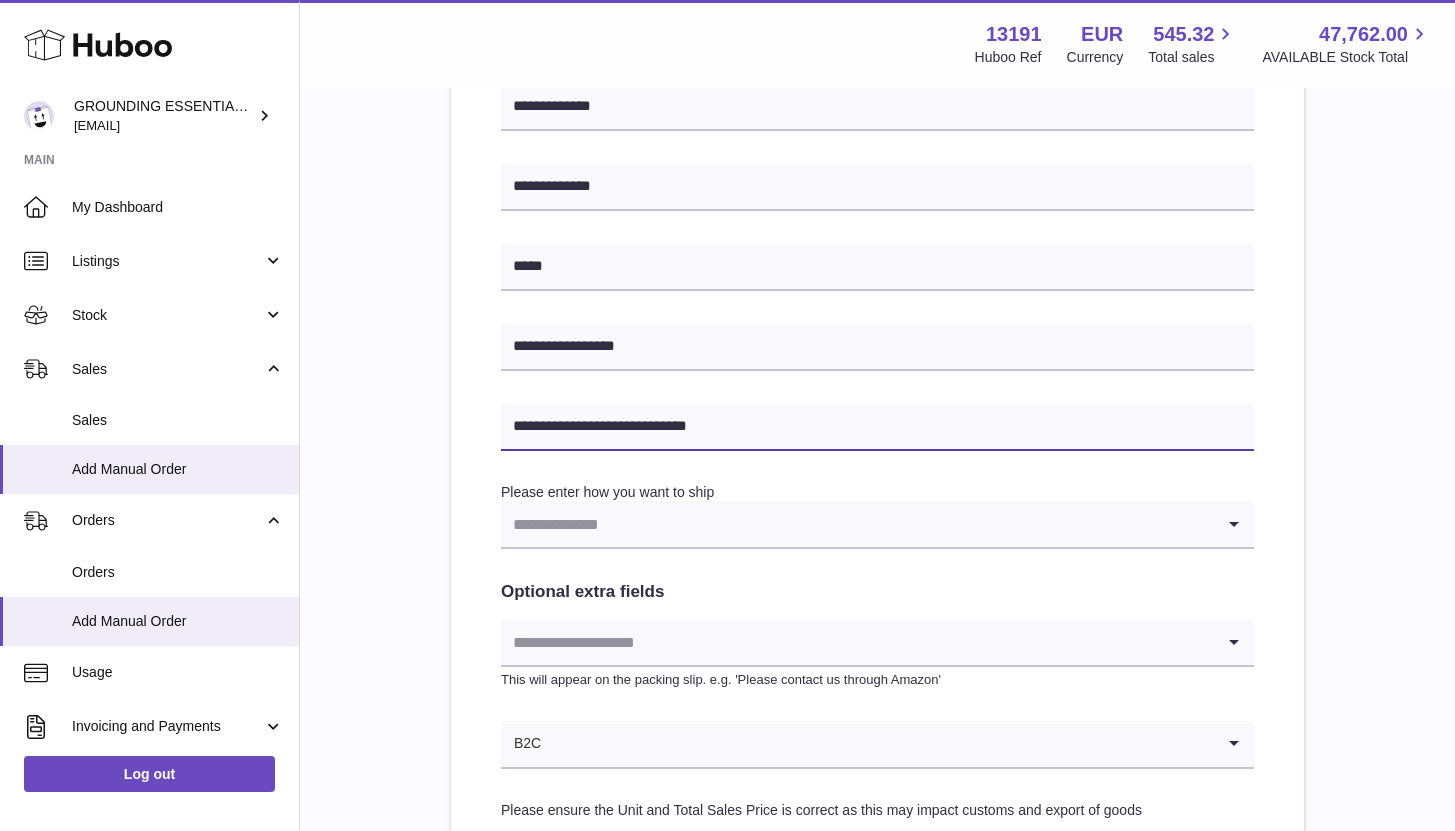 type on "**********" 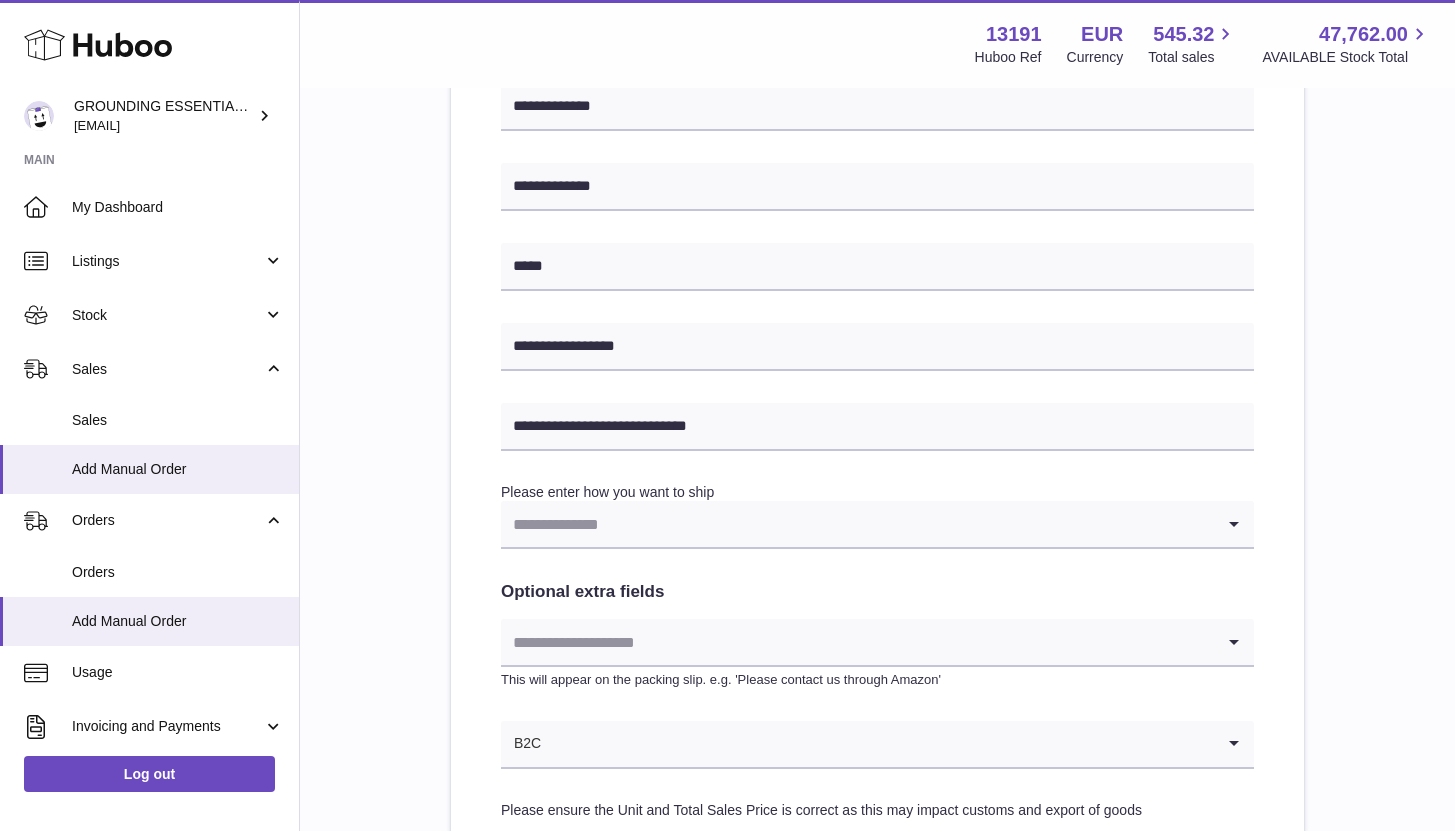 click at bounding box center (857, 524) 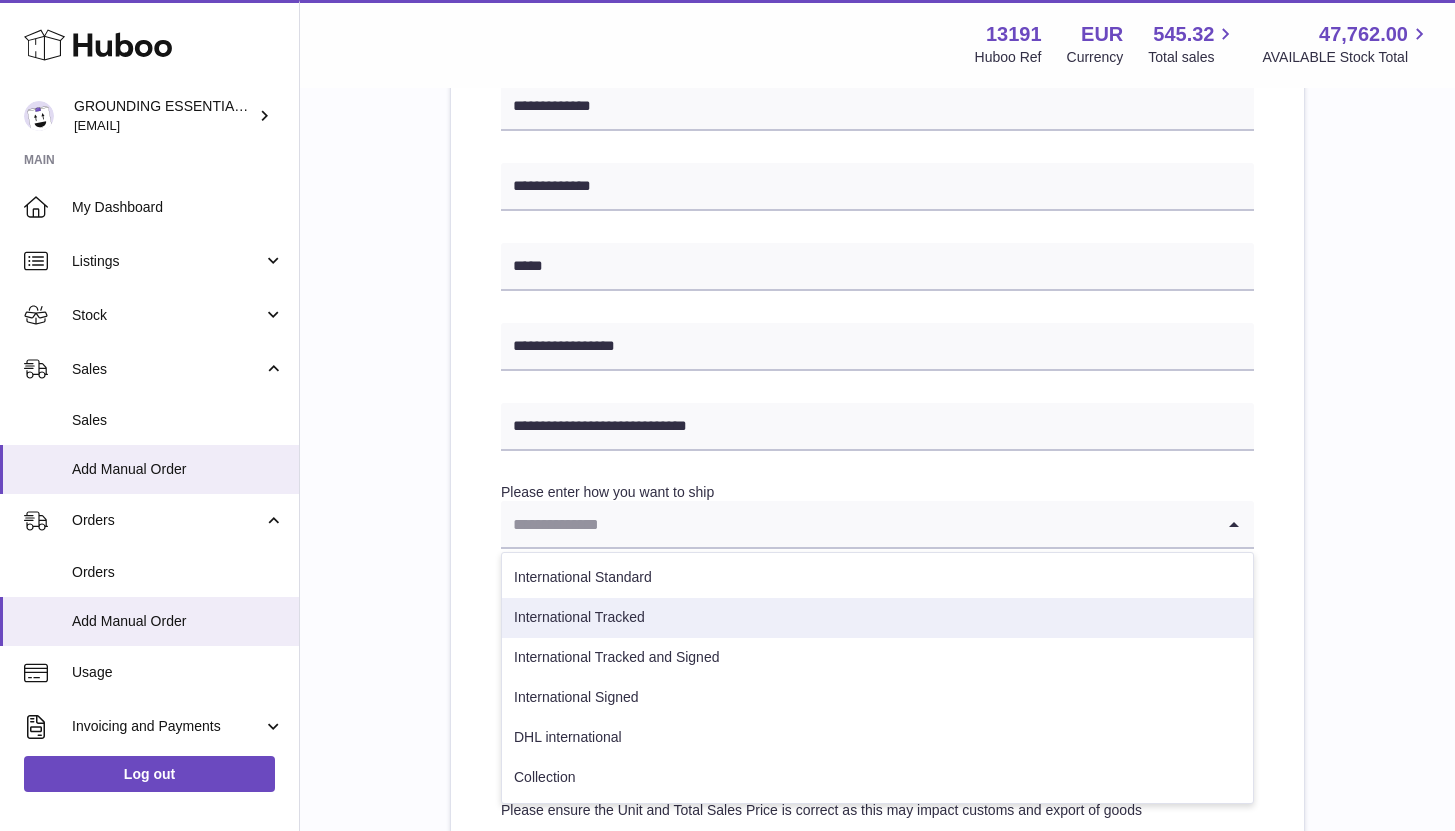 click on "International Tracked" at bounding box center [877, 618] 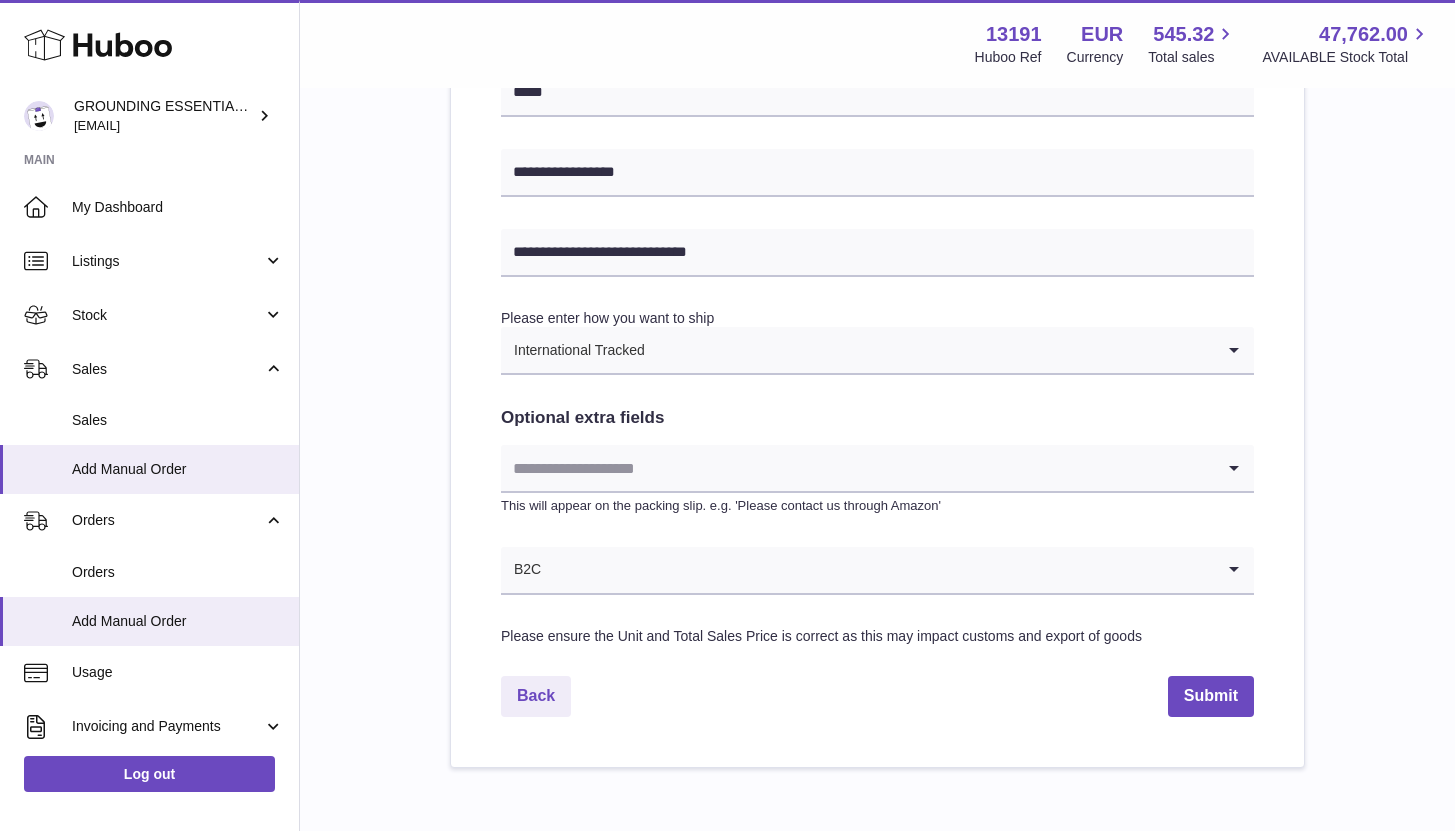 scroll, scrollTop: 908, scrollLeft: 0, axis: vertical 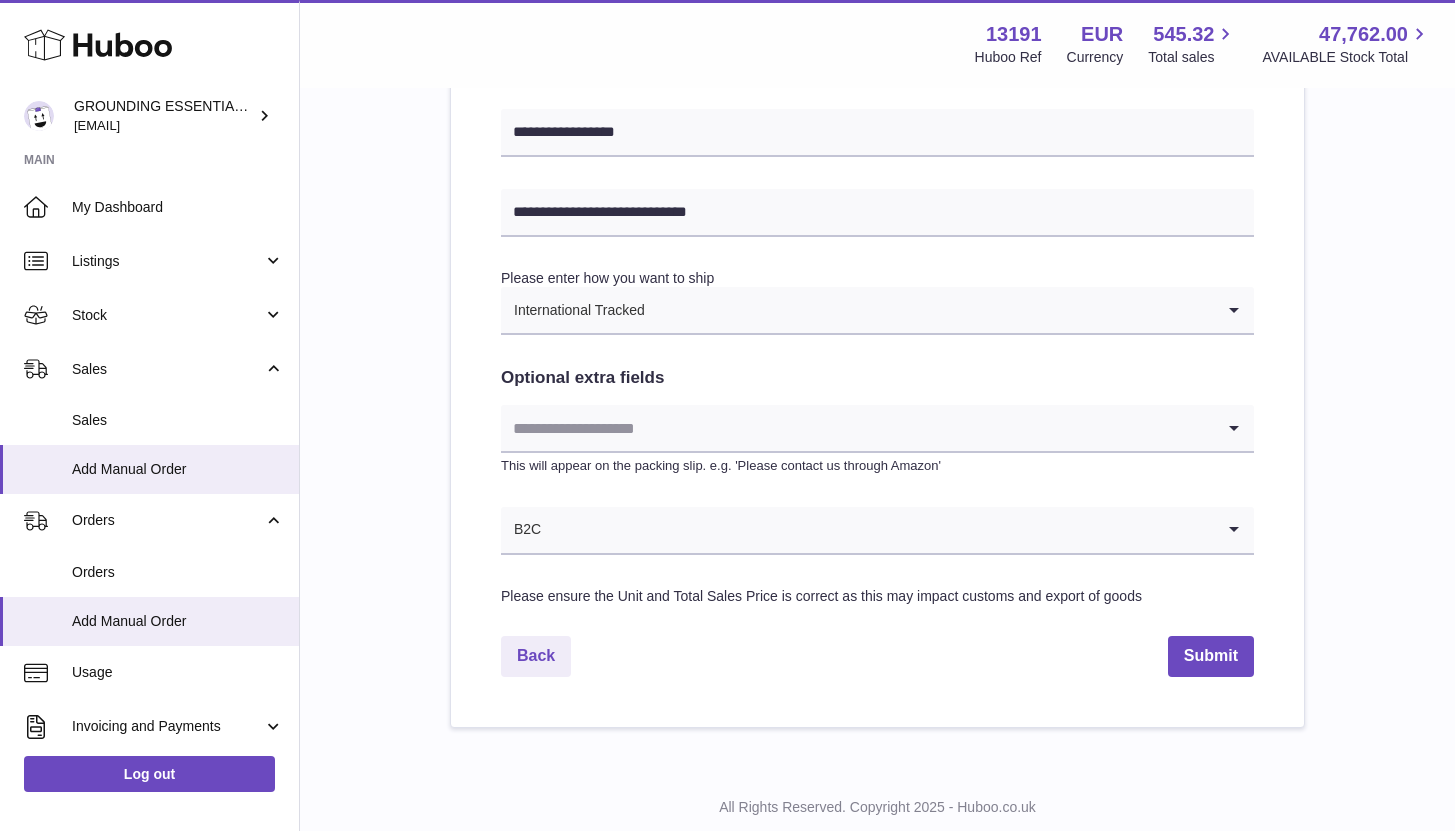 click at bounding box center (857, 428) 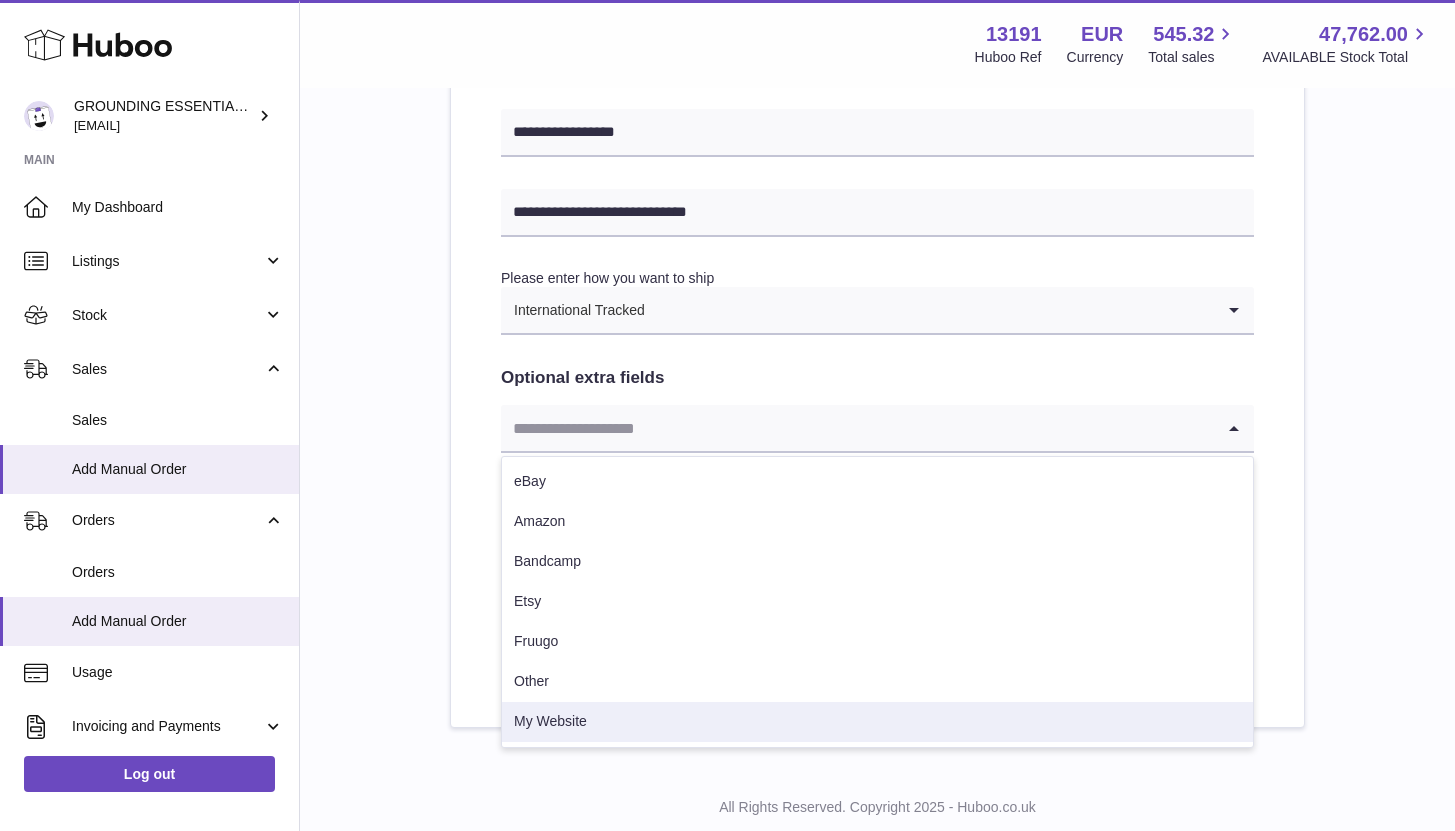 click on "My Website" at bounding box center [877, 722] 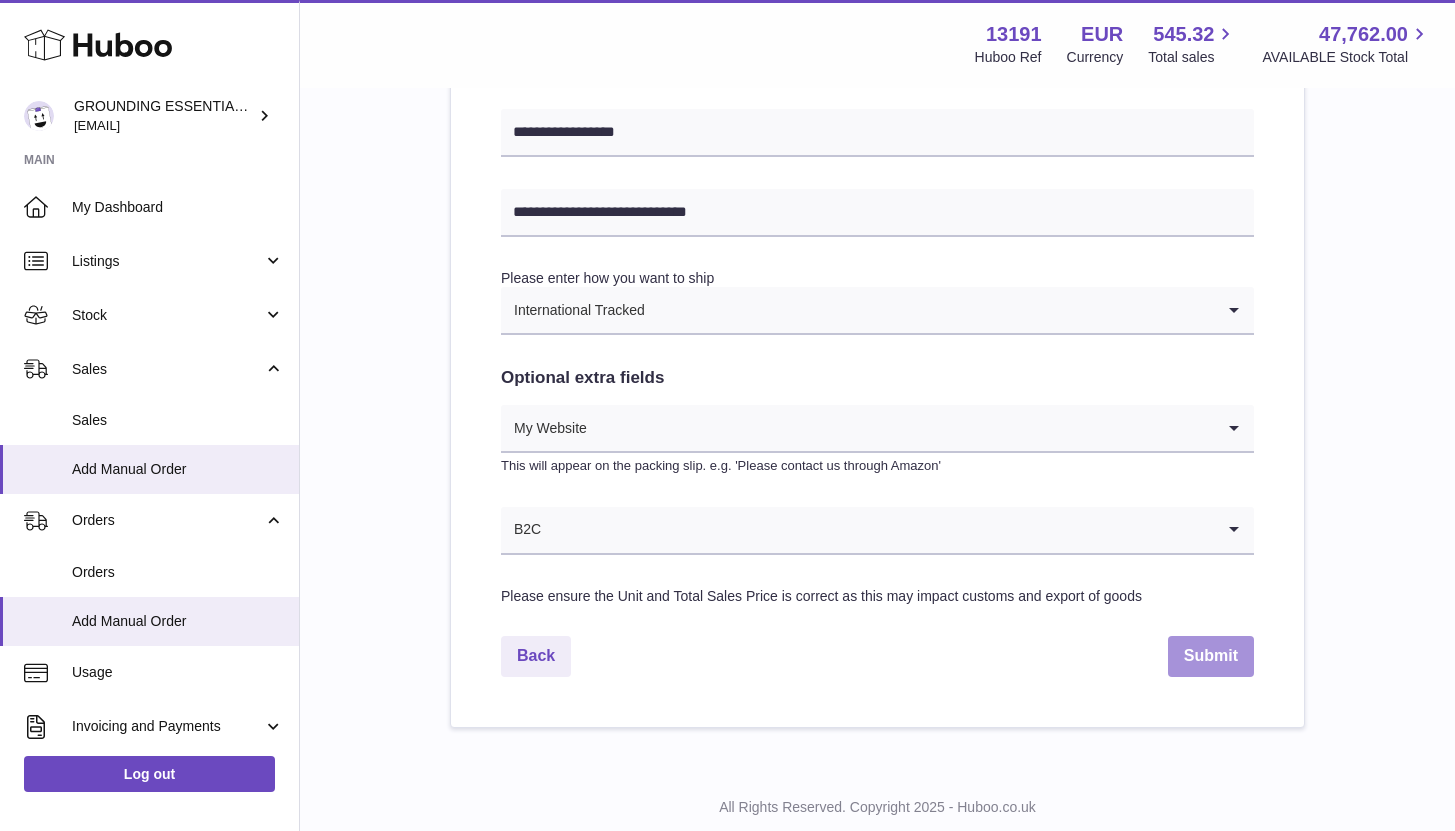 click on "Submit" at bounding box center (1211, 656) 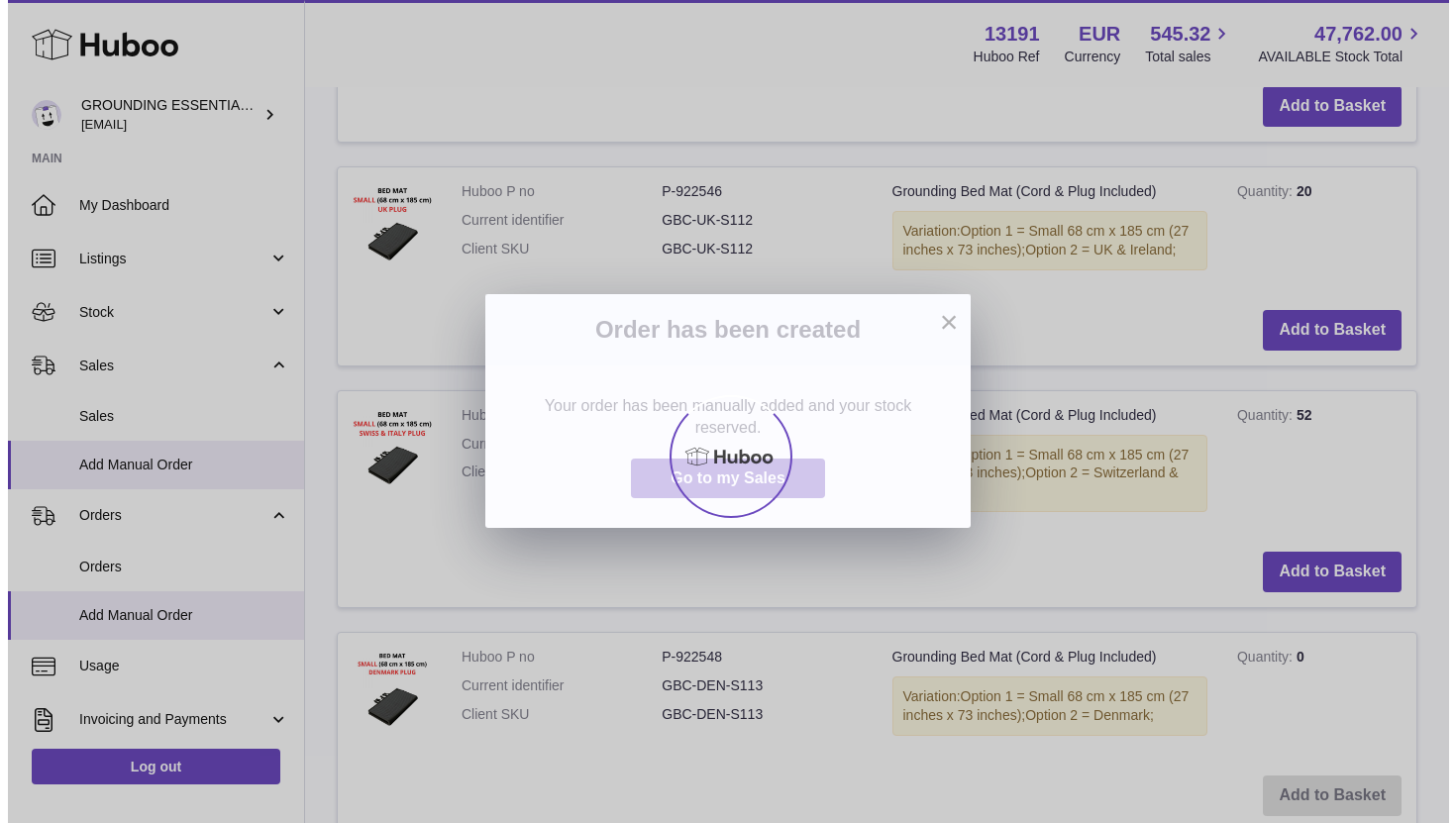scroll, scrollTop: 0, scrollLeft: 0, axis: both 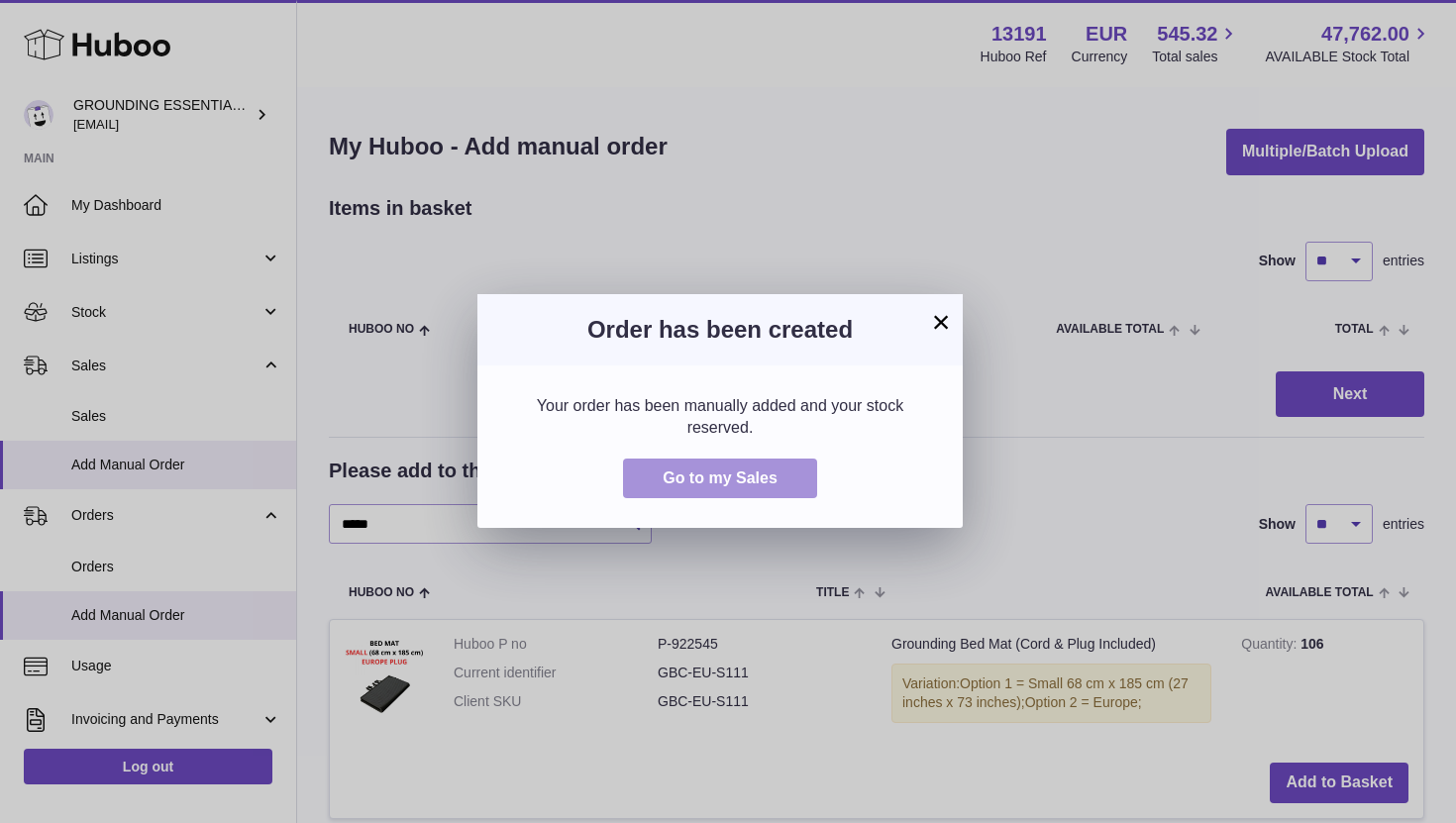 click on "Go to my Sales" at bounding box center [720, 478] 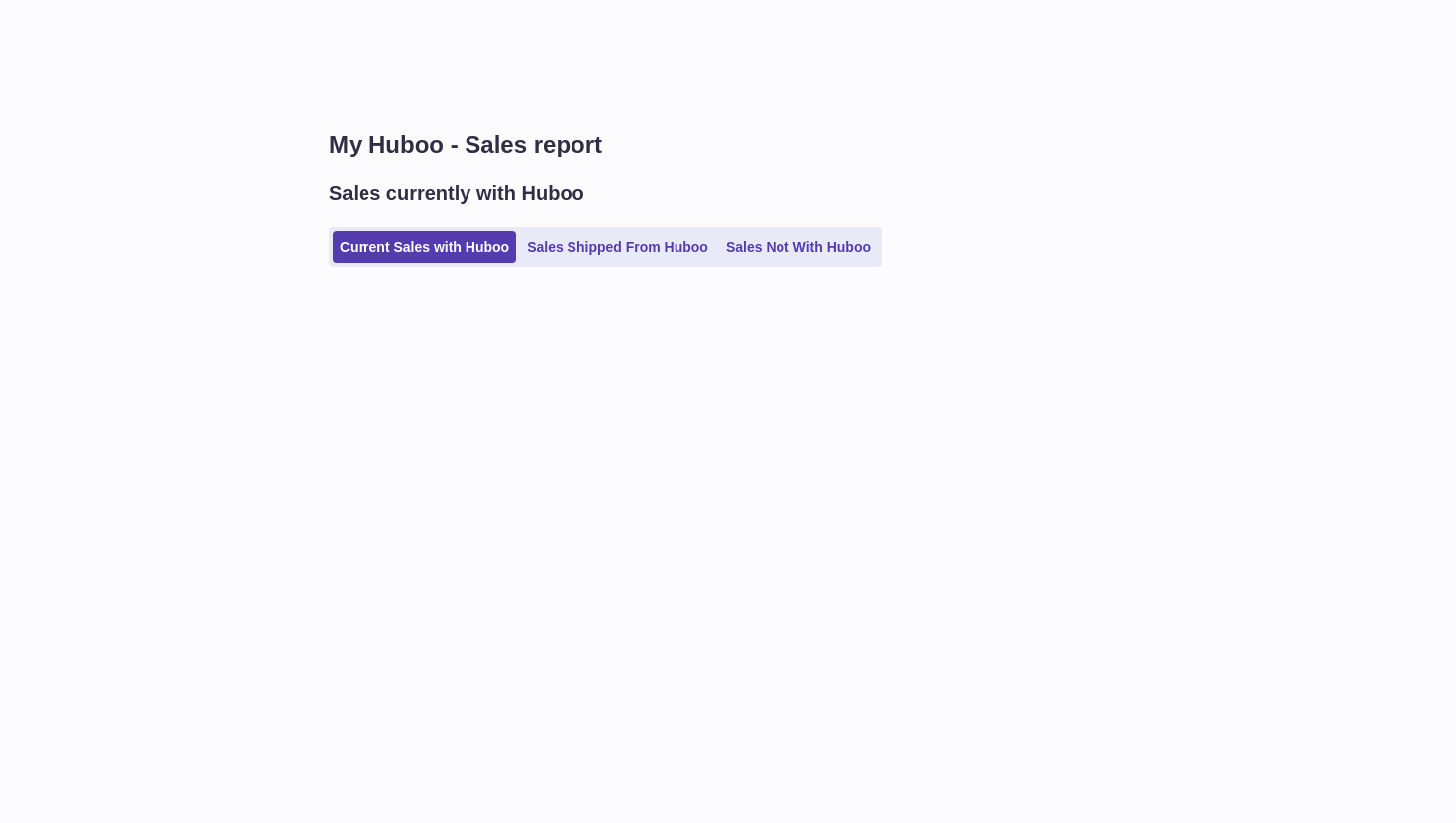 scroll, scrollTop: 0, scrollLeft: 0, axis: both 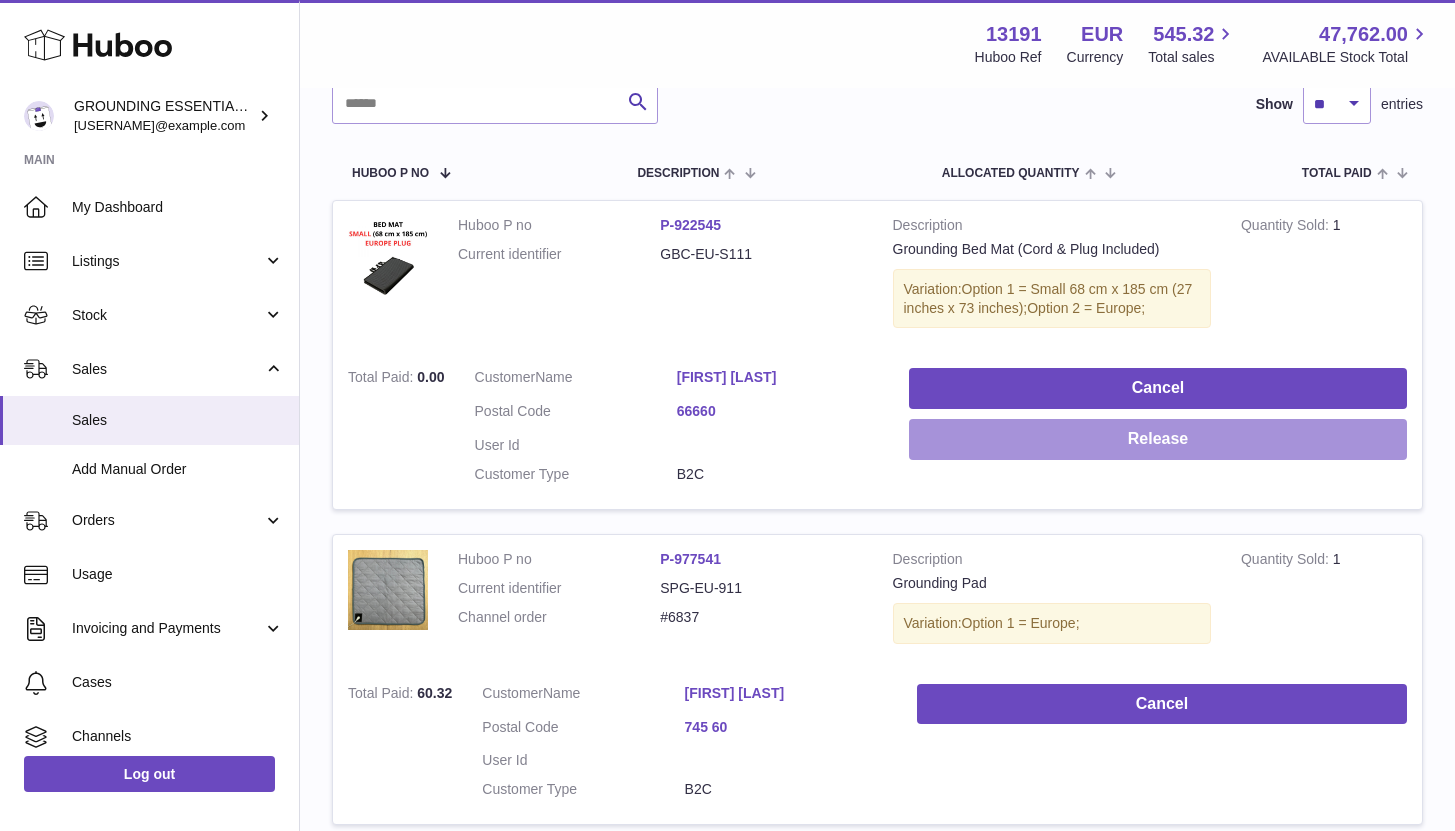 click on "Release" at bounding box center [1158, 439] 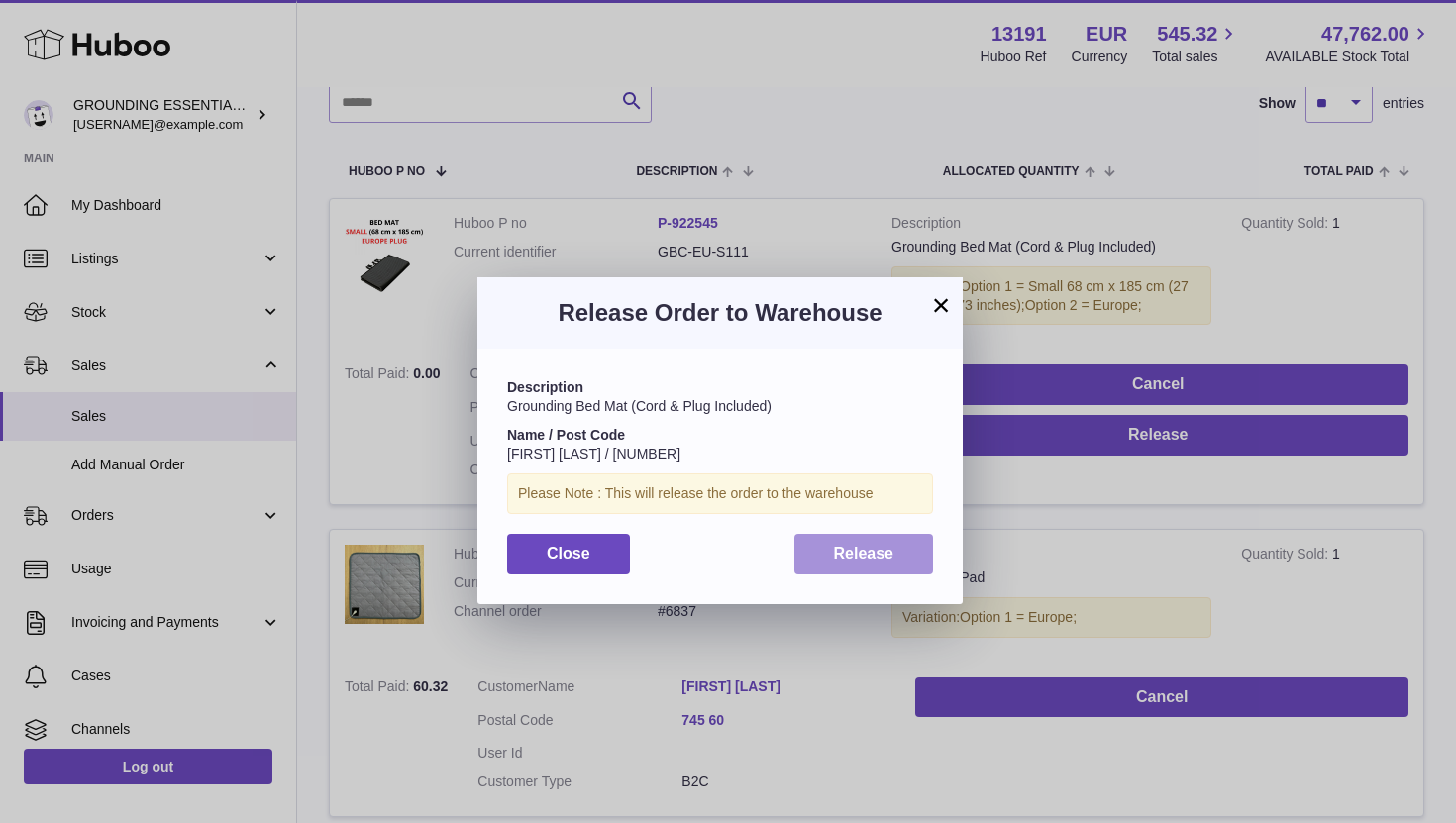 click on "Release" at bounding box center [864, 554] 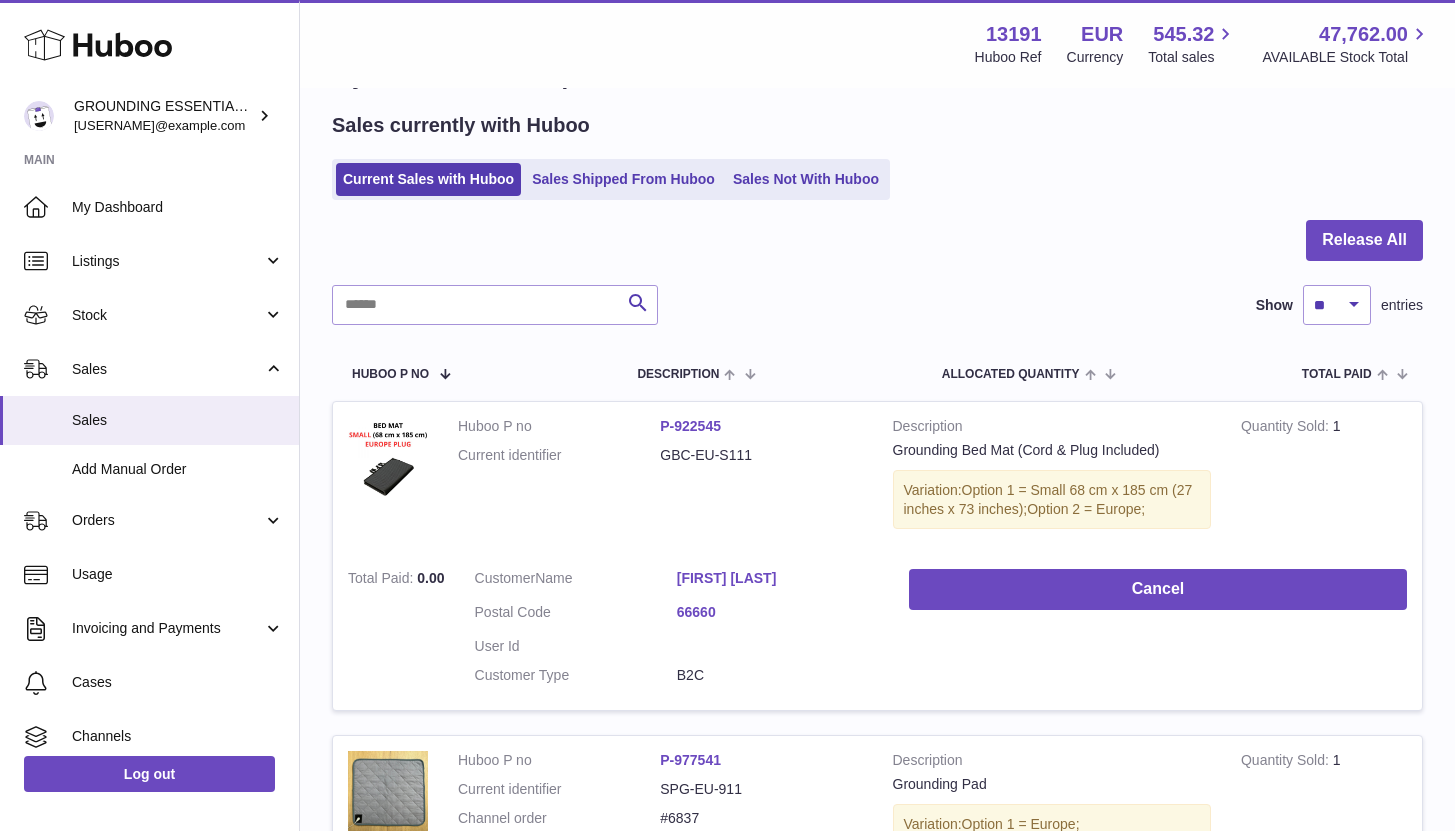 scroll, scrollTop: 0, scrollLeft: 0, axis: both 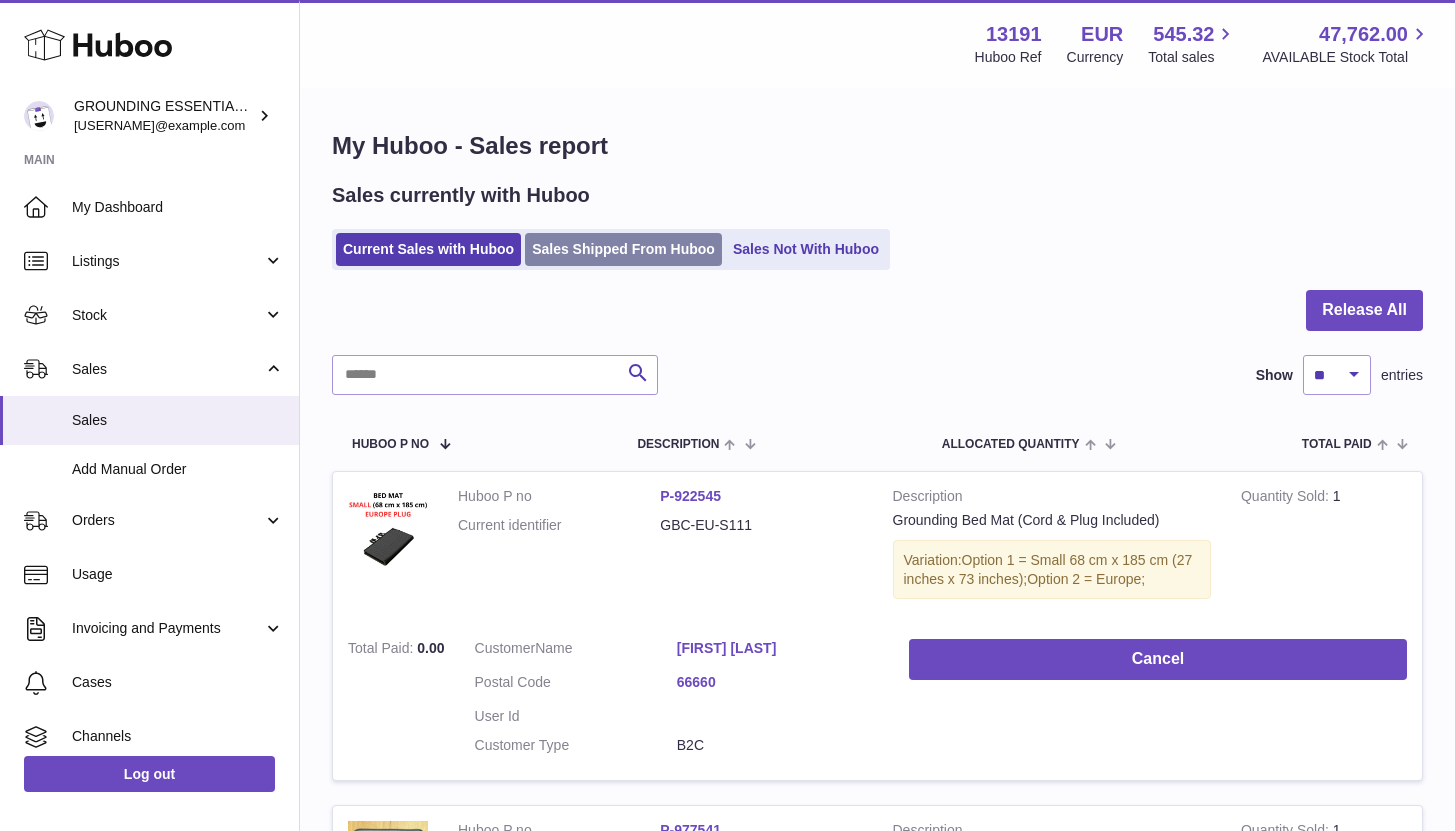 click on "Sales Shipped From Huboo" at bounding box center [623, 249] 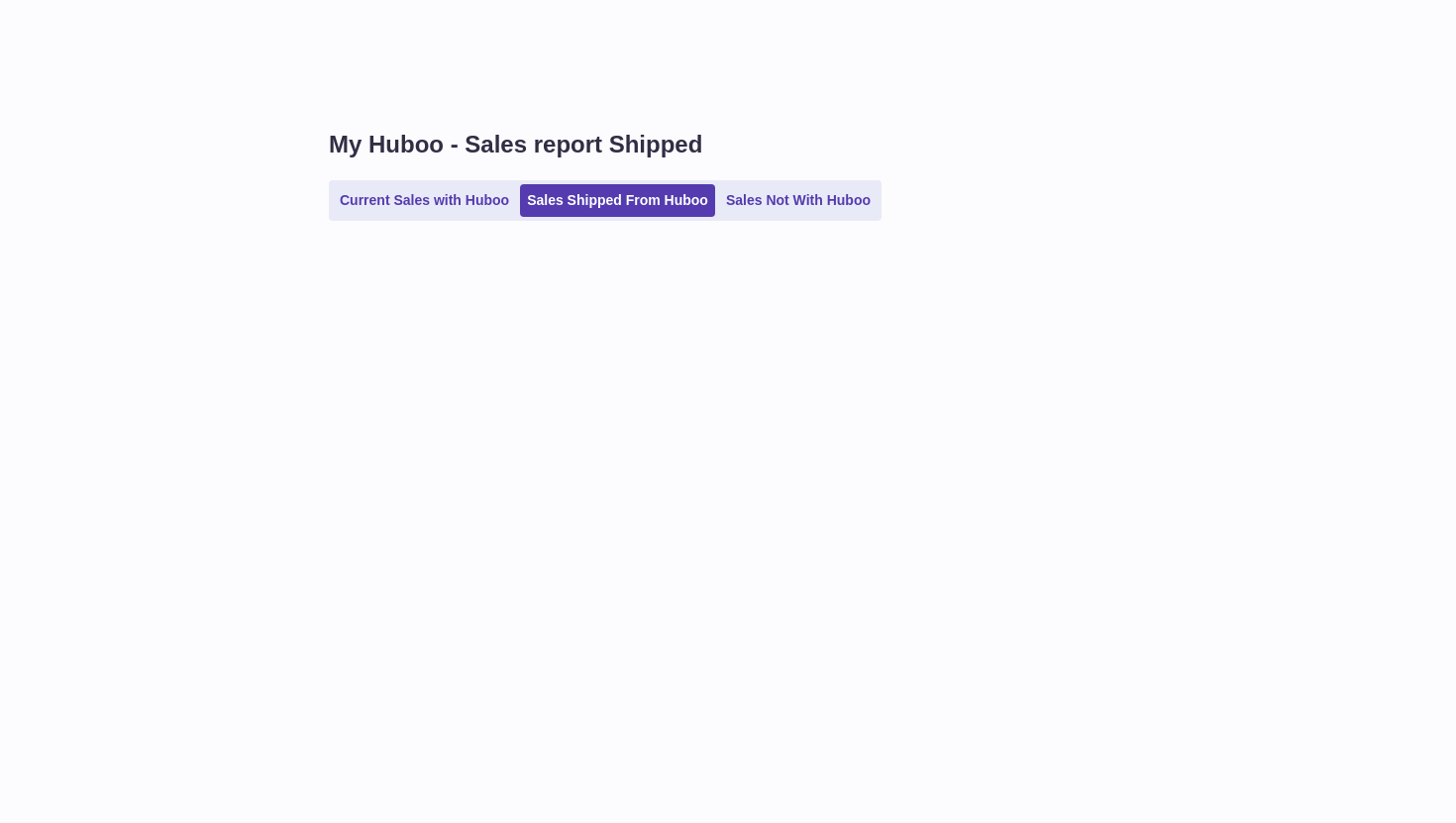 scroll, scrollTop: 0, scrollLeft: 0, axis: both 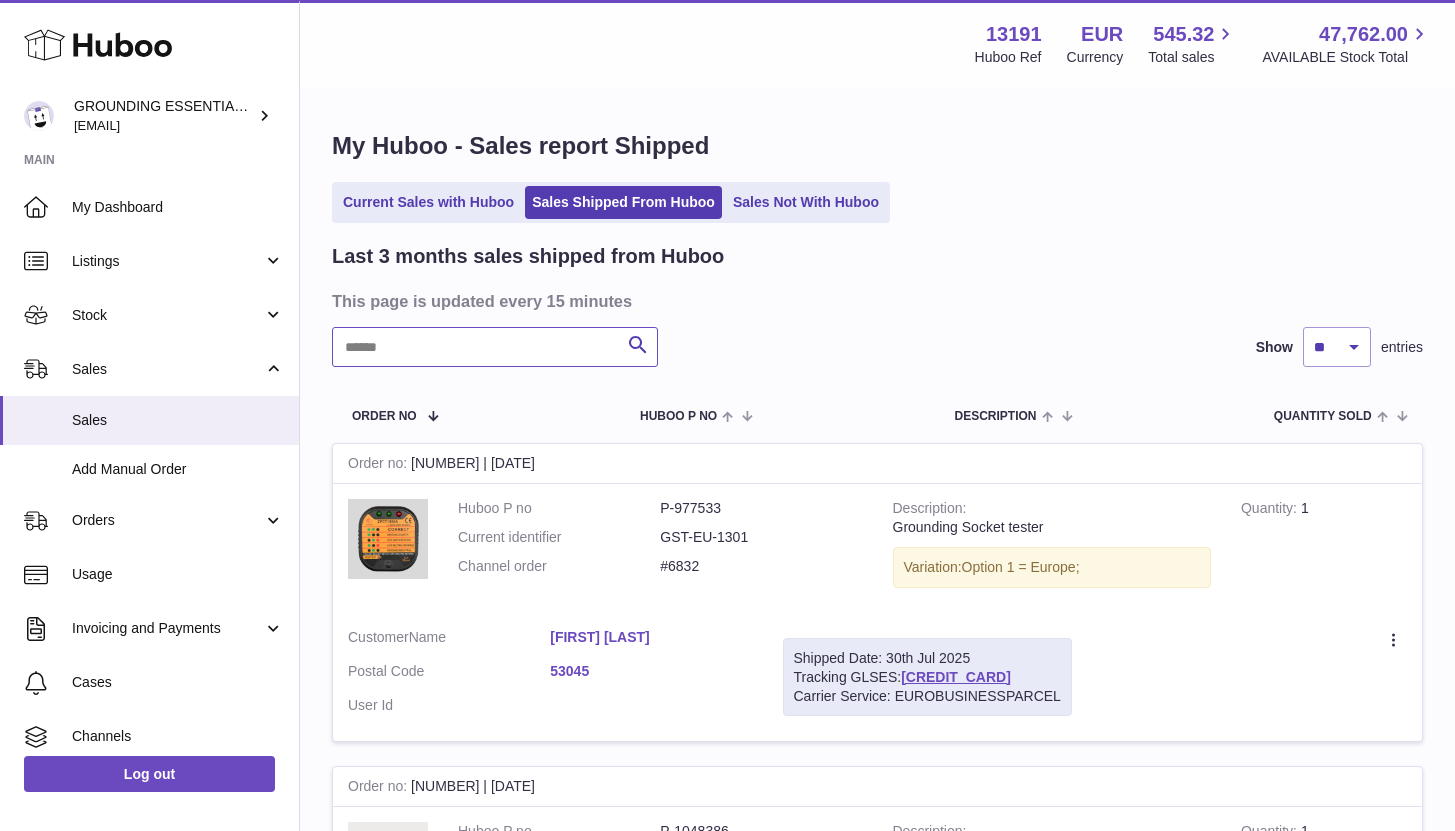 click at bounding box center [495, 347] 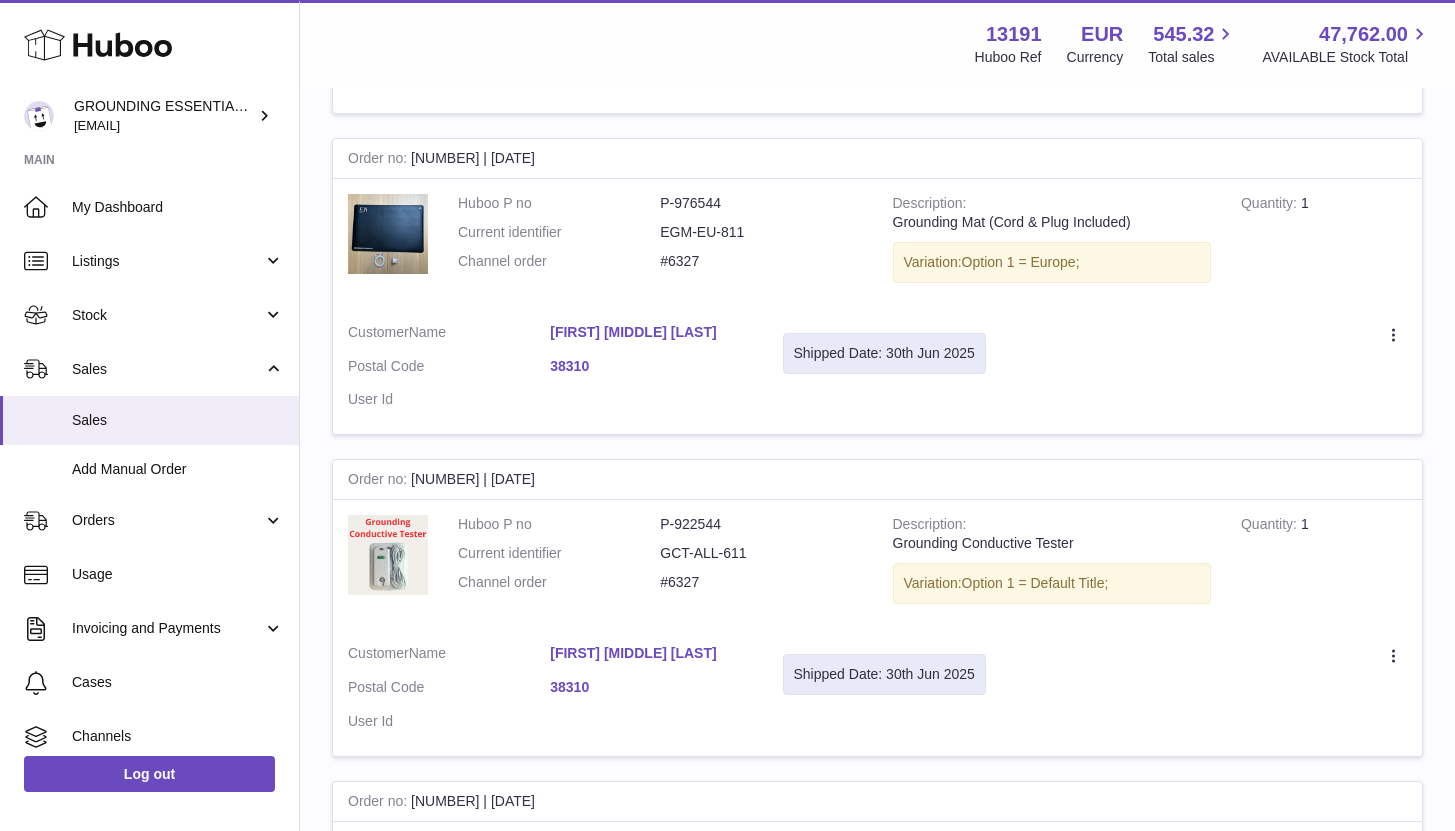 scroll, scrollTop: 1162, scrollLeft: 0, axis: vertical 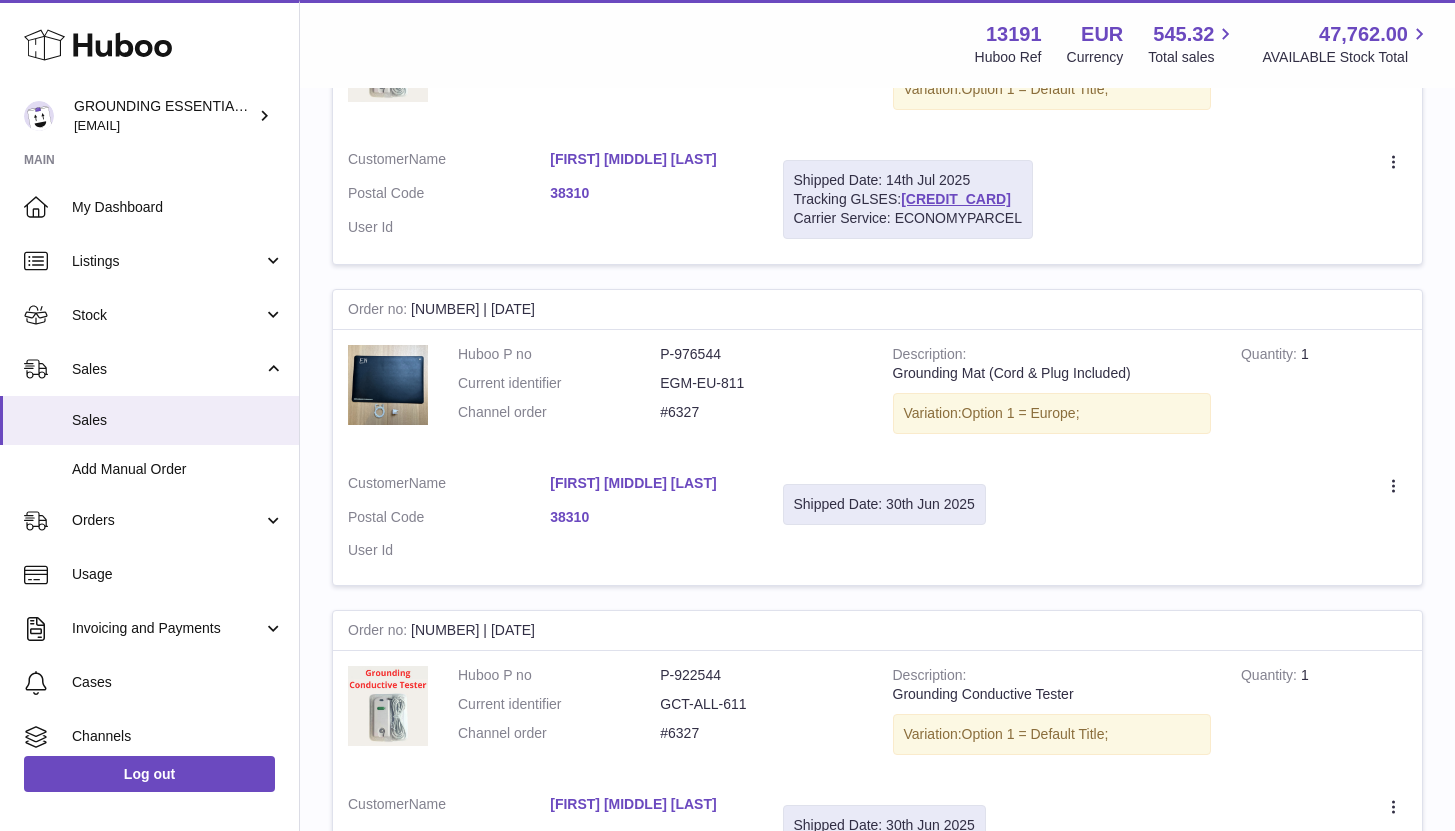 type on "*****" 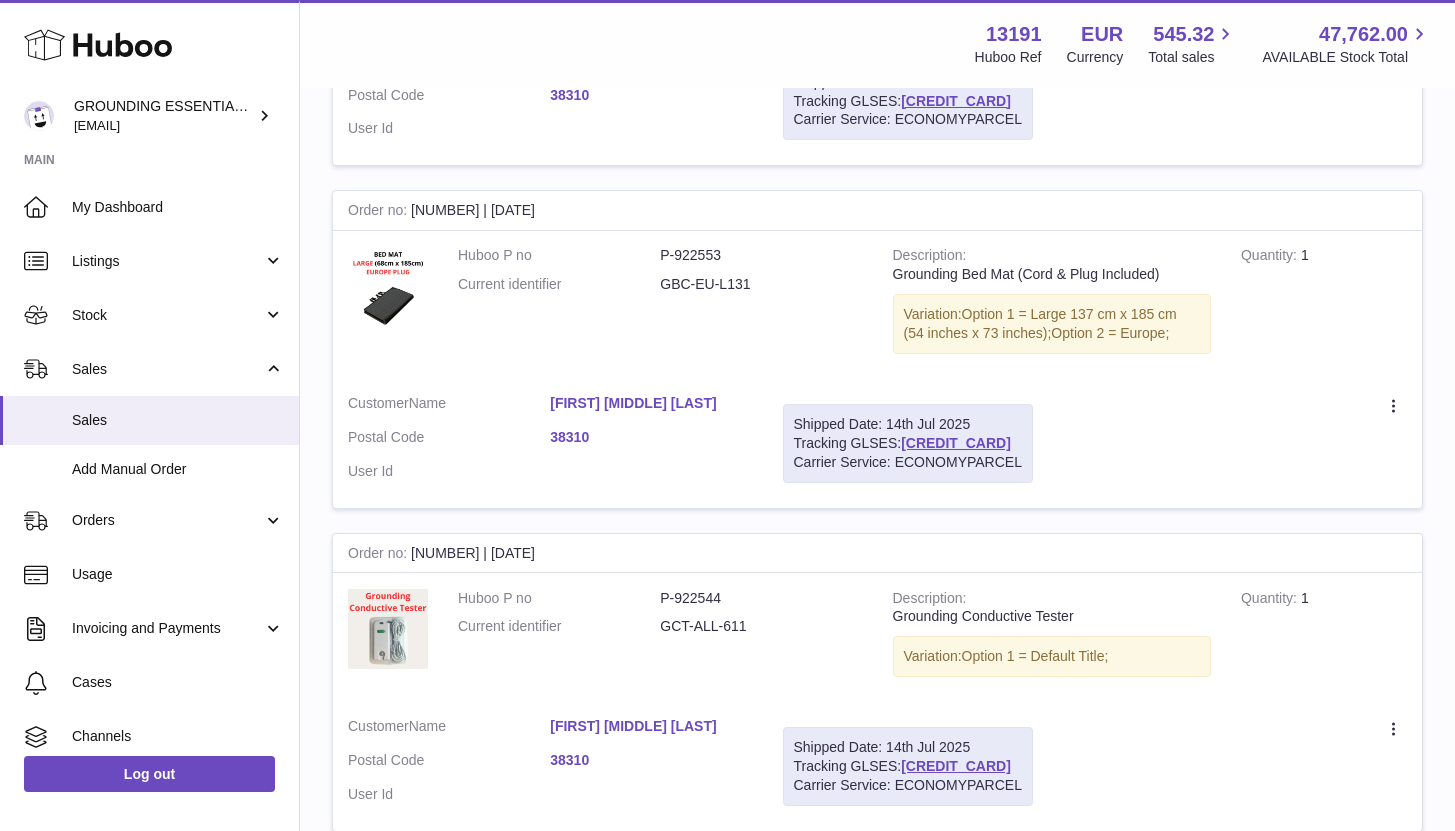 scroll, scrollTop: 0, scrollLeft: 0, axis: both 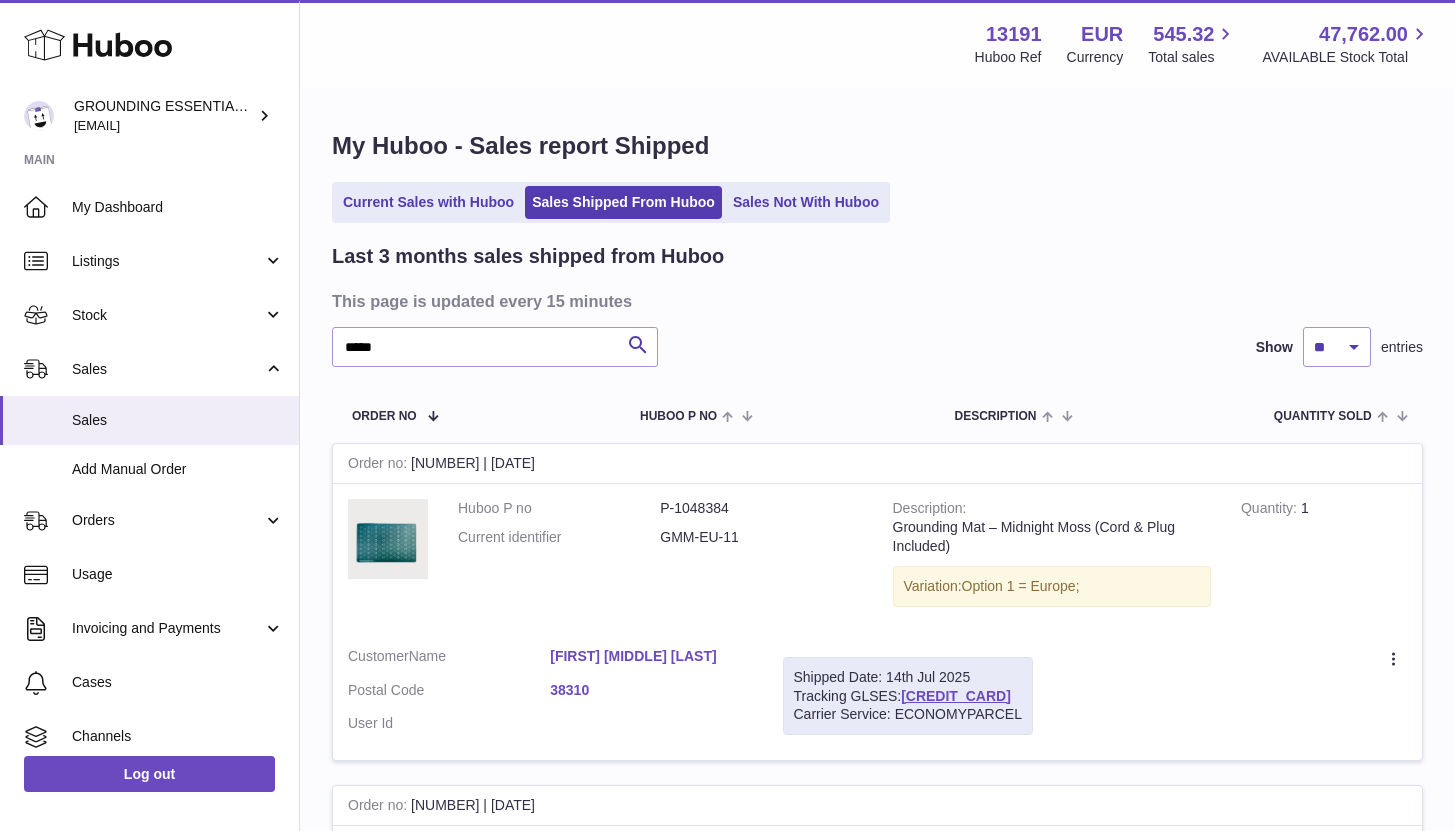 click on "Current Sales with Huboo
Sales Shipped From Huboo
Sales Not With Huboo" at bounding box center [611, 202] 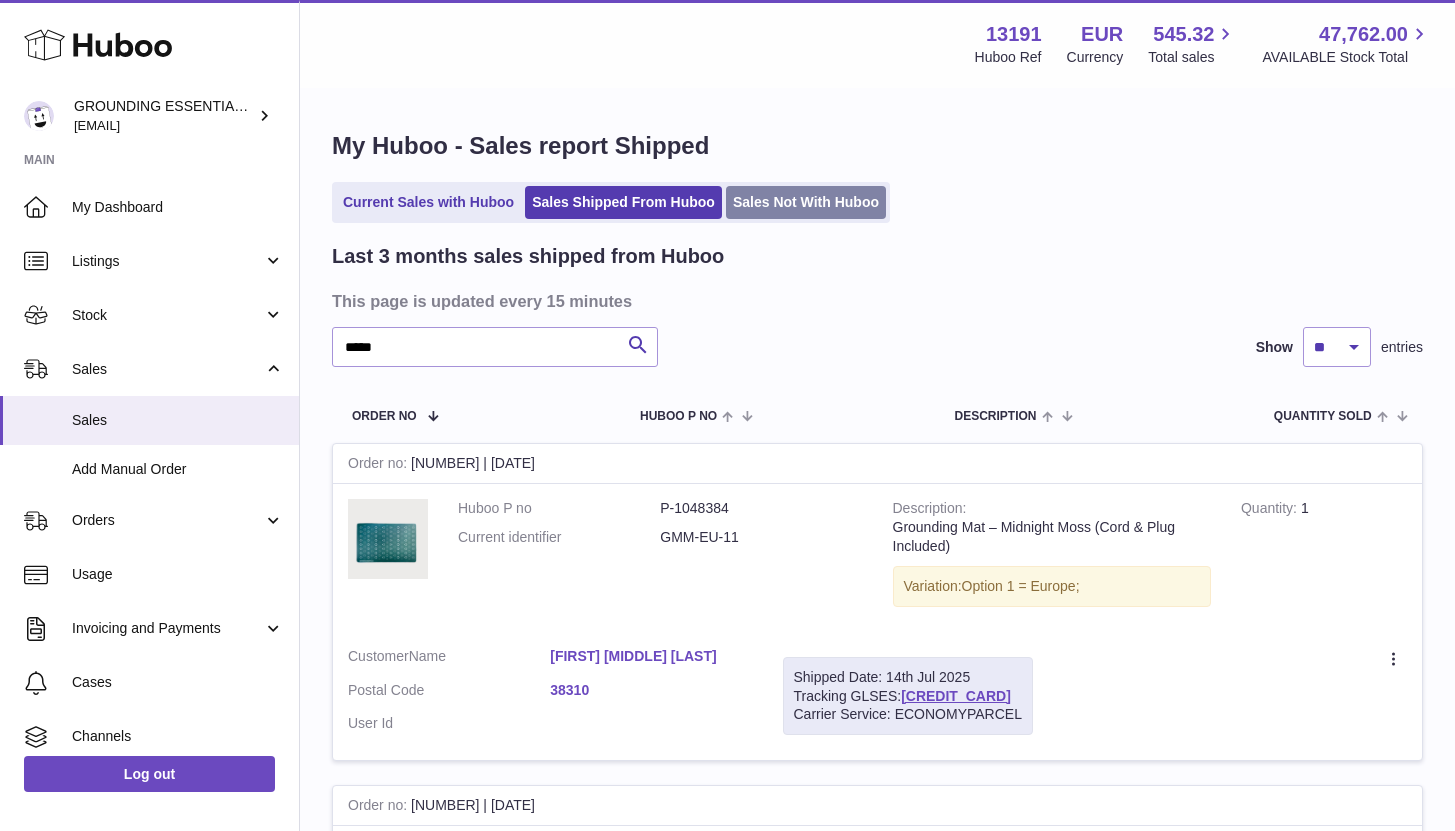 click on "Sales Not With Huboo" at bounding box center (806, 202) 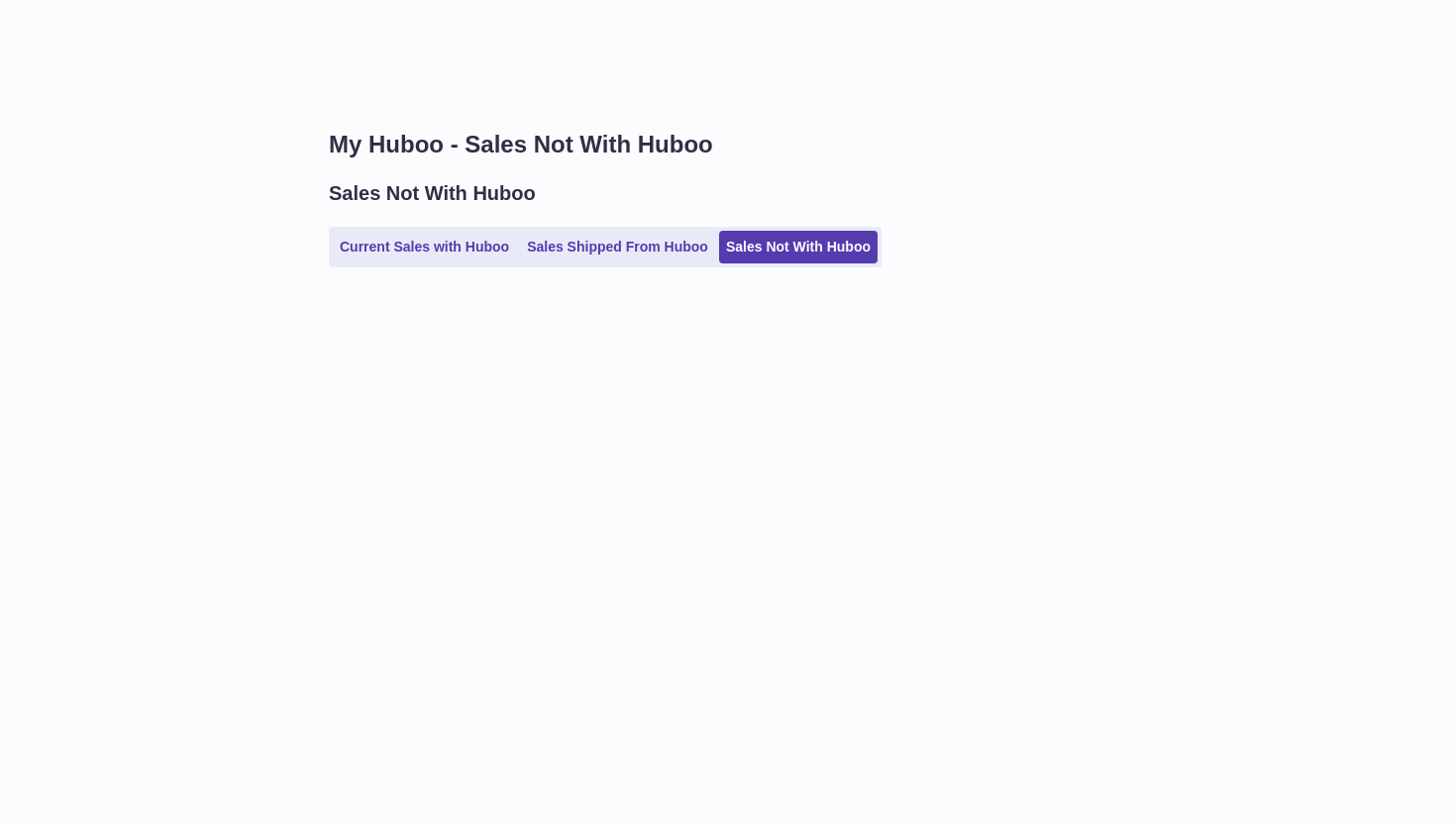 scroll, scrollTop: 0, scrollLeft: 0, axis: both 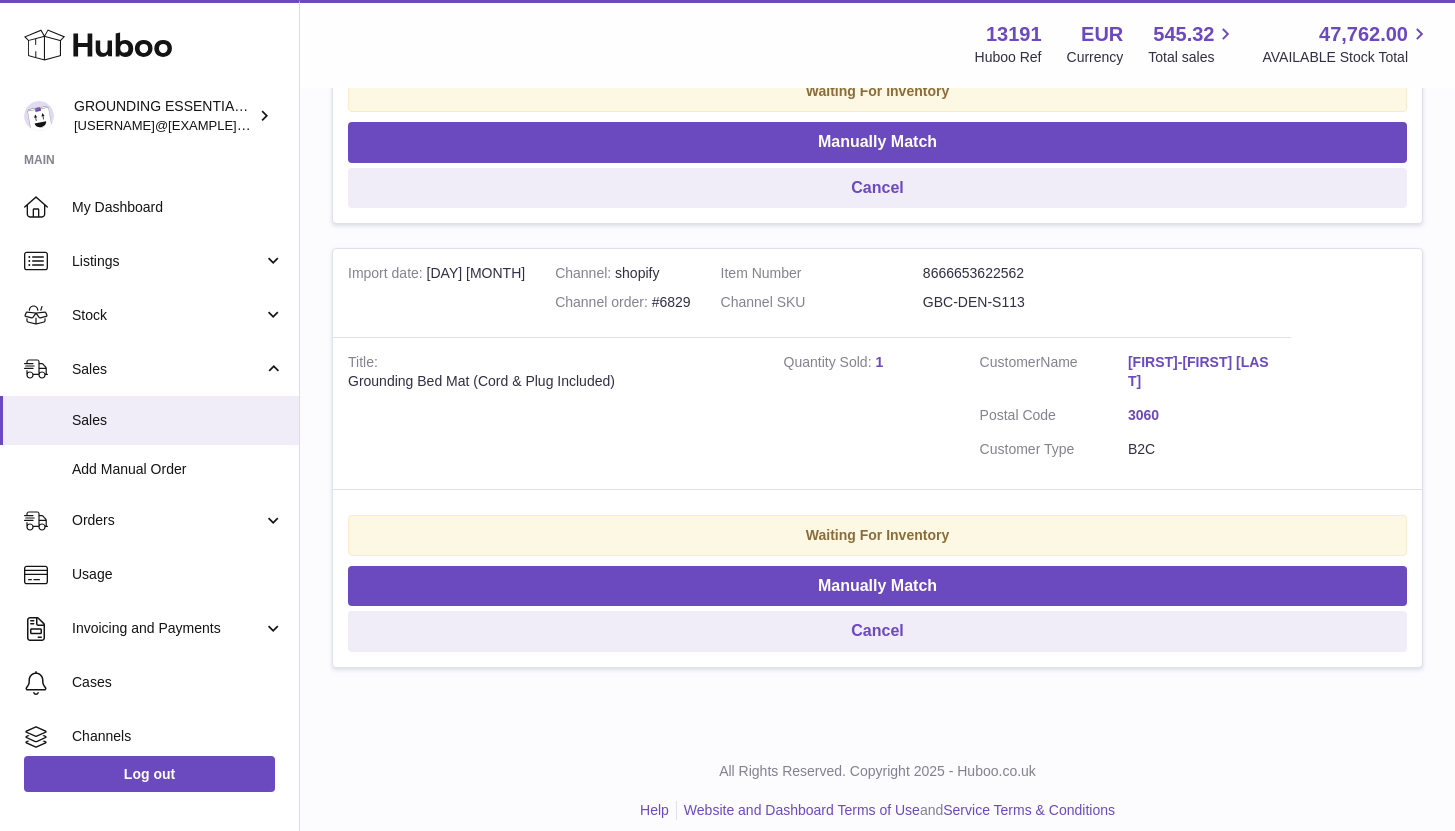 click on "[FIRST]-[FIRST] [LAST]" at bounding box center (1202, 372) 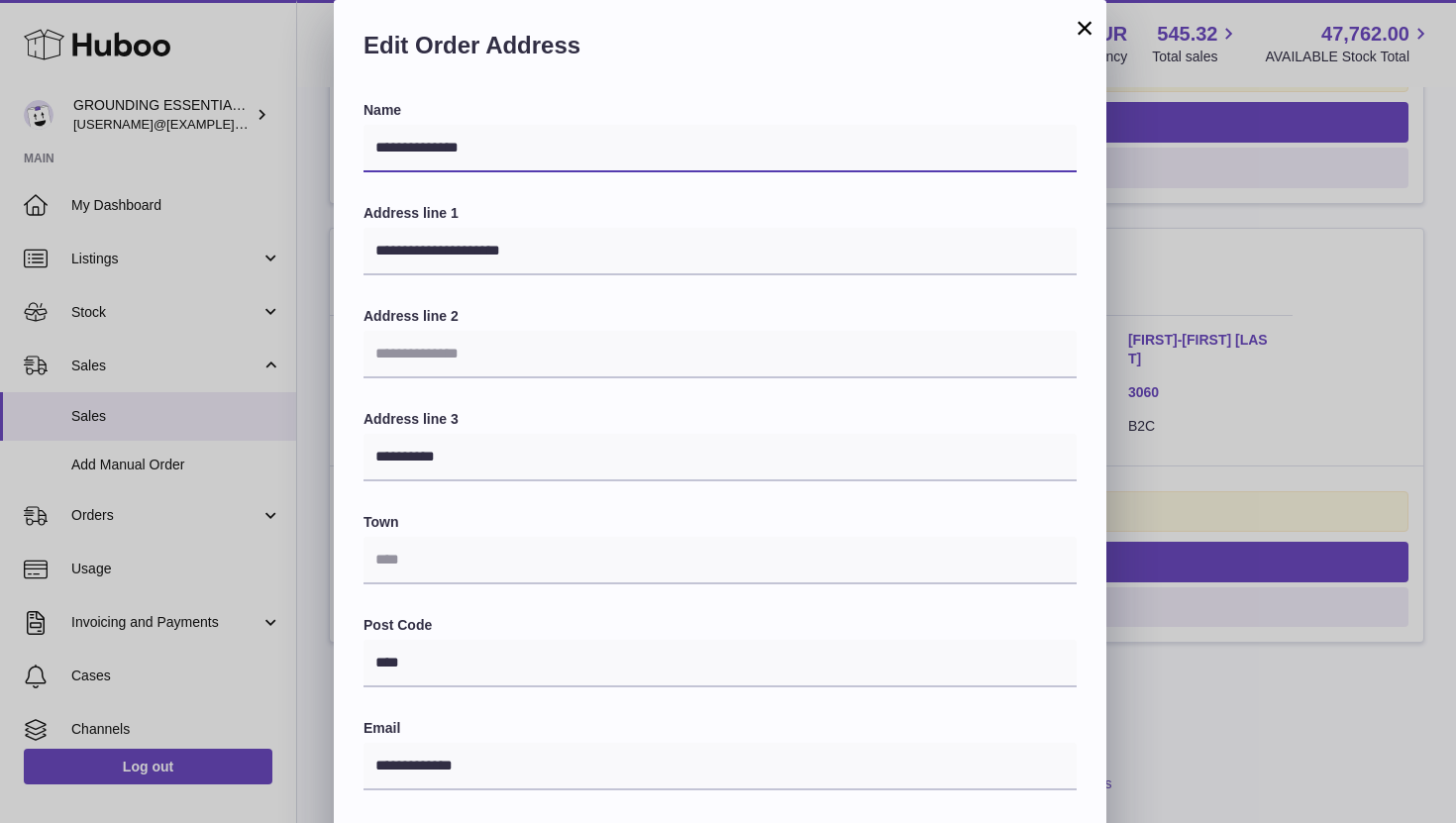 click on "**********" at bounding box center [720, 149] 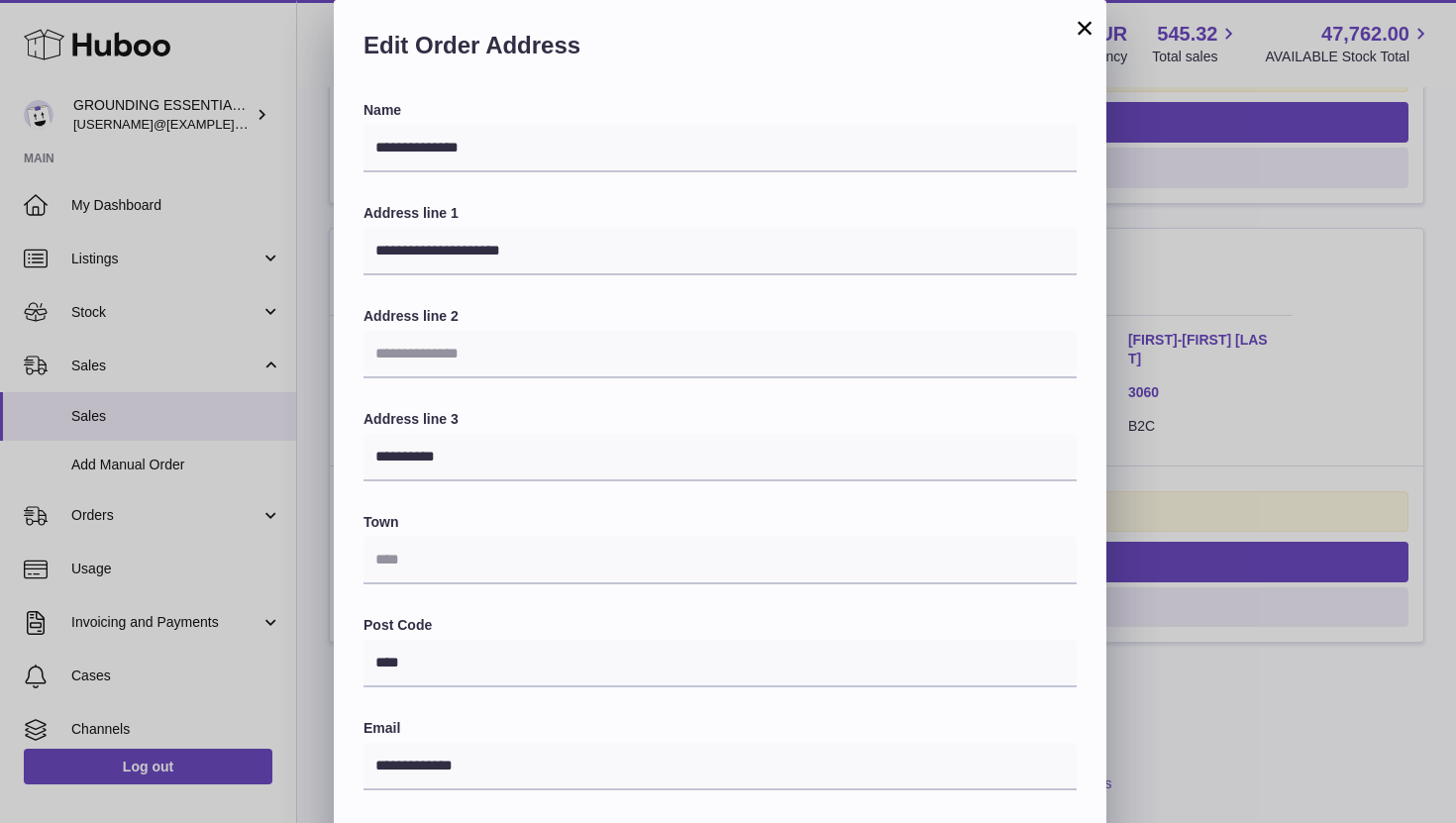 click on "×" at bounding box center [1085, 28] 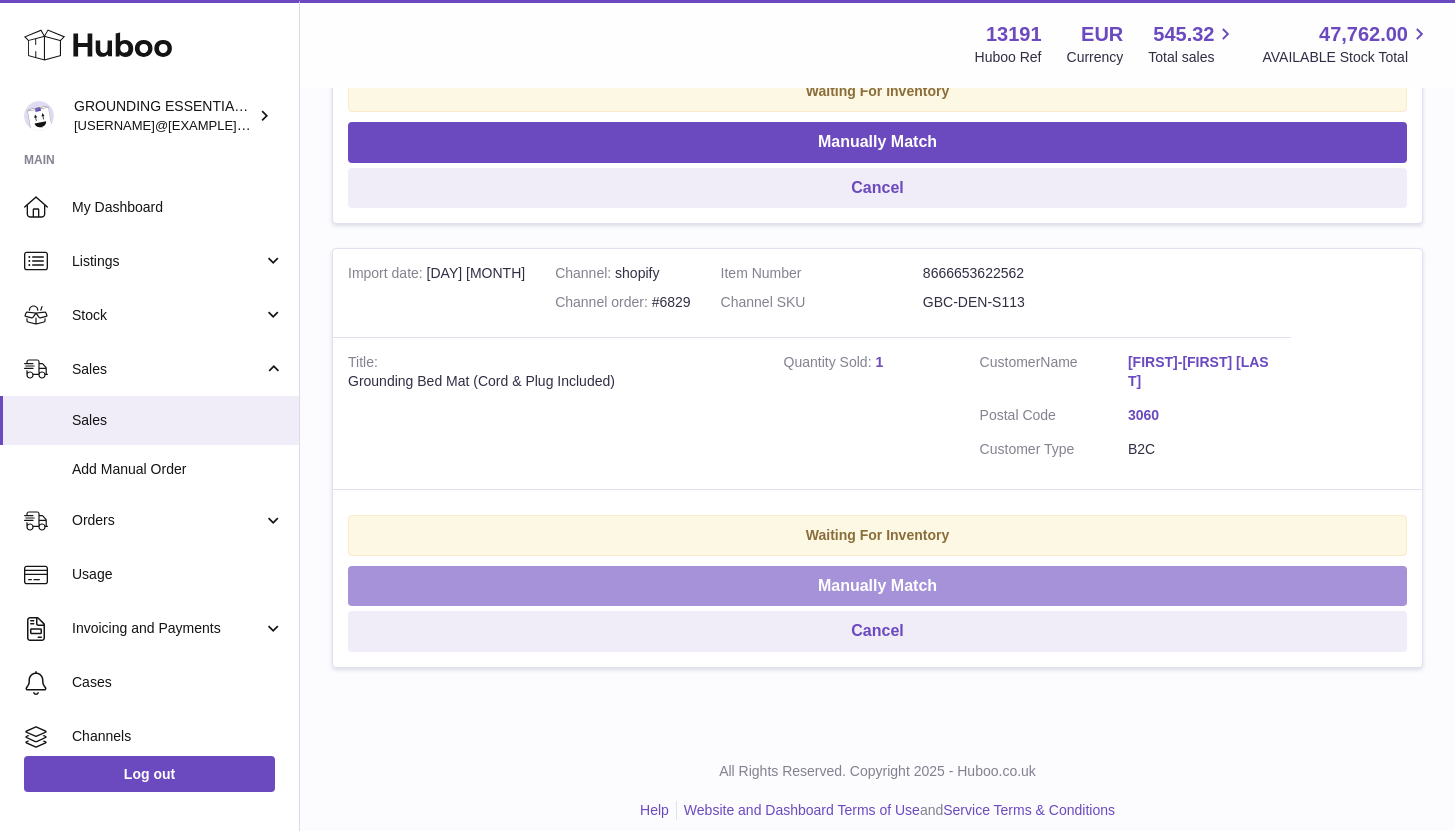 click on "Manually Match" at bounding box center [877, 586] 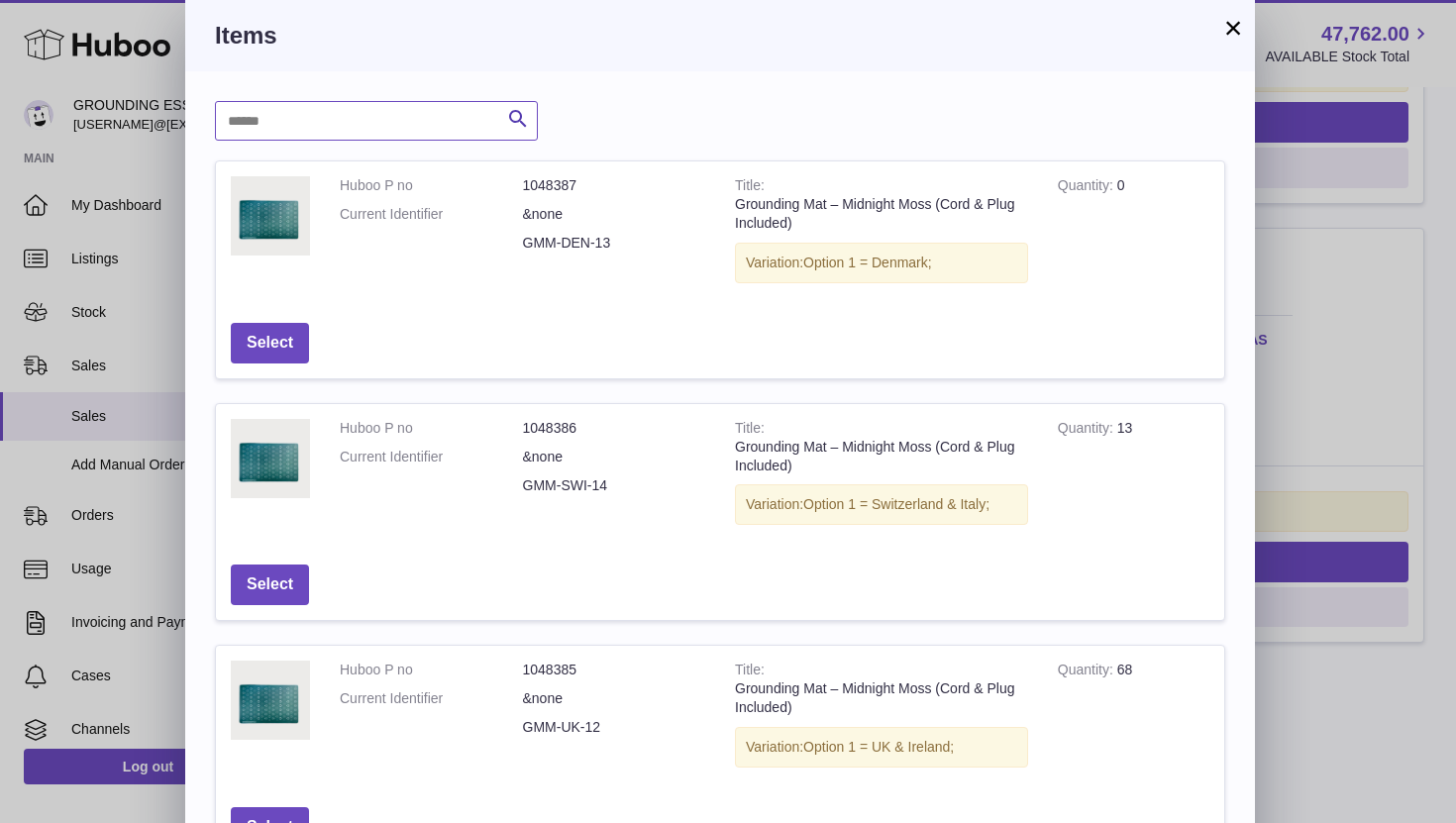 click at bounding box center (376, 121) 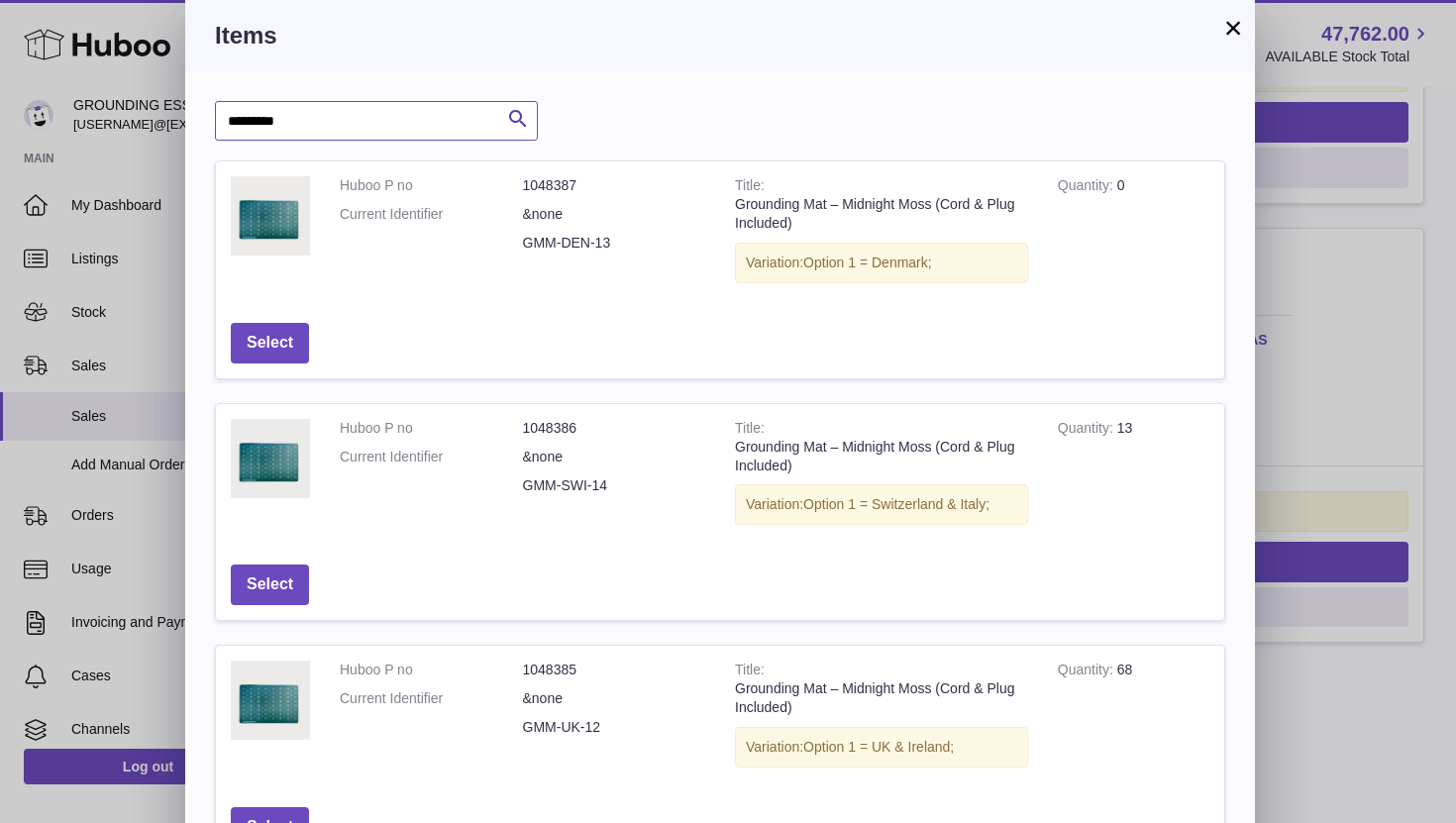 click on "*********" at bounding box center (376, 121) 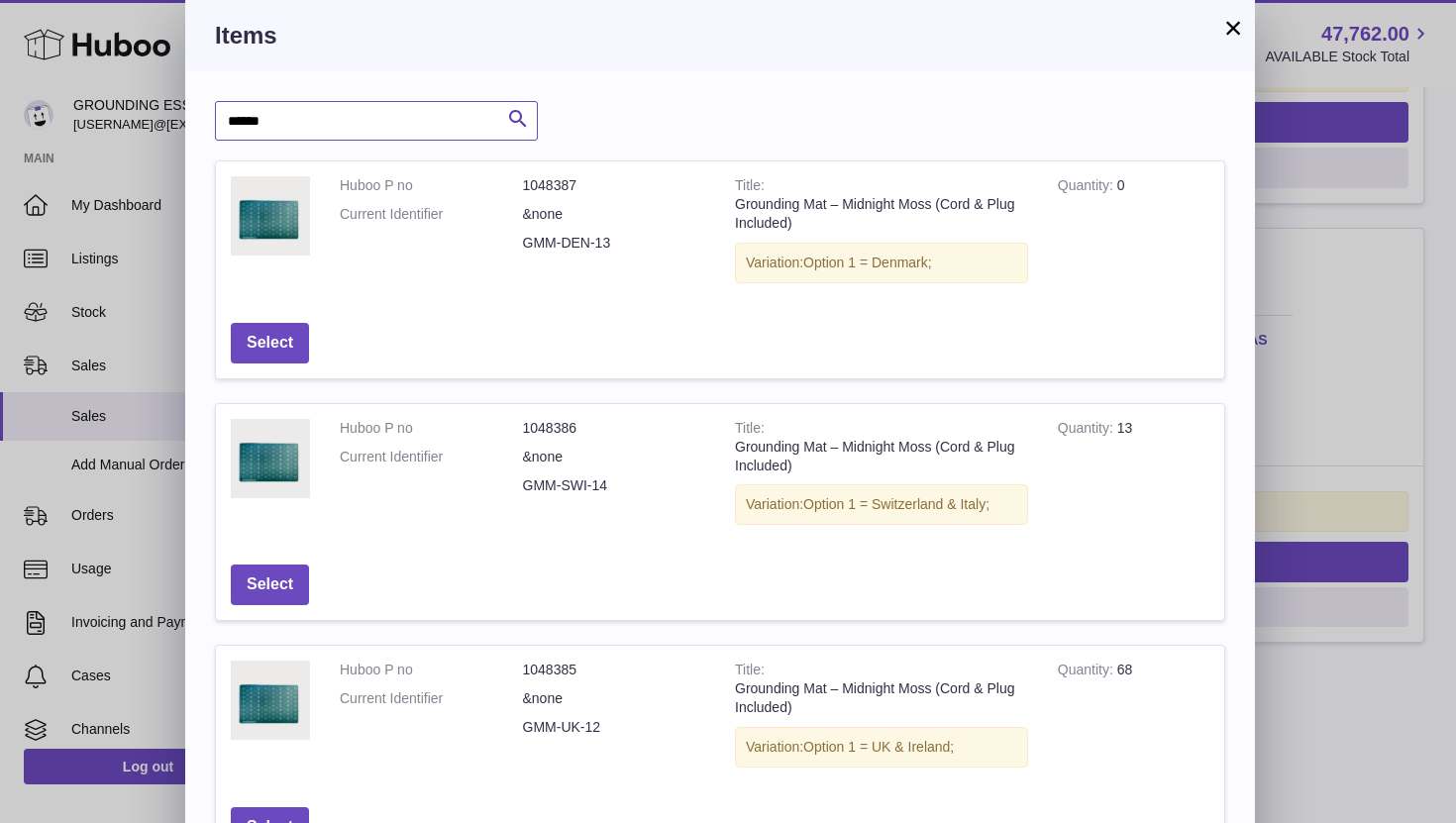 type on "******" 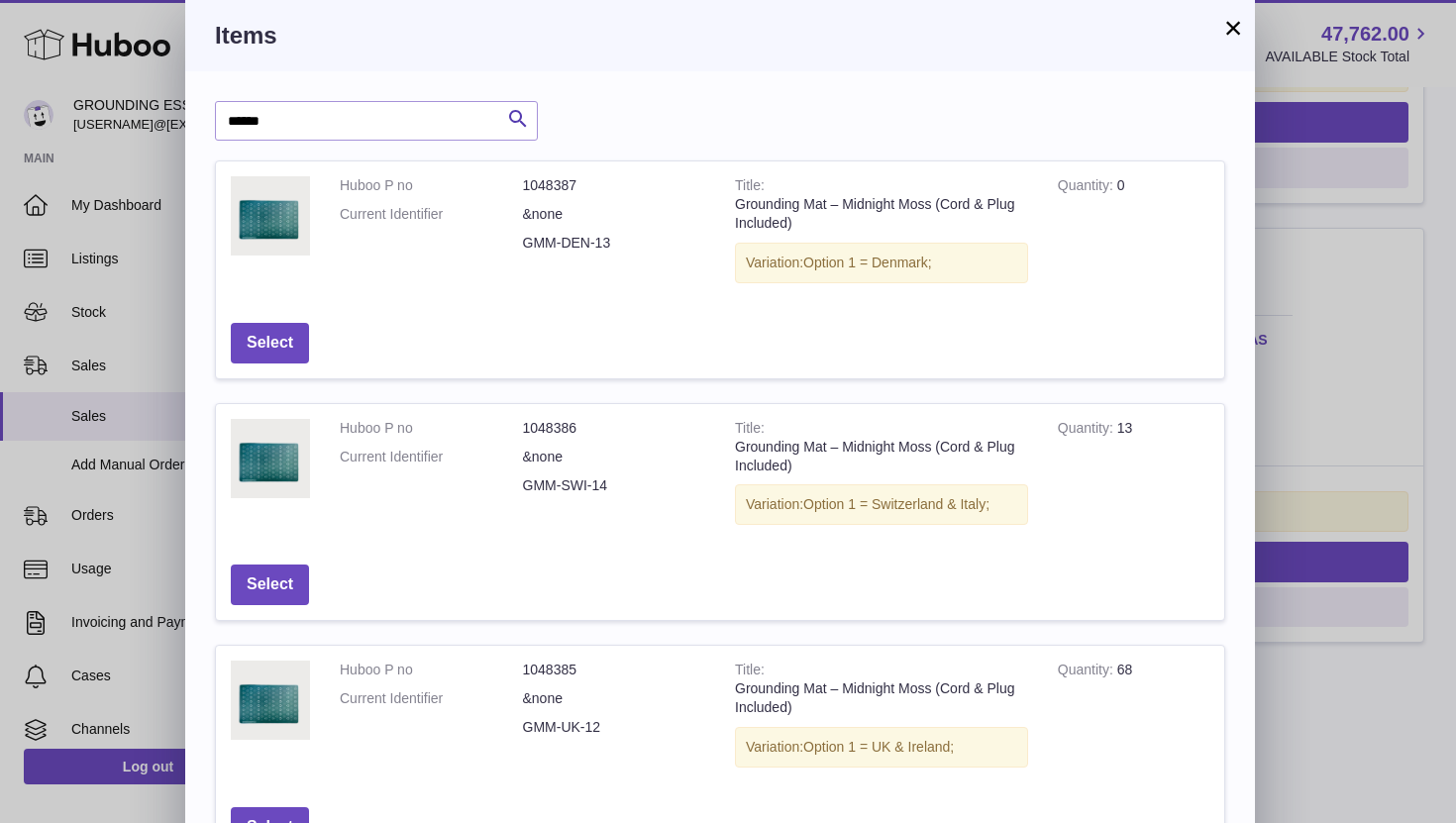 click on "×" at bounding box center [1233, 28] 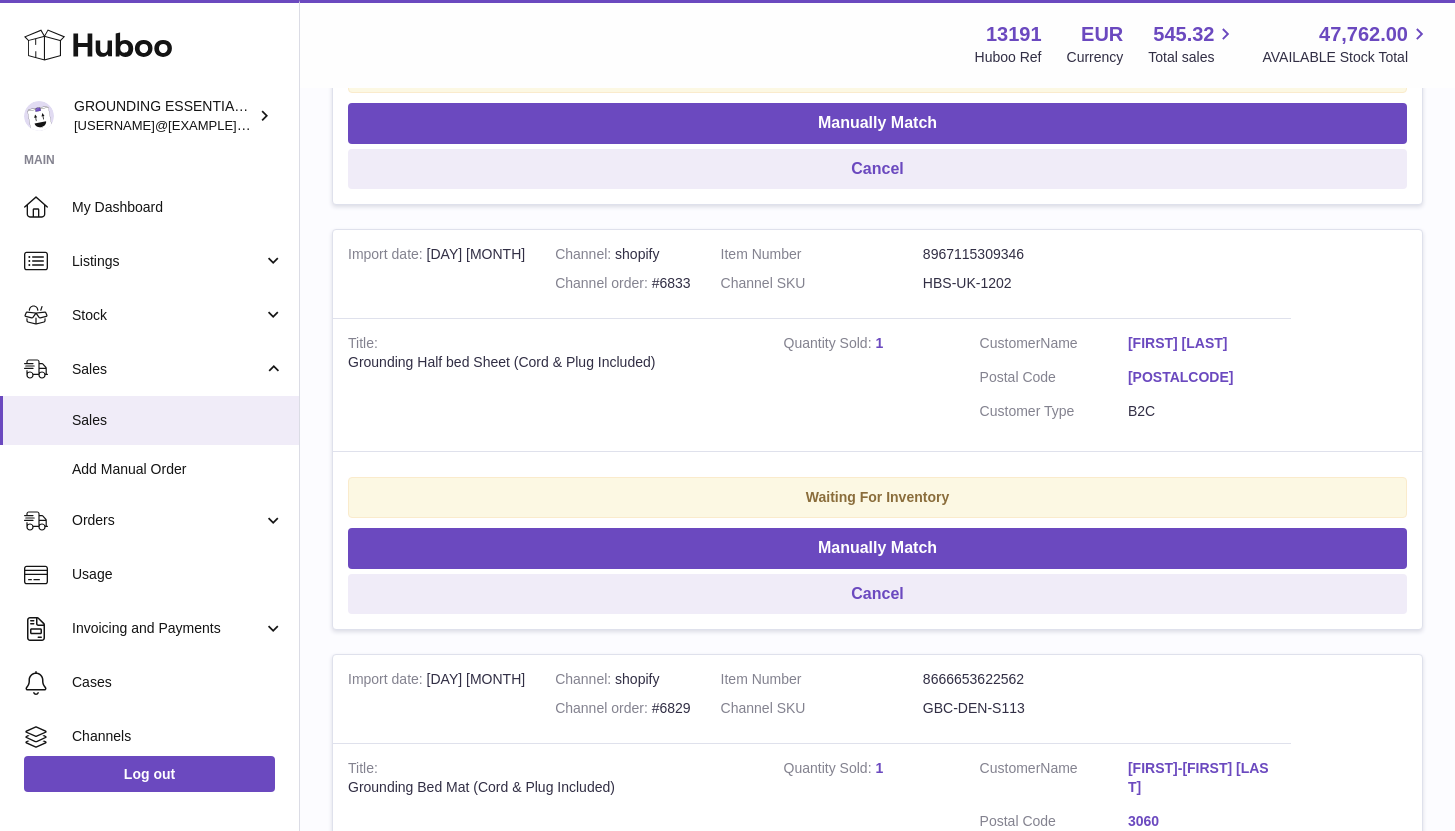 scroll, scrollTop: 1100, scrollLeft: 0, axis: vertical 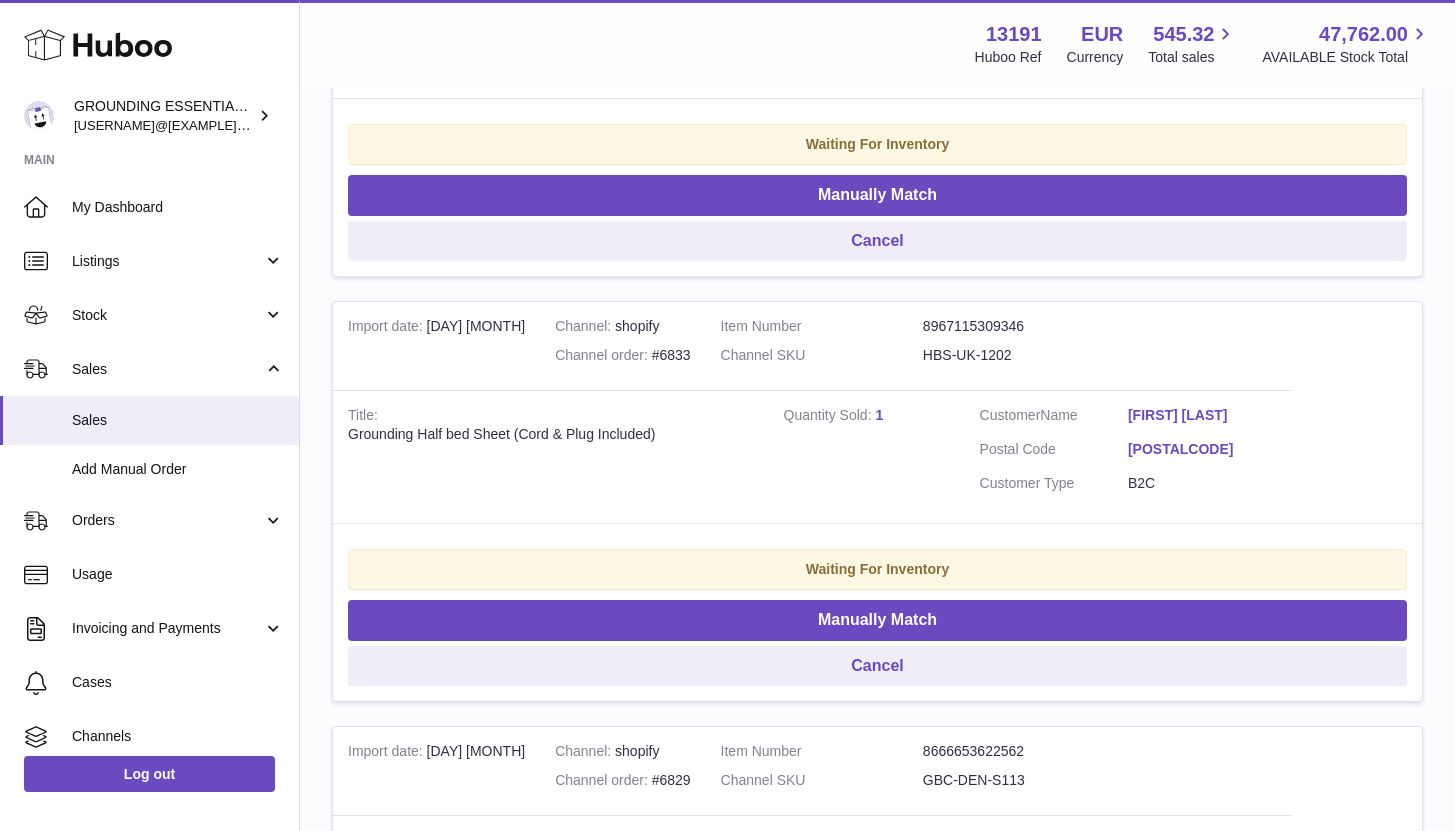 click on "Claire Cooper" at bounding box center [1202, 415] 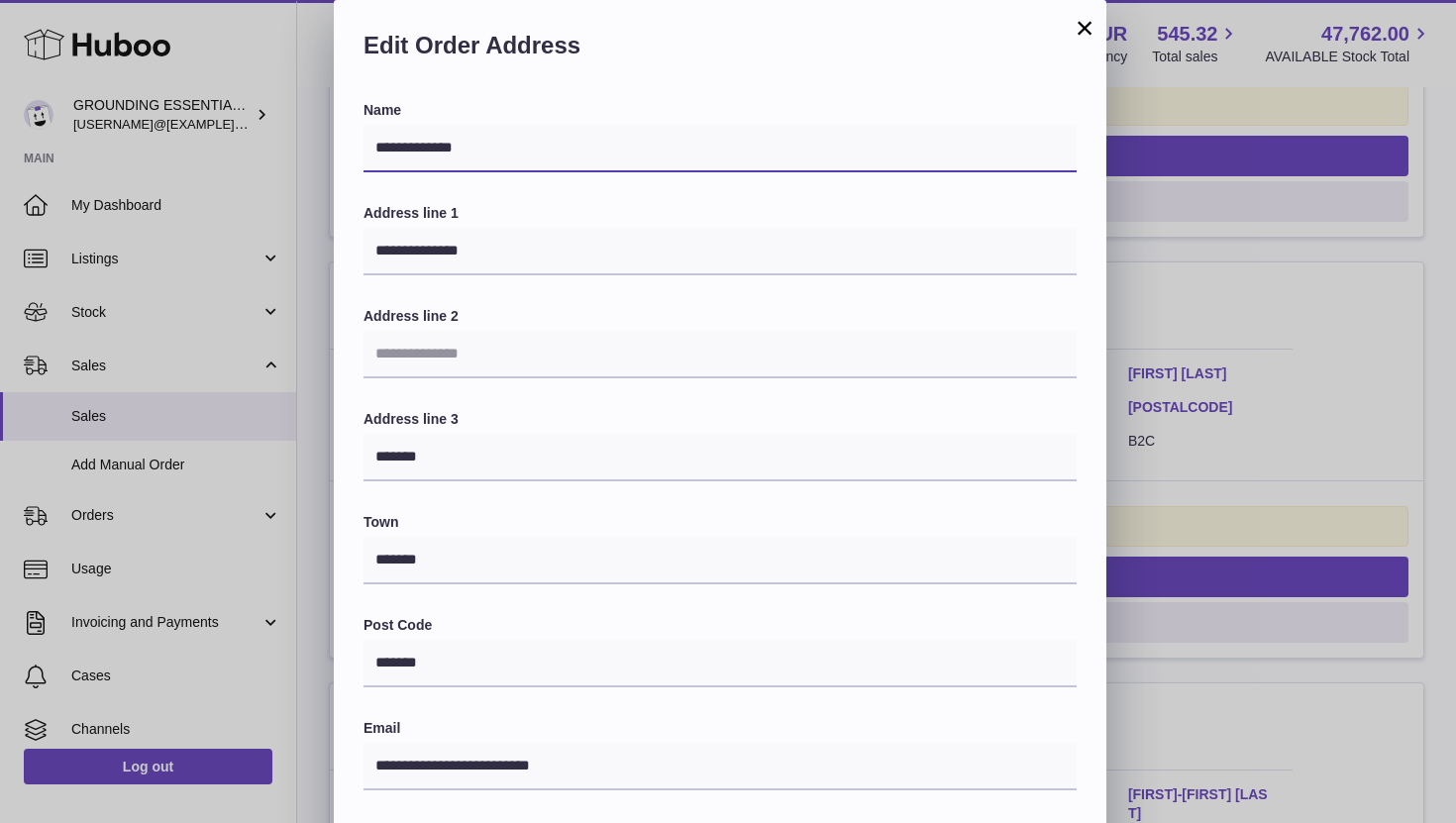 click on "**********" at bounding box center [720, 149] 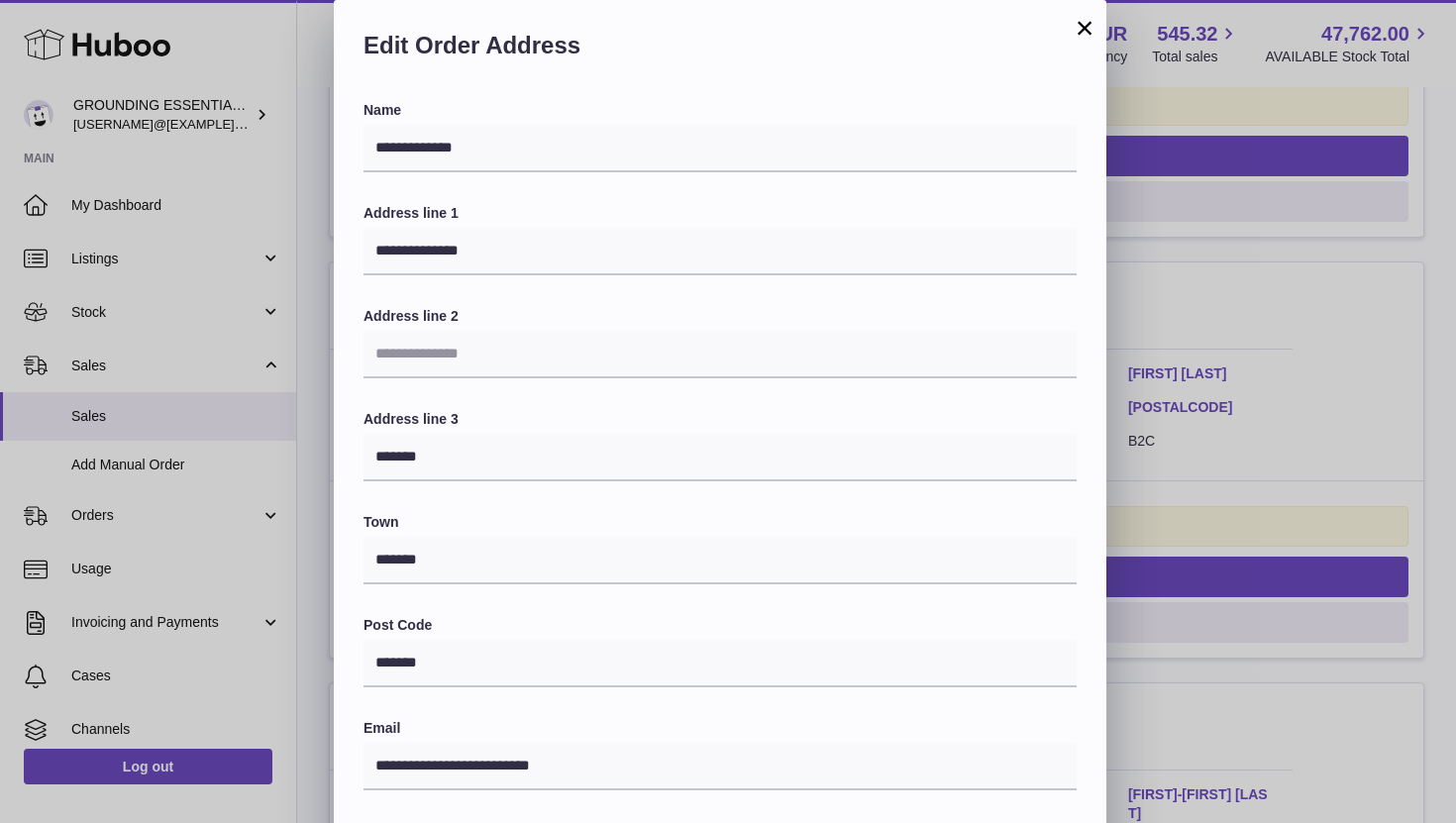 click on "×" at bounding box center (1085, 28) 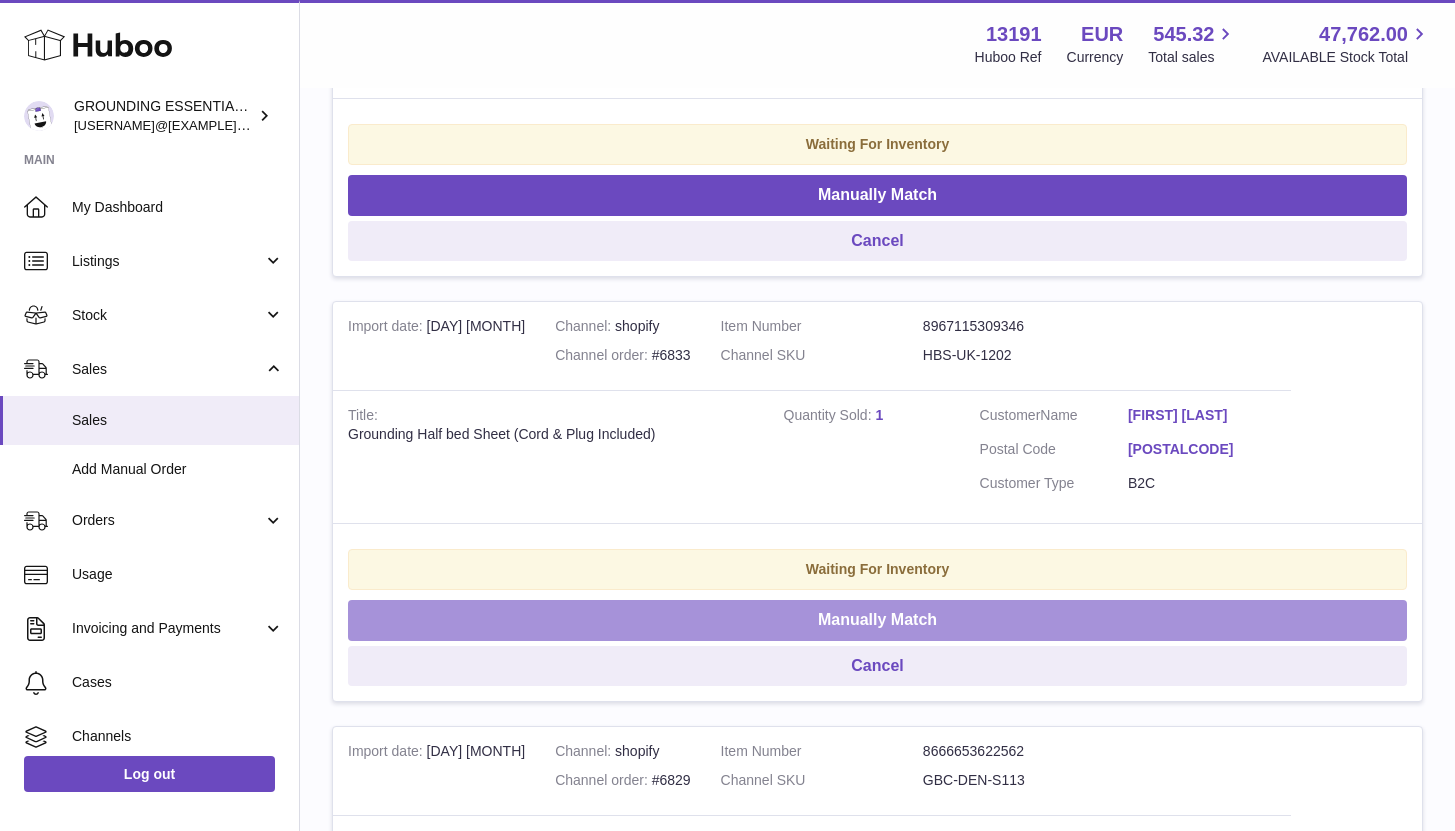 click on "Manually Match" at bounding box center (877, 620) 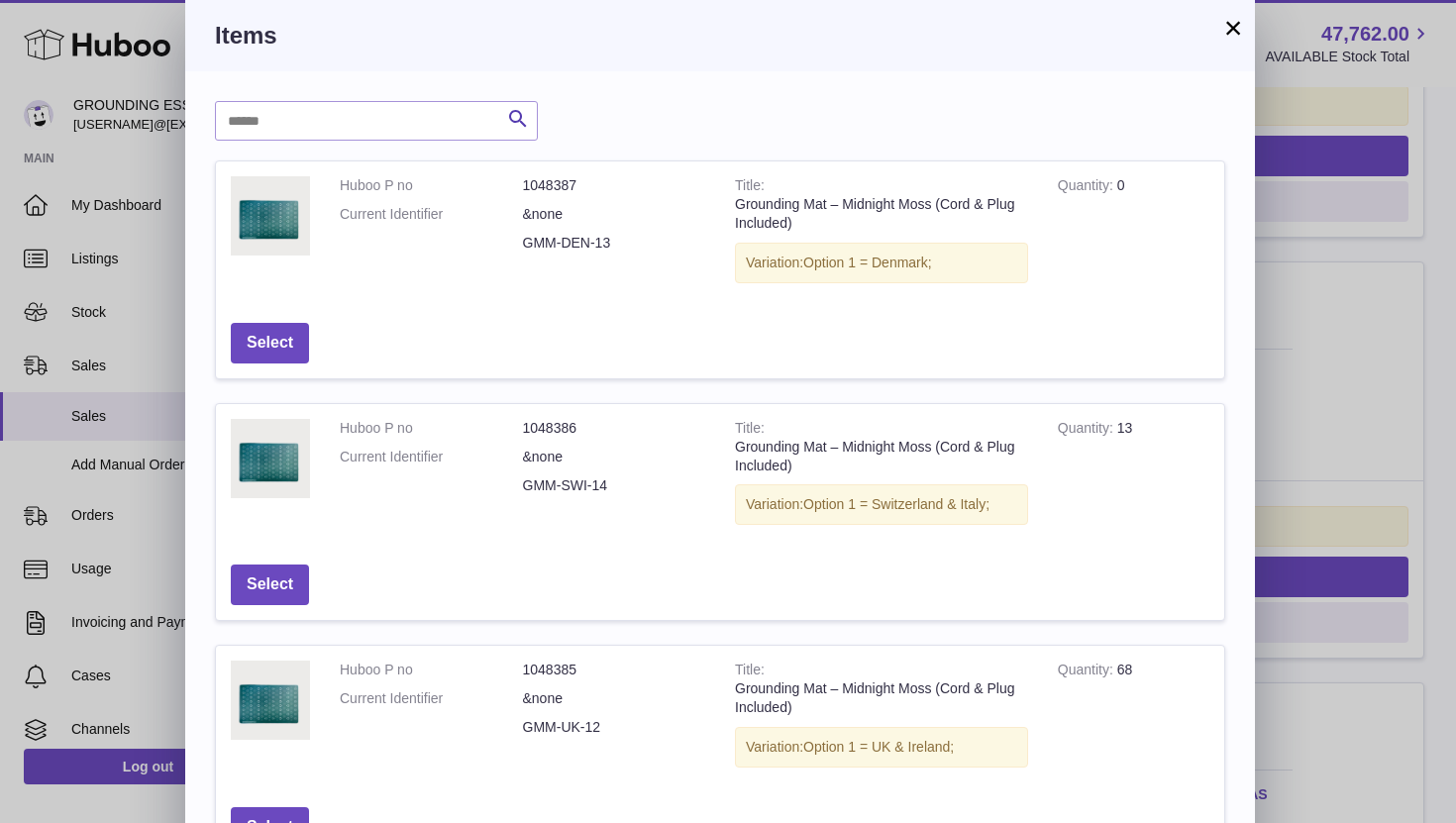 click on "×" at bounding box center [1233, 28] 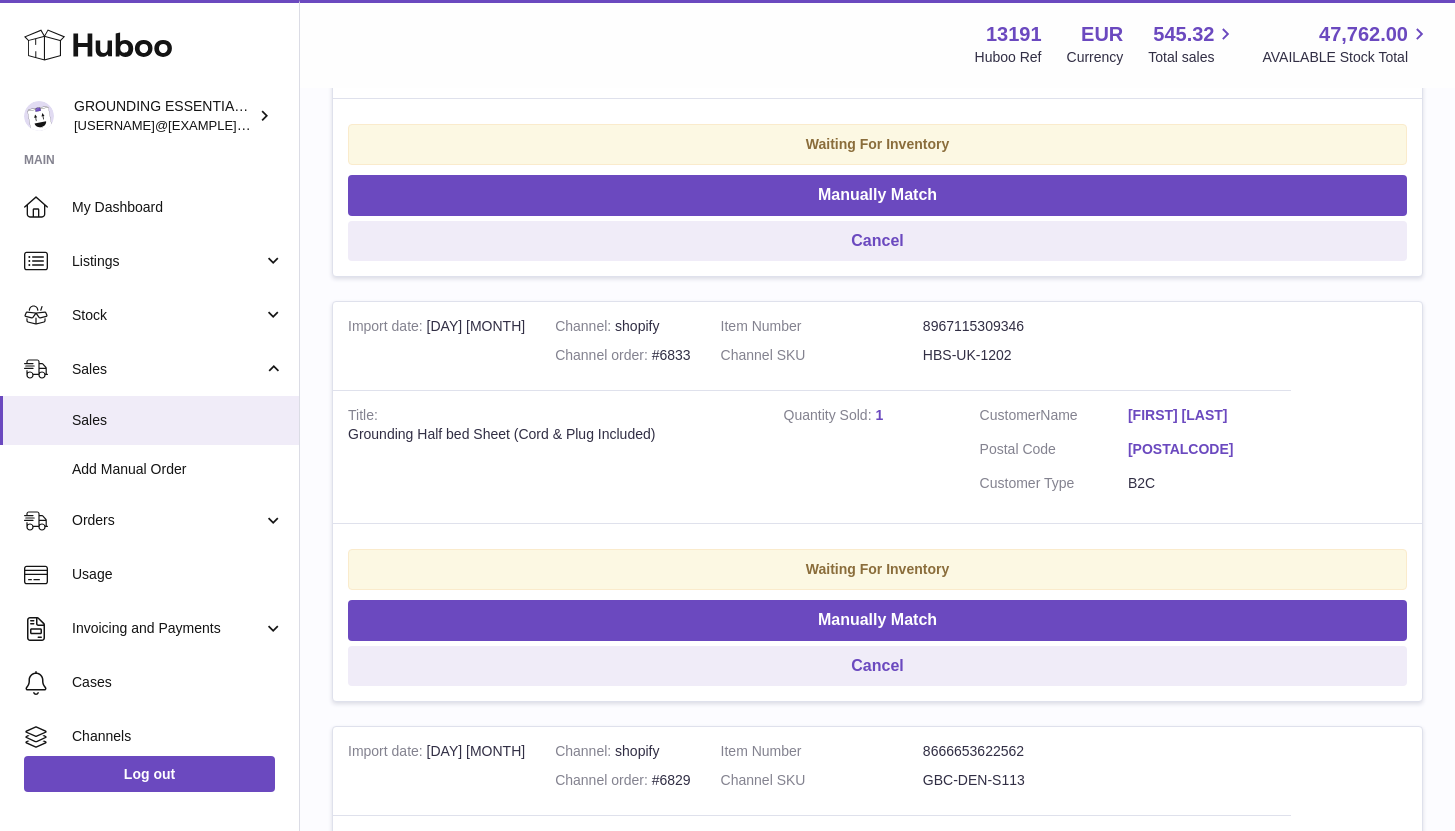 click on "HBS-UK-1202" at bounding box center (1024, 355) 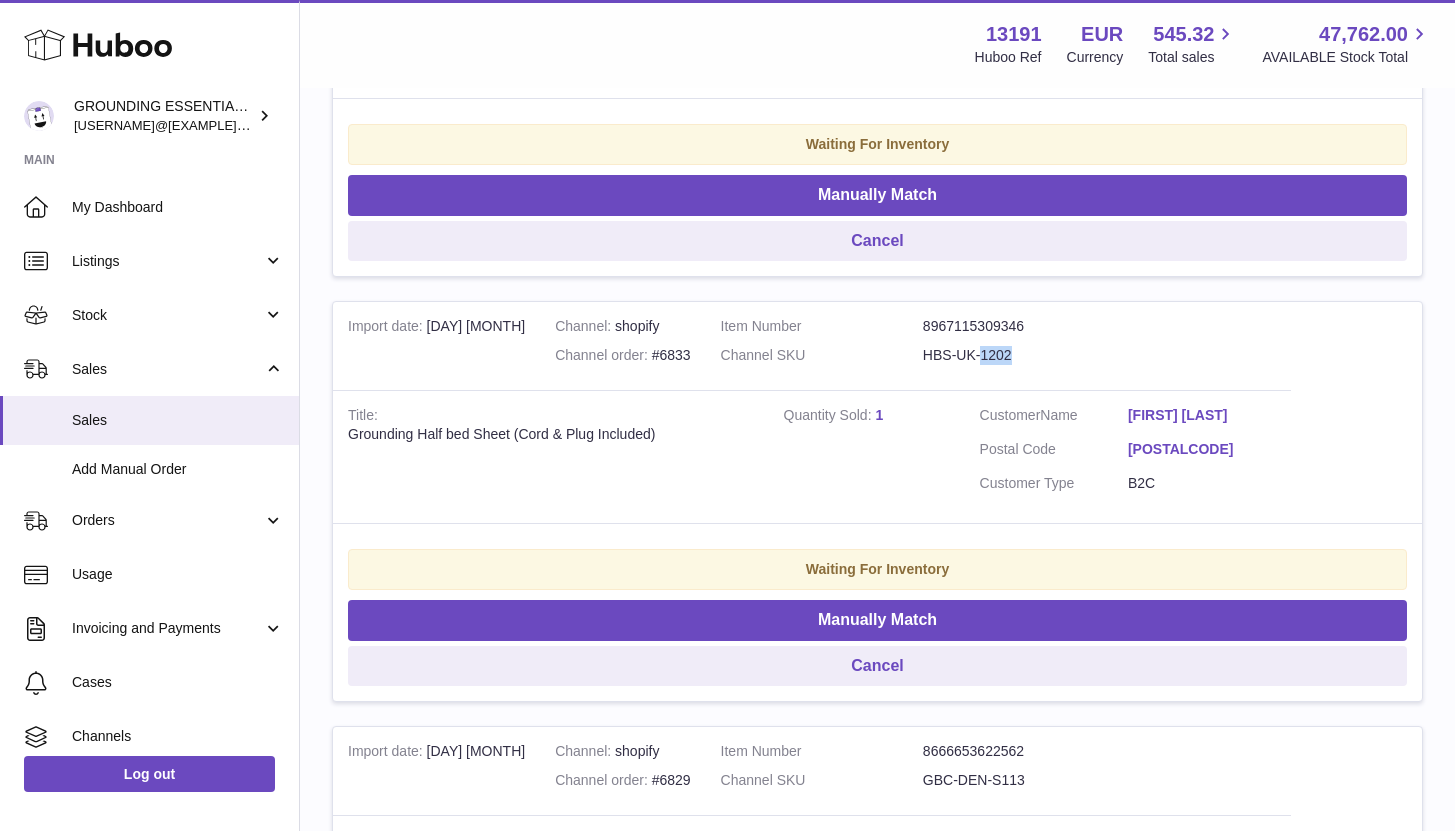 click on "HBS-UK-1202" at bounding box center [1024, 355] 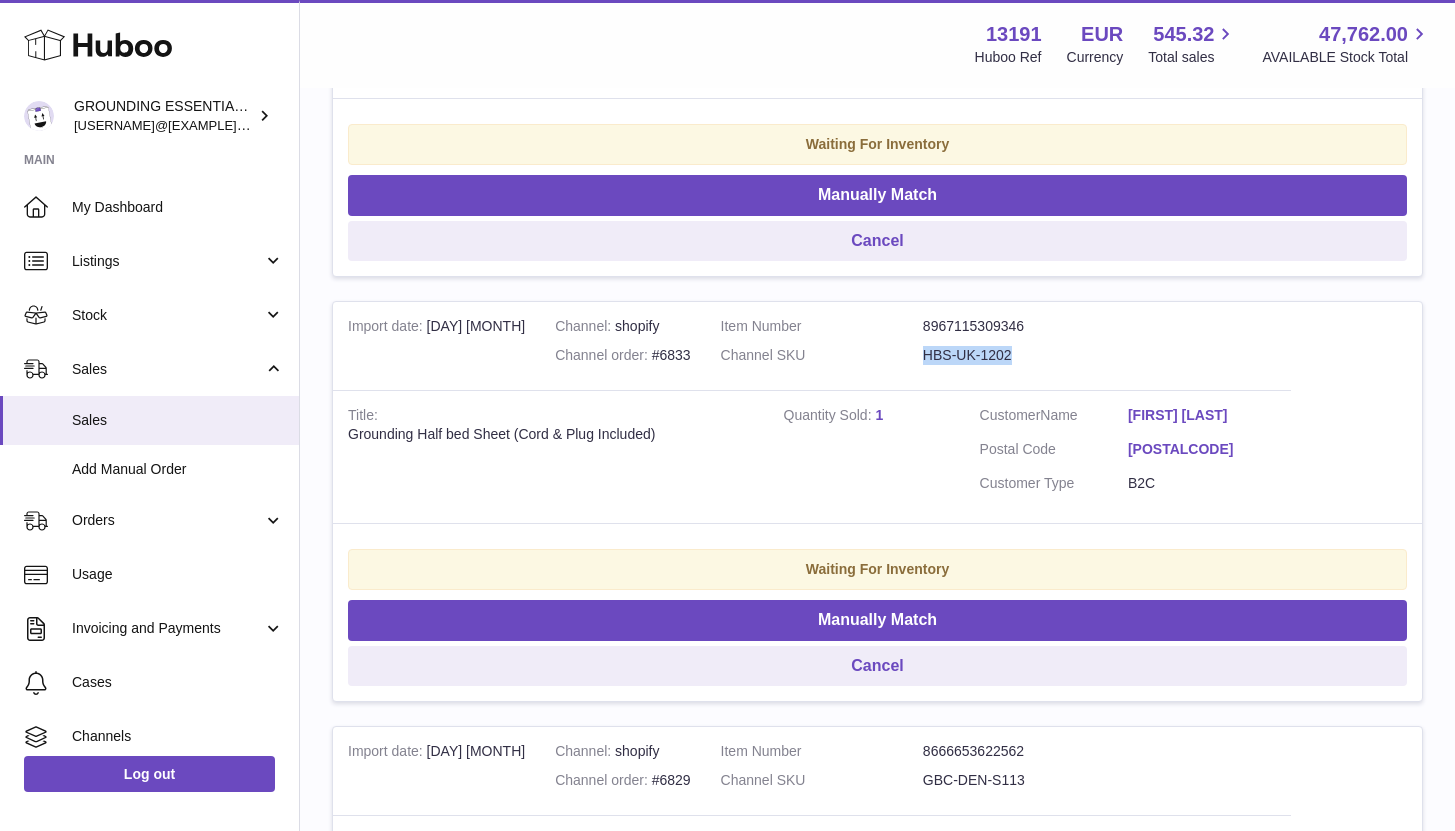 click on "HBS-UK-1202" at bounding box center [1024, 355] 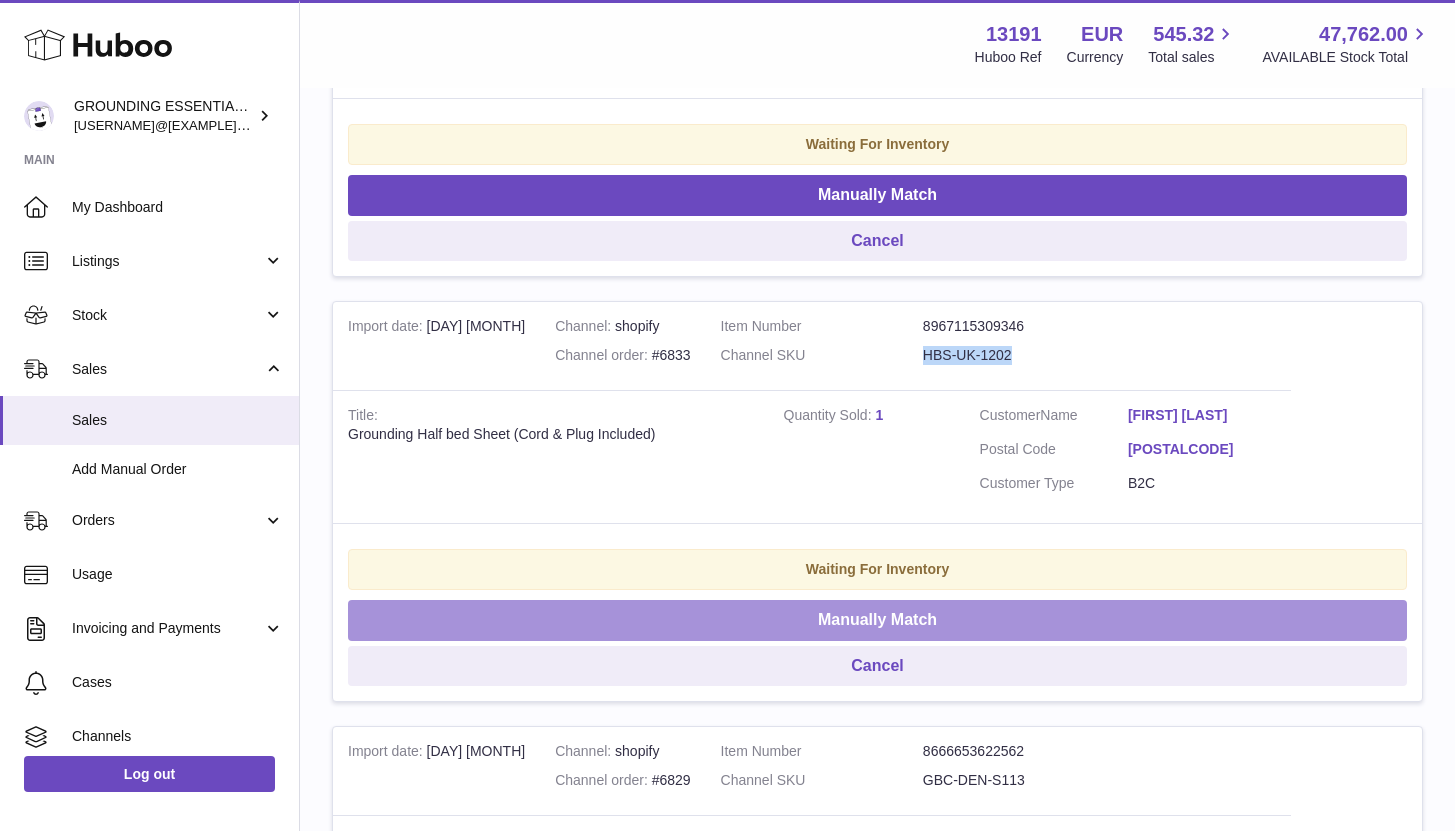 click on "Manually Match" at bounding box center [877, 620] 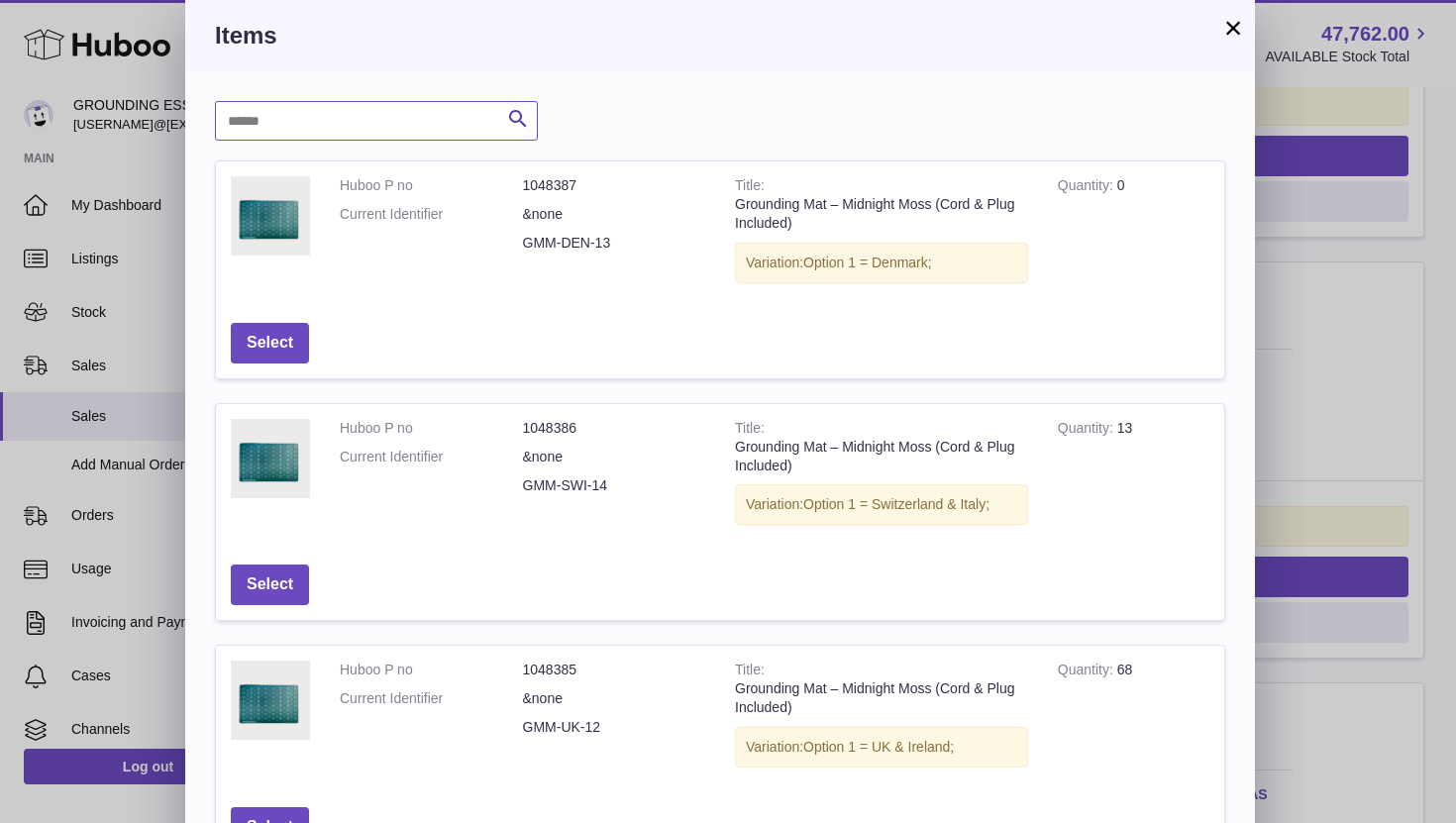 click at bounding box center (376, 121) 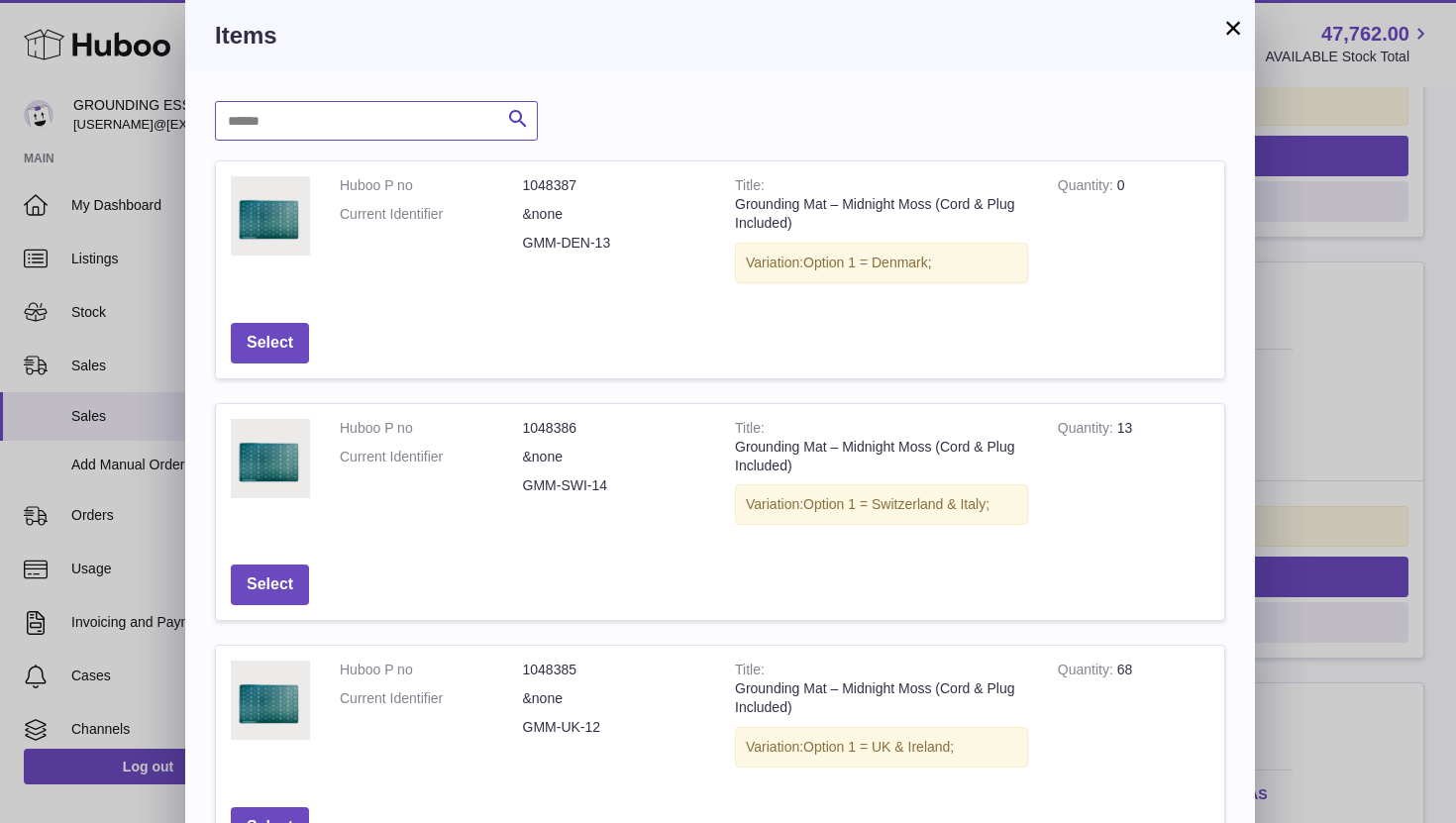 paste on "**********" 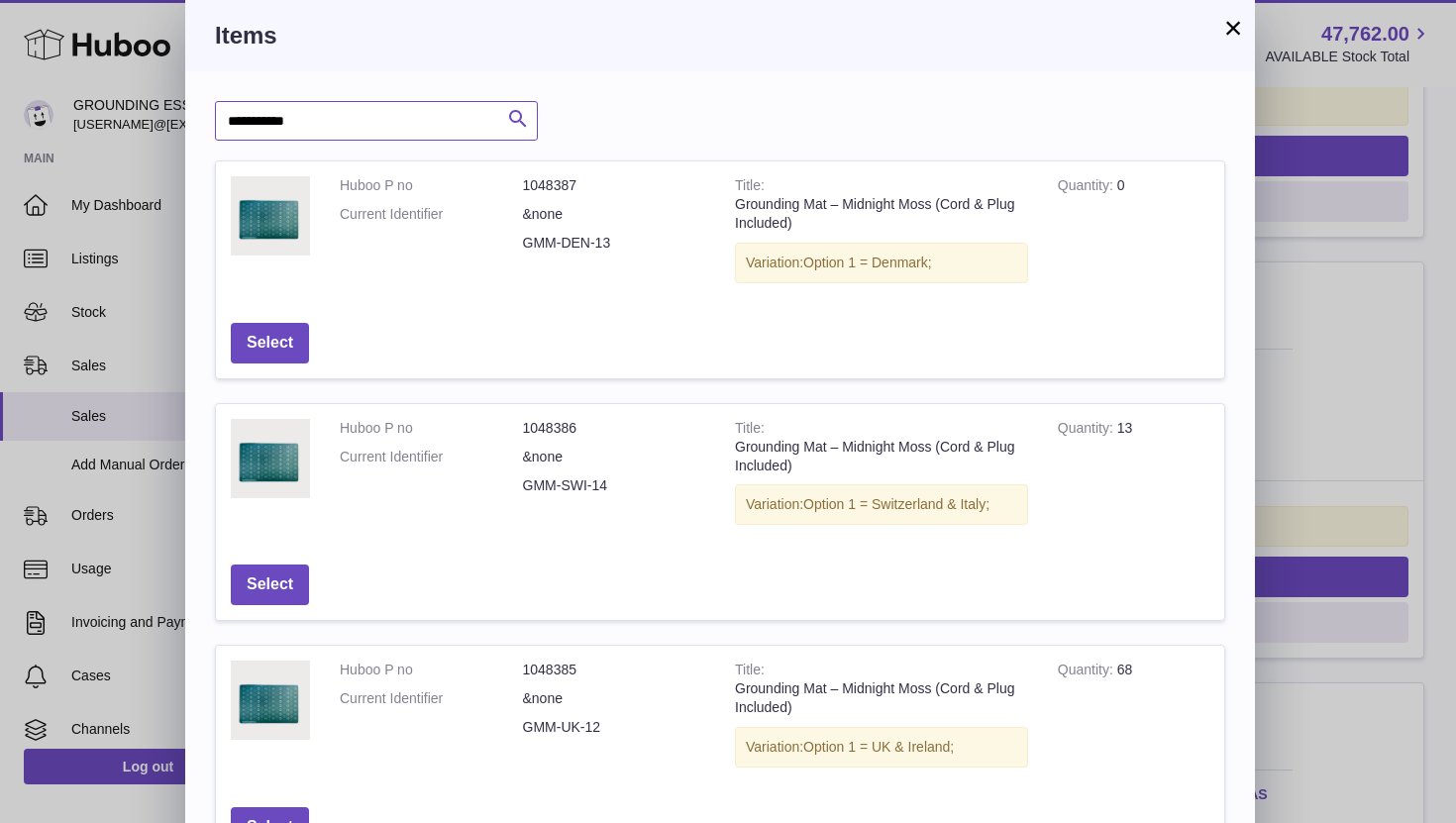 type on "**********" 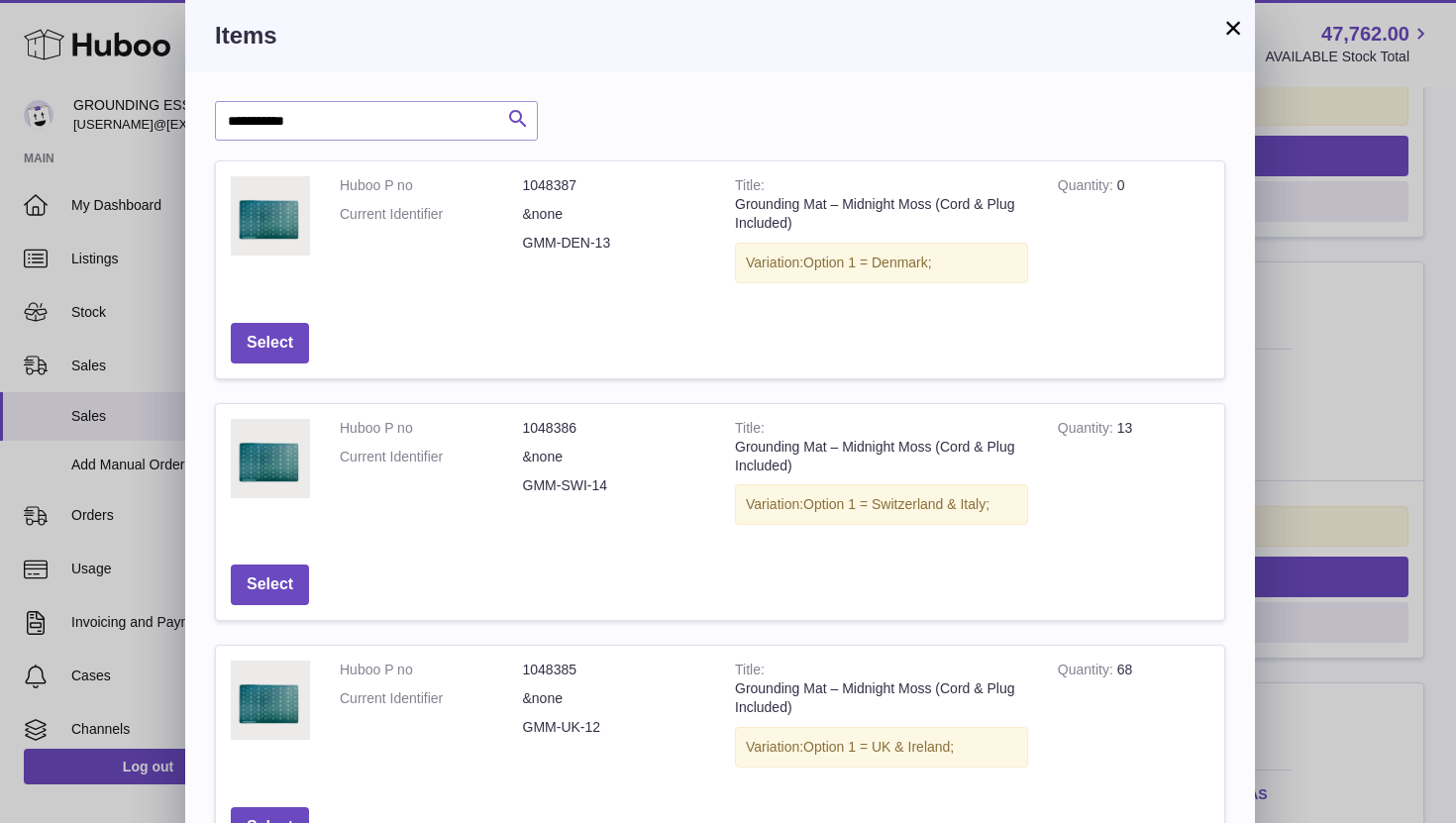 click at bounding box center [518, 119] 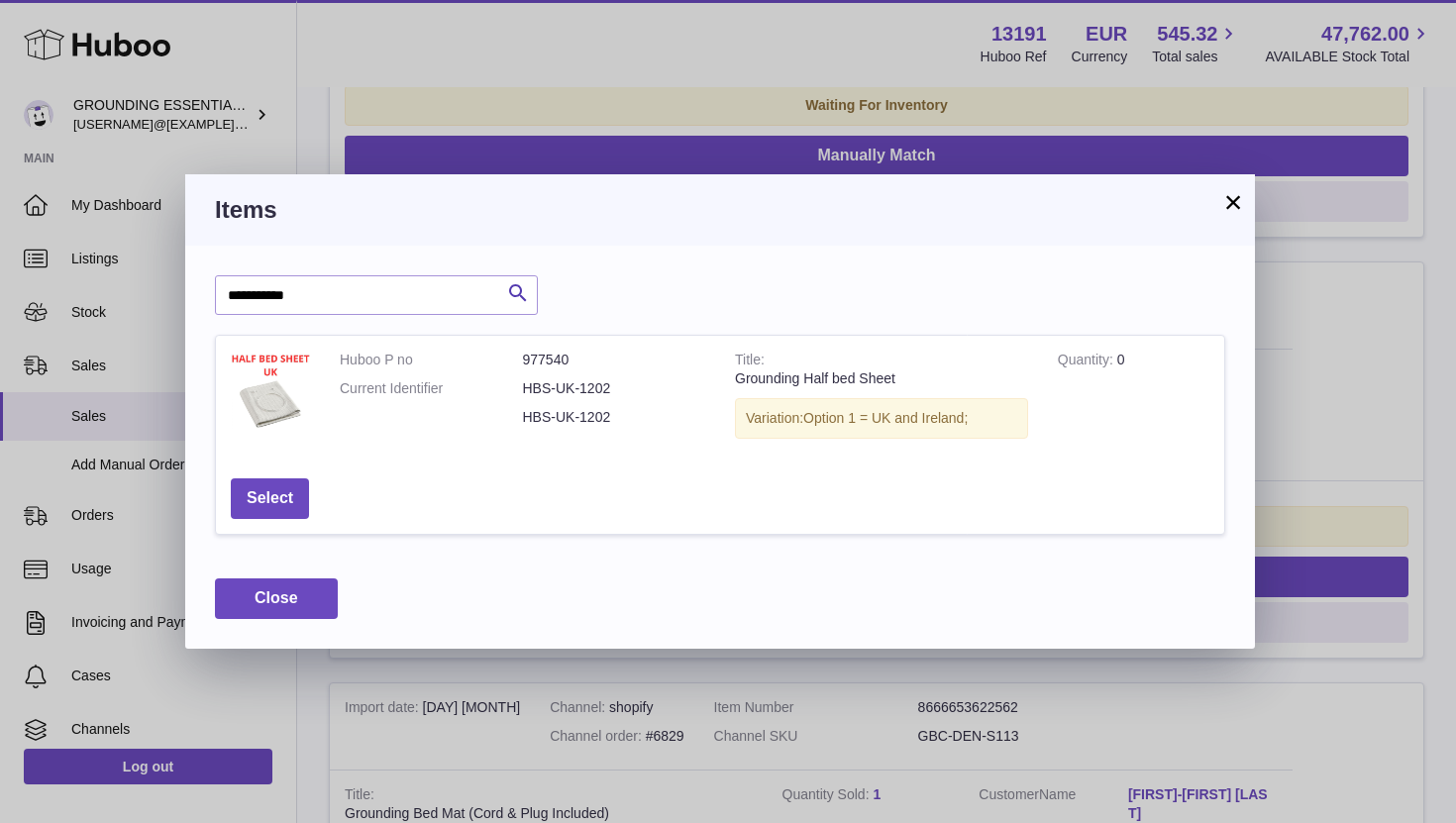 click on "×" at bounding box center (1233, 202) 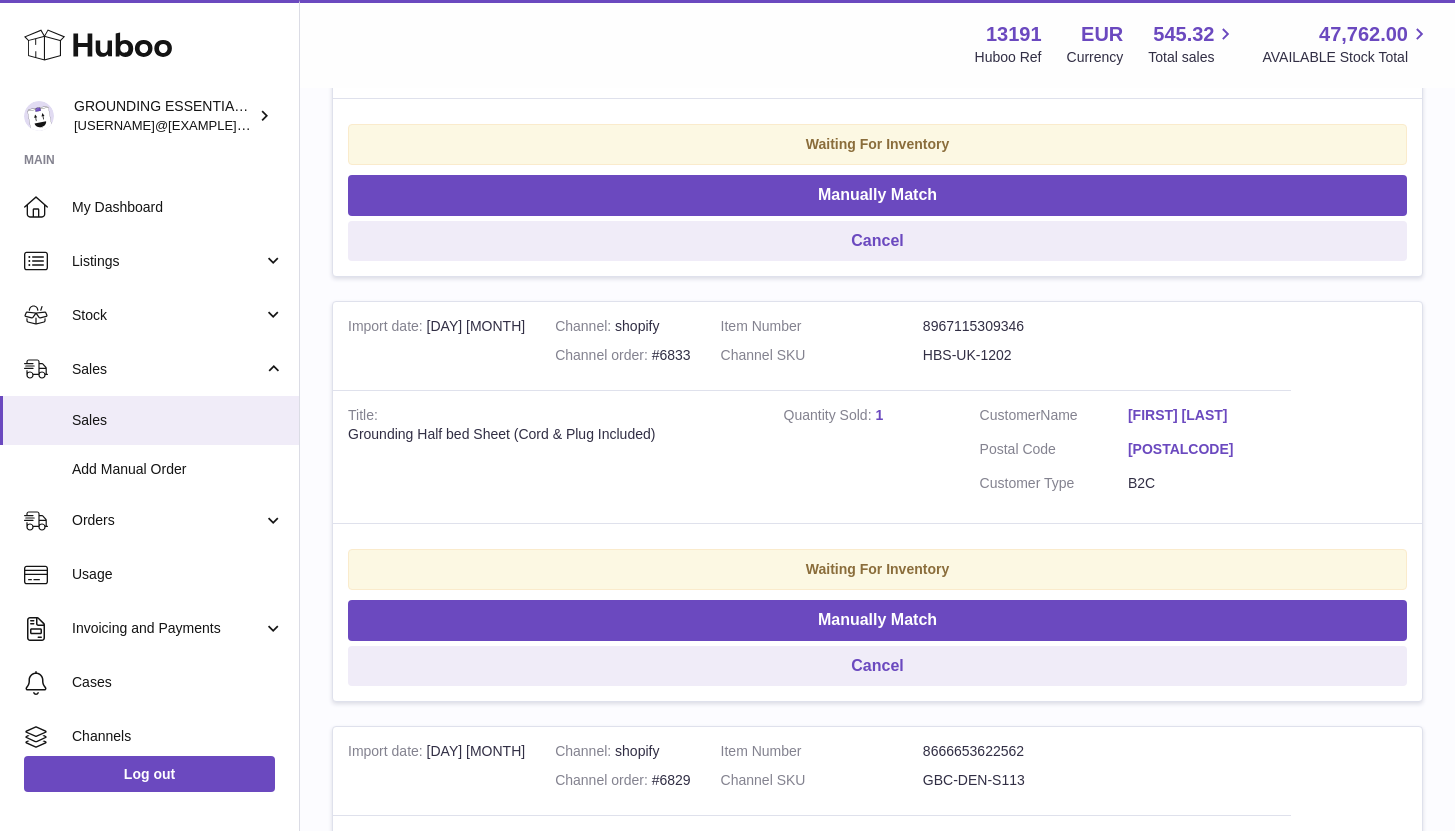 click on "Claire Cooper" at bounding box center (1202, 415) 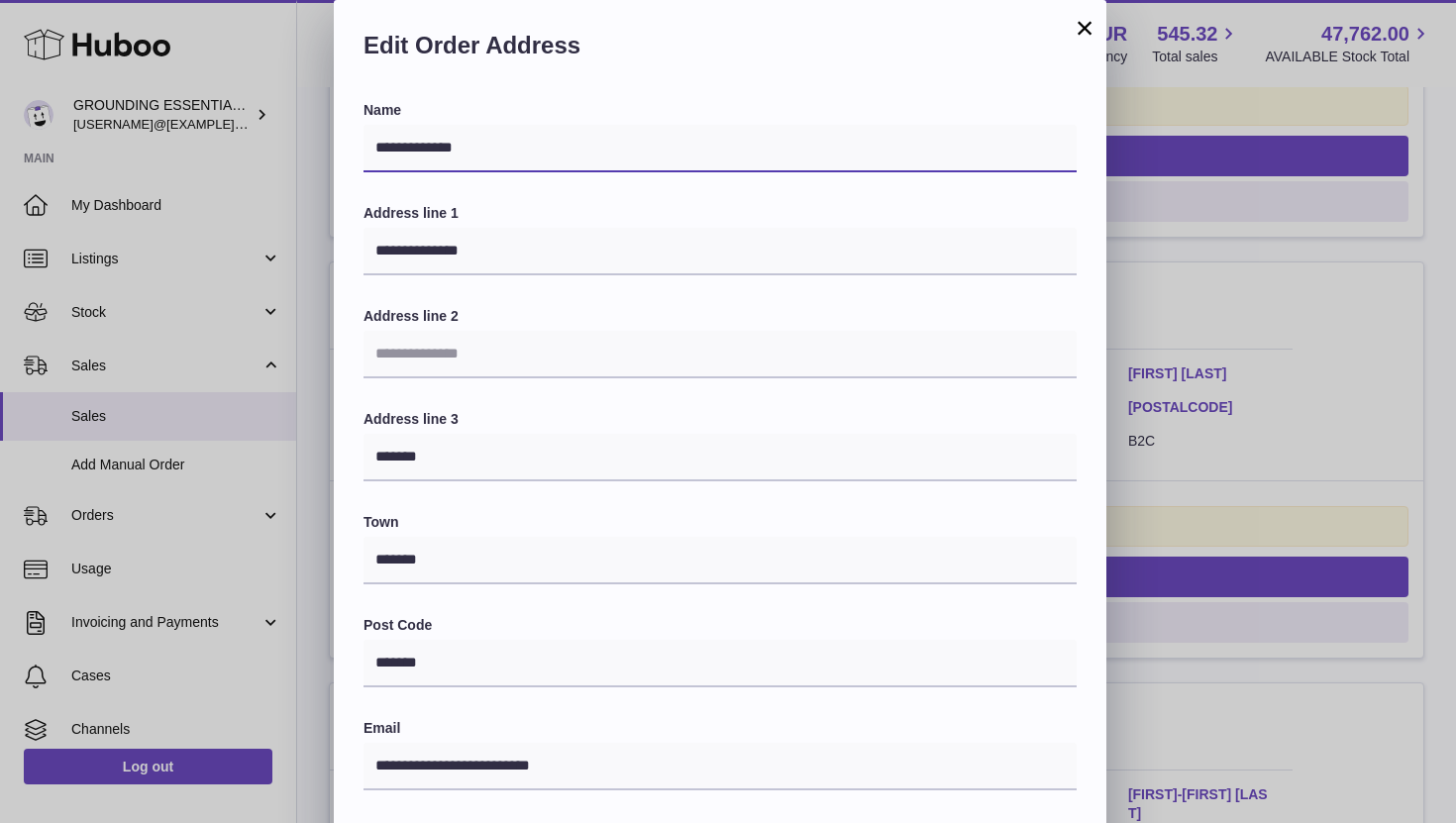 click on "**********" at bounding box center [720, 149] 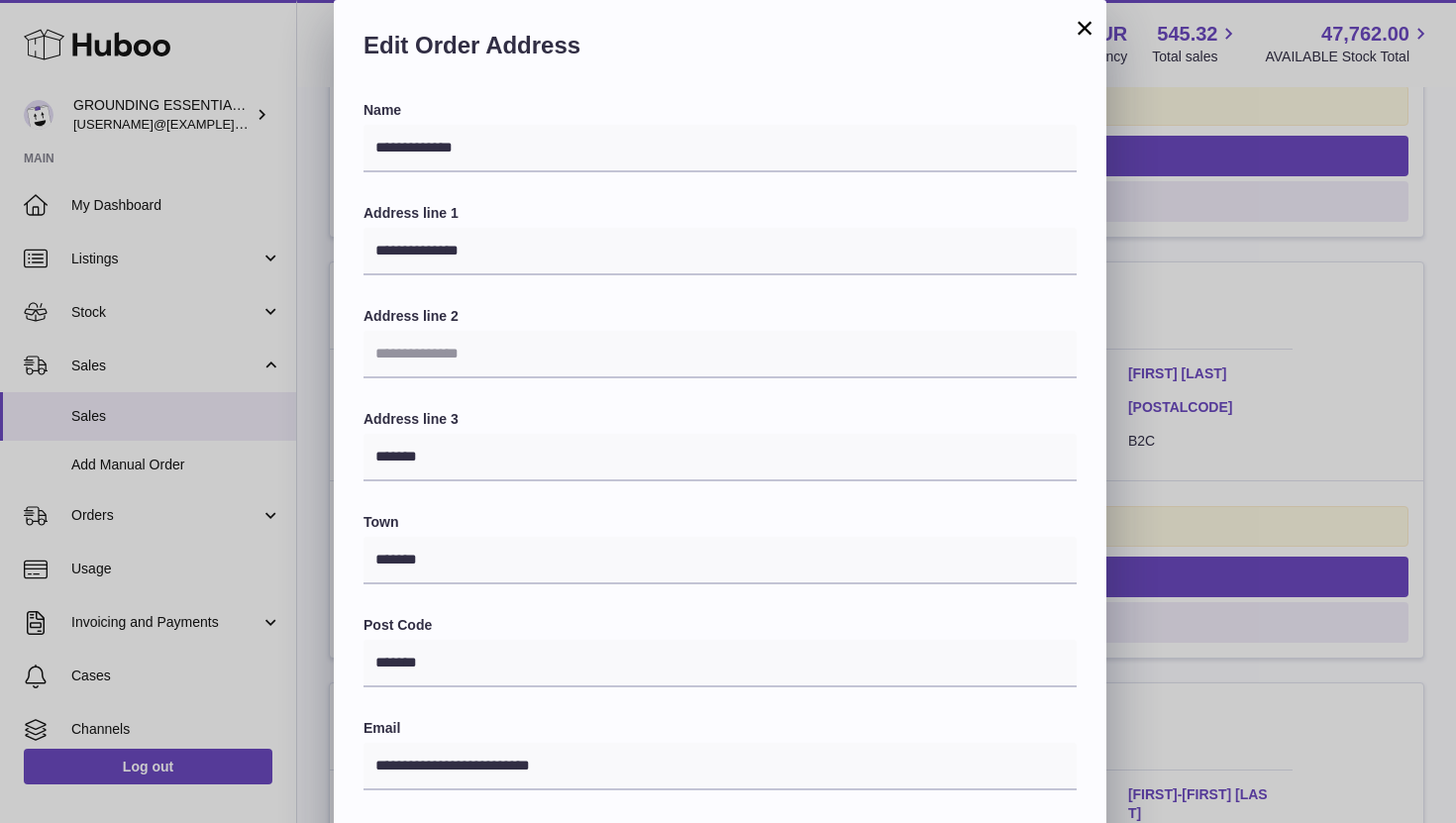 click on "×" at bounding box center (1085, 28) 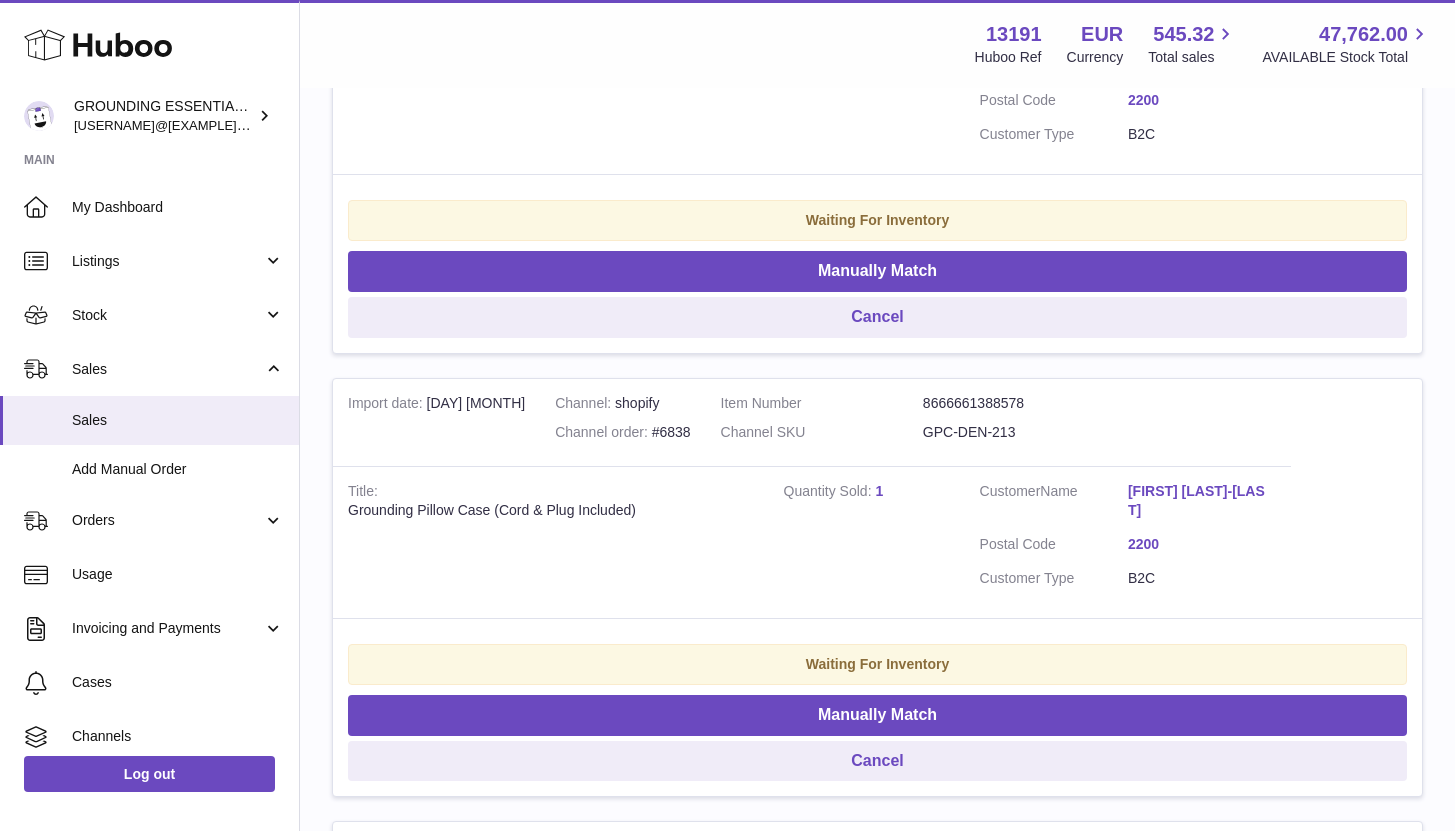 scroll, scrollTop: 561, scrollLeft: 0, axis: vertical 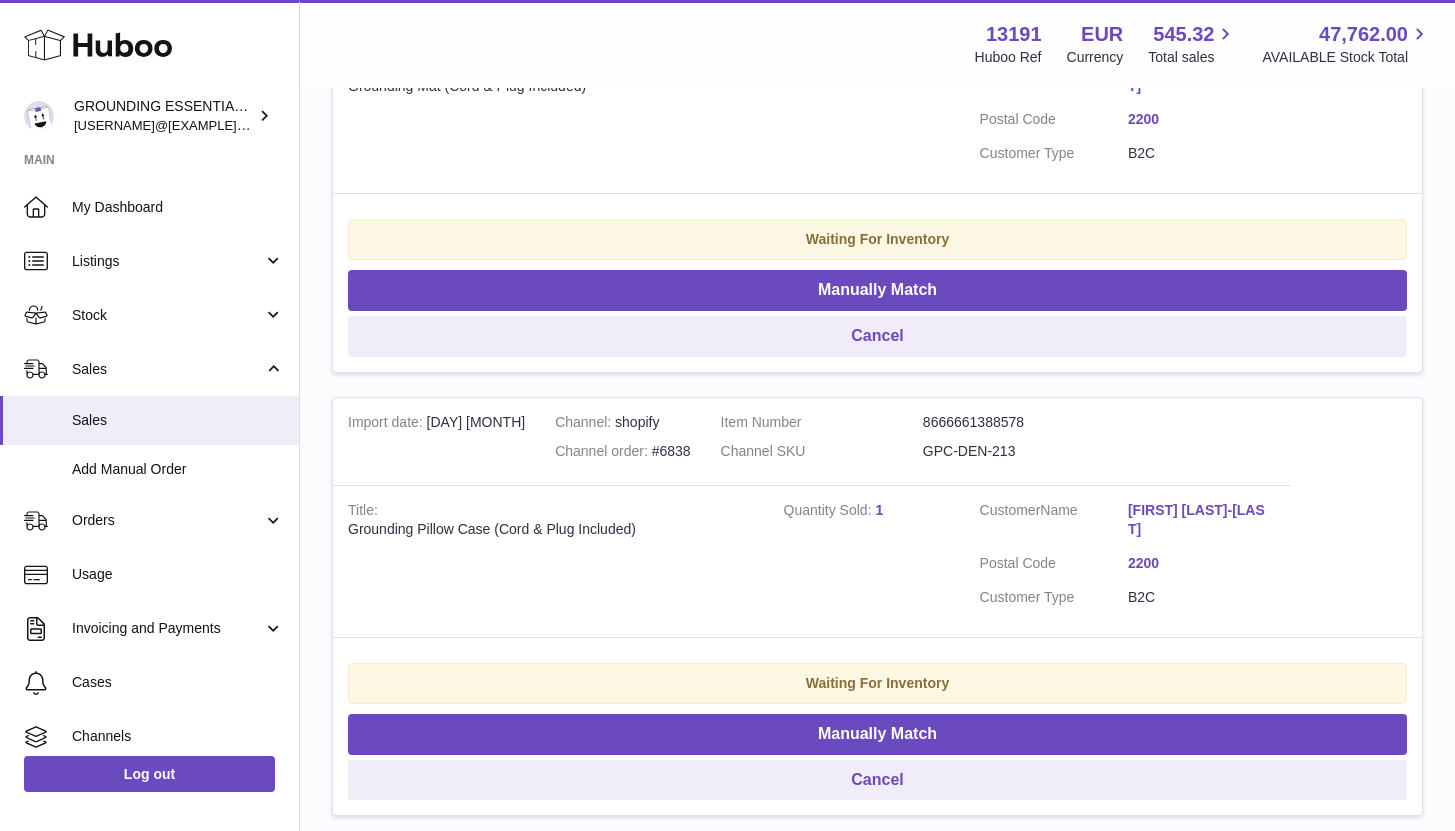 click on "[FIRST] [LAST]" at bounding box center [1202, 520] 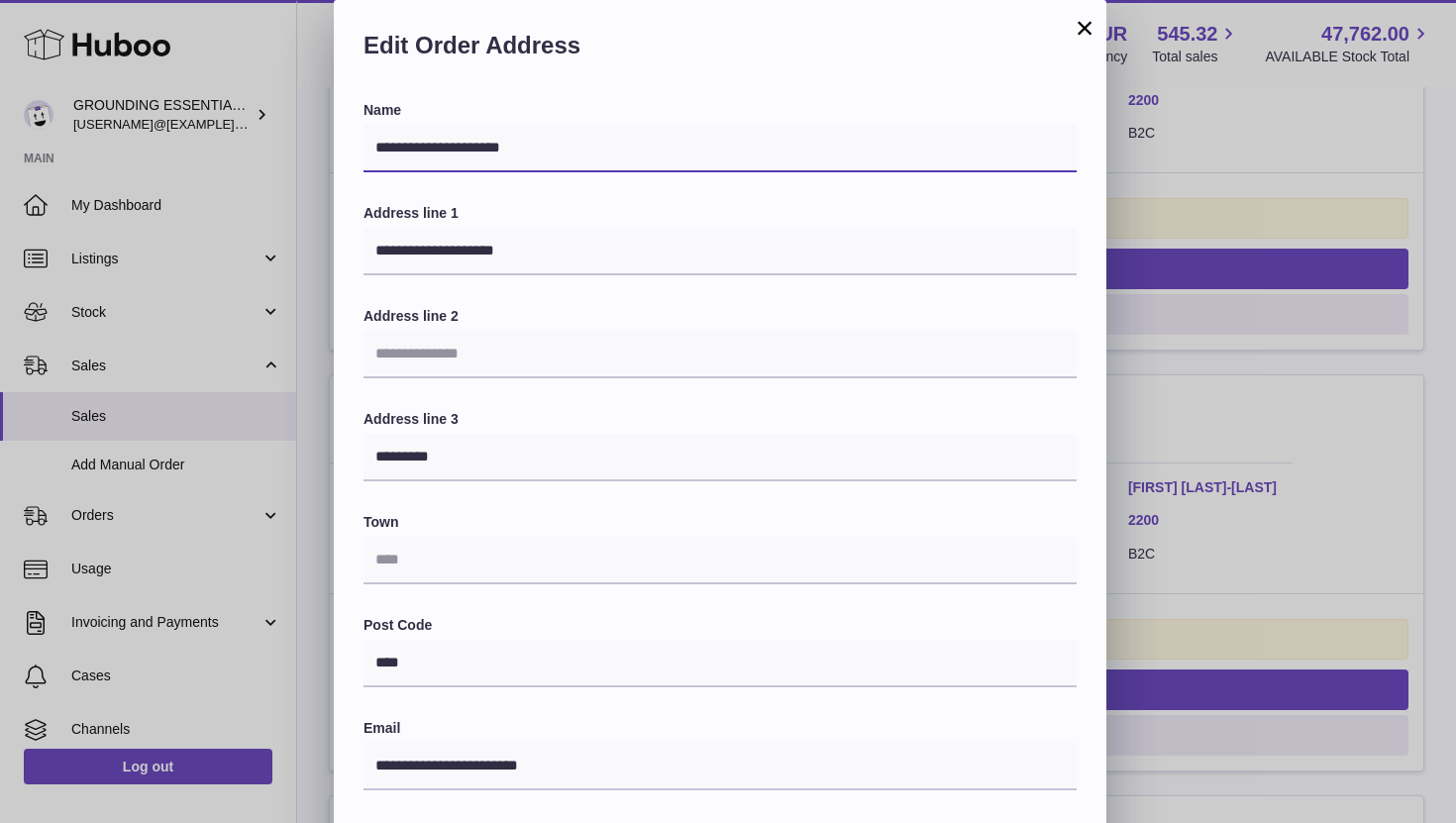 click on "**********" at bounding box center [720, 149] 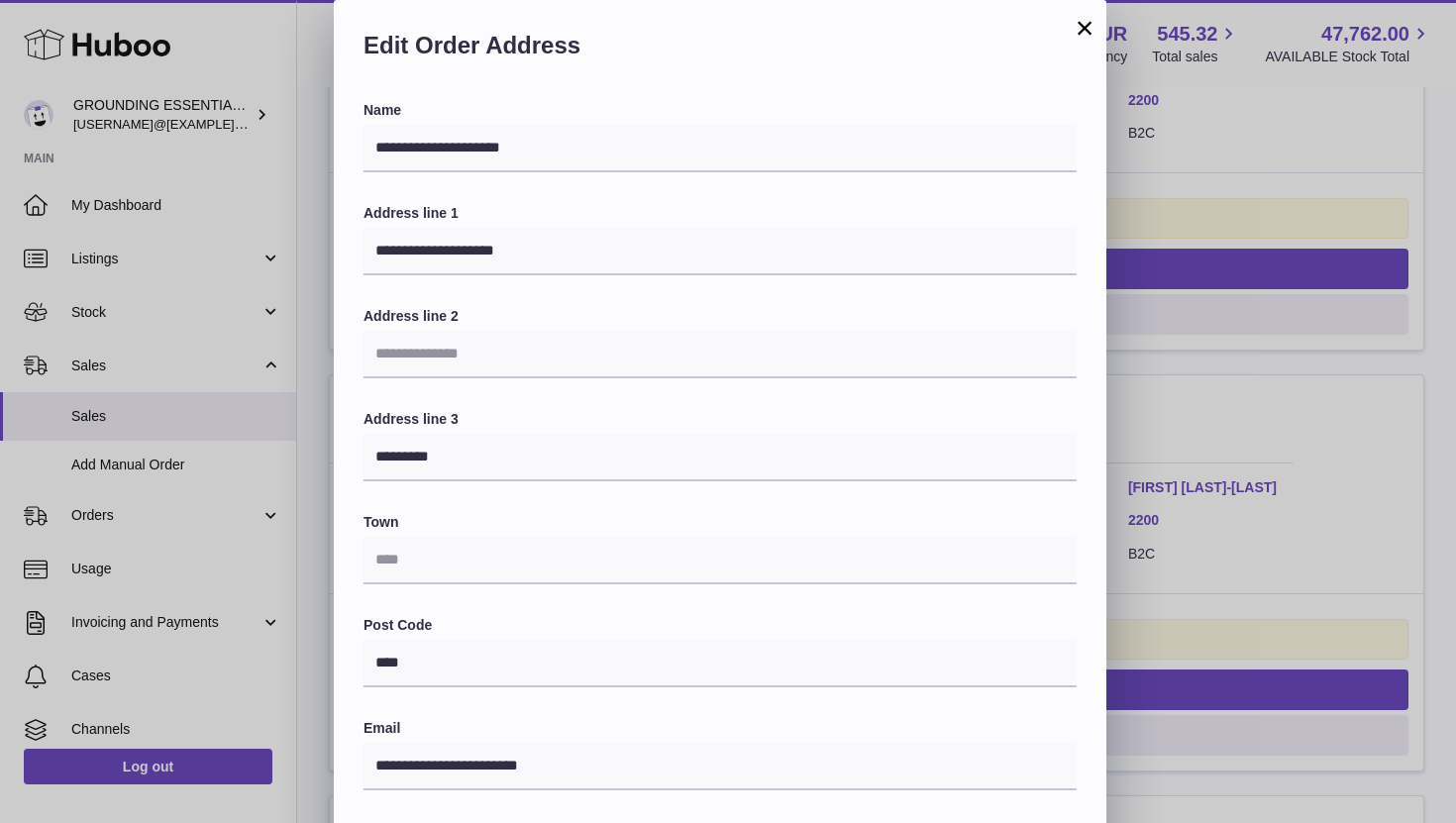 click on "×" at bounding box center (1085, 28) 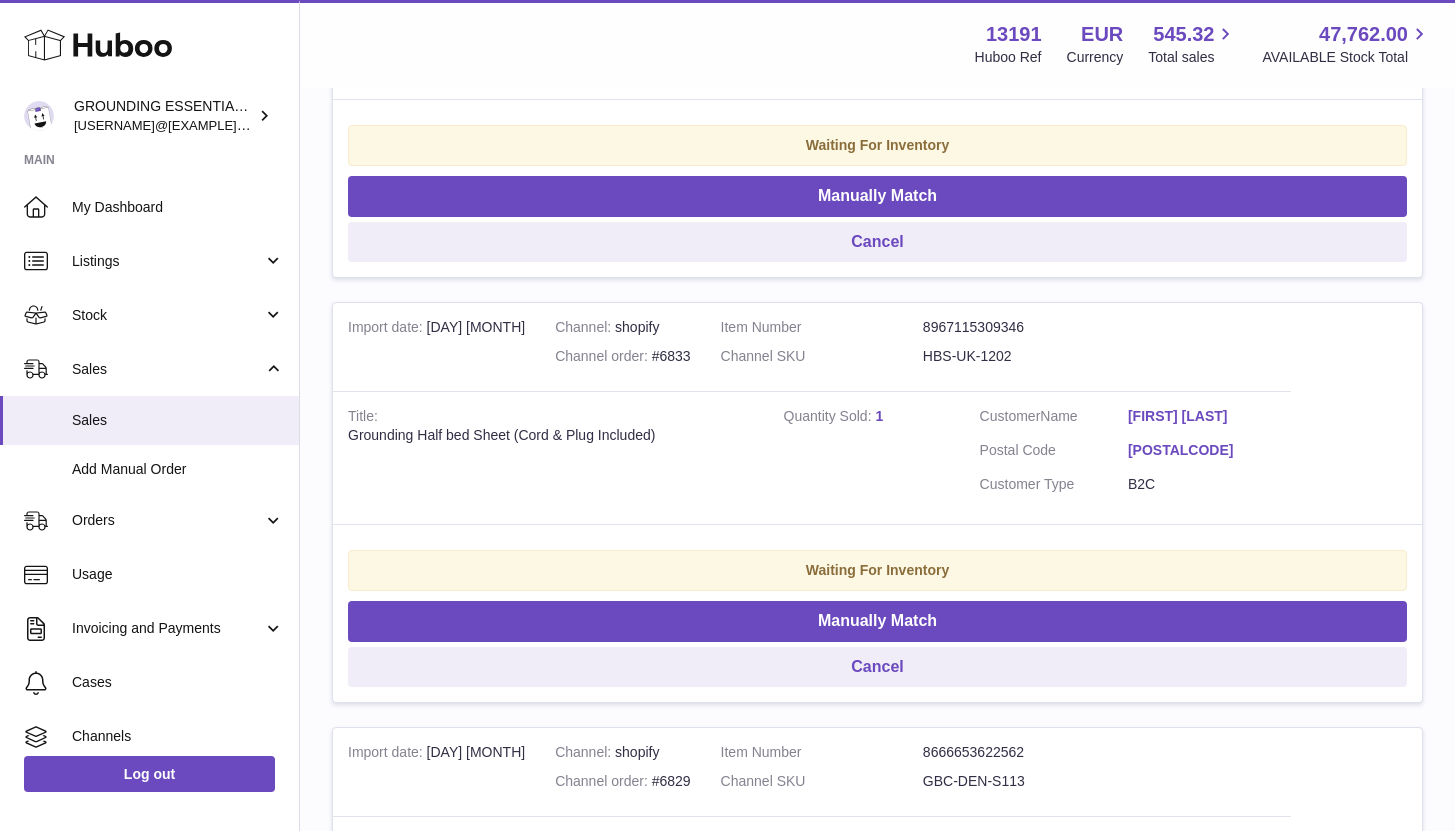 scroll, scrollTop: 1578, scrollLeft: 0, axis: vertical 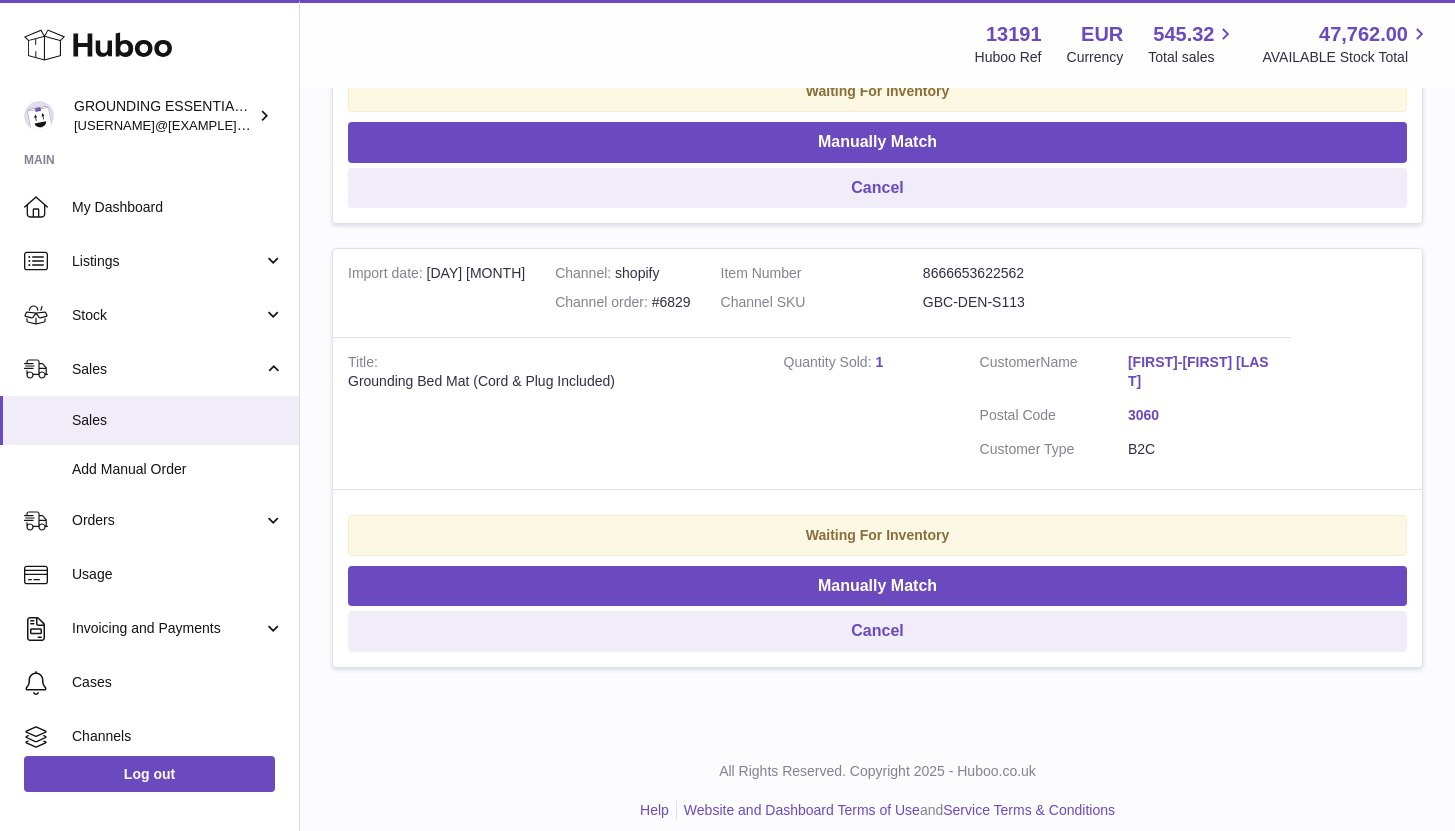 click on "[FIRST] [LAST]" at bounding box center (1202, 372) 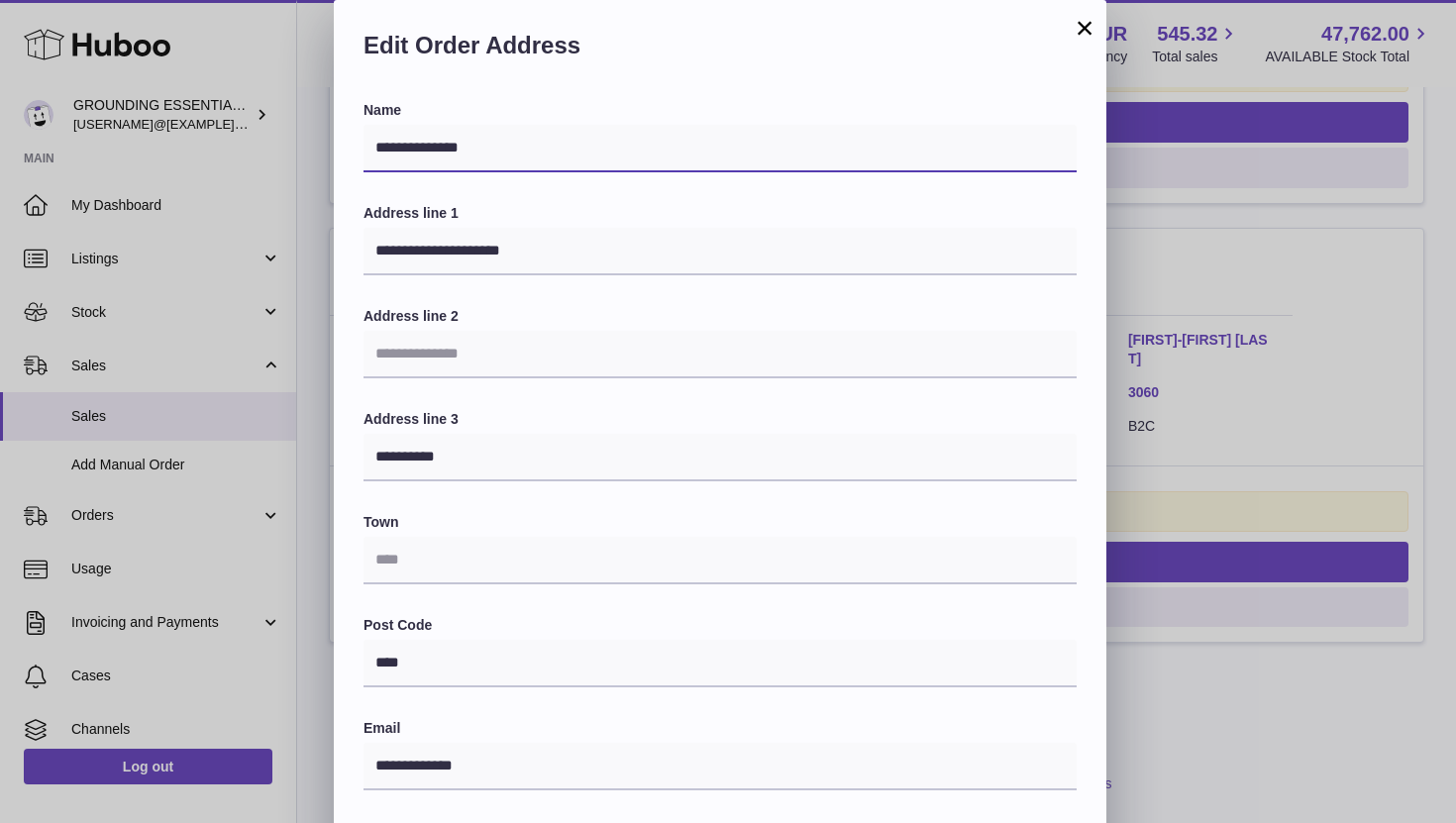 click on "**********" at bounding box center [720, 149] 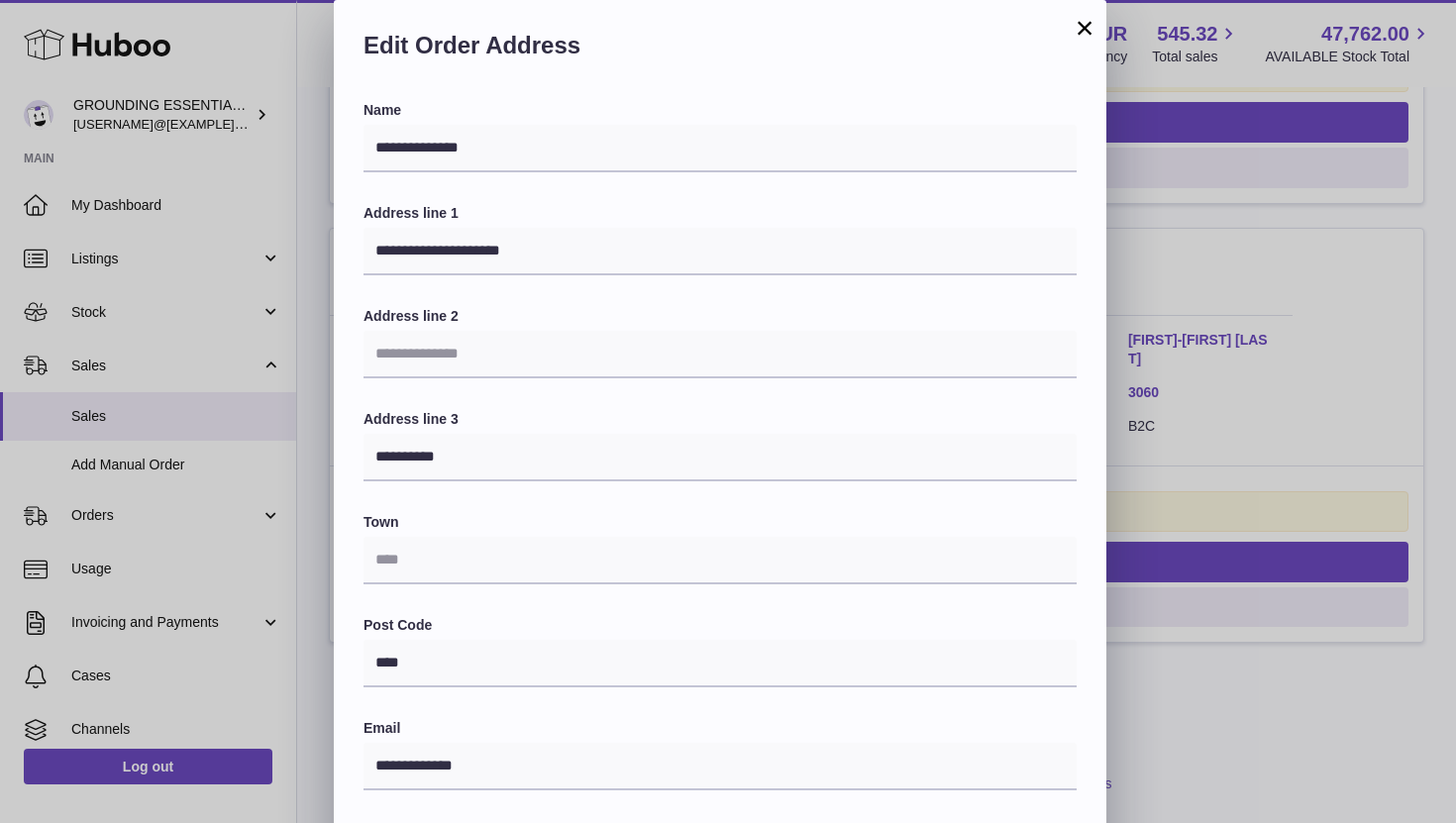 click on "×" at bounding box center [1085, 28] 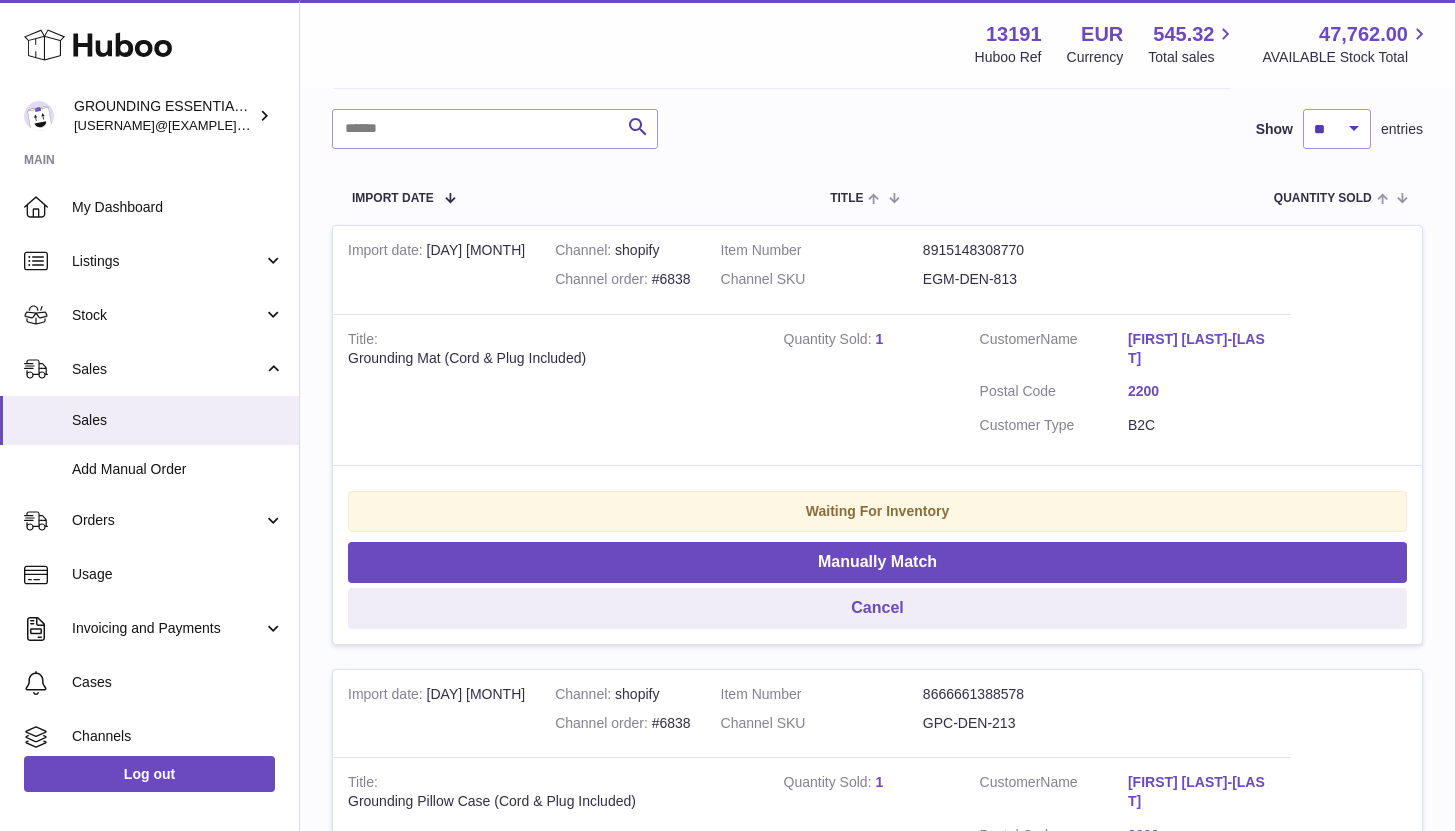 scroll, scrollTop: 0, scrollLeft: 0, axis: both 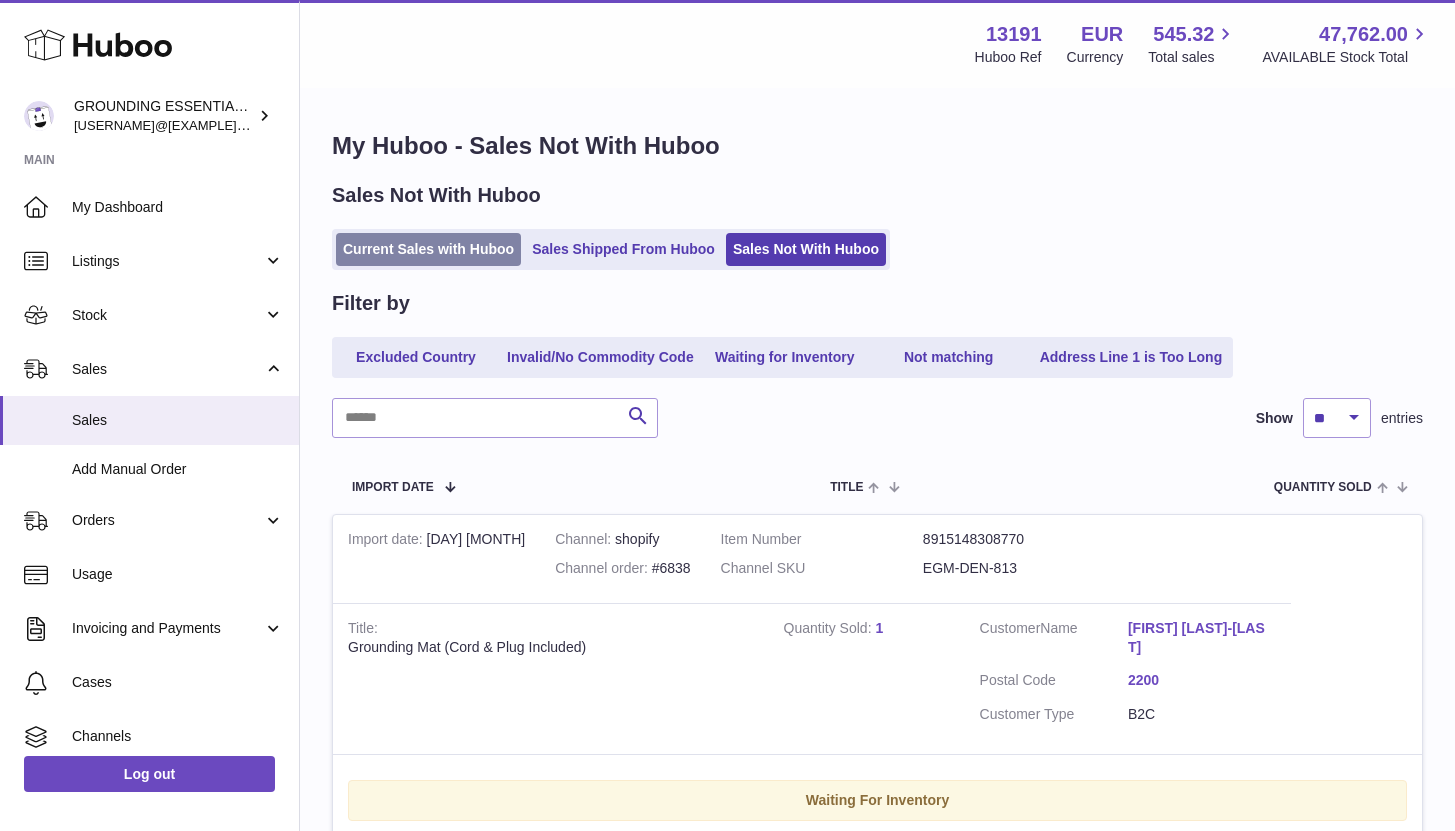 click on "Current Sales with Huboo" at bounding box center [428, 249] 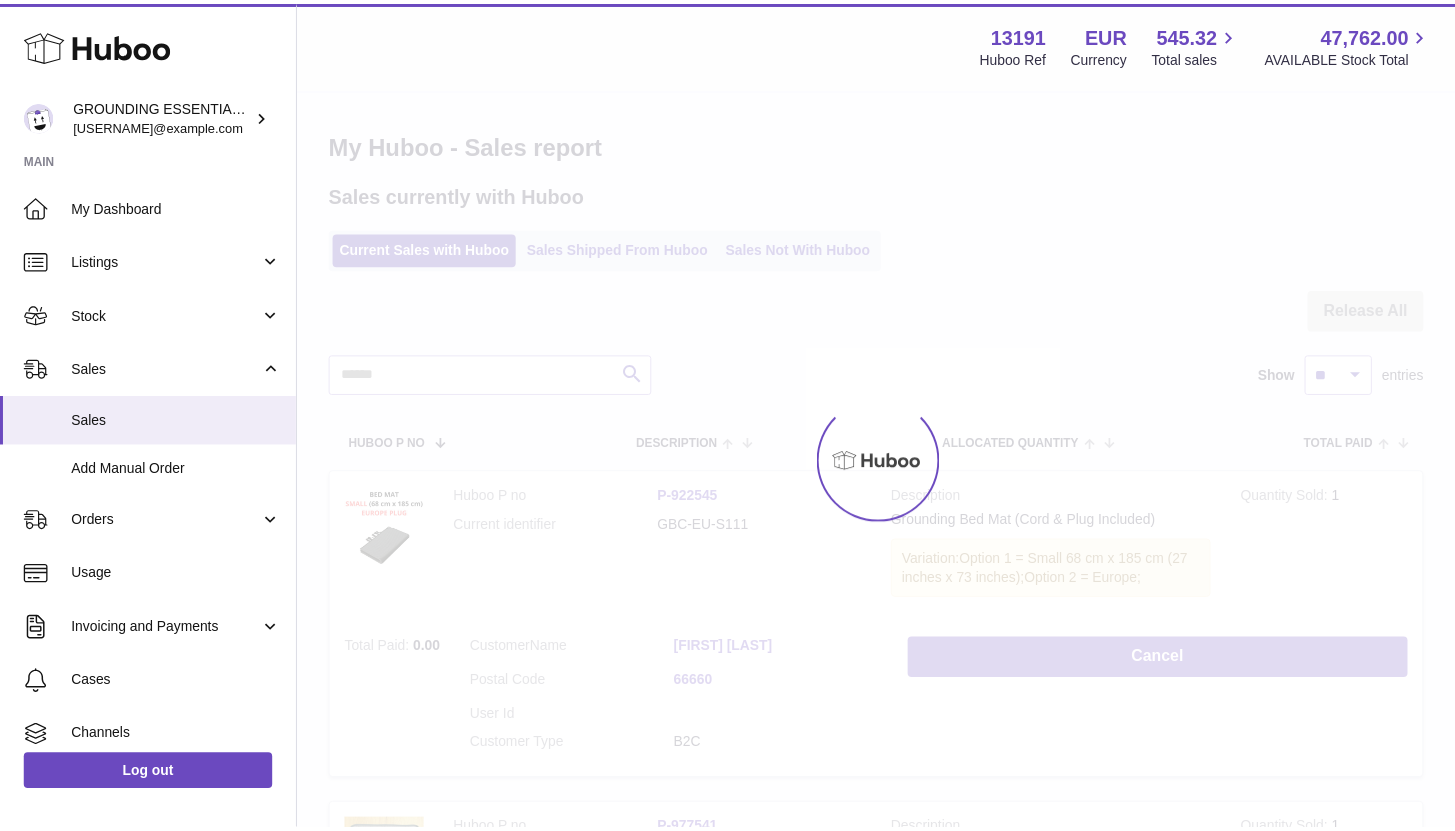 scroll, scrollTop: 0, scrollLeft: 0, axis: both 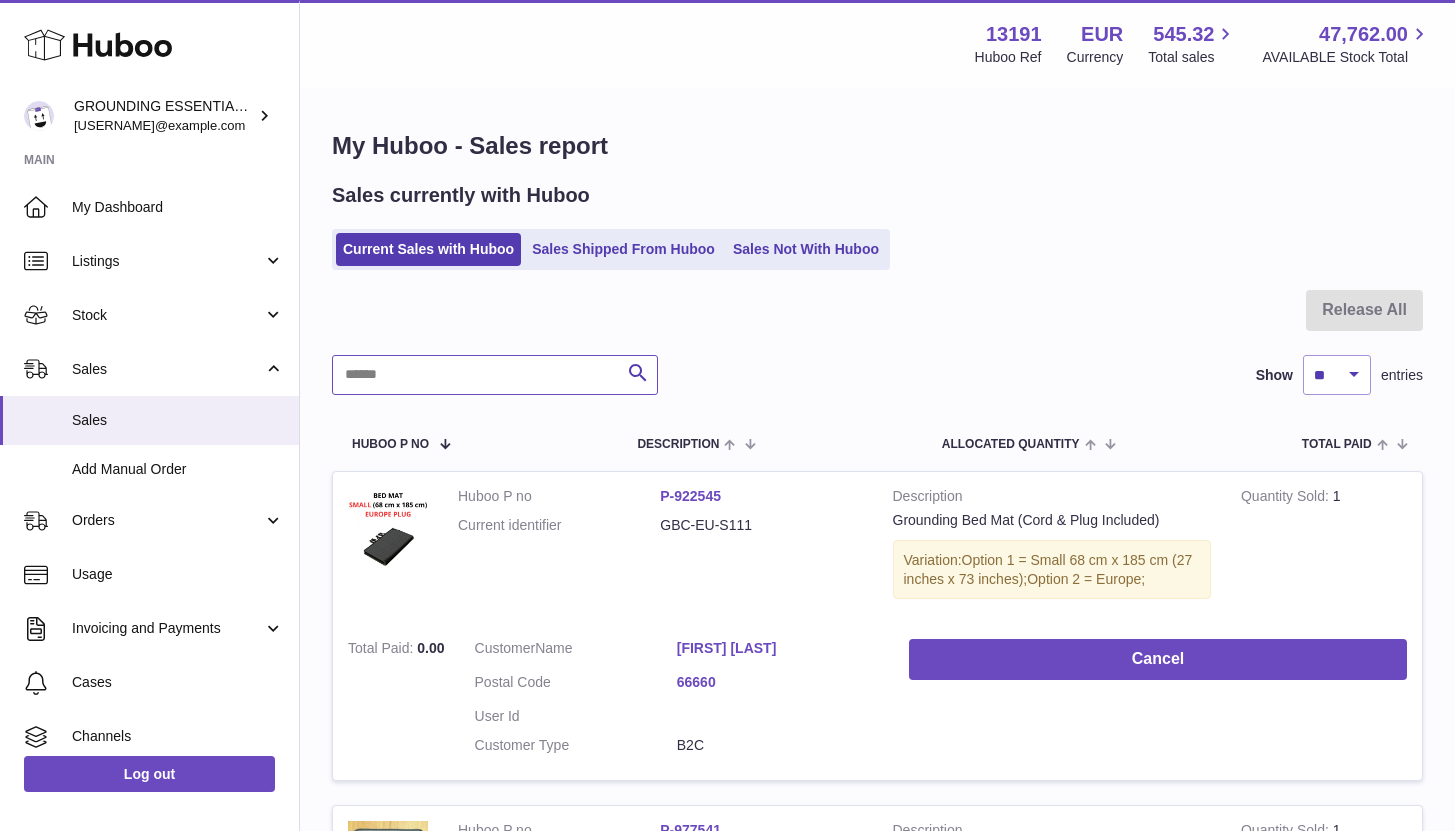 click at bounding box center [495, 375] 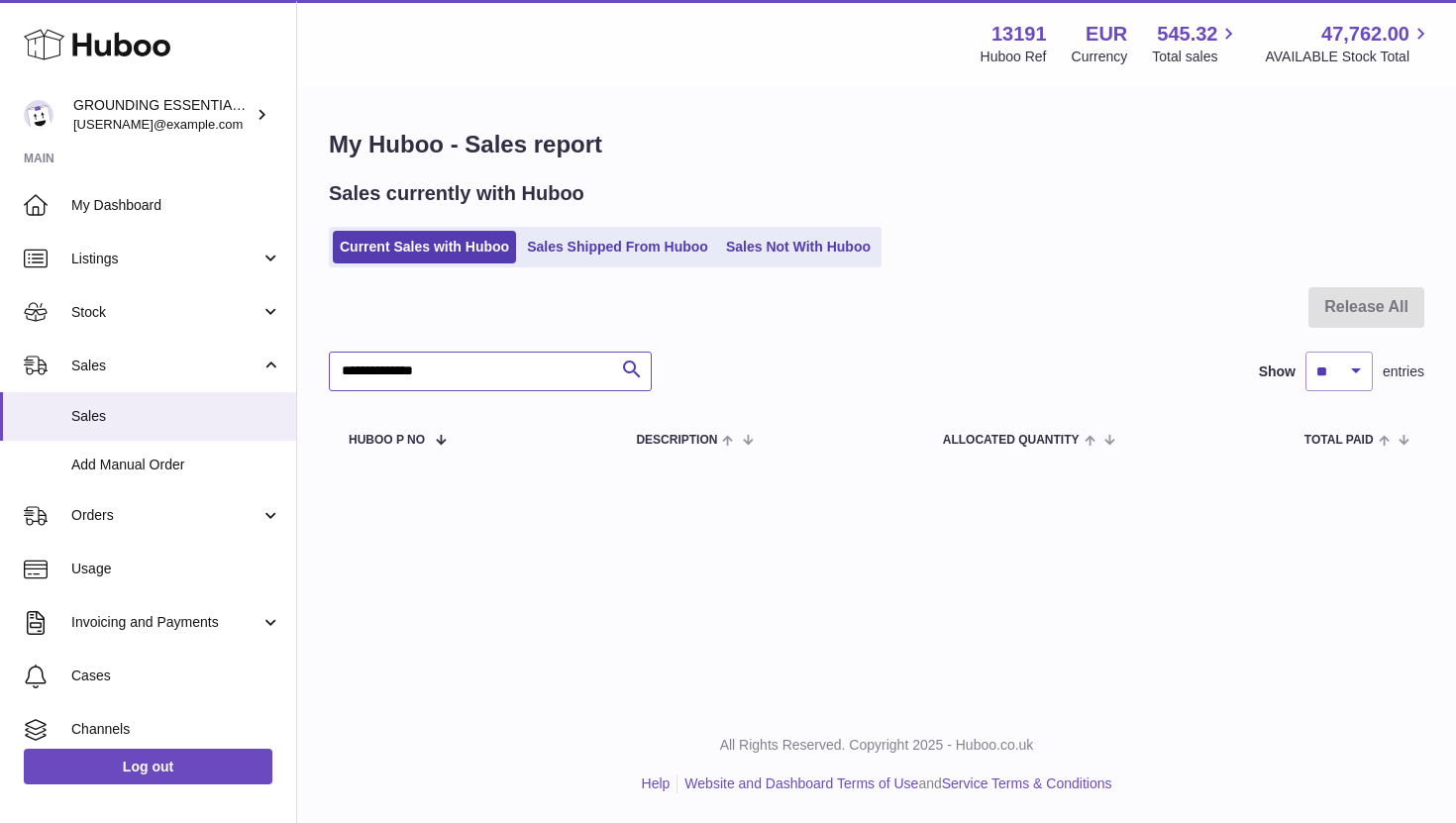 type on "**********" 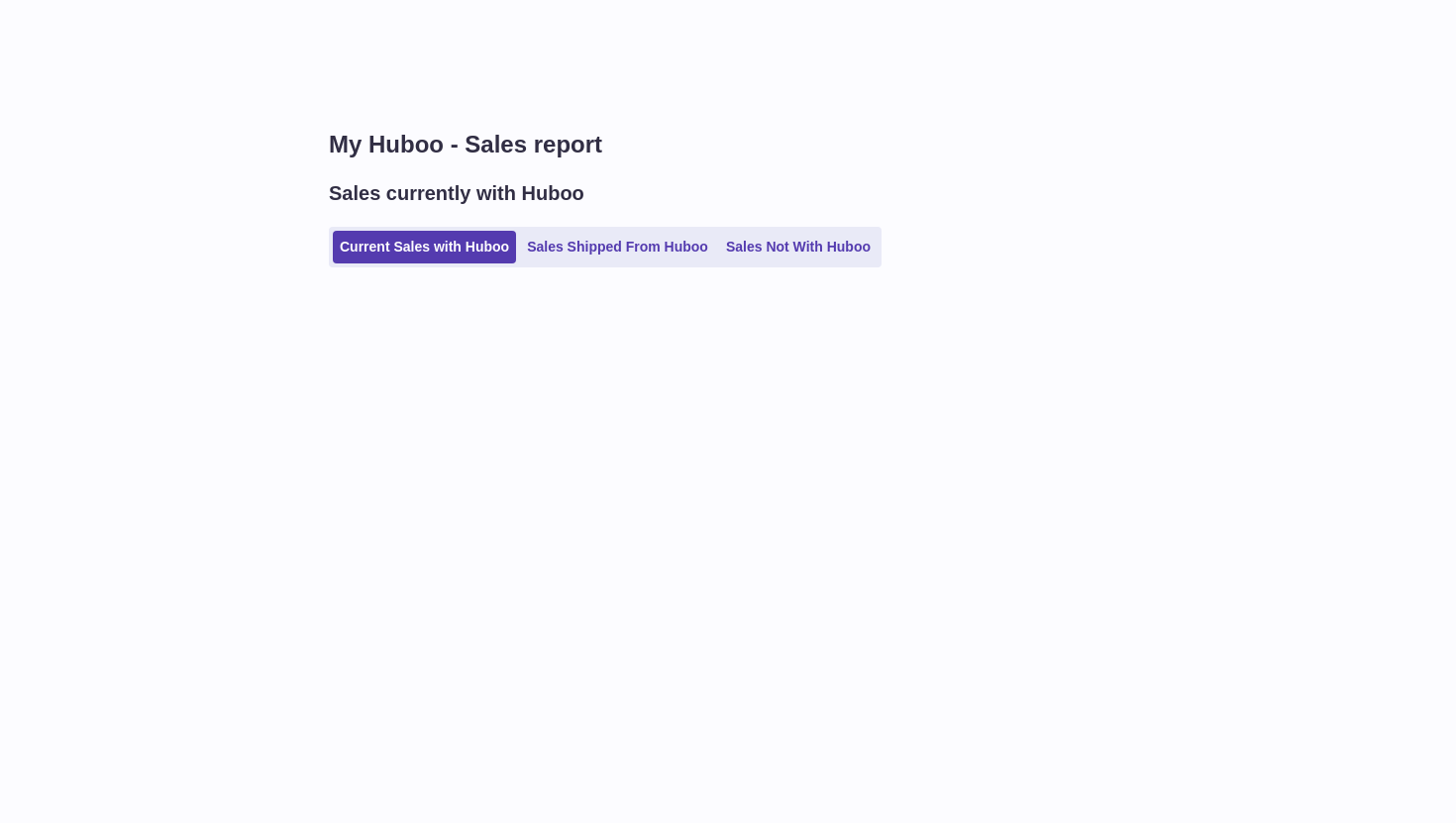 scroll, scrollTop: 0, scrollLeft: 0, axis: both 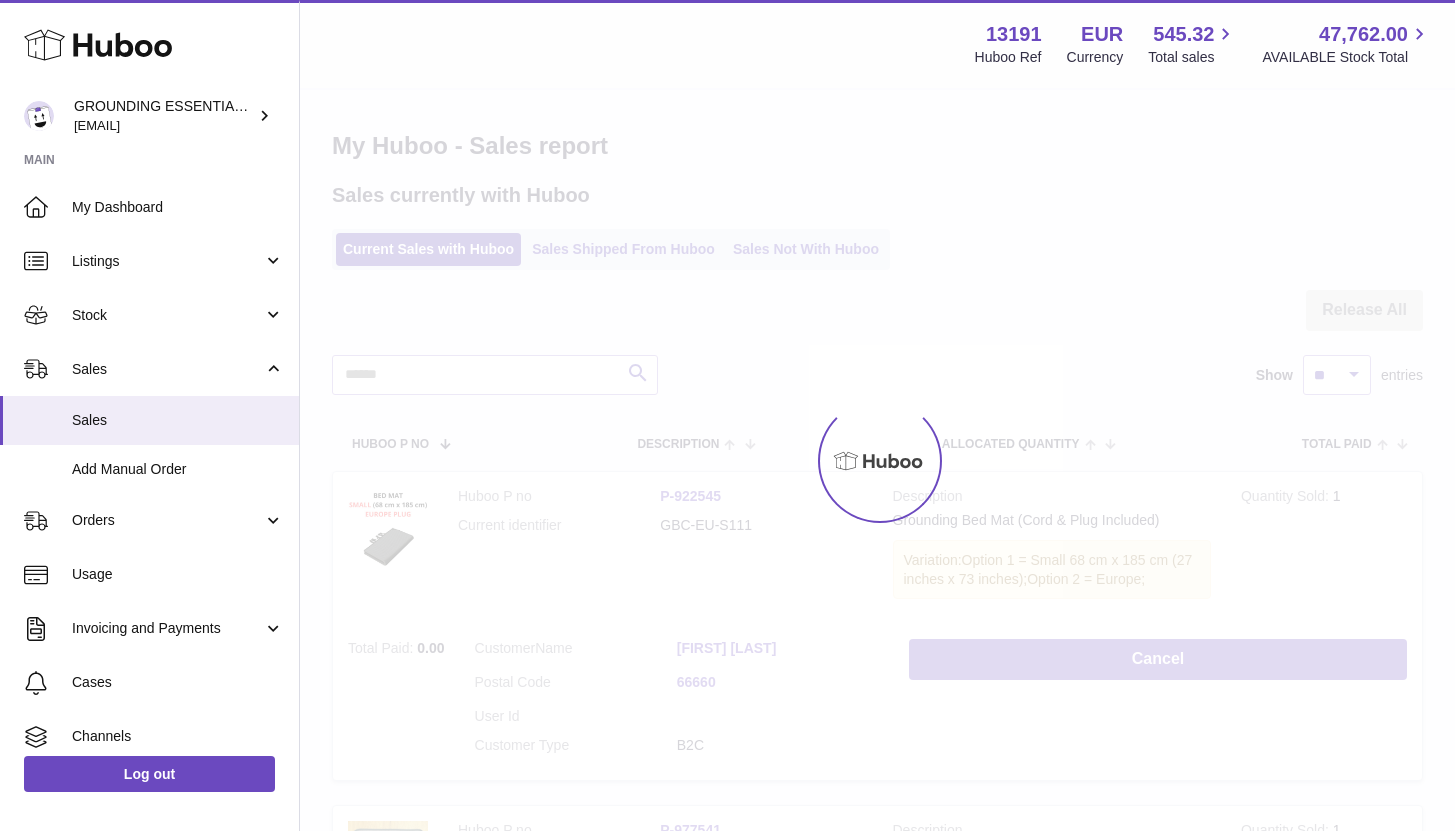 click on "Menu   Huboo     [NUMBER]   Huboo Ref    EUR   Currency   [PRICE]     Total sales   [NUMBER]     AVAILABLE Stock Total   Currency   EUR   Total sales   [PRICE]   AVAILABLE Stock Total   [NUMBER]   My Huboo - Sales report   Sales currently with Huboo
Current Sales with Huboo
Sales Shipped From Huboo
Sales Not With Huboo
Release All
Search
Show
[REDACTED]
entries
Huboo P no       Description       ALLOCATED Quantity       Total paid
Customer
Action / Status
Huboo P no
P-922545
Current identifier   GBC-EU-S111       Description   Grounding Bed Mat (Cord & Plug Included)     Quantity Sold   Total Paid" at bounding box center [877, 1081] 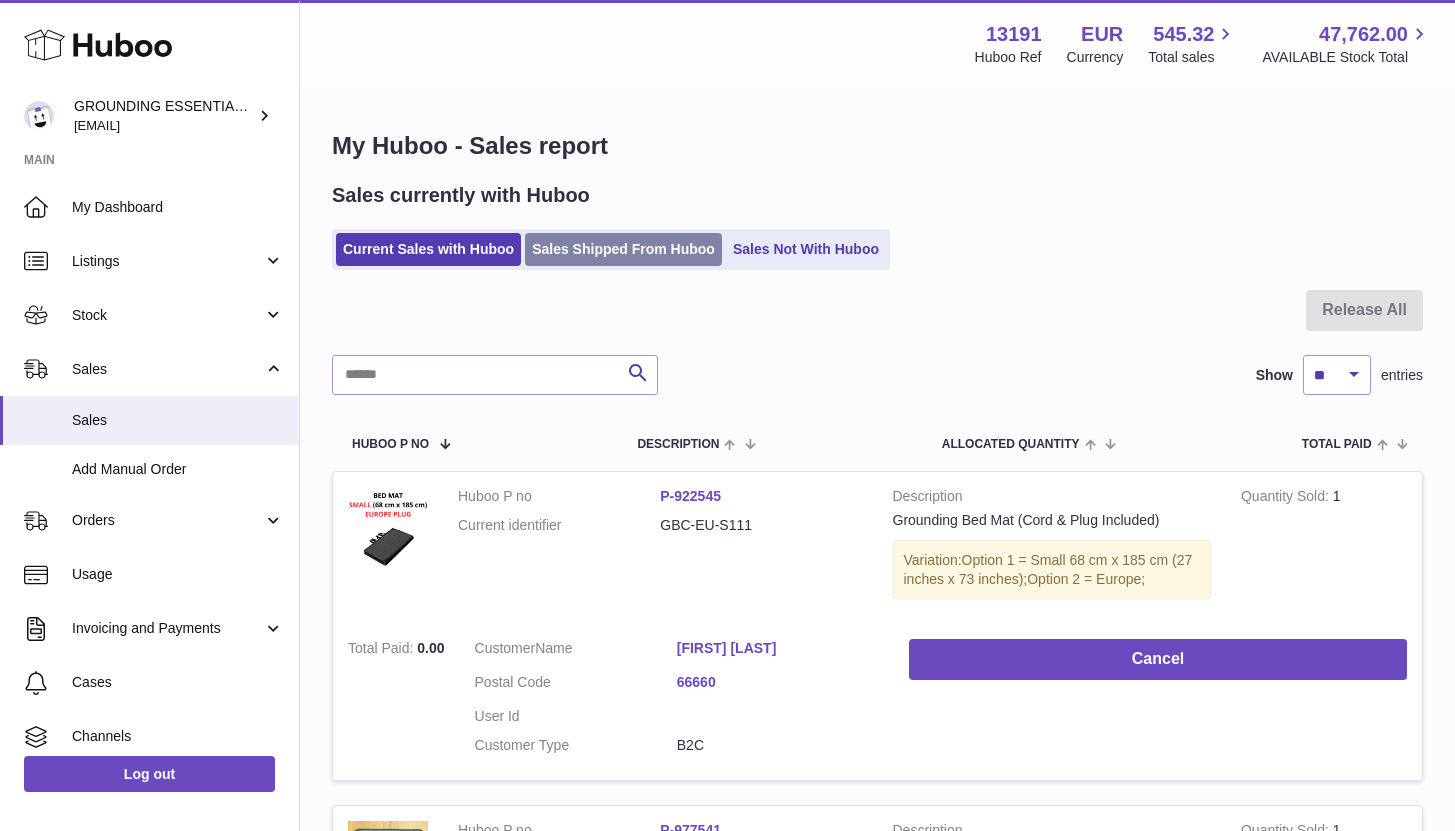 click on "Sales Shipped From Huboo" at bounding box center (623, 249) 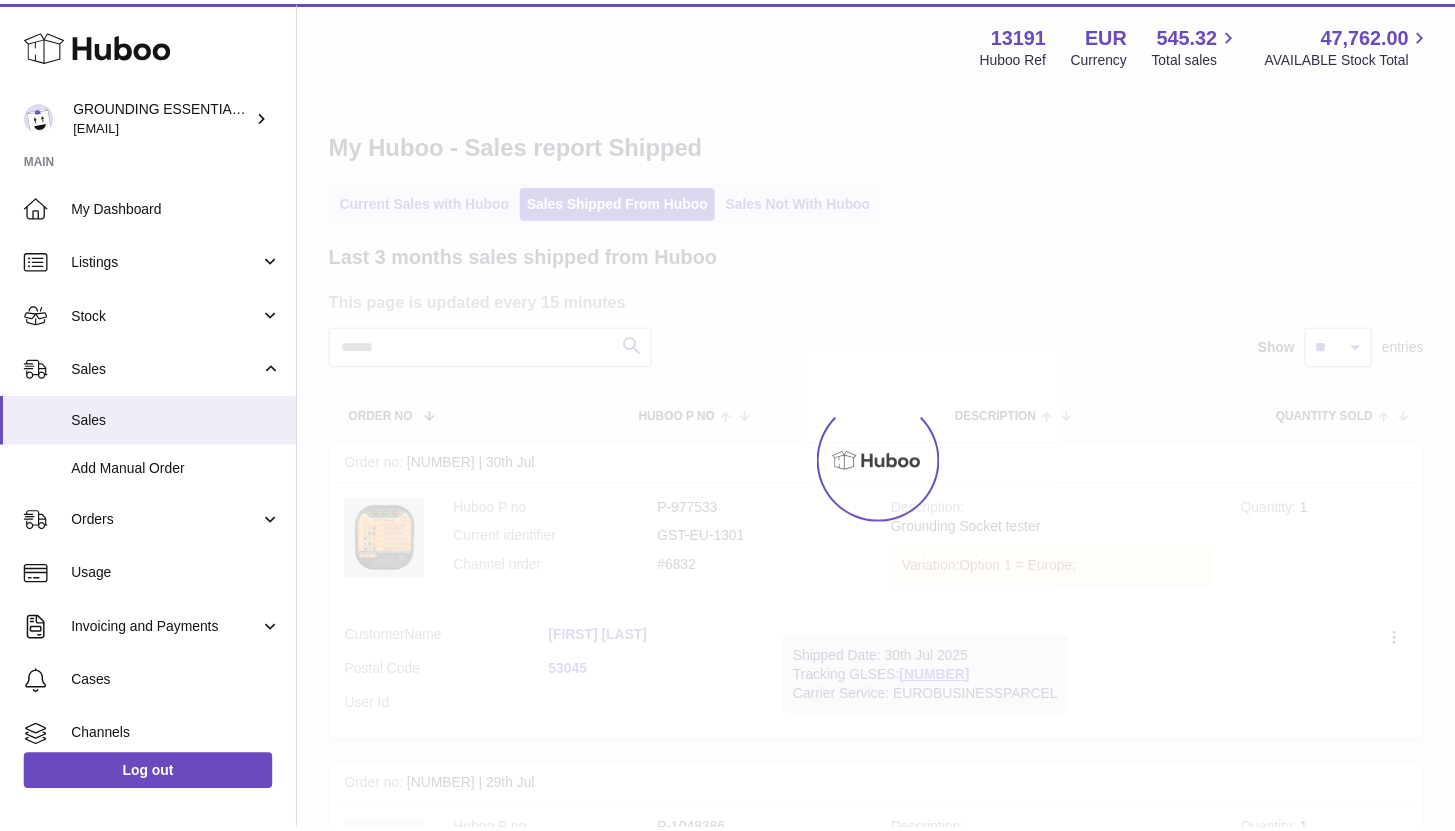 scroll, scrollTop: 0, scrollLeft: 0, axis: both 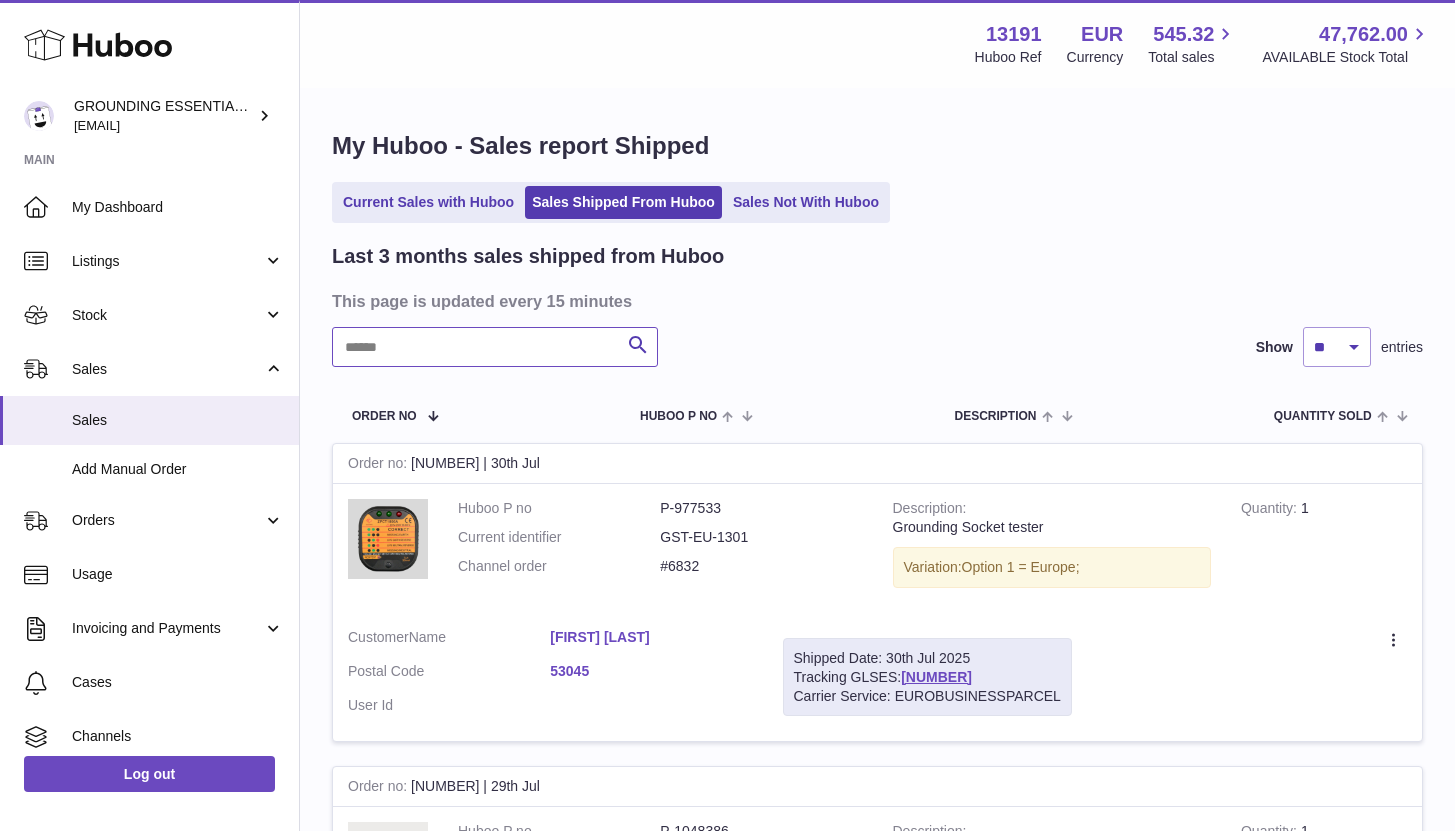 click at bounding box center (495, 347) 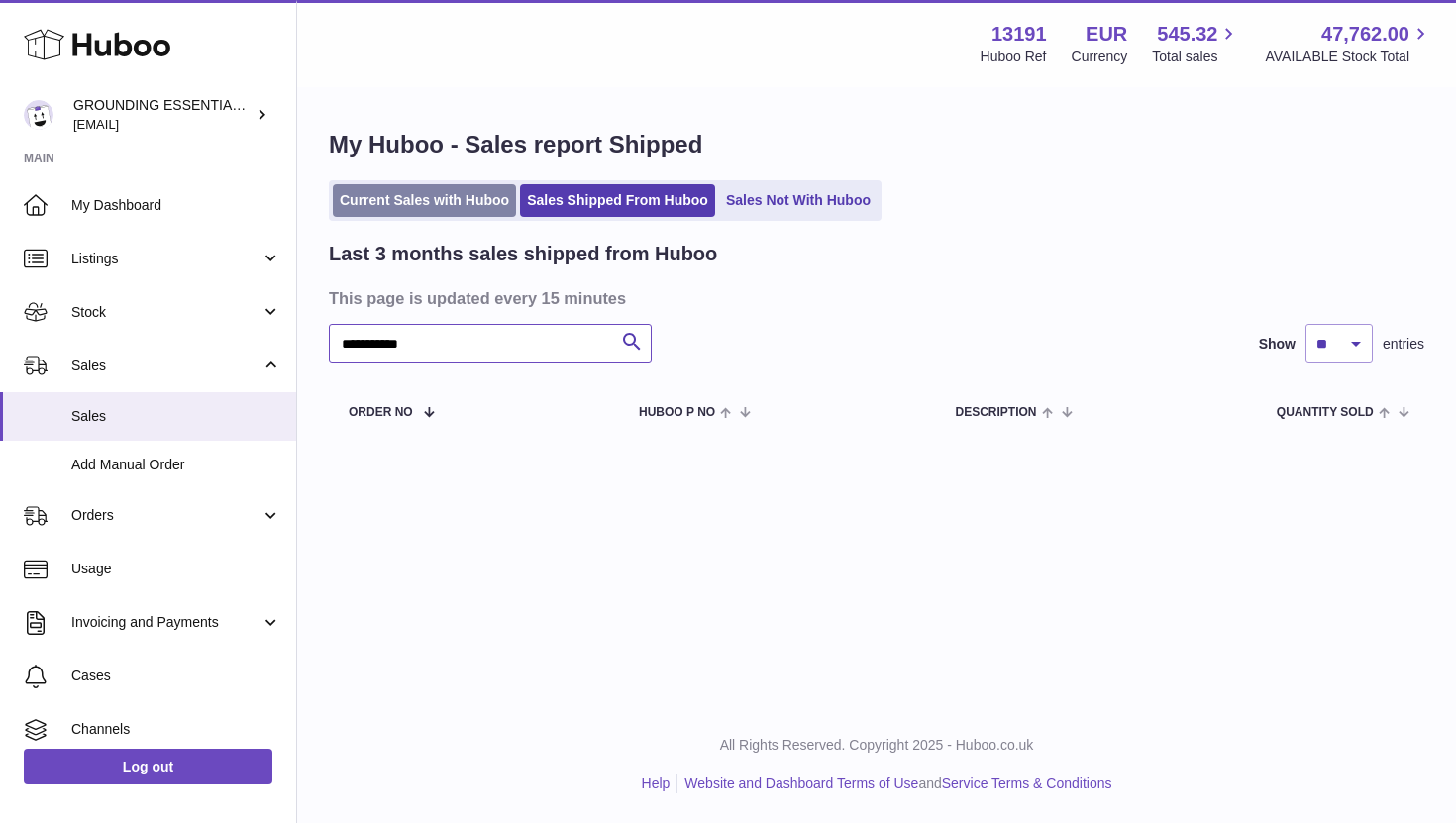 type on "**********" 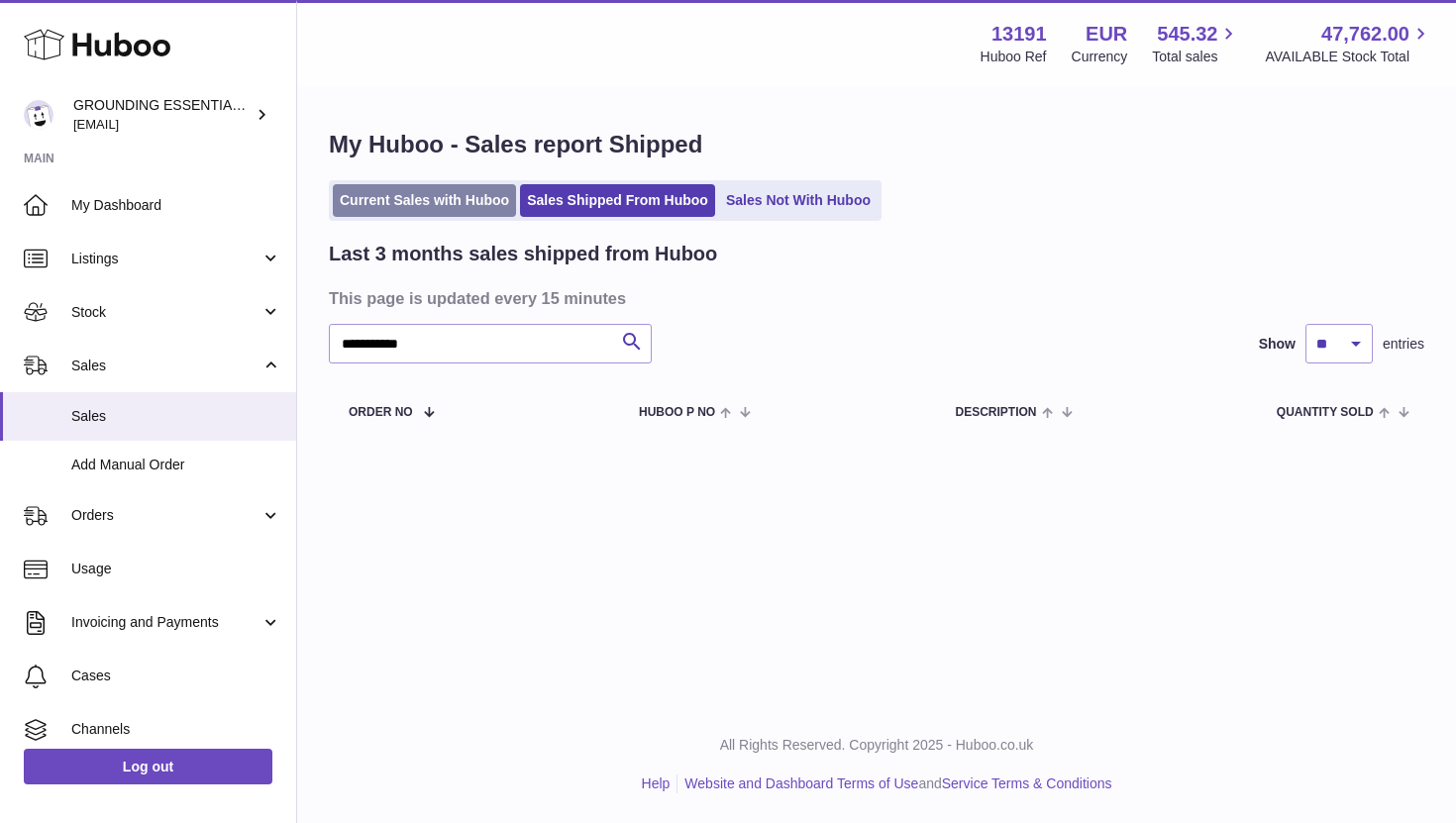 click on "Current Sales with Huboo" at bounding box center [424, 200] 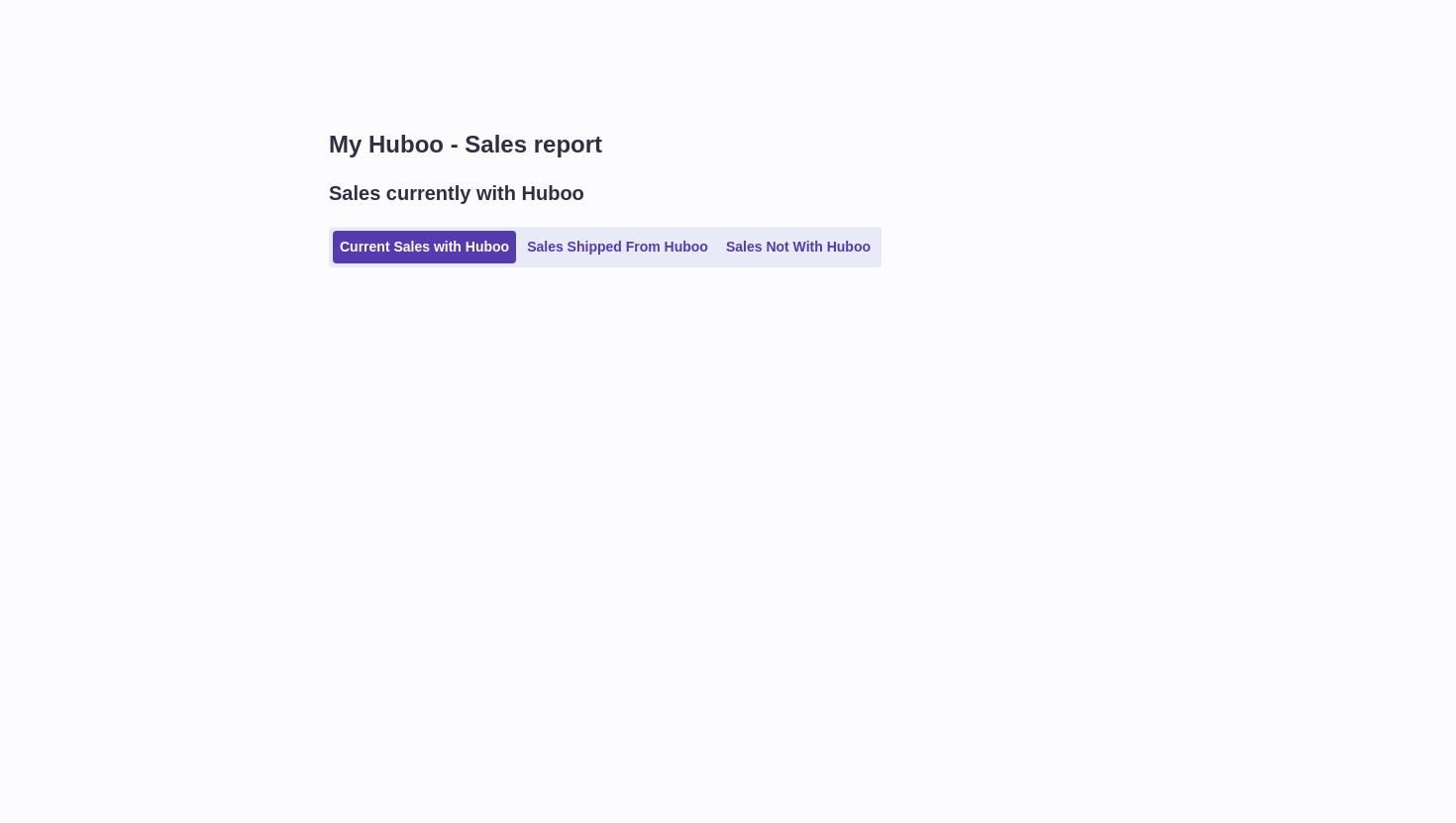 scroll, scrollTop: 0, scrollLeft: 0, axis: both 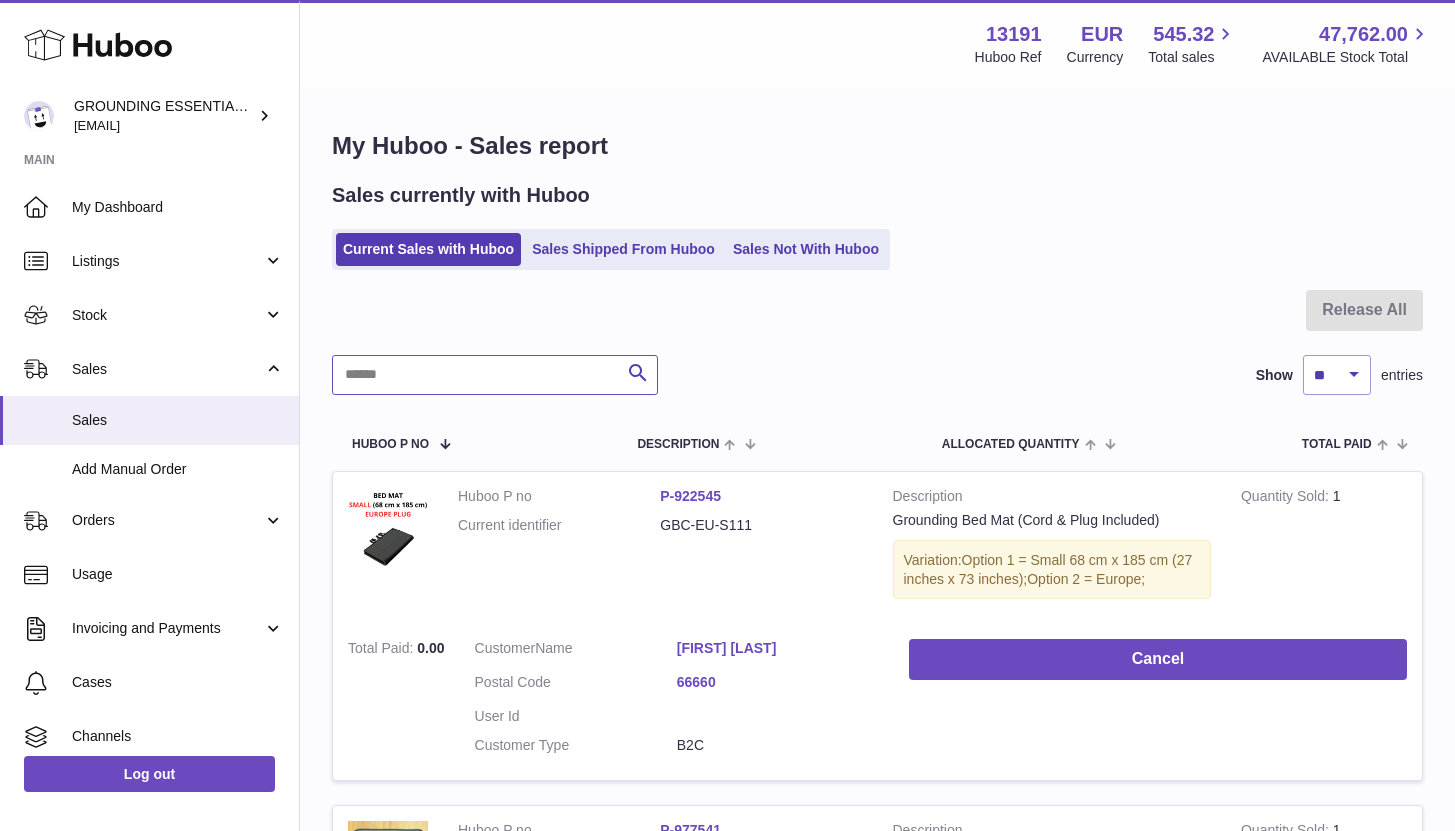 click at bounding box center [495, 375] 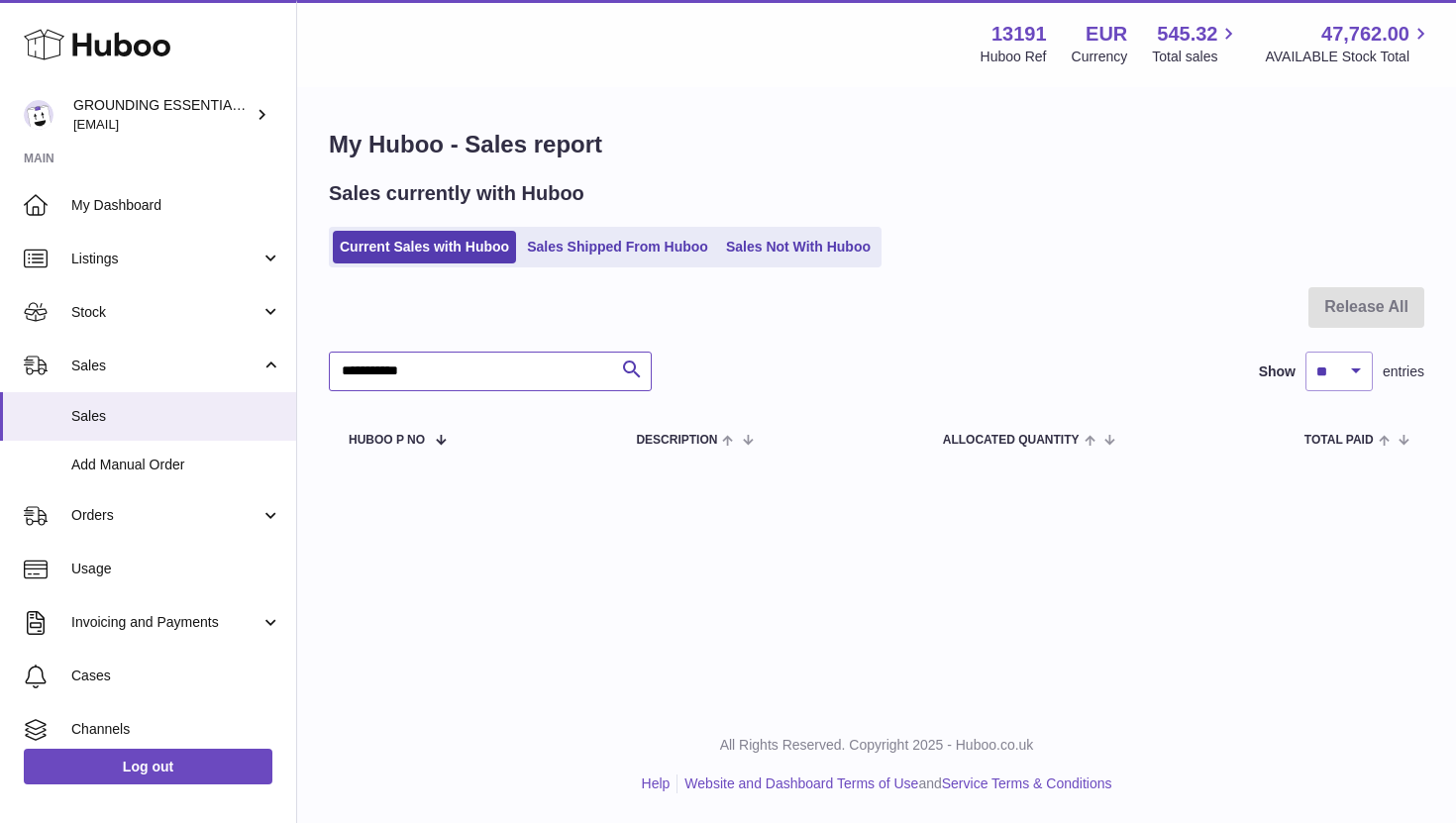 type on "**********" 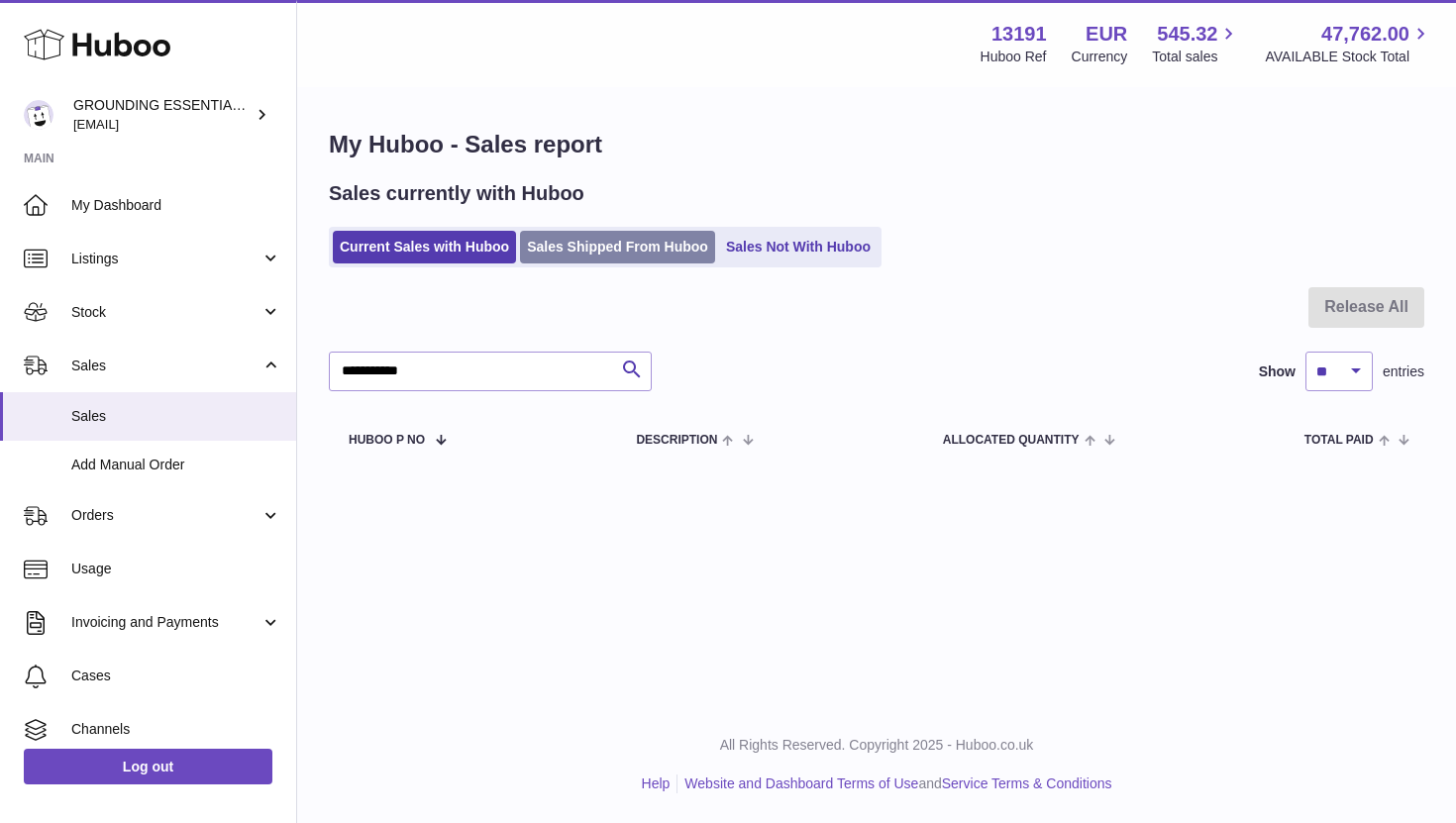 click on "Sales Shipped From Huboo" at bounding box center [617, 247] 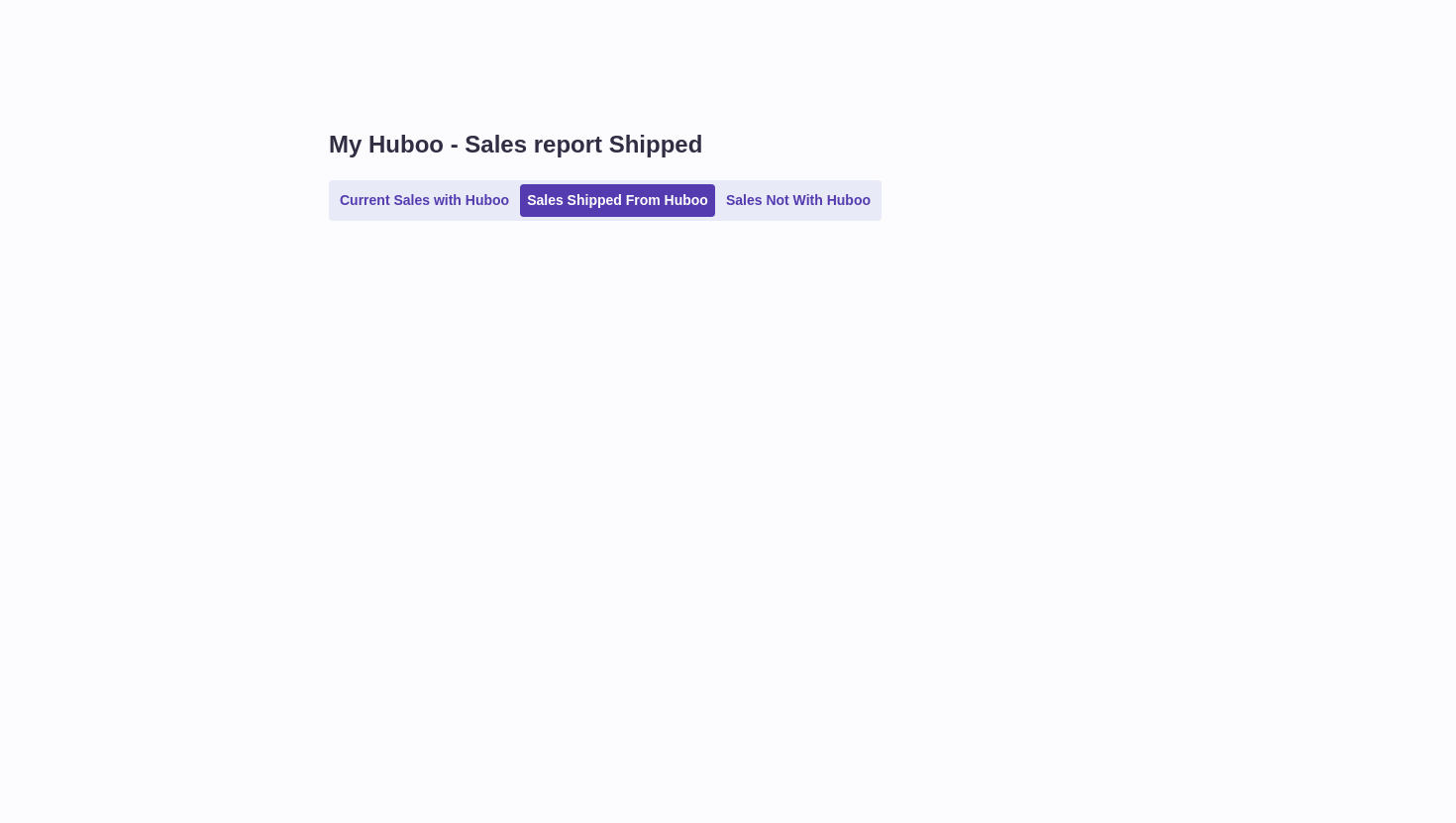 scroll, scrollTop: 0, scrollLeft: 0, axis: both 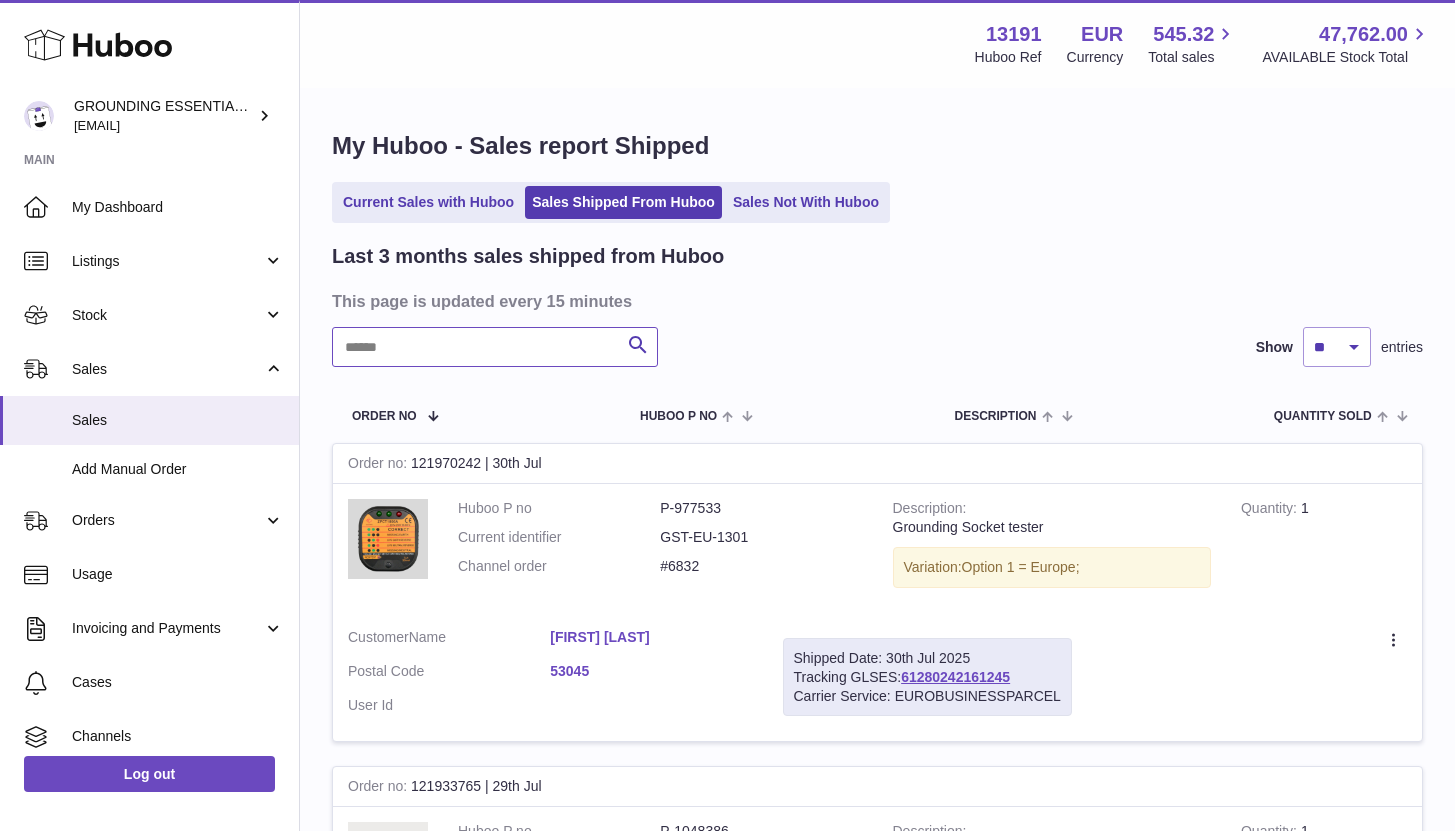 click at bounding box center [495, 347] 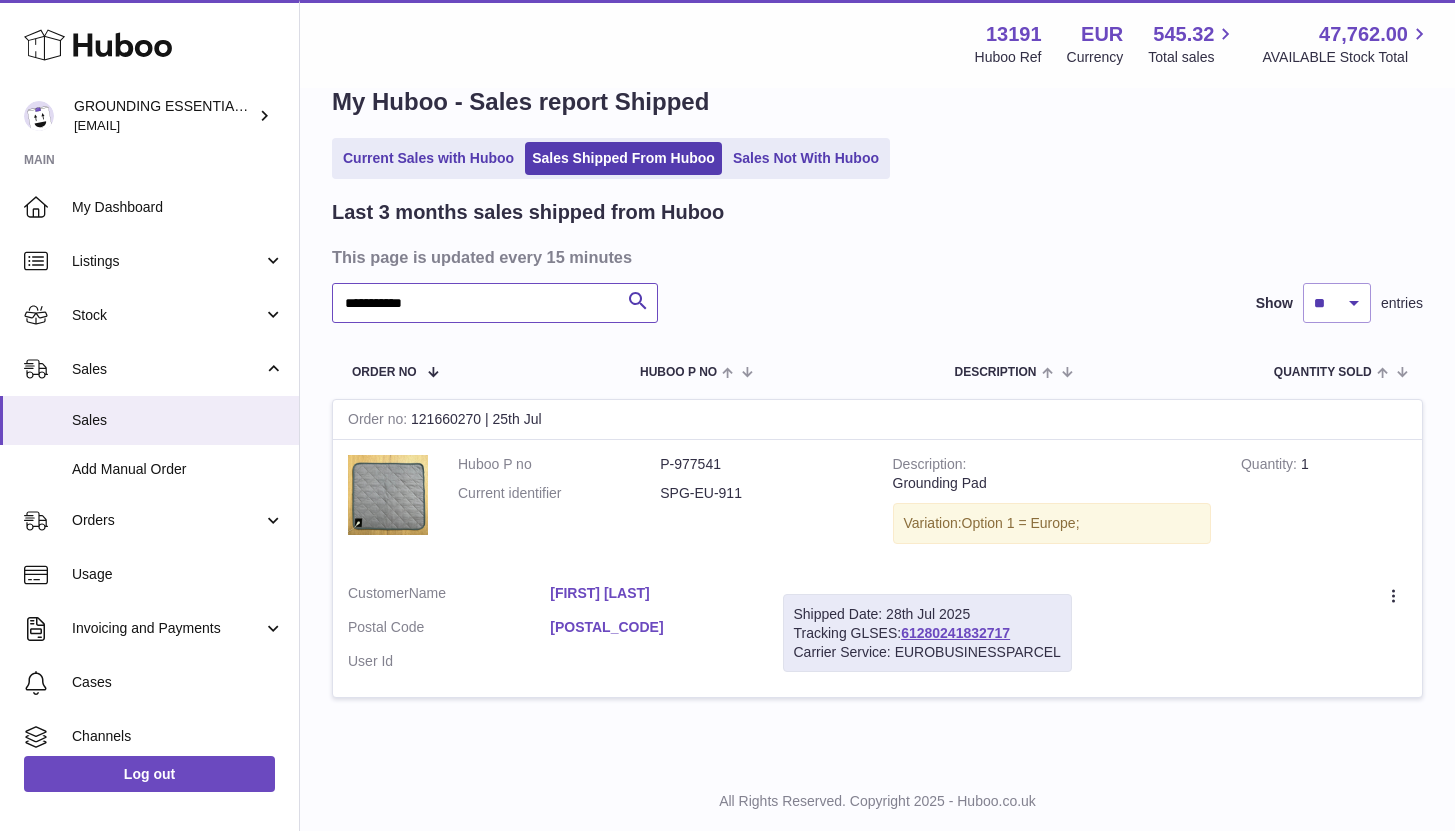 scroll, scrollTop: 93, scrollLeft: 0, axis: vertical 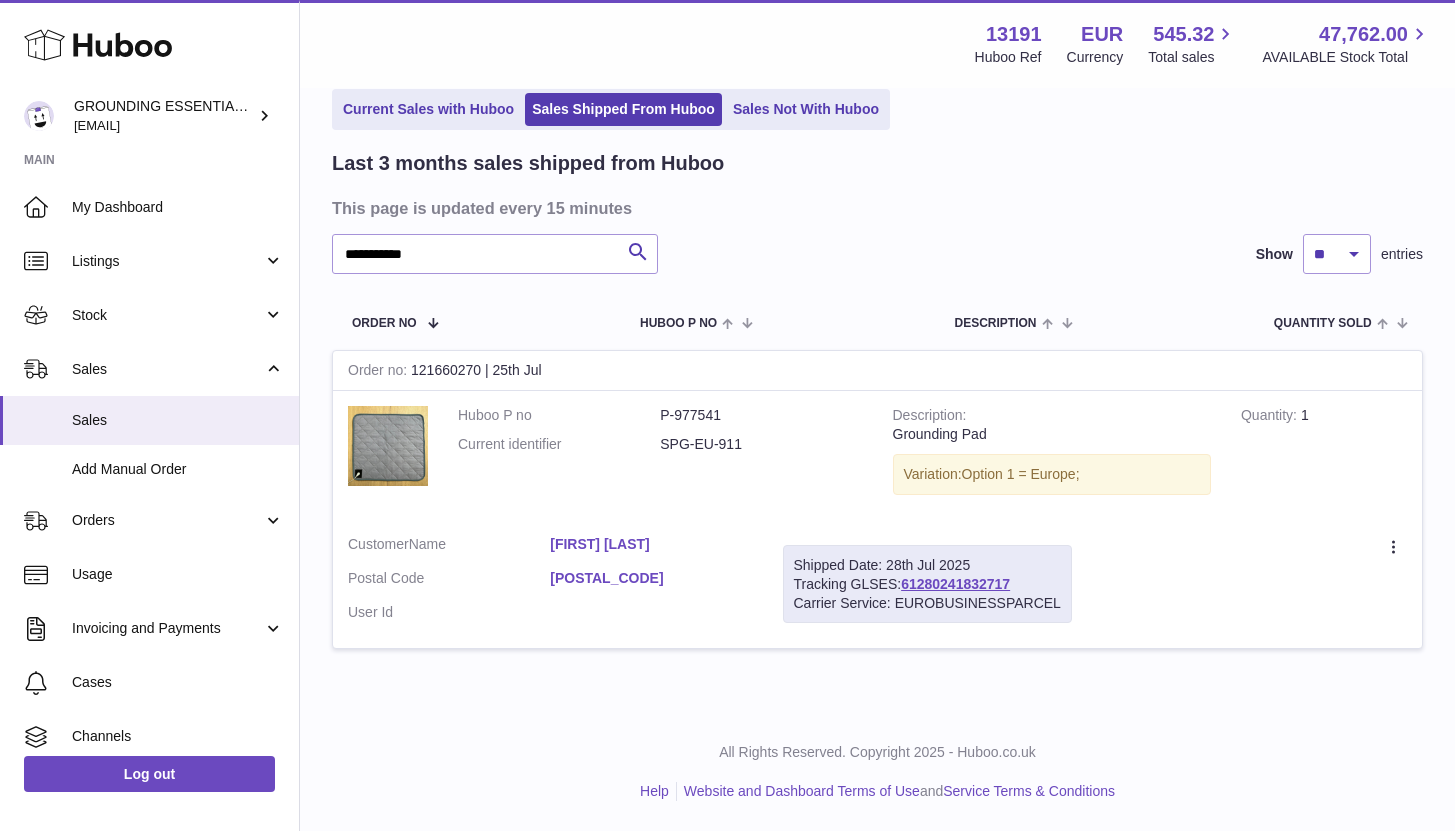 click on "[FIRST] [LAST]" at bounding box center [651, 544] 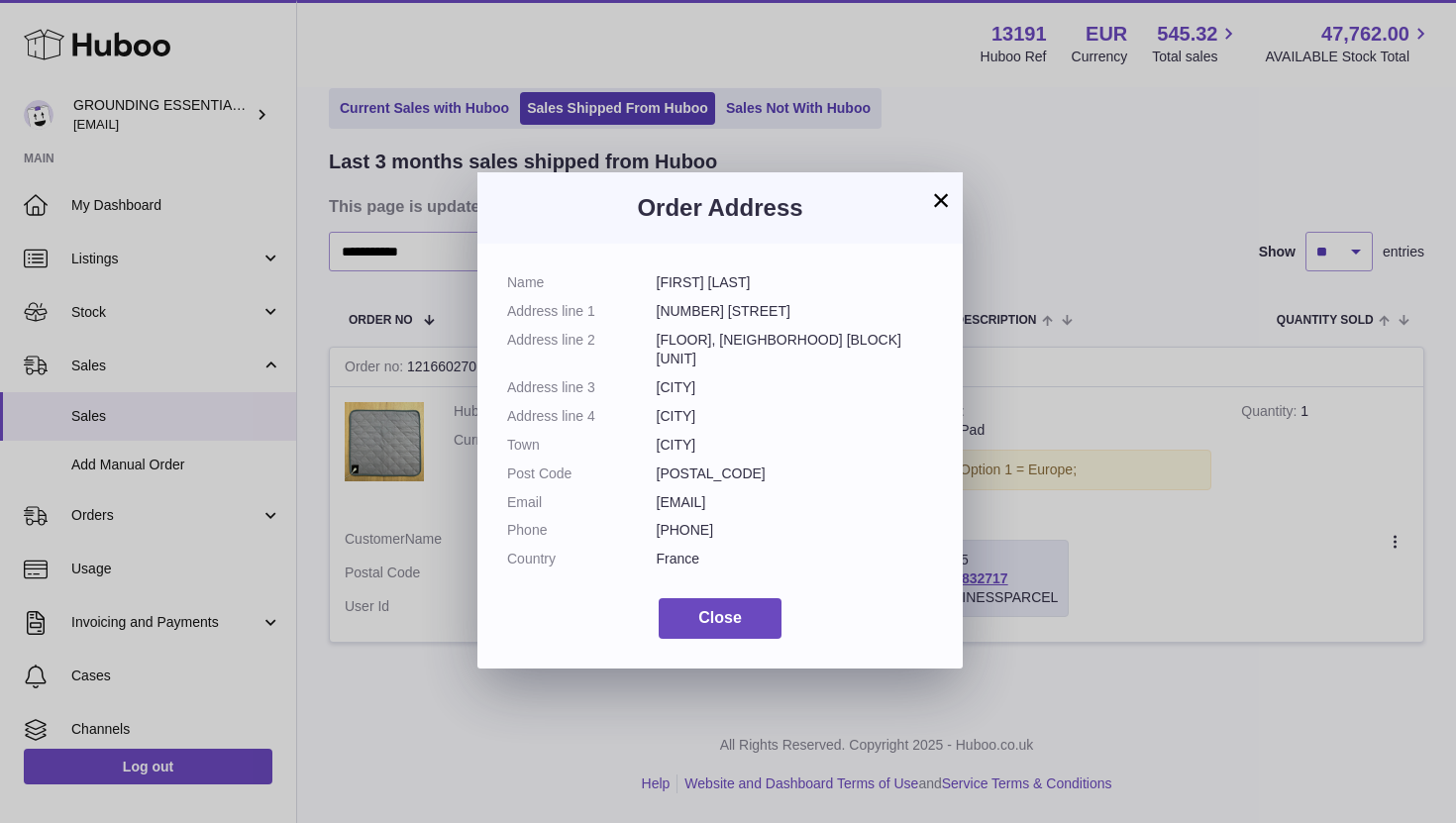 click on "[EMAIL]" at bounding box center [795, 502] 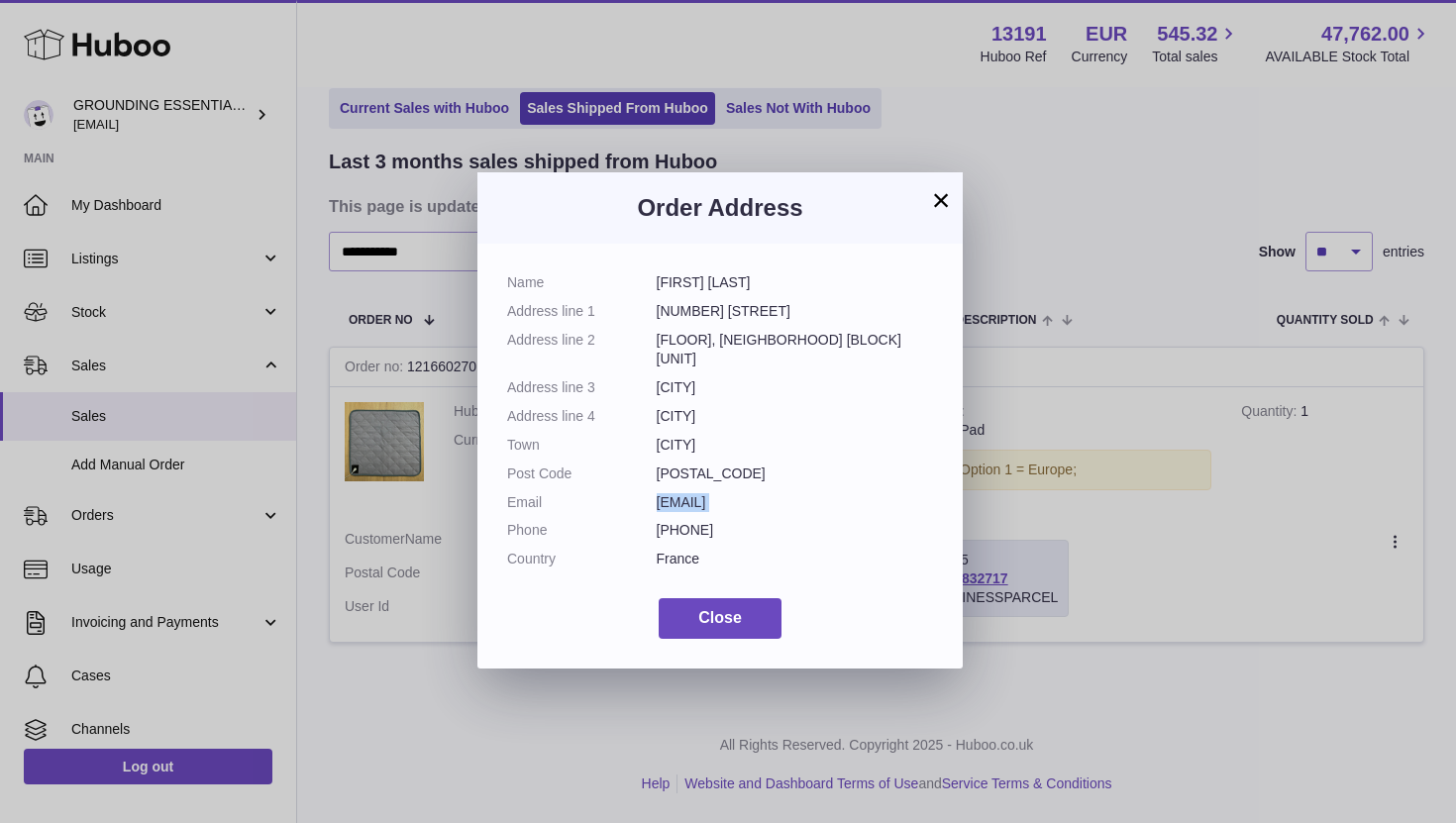 click on "ibotakau@gmail.com" at bounding box center [795, 502] 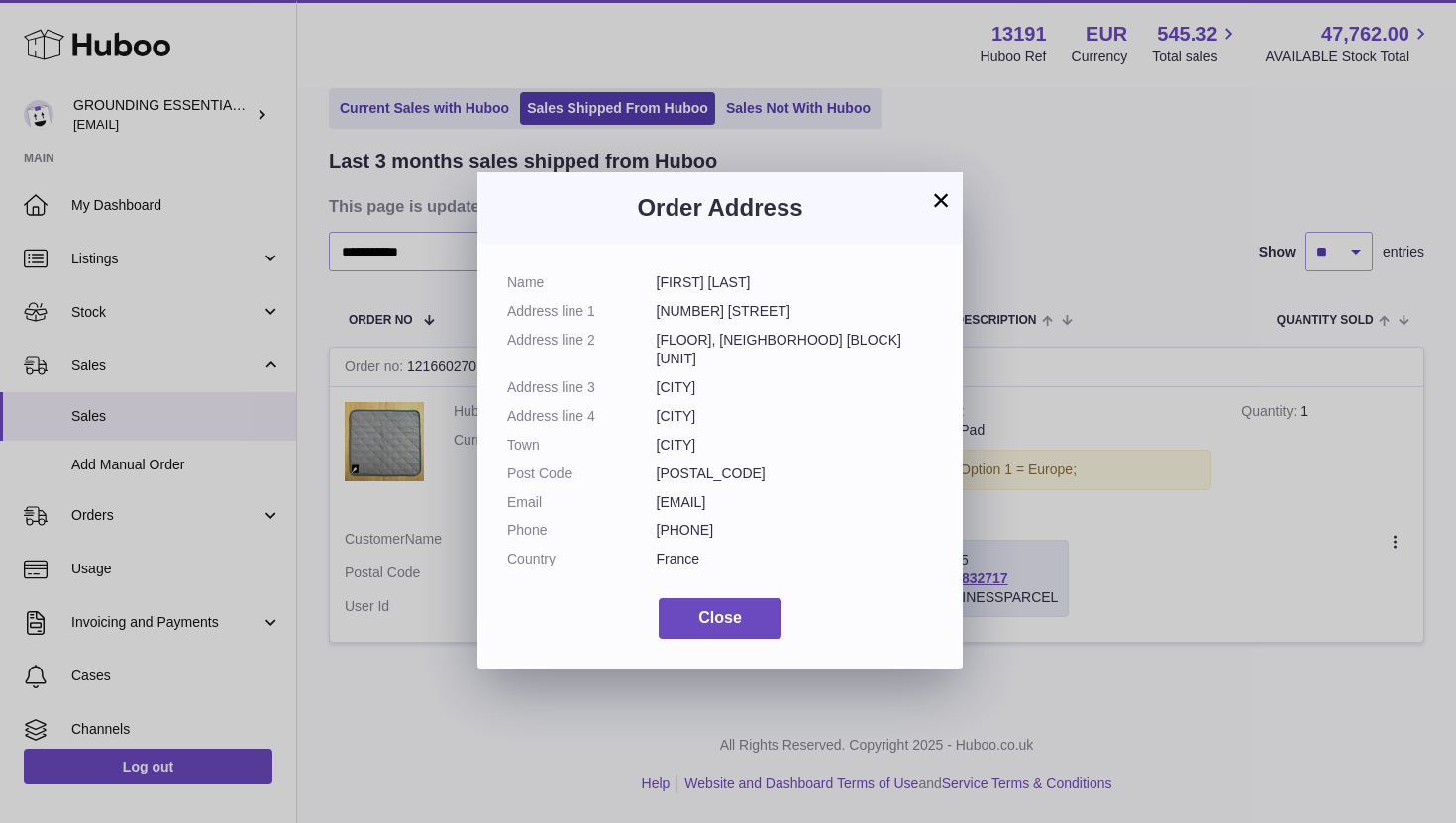 click on "Order Address" at bounding box center (720, 208) 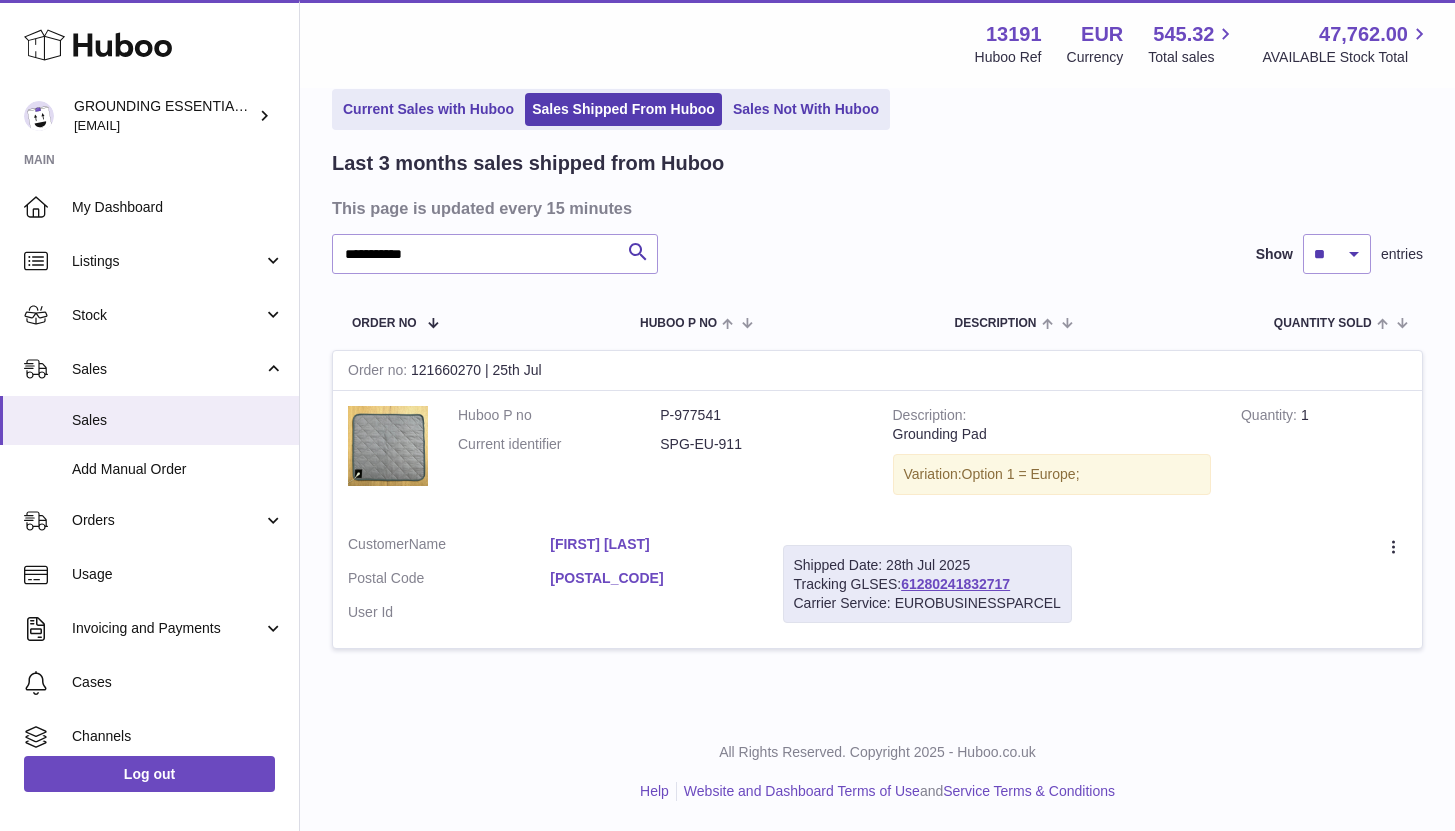 drag, startPoint x: 1023, startPoint y: 578, endPoint x: 904, endPoint y: 581, distance: 119.03781 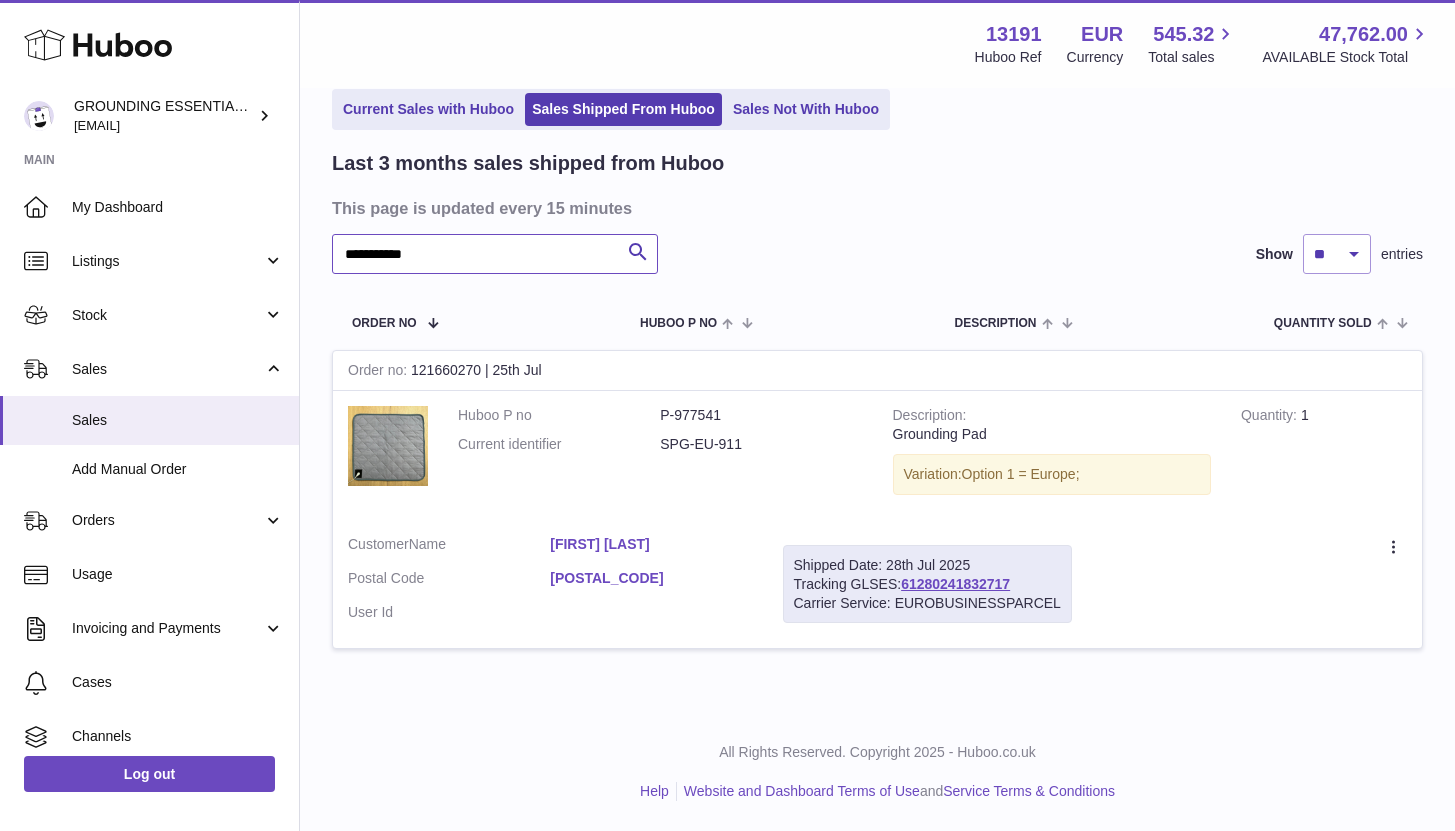 click on "**********" at bounding box center [495, 254] 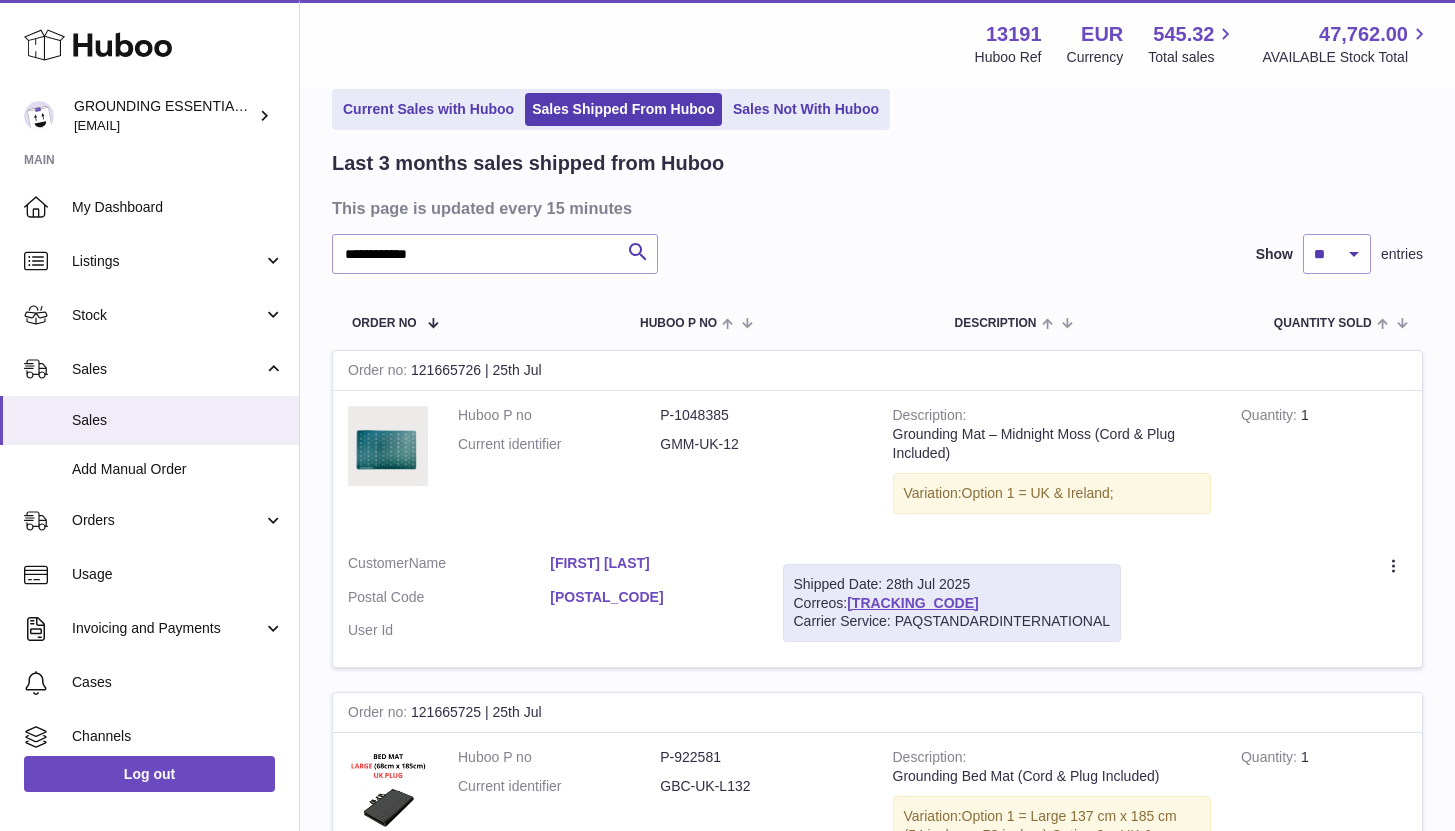 click on "Suzanne Shaw" at bounding box center [651, 563] 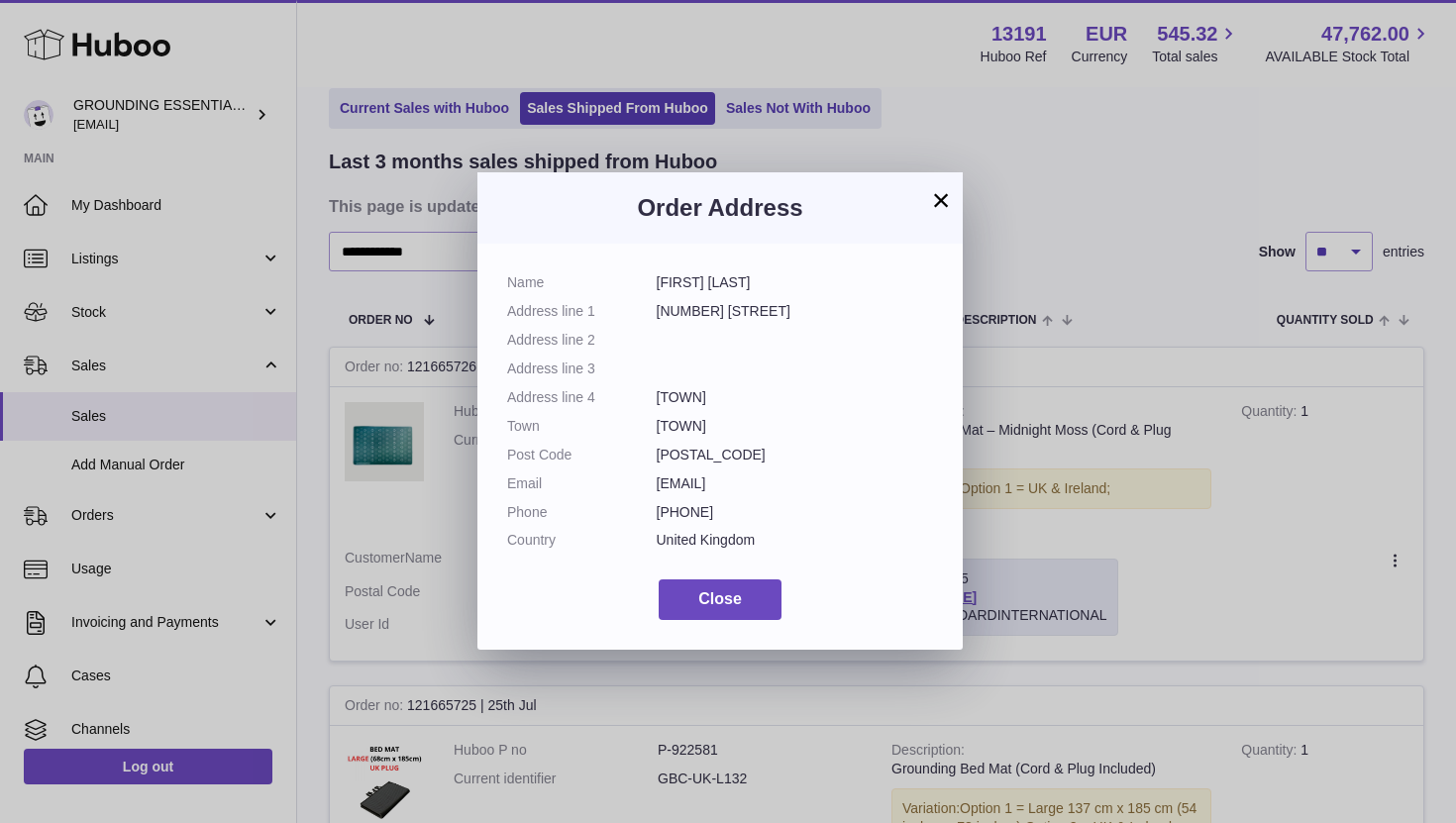click on "Name
Suzanne Shaw
Address line 1
135 Petersfield Avenue
Address line 2
Address line 3
Address line 4
Romford
Town
Romford
Post Code
RM3 9XB
Email
suzymshaw@aol.com
Phone
+44 7918 292093
Country
United Kingdom" at bounding box center (720, 416) 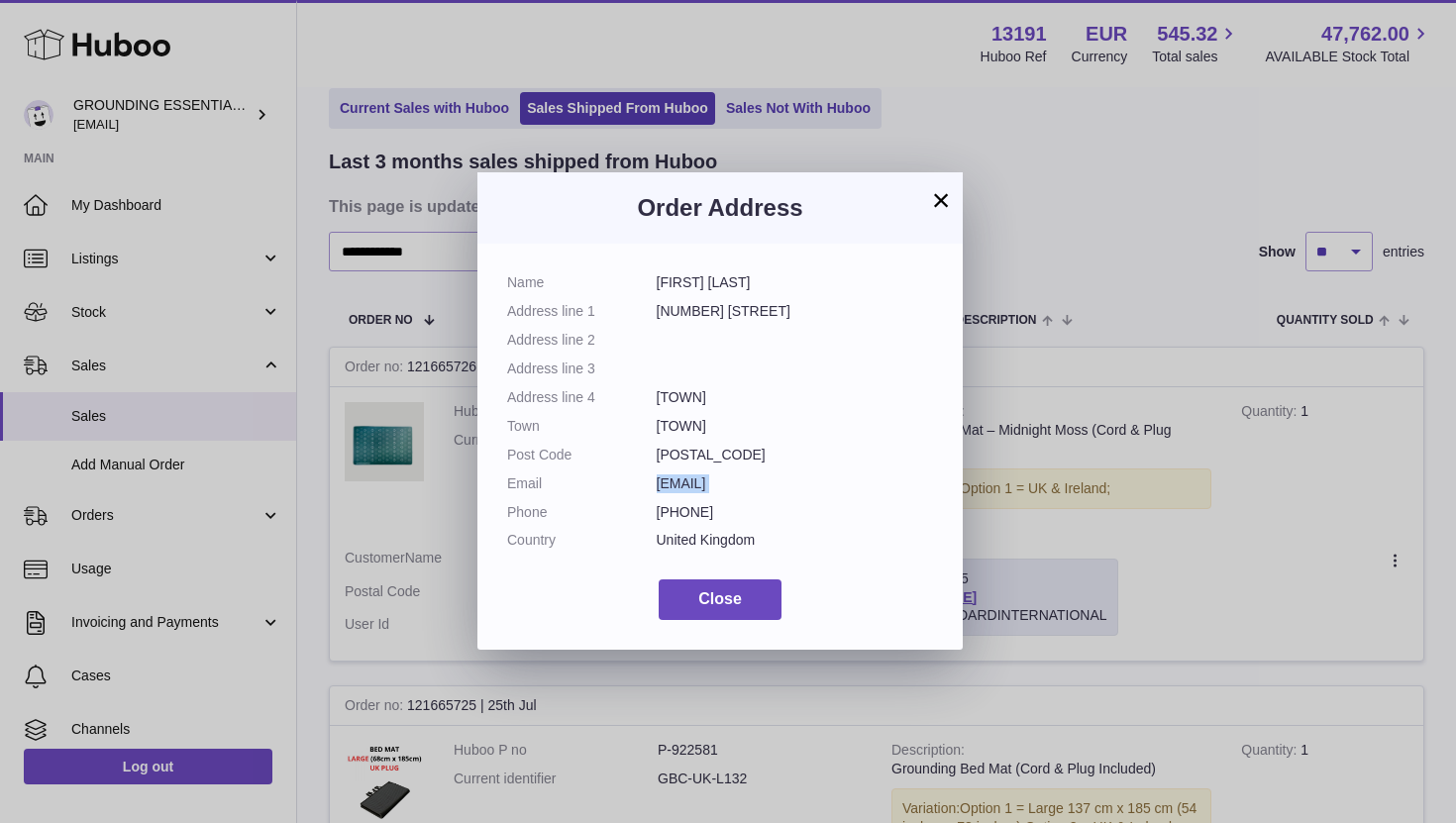 click on "Name
Suzanne Shaw
Address line 1
135 Petersfield Avenue
Address line 2
Address line 3
Address line 4
Romford
Town
Romford
Post Code
RM3 9XB
Email
suzymshaw@aol.com
Phone
+44 7918 292093
Country
United Kingdom" at bounding box center (720, 416) 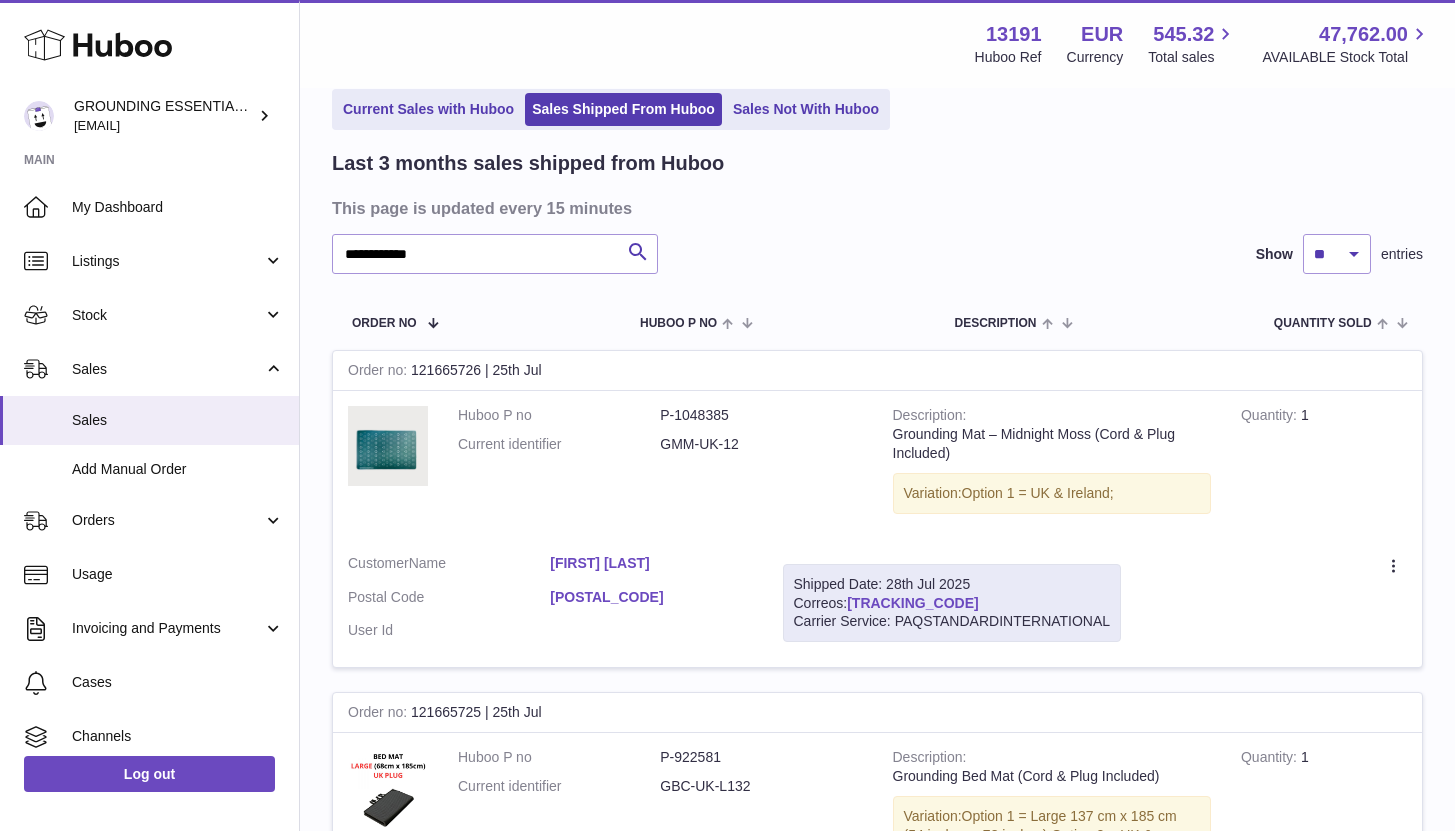 drag, startPoint x: 965, startPoint y: 600, endPoint x: 854, endPoint y: 596, distance: 111.07205 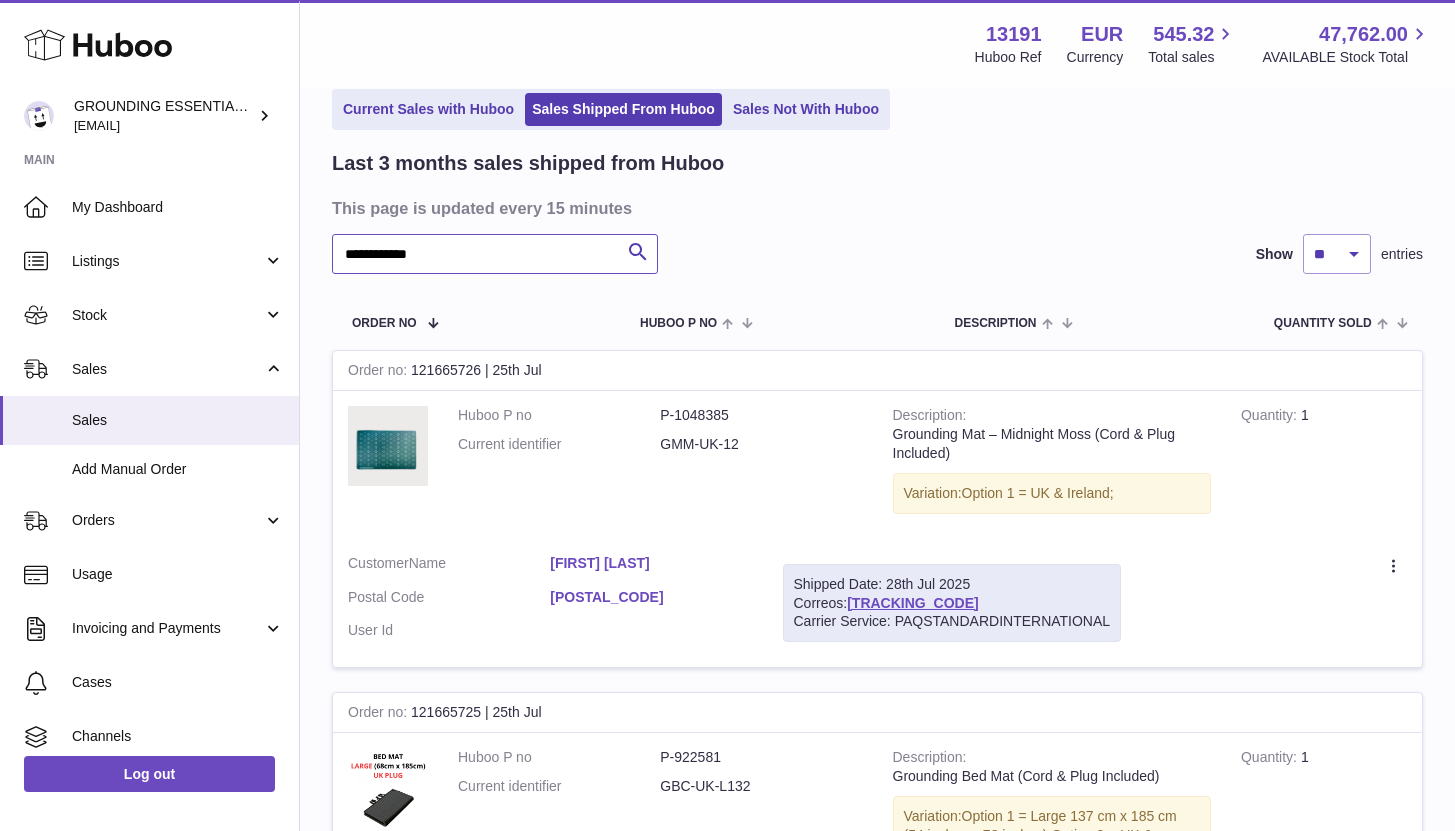 click on "**********" at bounding box center (495, 254) 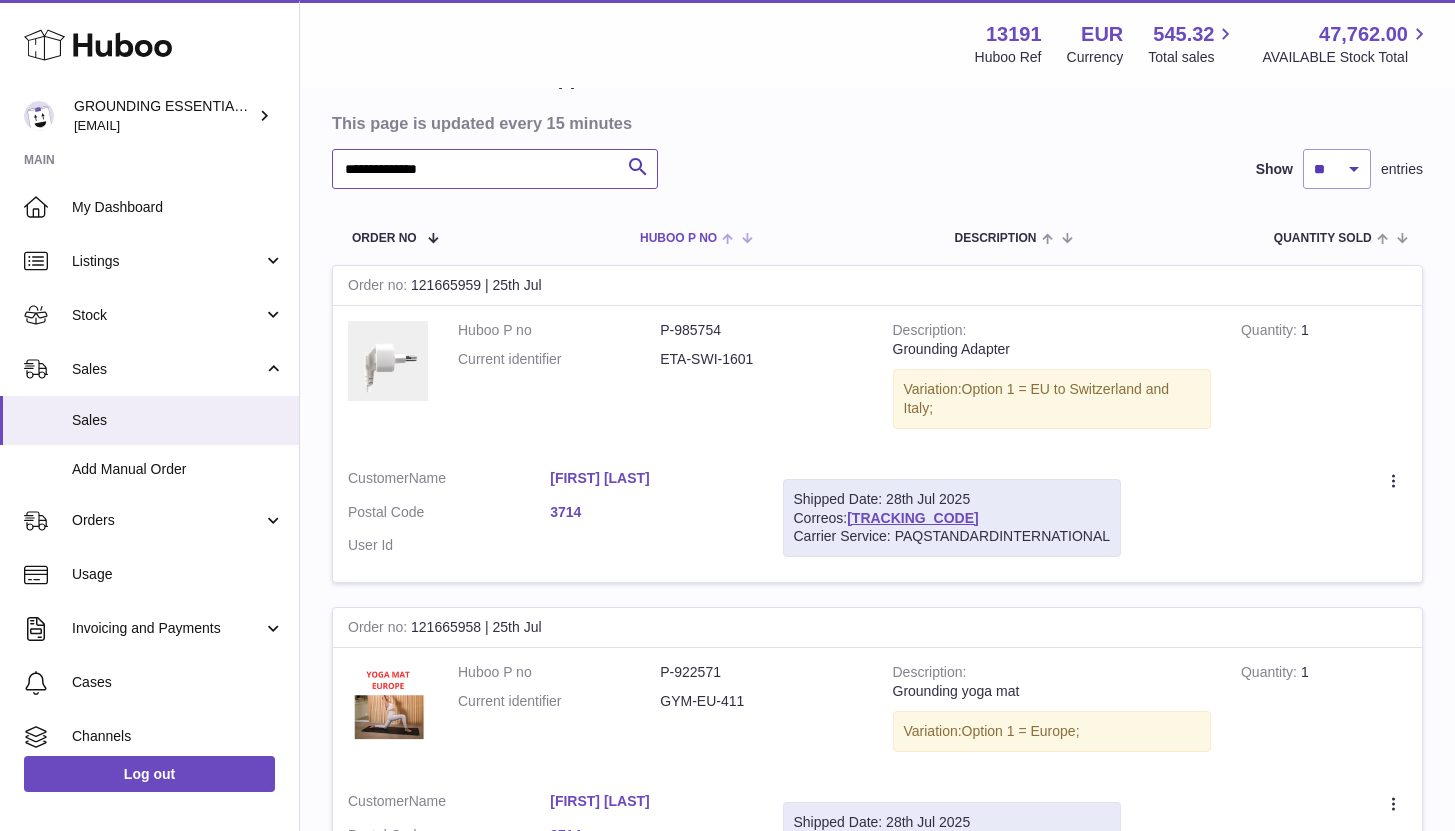 scroll, scrollTop: 218, scrollLeft: 0, axis: vertical 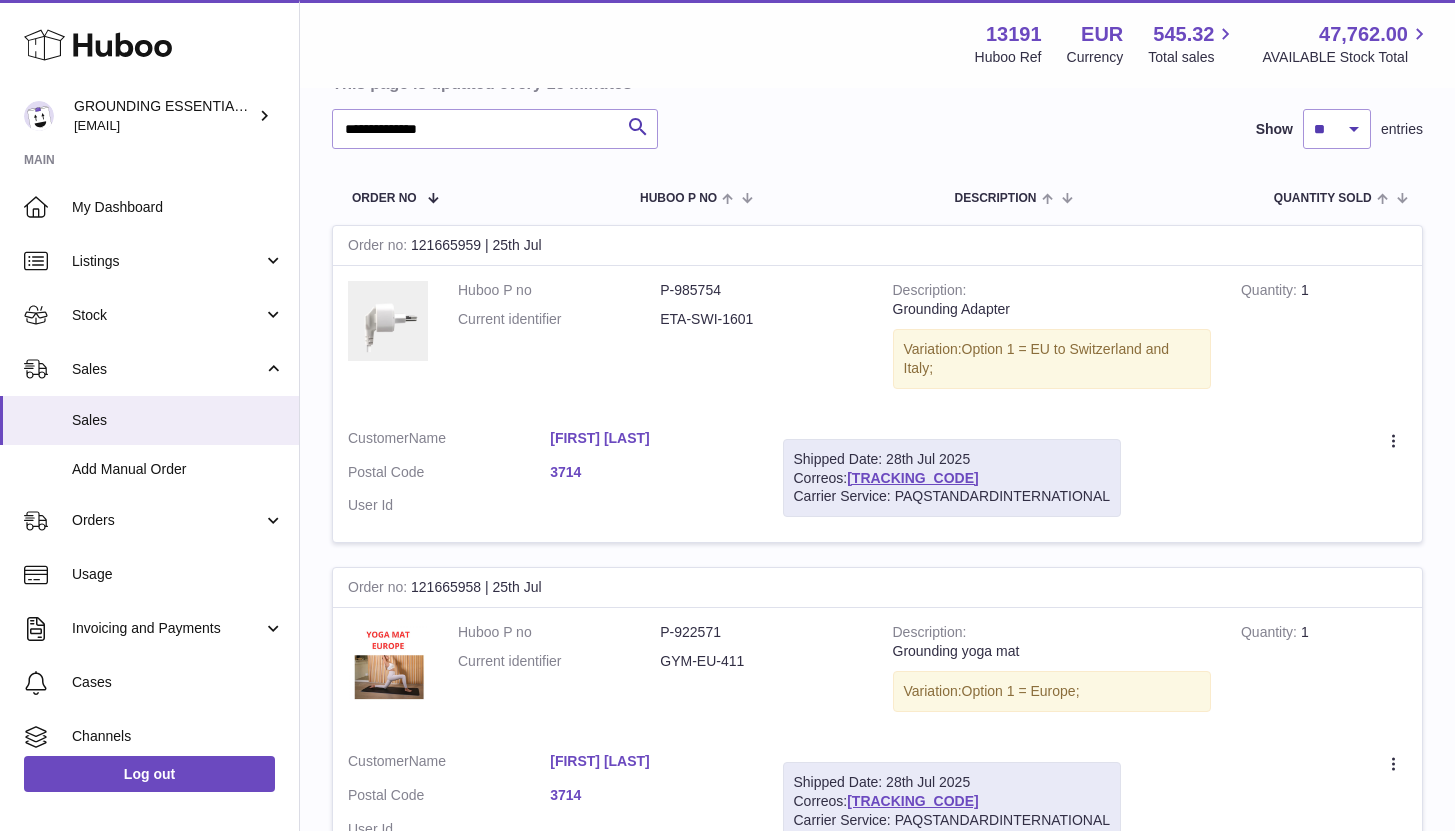 click on "Frederic Erler" at bounding box center [651, 438] 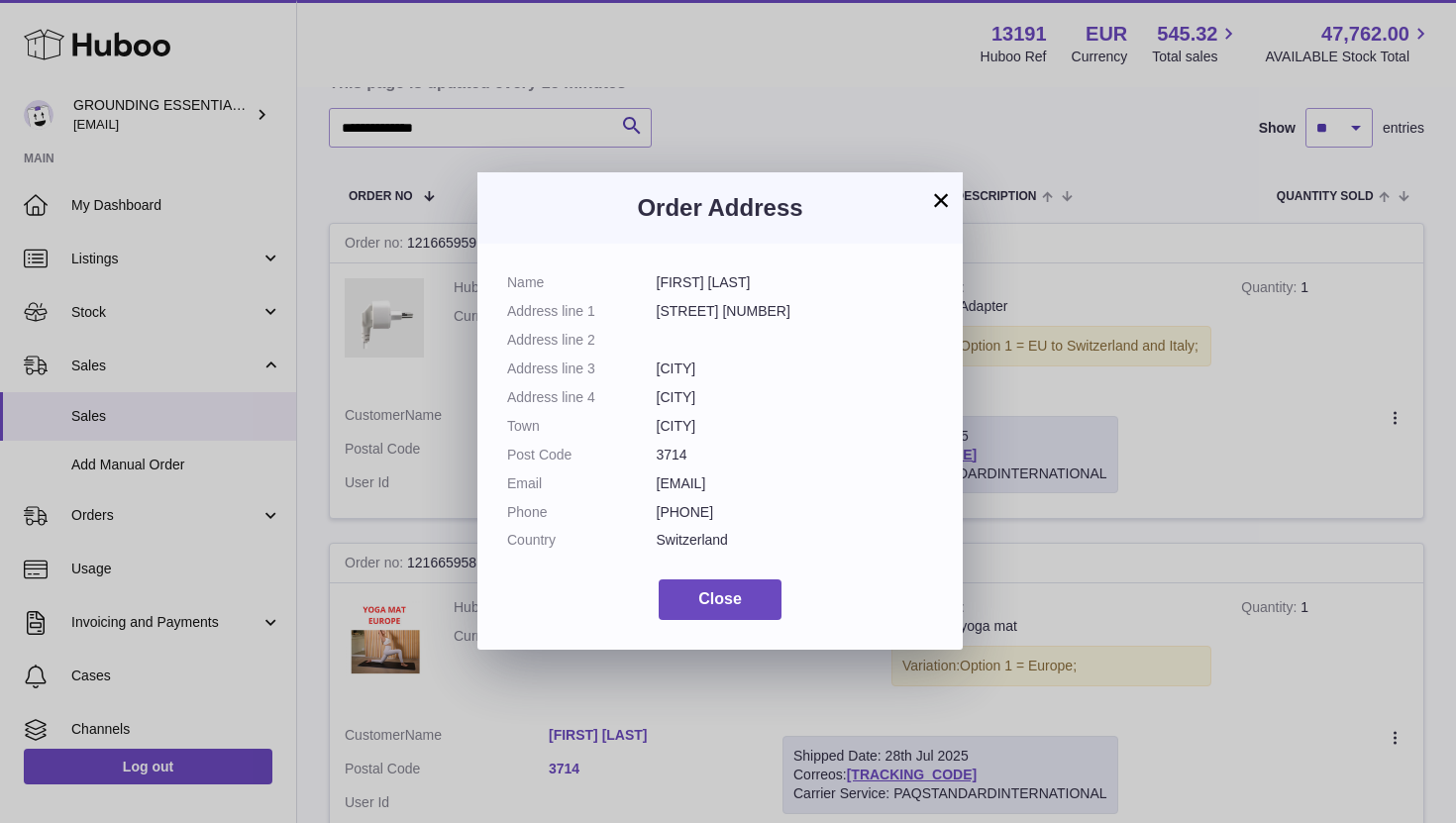 click on "finance@erler.li" at bounding box center [795, 483] 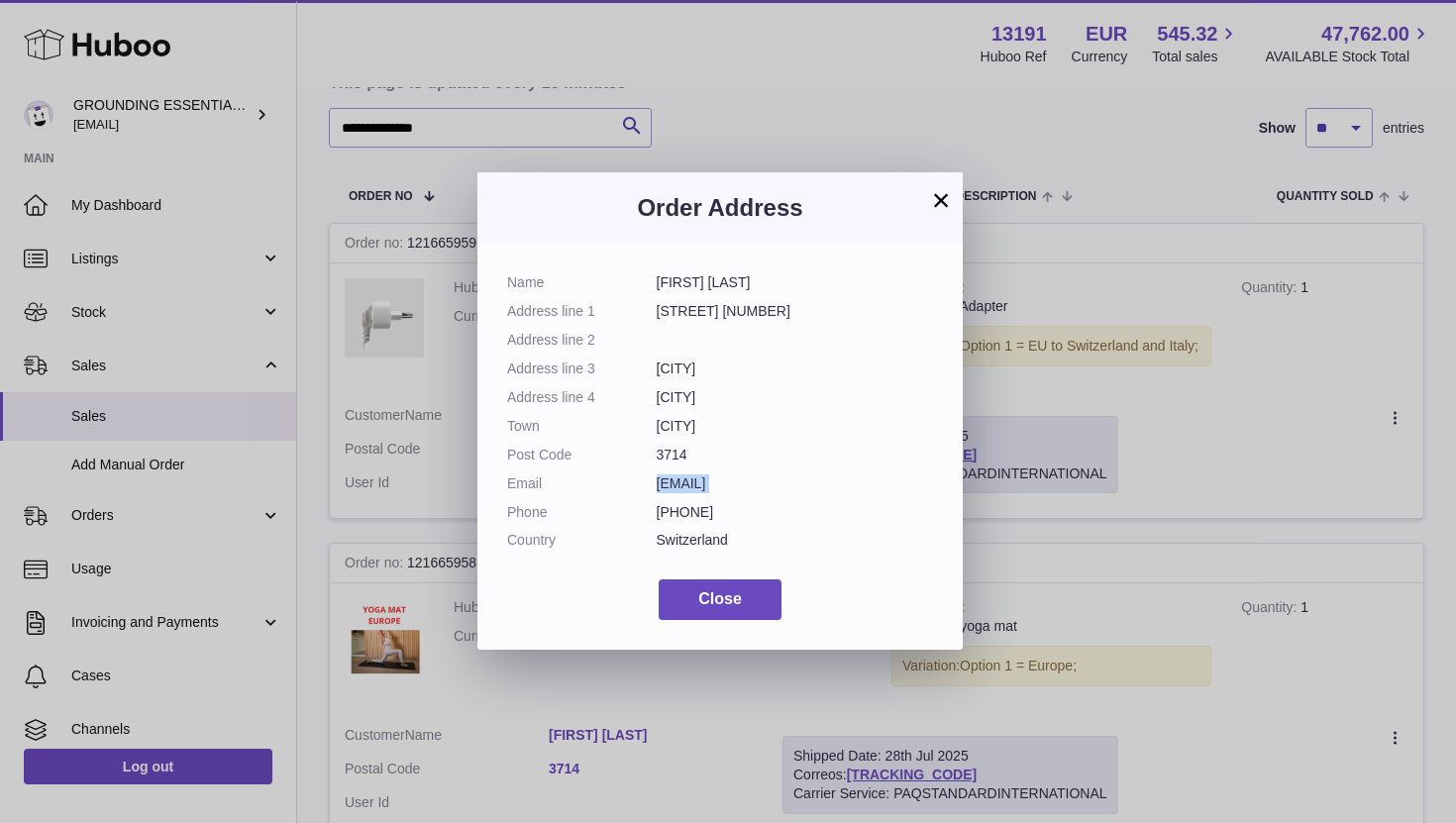 click on "finance@erler.li" at bounding box center [795, 483] 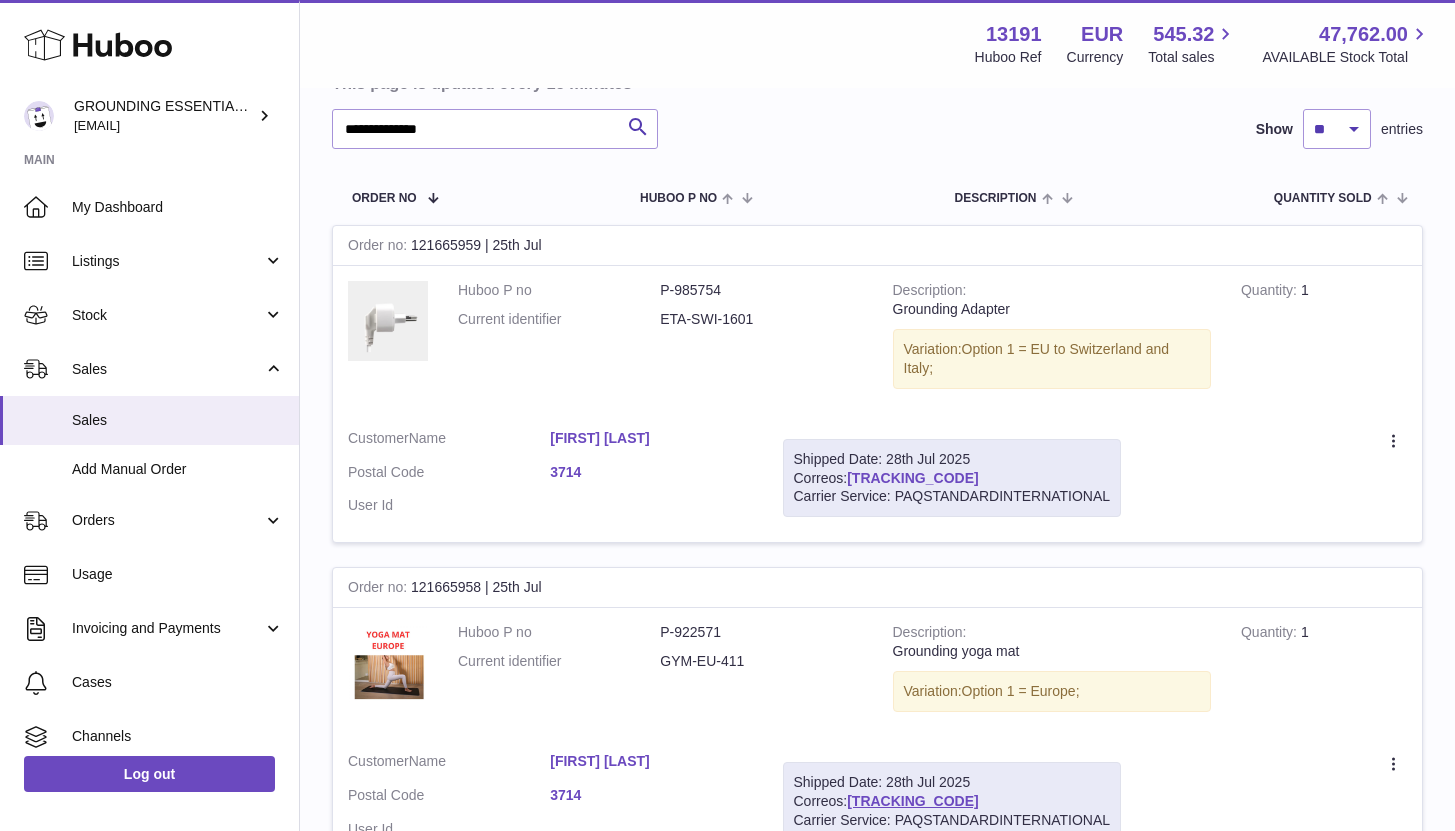 drag, startPoint x: 977, startPoint y: 468, endPoint x: 853, endPoint y: 477, distance: 124.32619 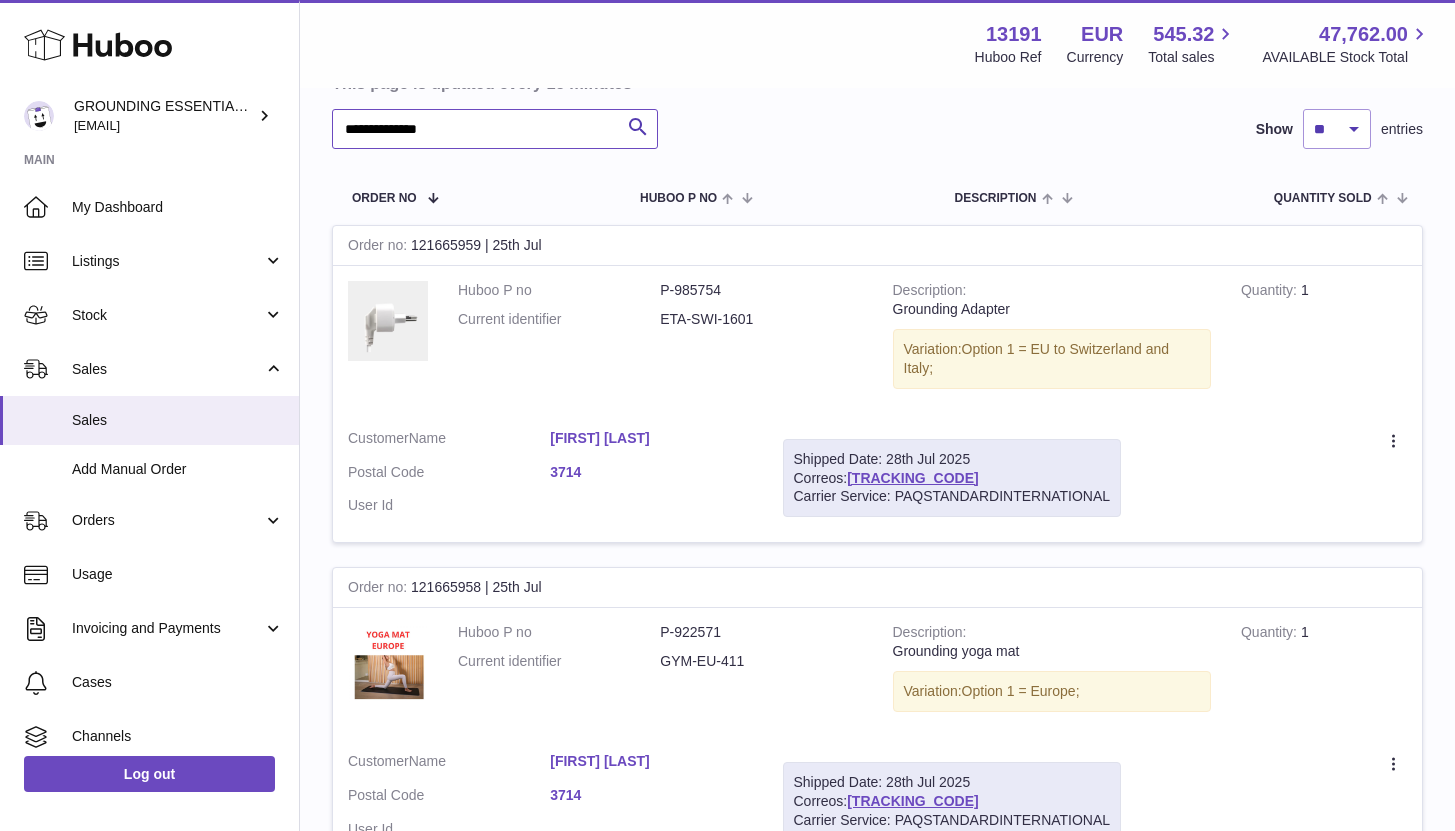 click on "**********" at bounding box center (495, 129) 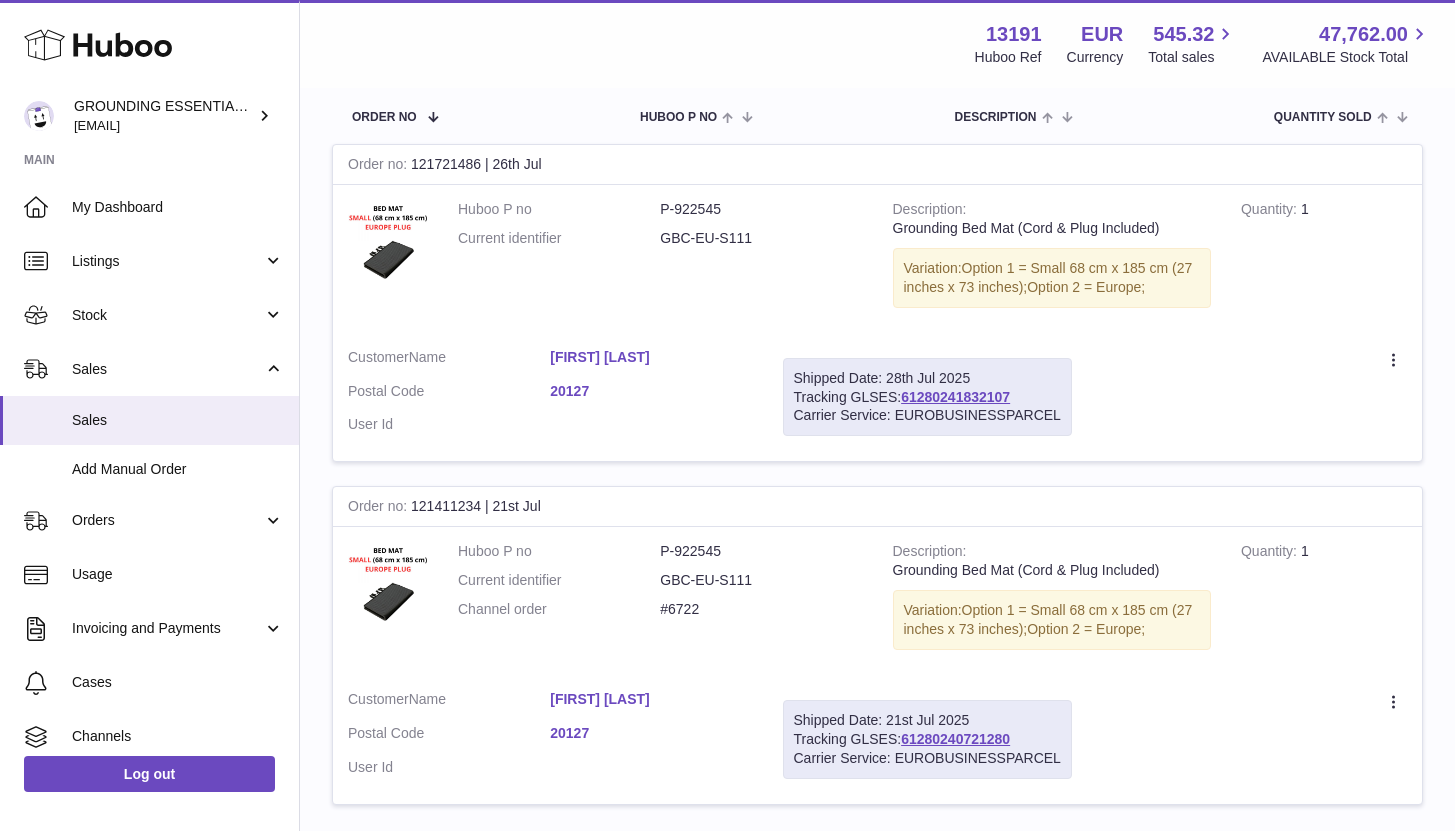 scroll, scrollTop: 295, scrollLeft: 0, axis: vertical 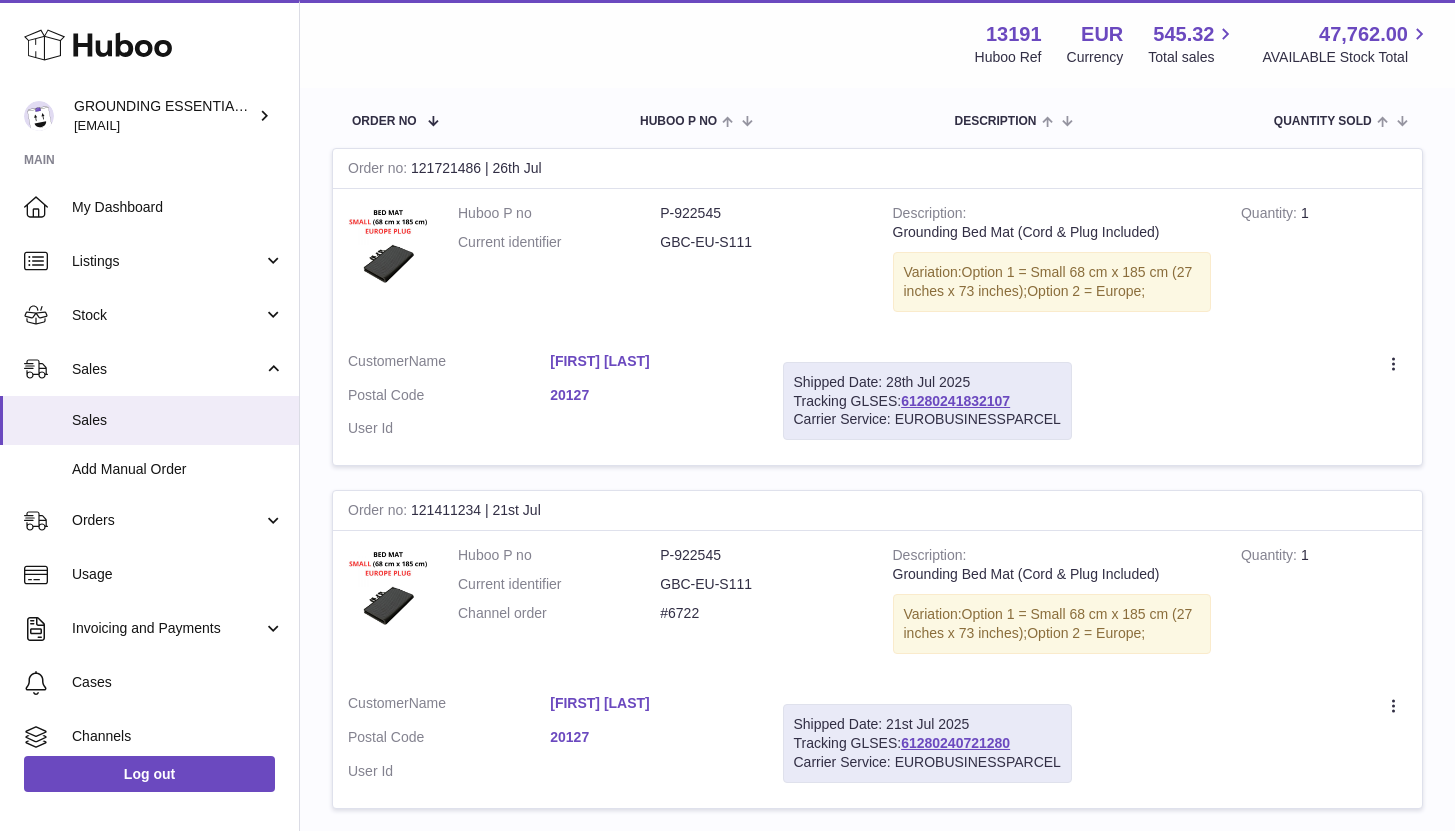 click on "Danilo Maiellaro" at bounding box center (651, 361) 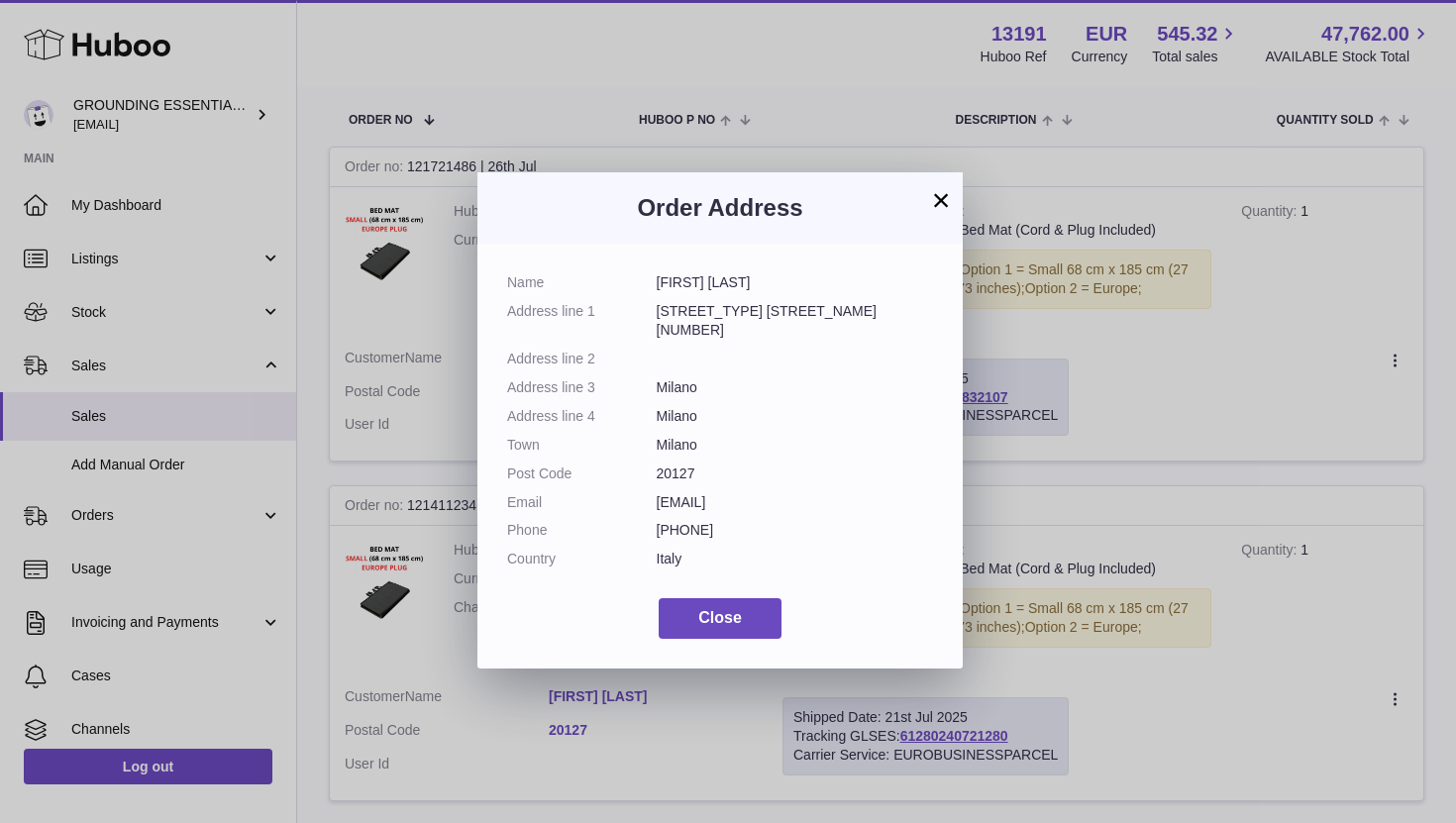click on "×" at bounding box center (941, 200) 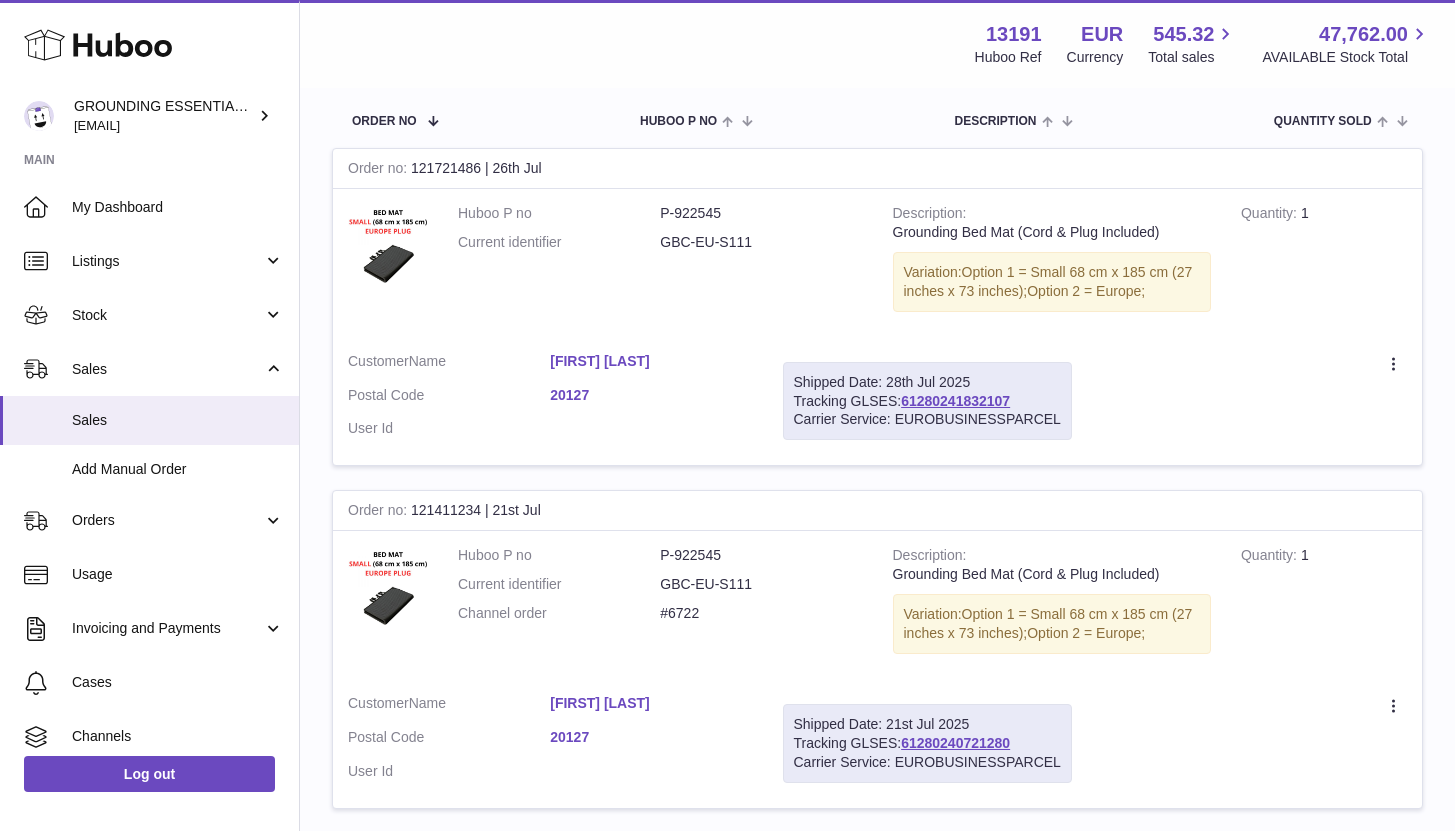 click on "Danilo Maiellaro" at bounding box center [651, 361] 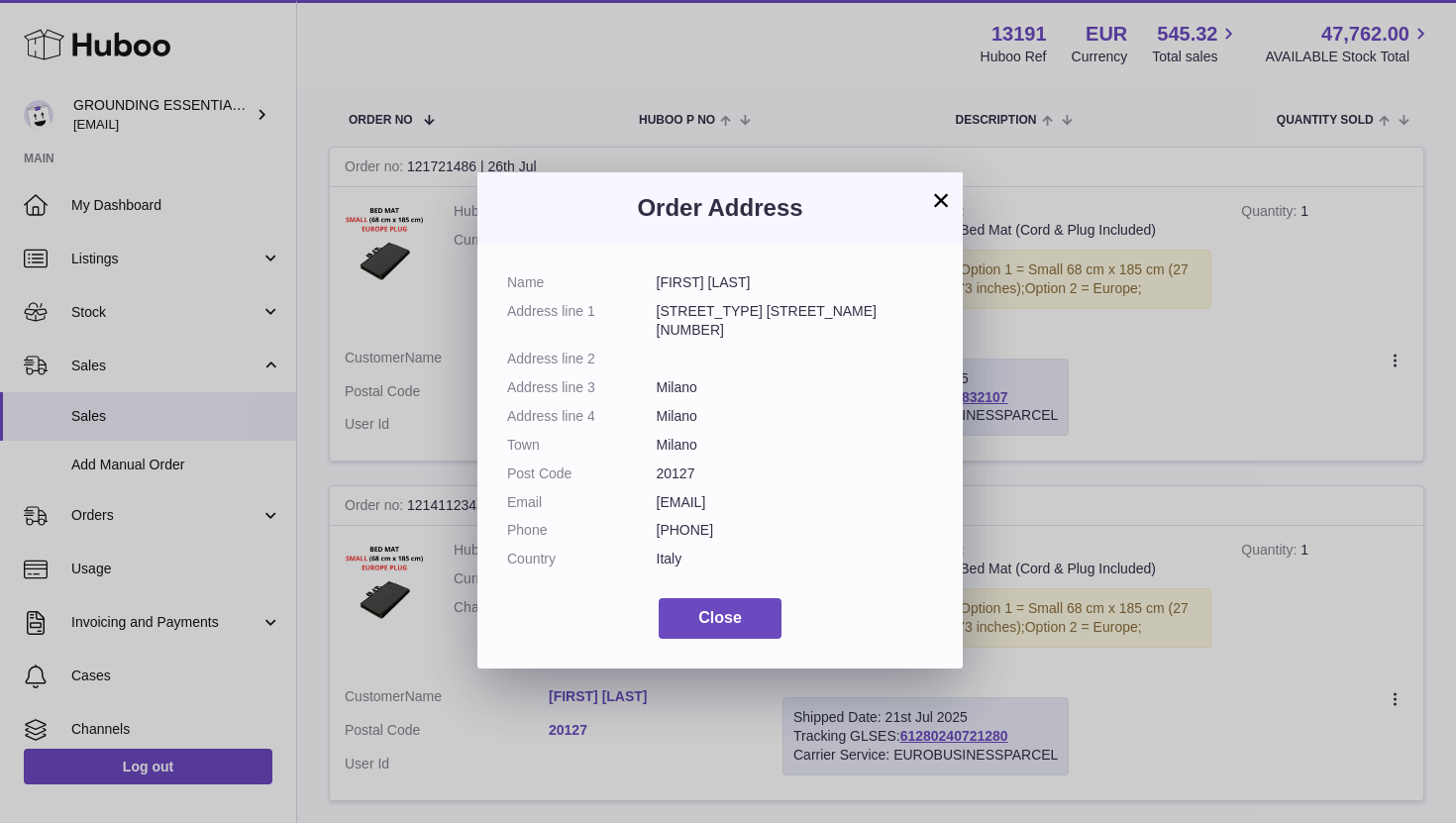 click on "michela.pizzo@live.it" at bounding box center (795, 502) 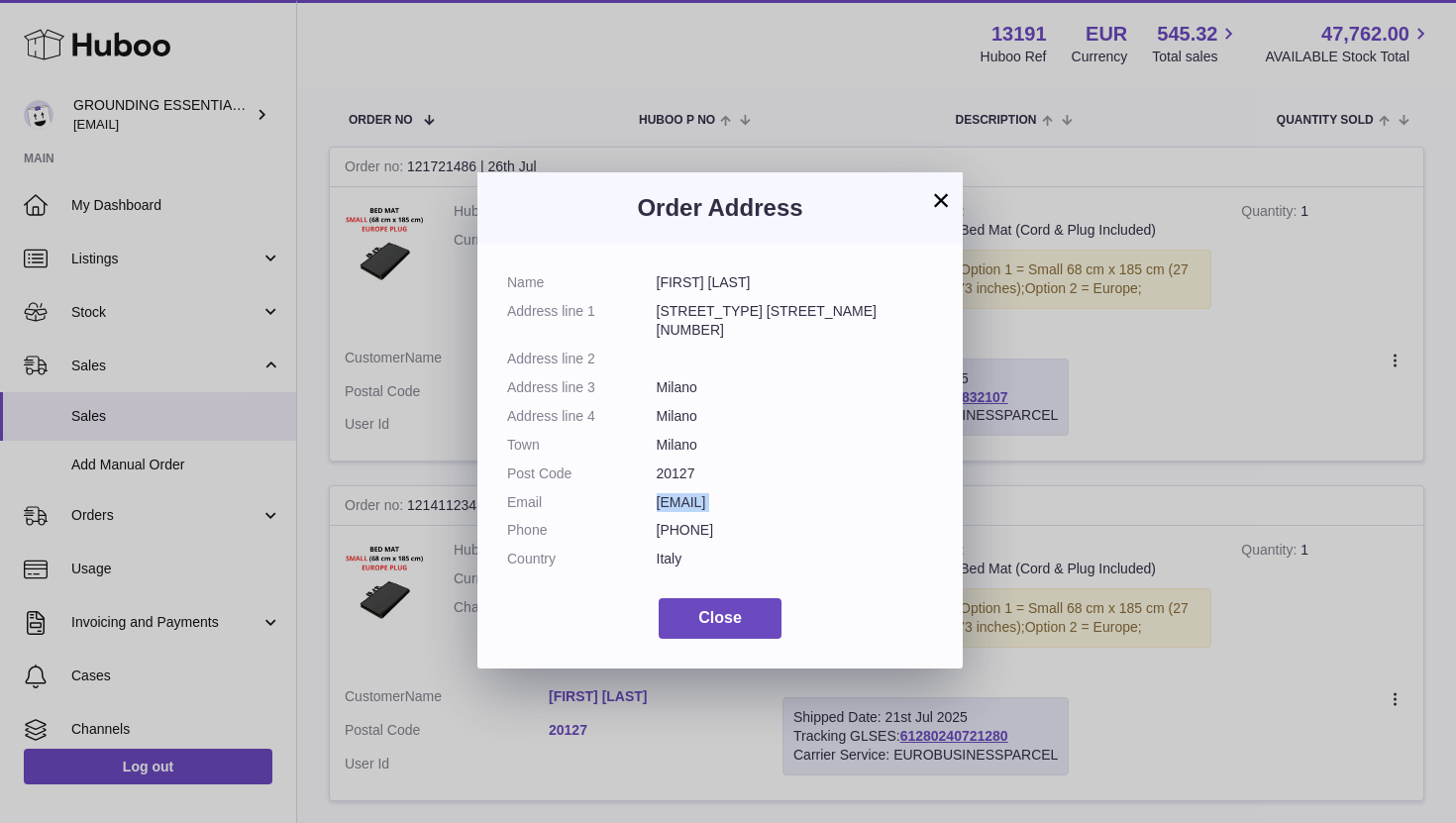 click on "michela.pizzo@live.it" at bounding box center [795, 502] 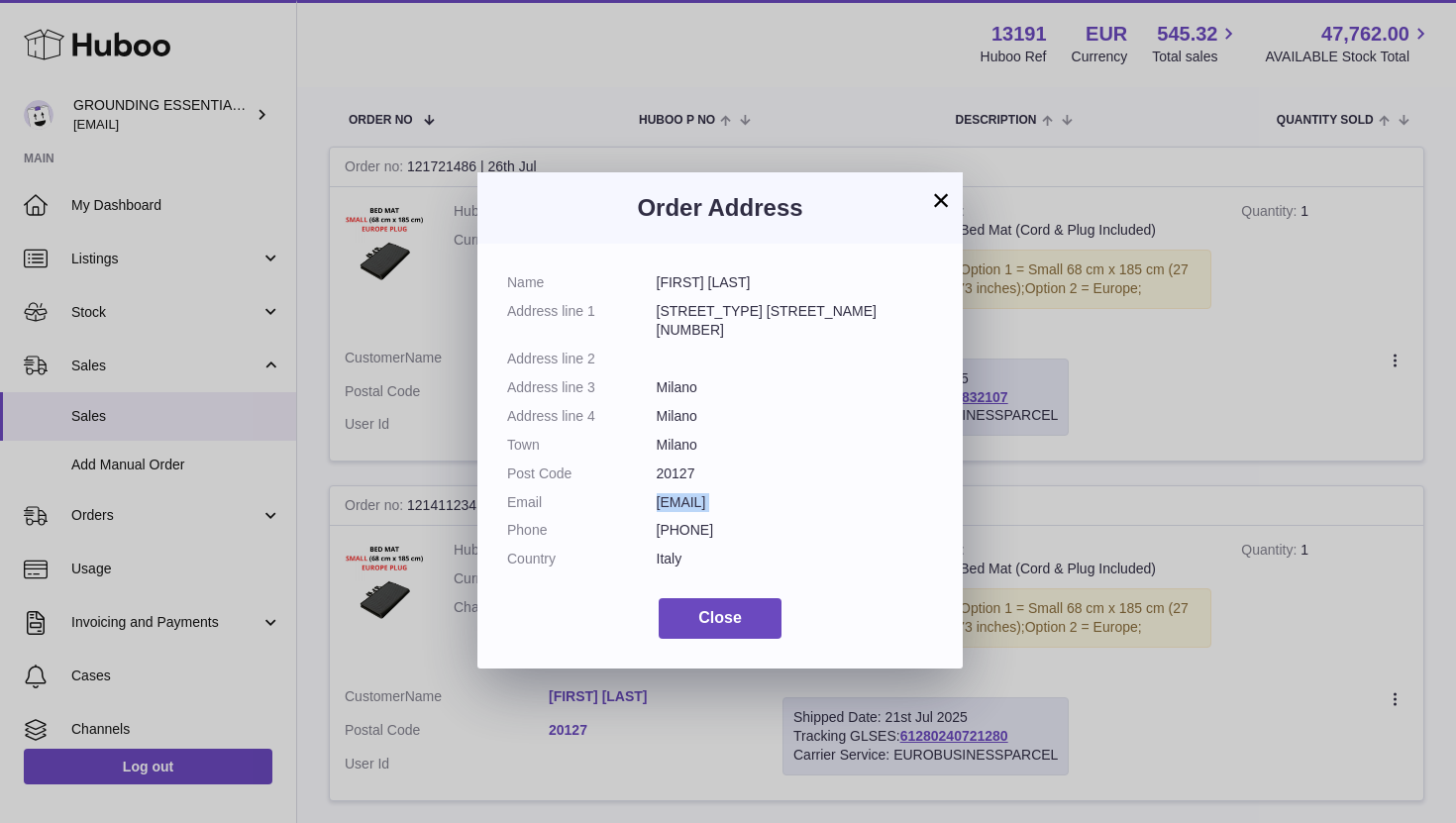 click on "×" at bounding box center (941, 200) 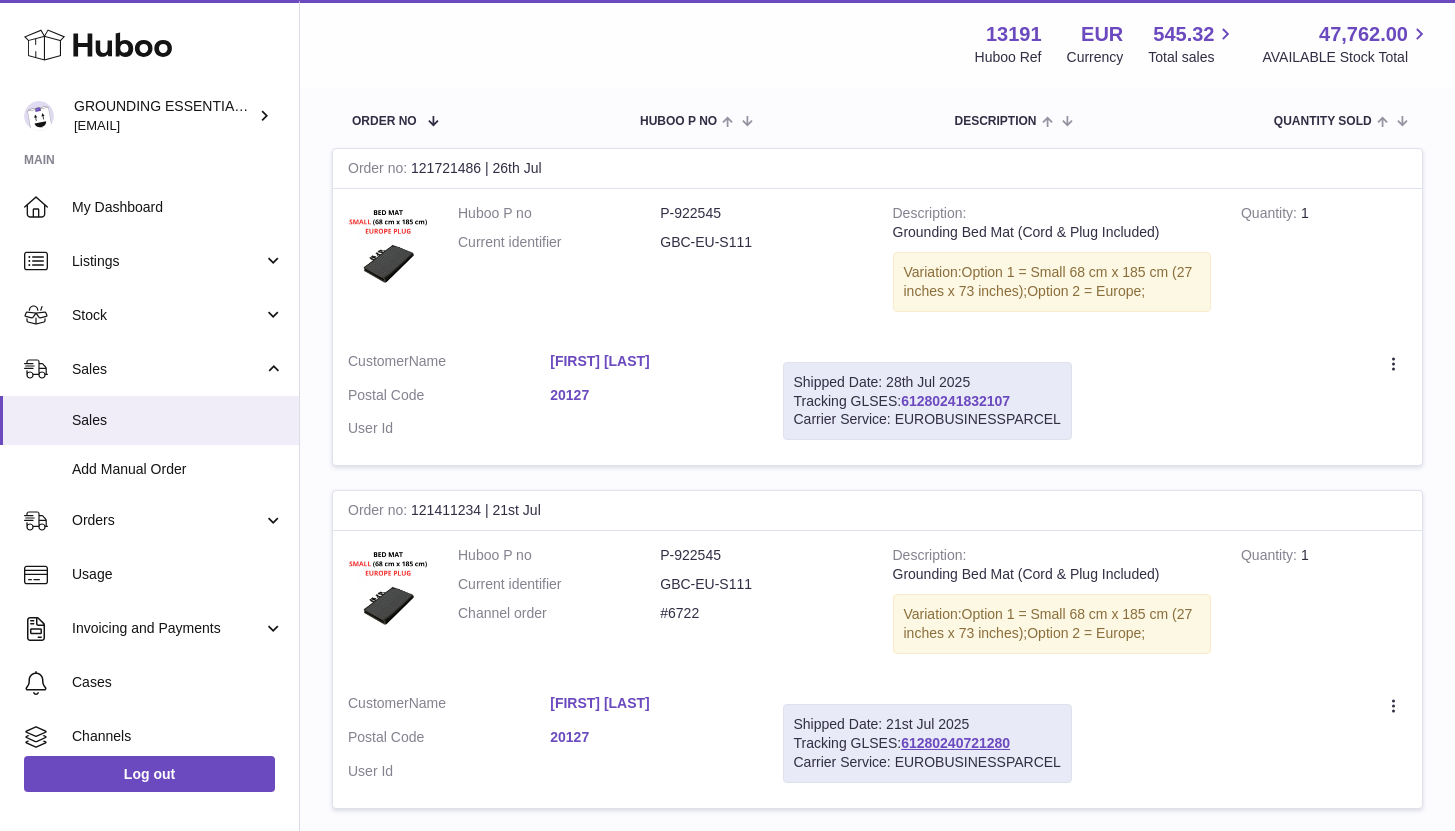 drag, startPoint x: 1019, startPoint y: 390, endPoint x: 914, endPoint y: 401, distance: 105.574615 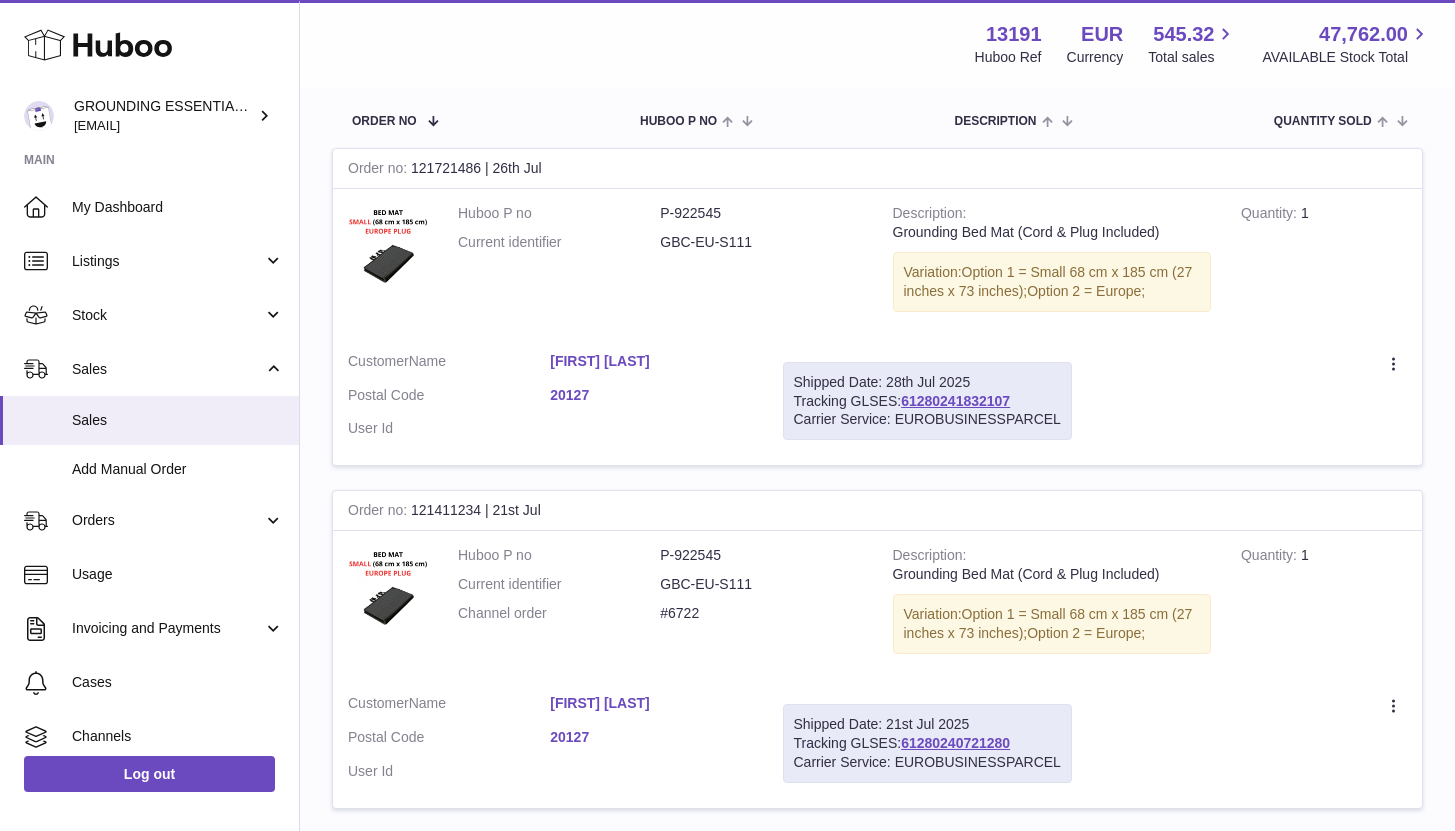 click on "Shipped Date: 28th Jul 2025
Tracking GLSES:
61280241832107
Carrier Service: EUROBUSINESSPARCEL" at bounding box center (927, 401) 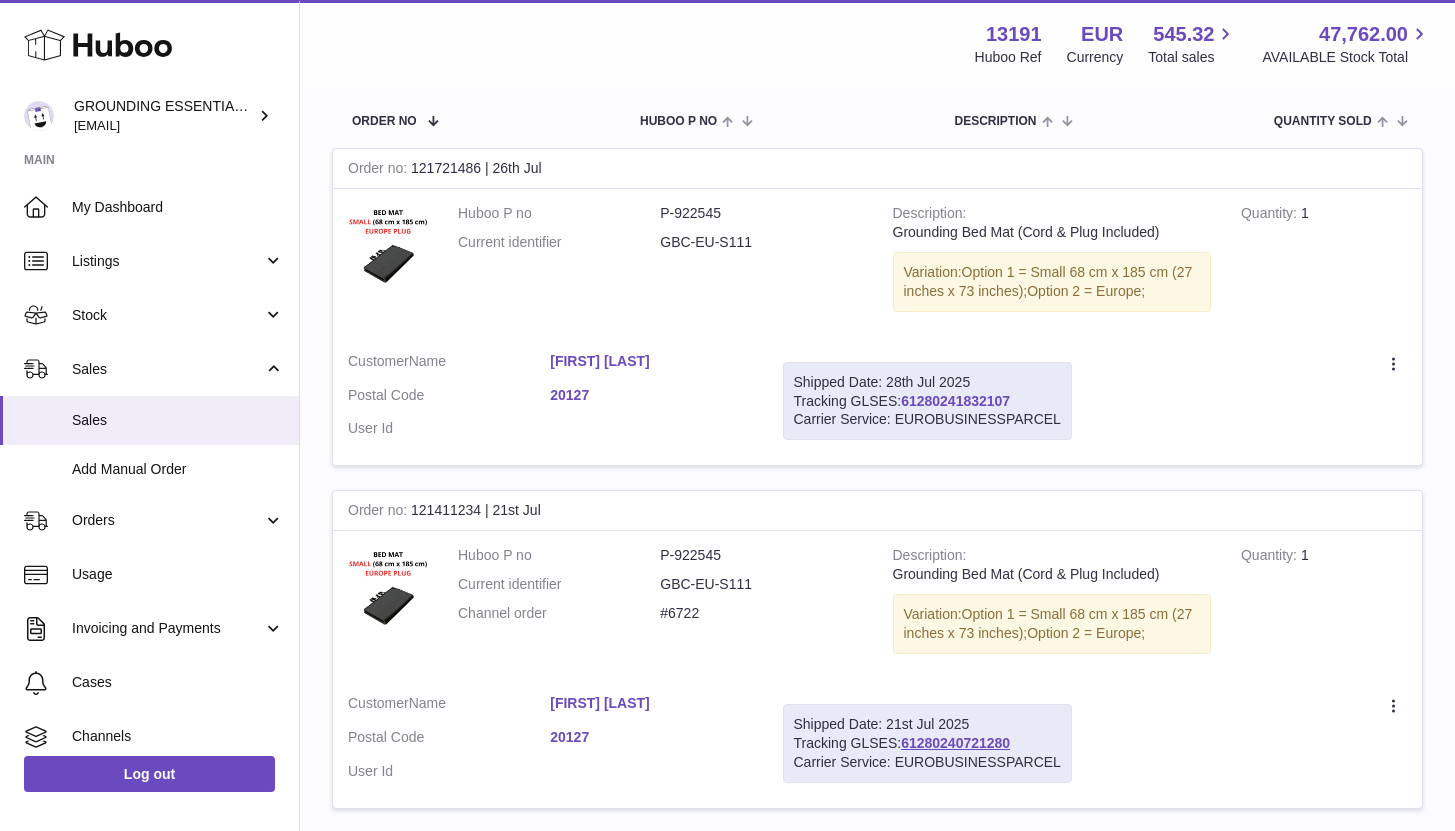 drag, startPoint x: 1024, startPoint y: 402, endPoint x: 905, endPoint y: 403, distance: 119.0042 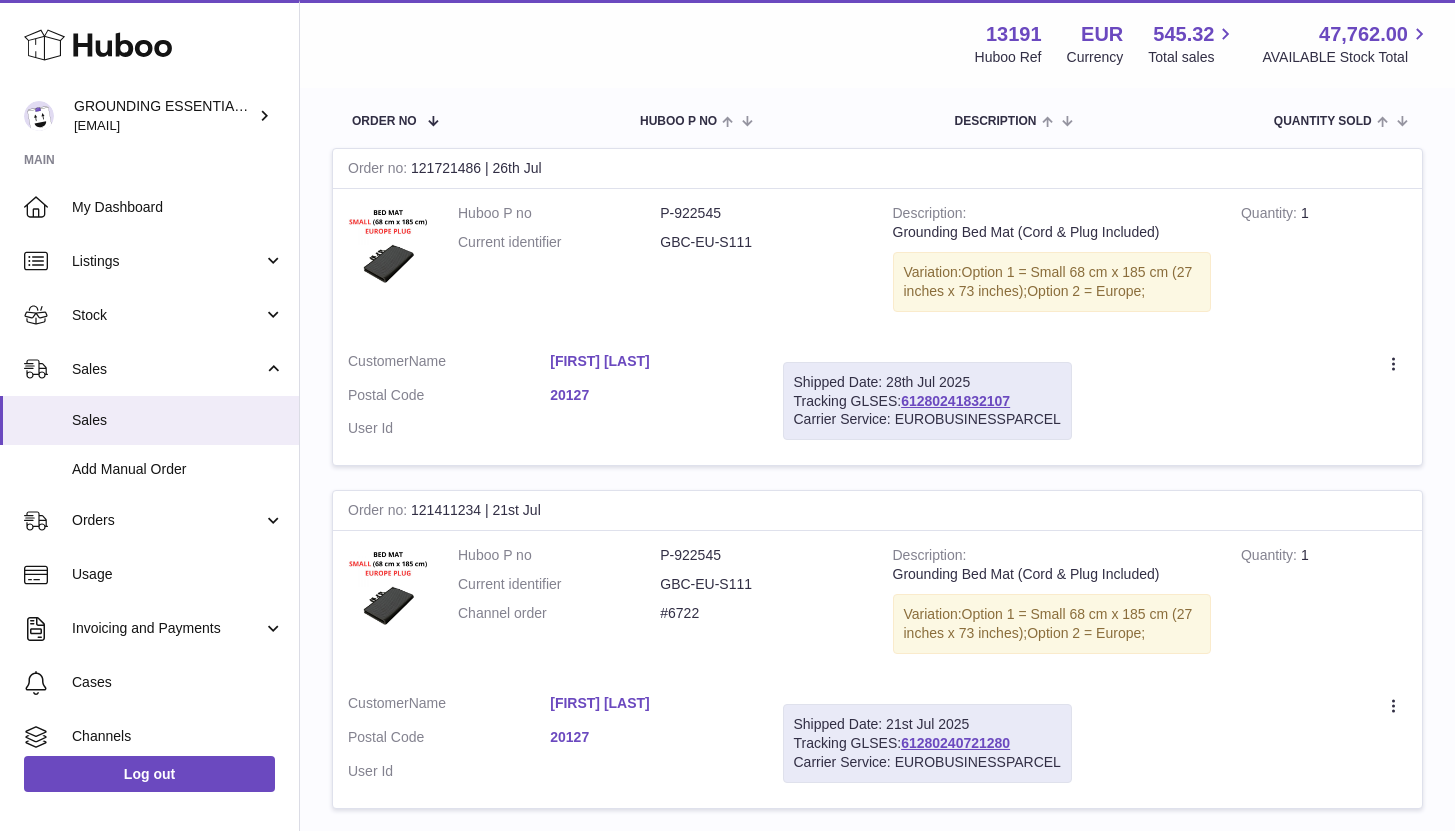 scroll, scrollTop: 0, scrollLeft: 0, axis: both 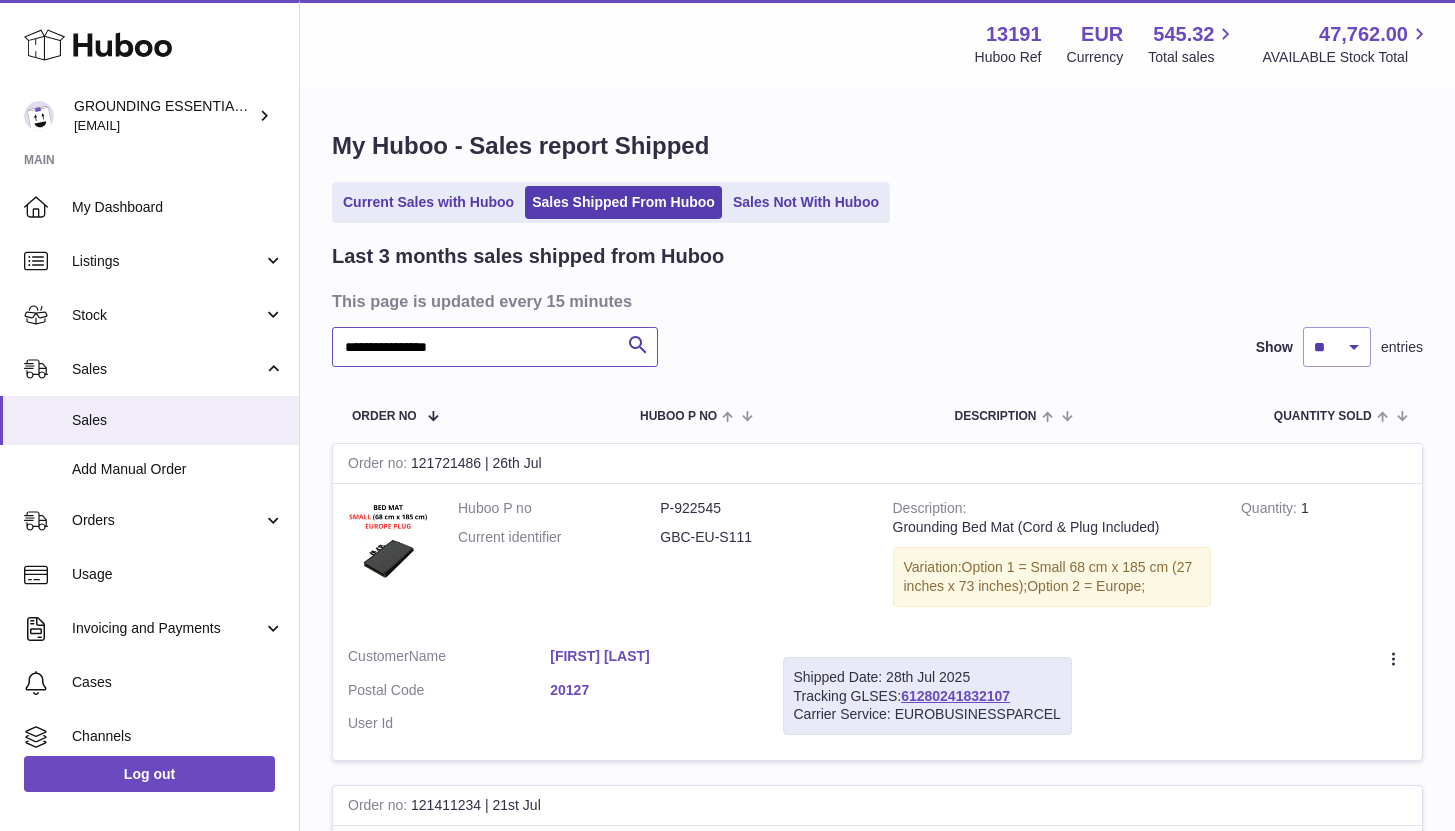 click on "**********" at bounding box center (495, 347) 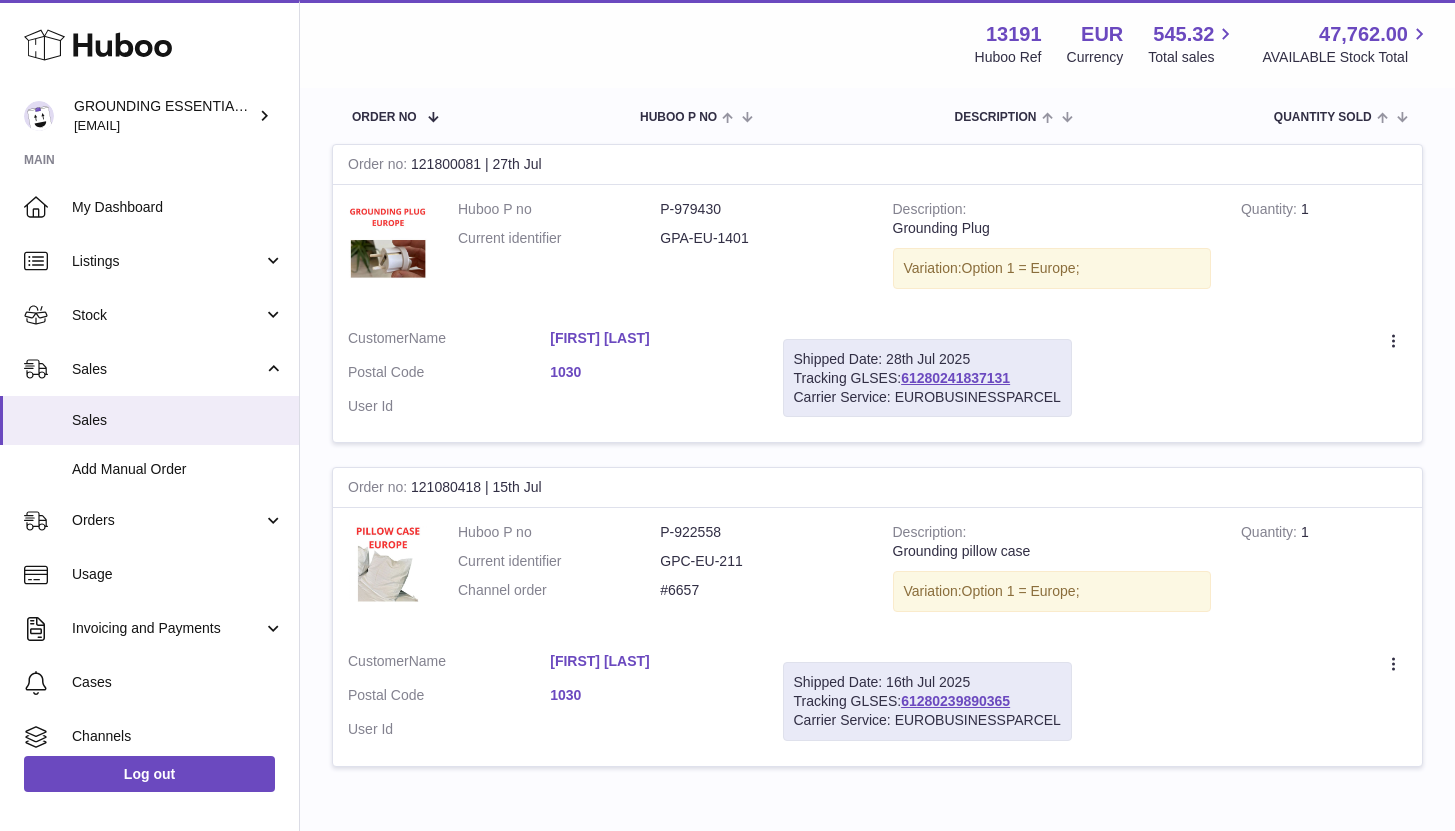 scroll, scrollTop: 298, scrollLeft: 0, axis: vertical 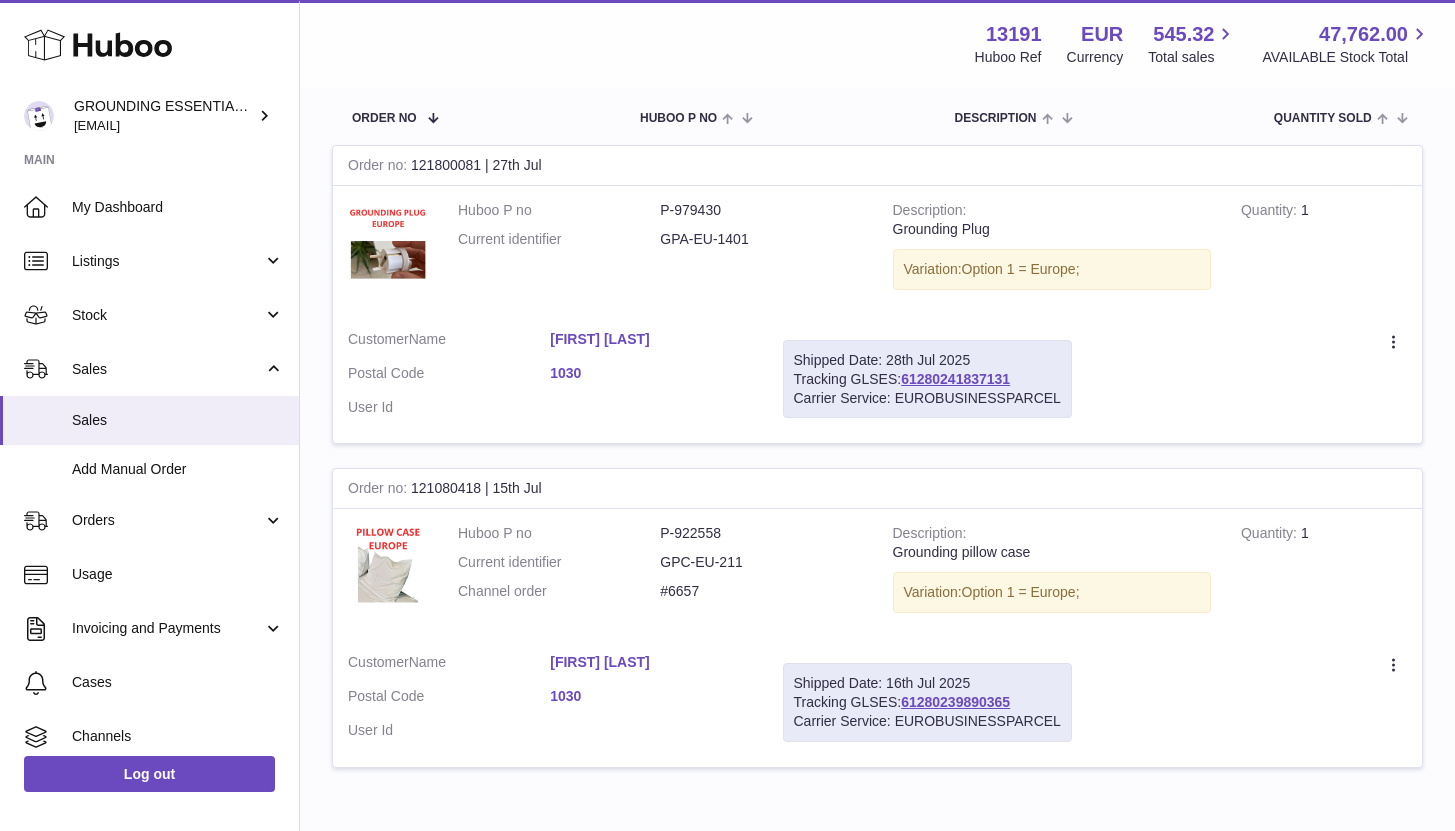 click on "Patricia Hennaert" at bounding box center (651, 339) 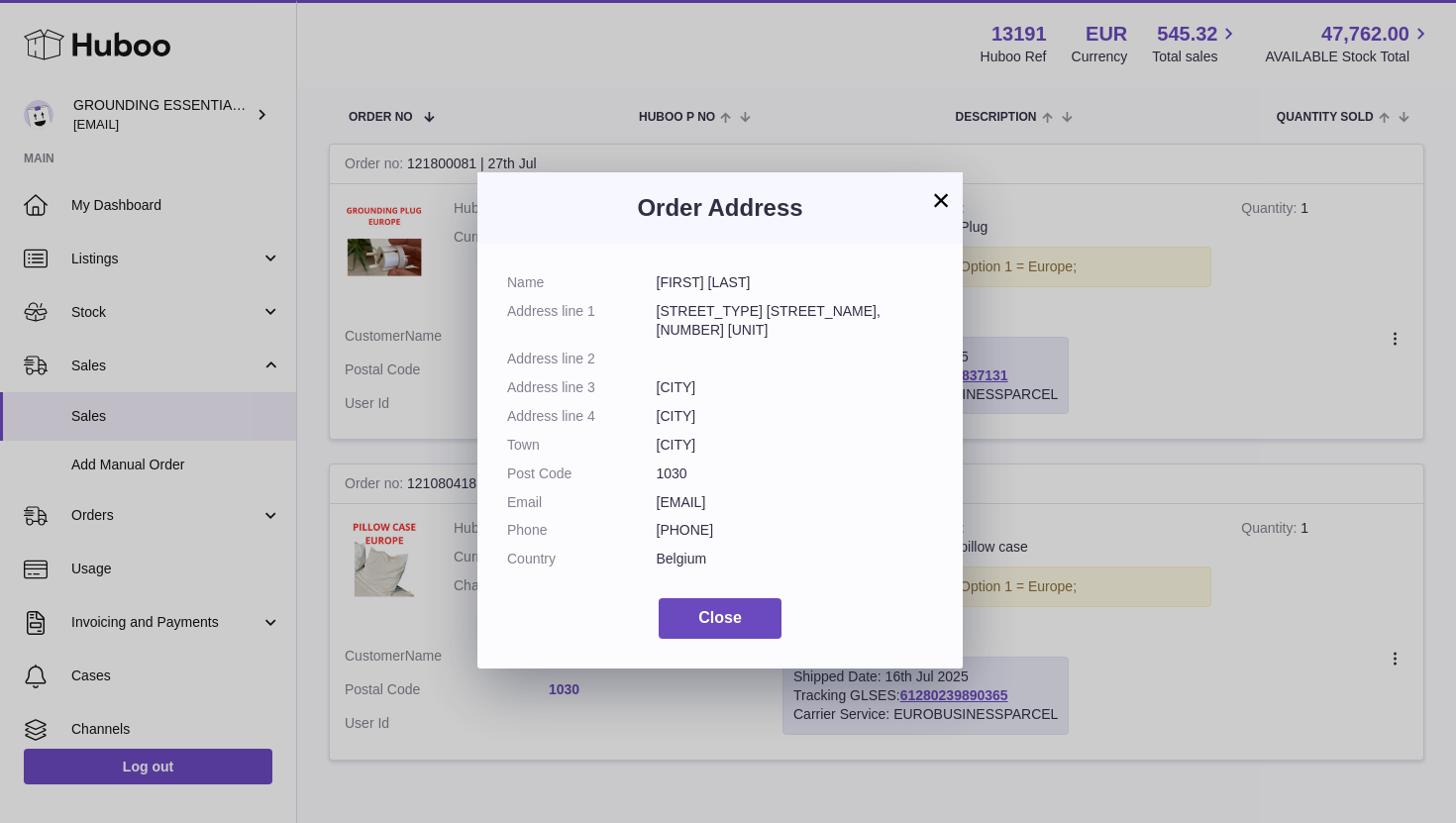 click on "patricia.hennaert@gmail.com" at bounding box center (795, 502) 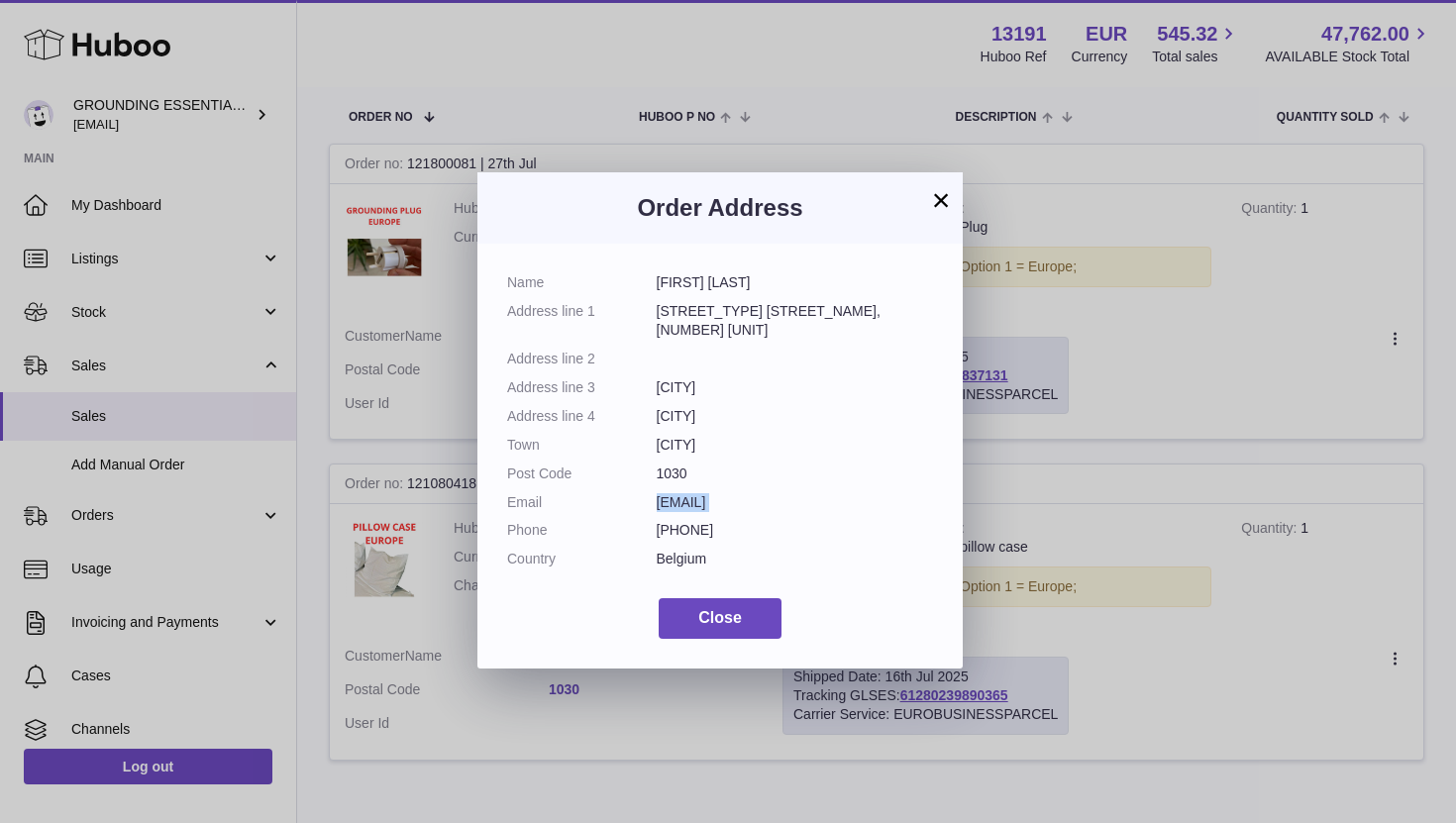 click on "patricia.hennaert@gmail.com" at bounding box center (795, 502) 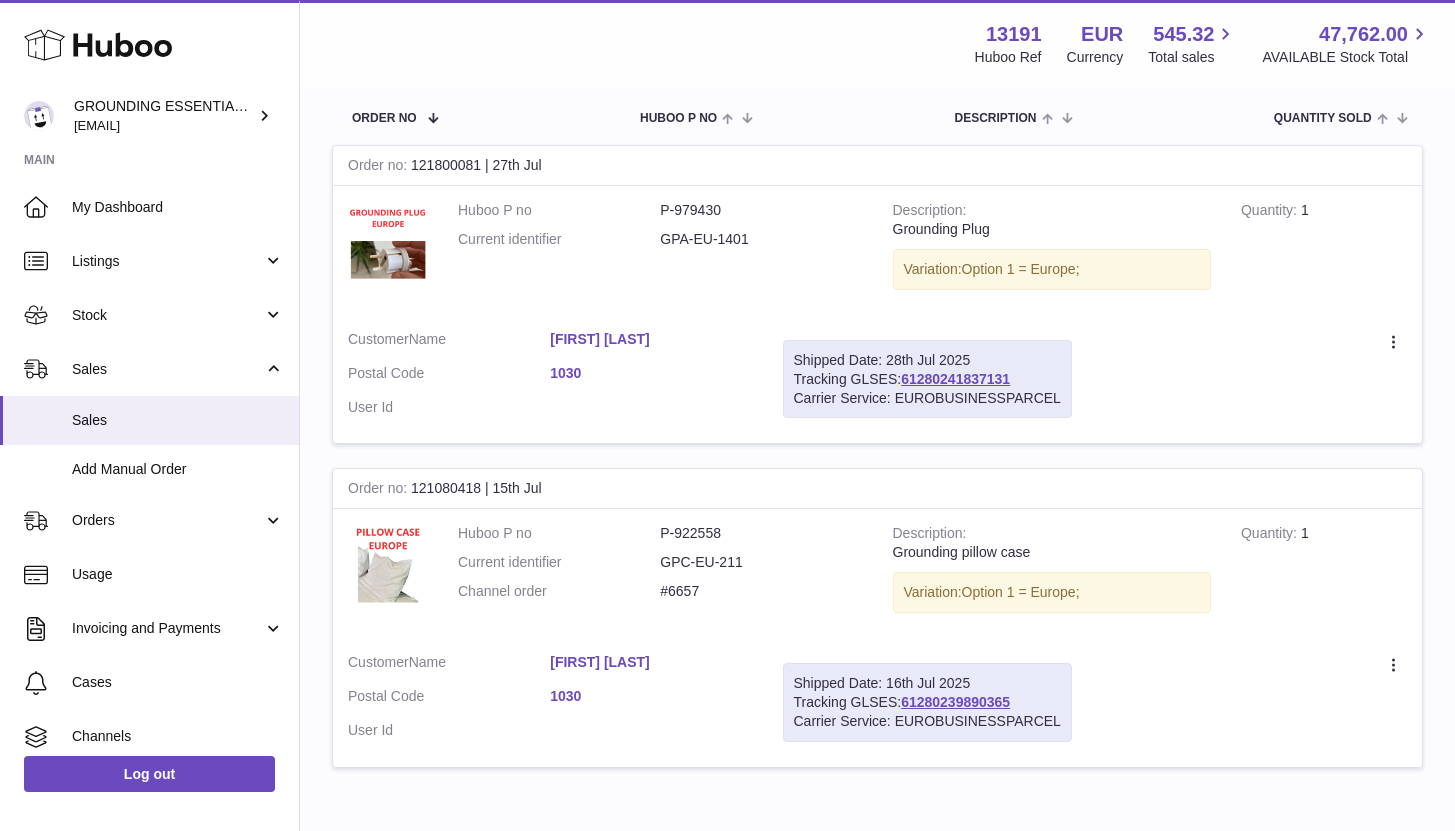 drag, startPoint x: 1023, startPoint y: 378, endPoint x: 904, endPoint y: 379, distance: 119.0042 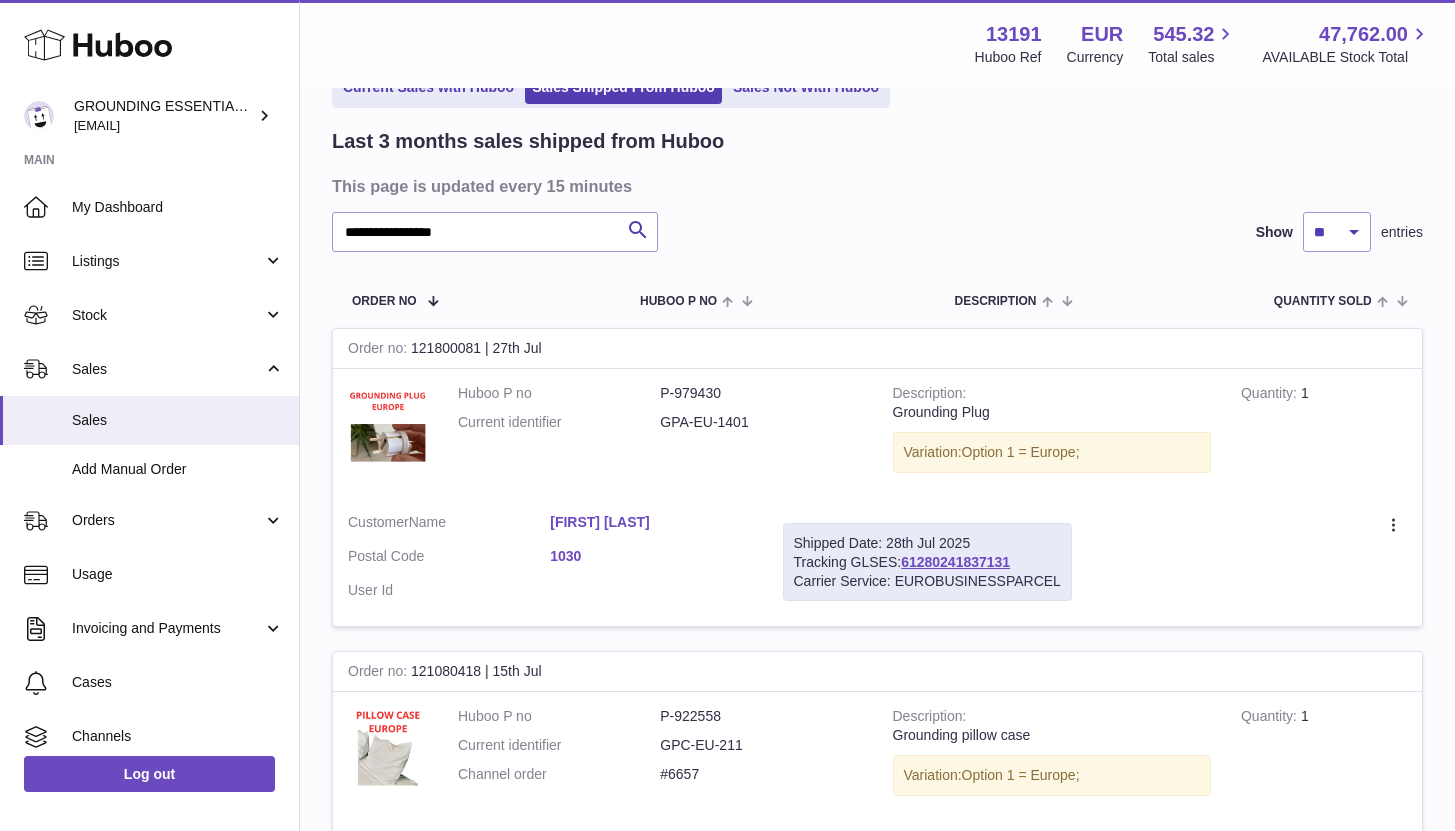scroll, scrollTop: 0, scrollLeft: 0, axis: both 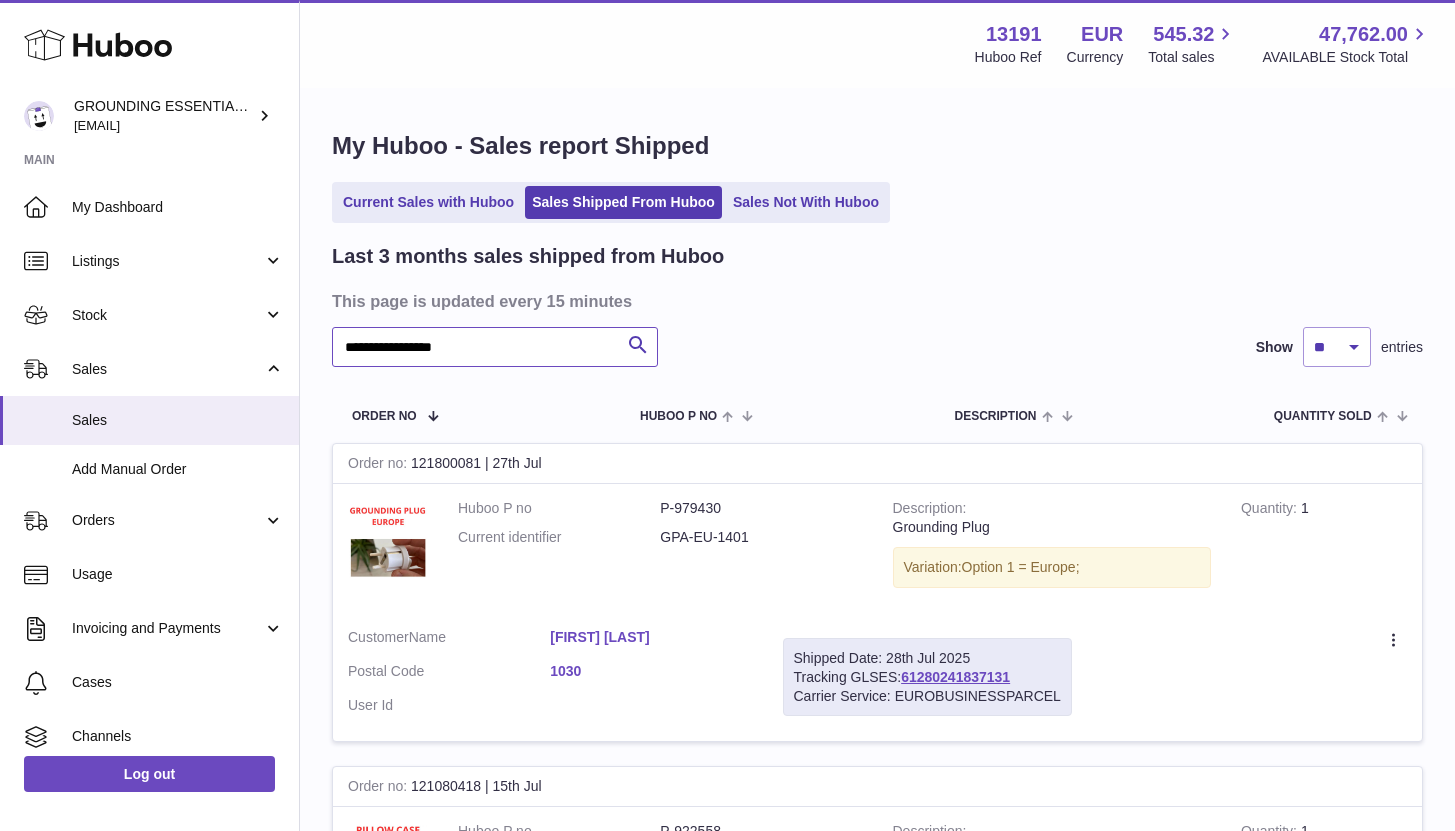 click on "**********" at bounding box center (495, 347) 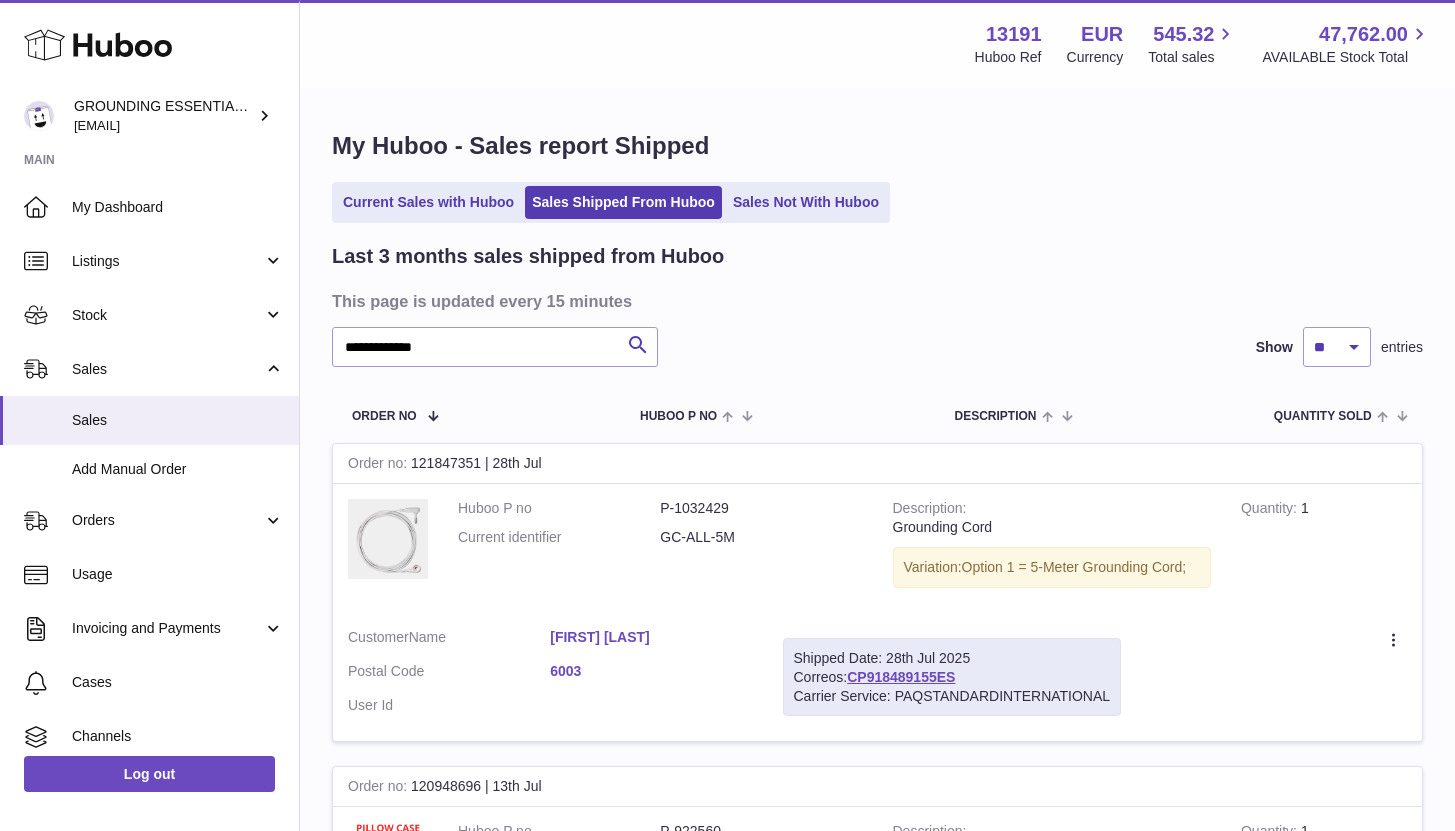 click on "Brendan Walsh" at bounding box center [651, 640] 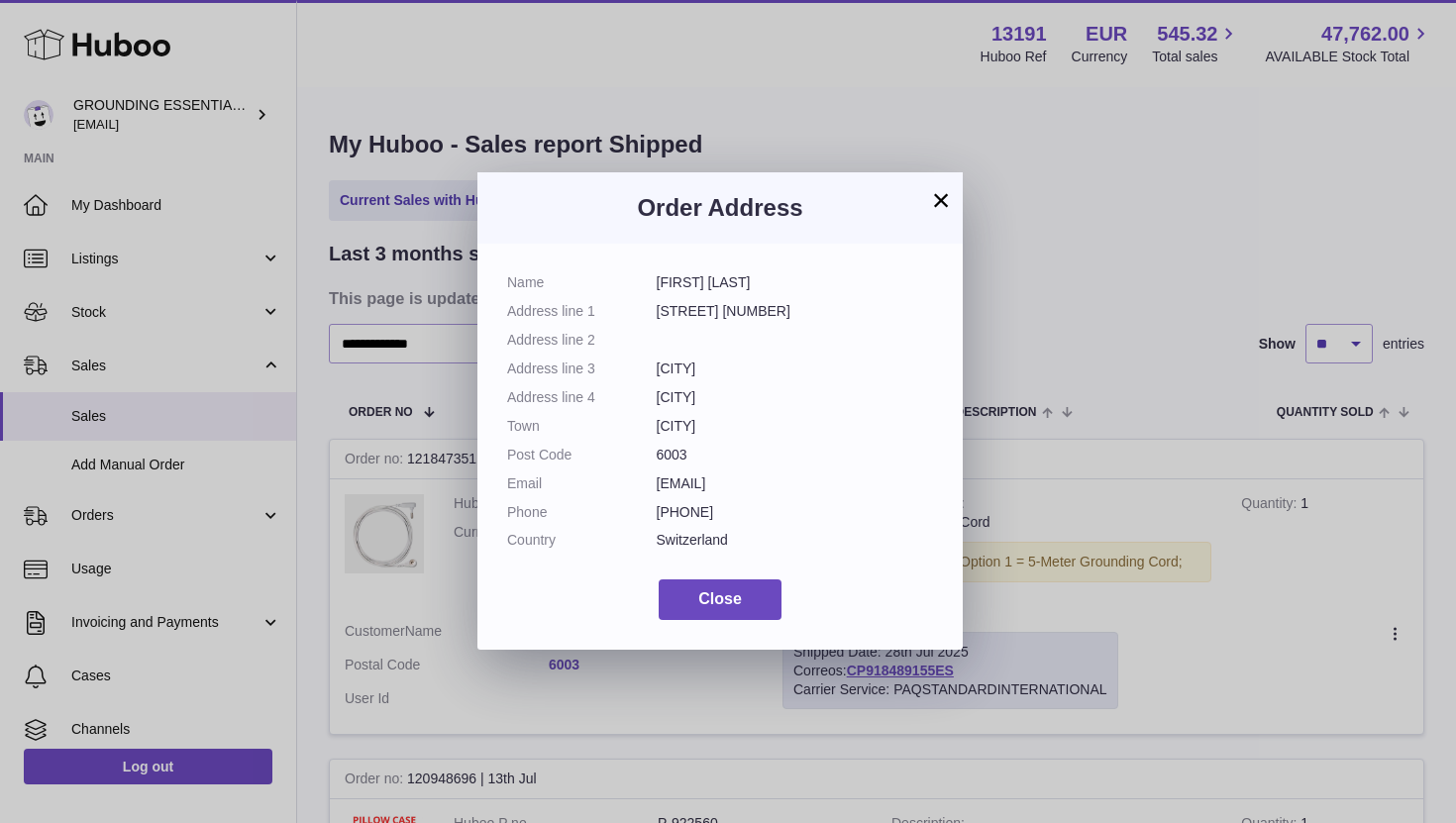 click on "brendanthomaswalsh@gmail.com" at bounding box center [795, 483] 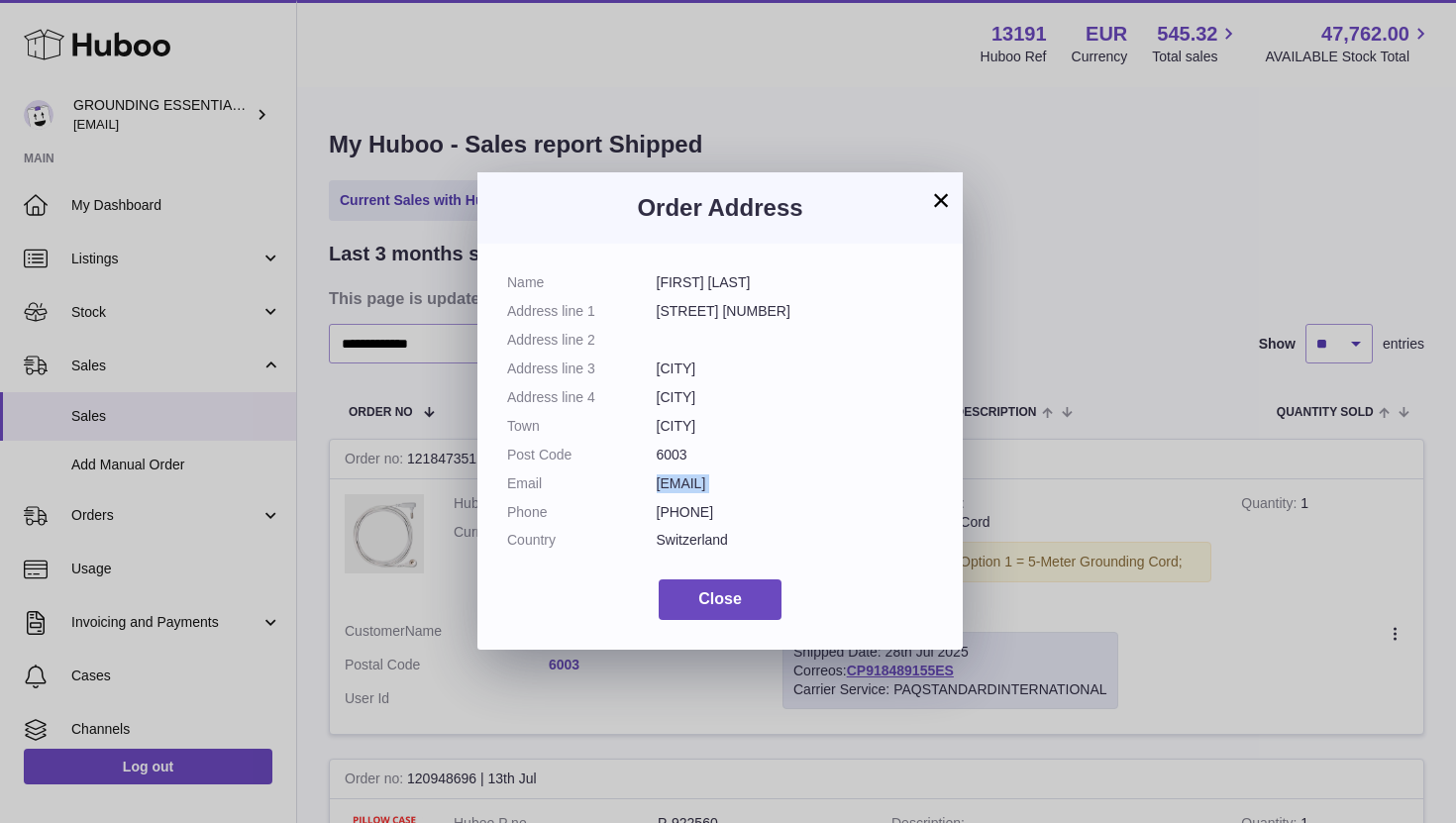 click on "brendanthomaswalsh@gmail.com" at bounding box center [795, 483] 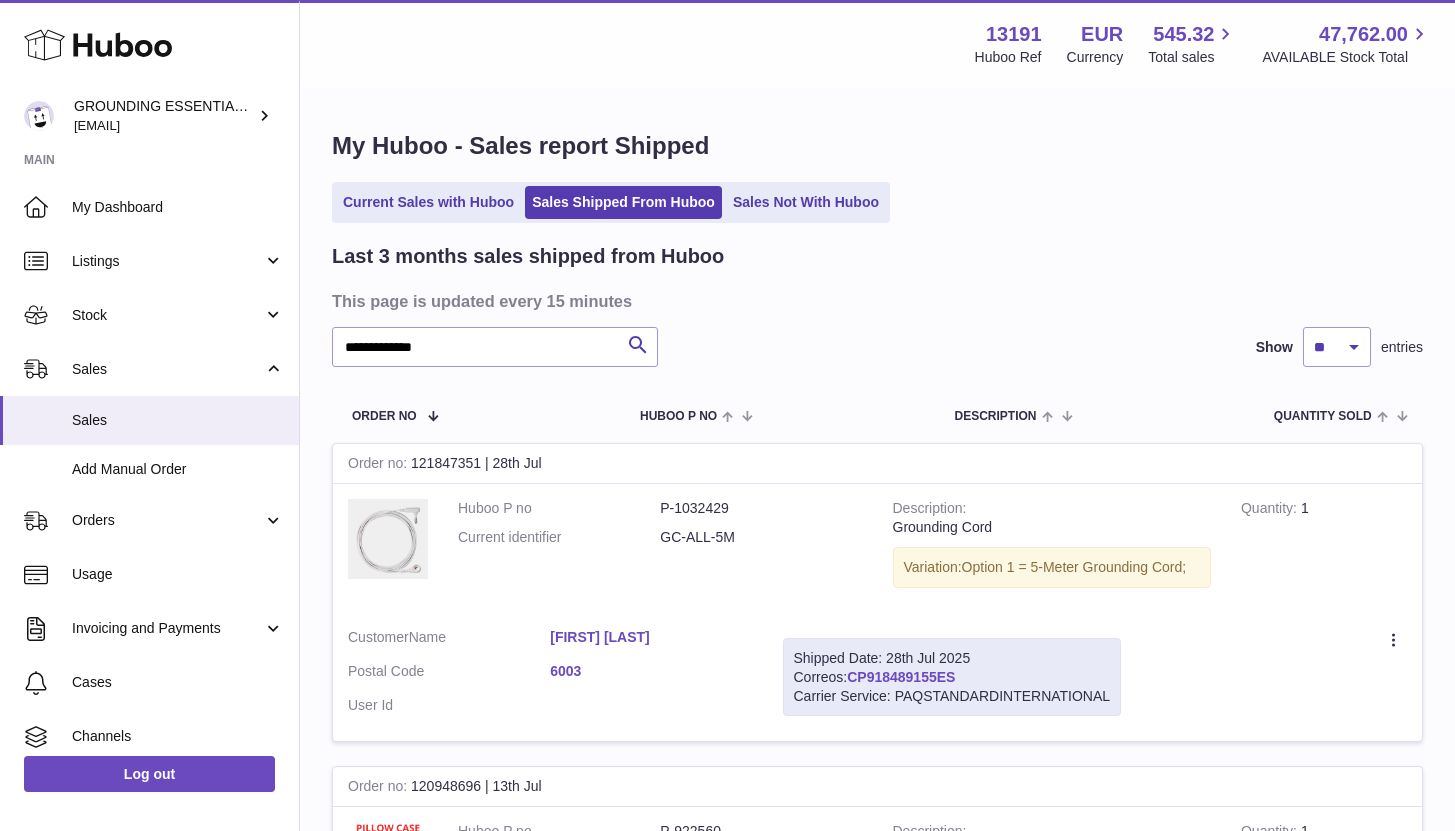 drag, startPoint x: 965, startPoint y: 672, endPoint x: 853, endPoint y: 676, distance: 112.0714 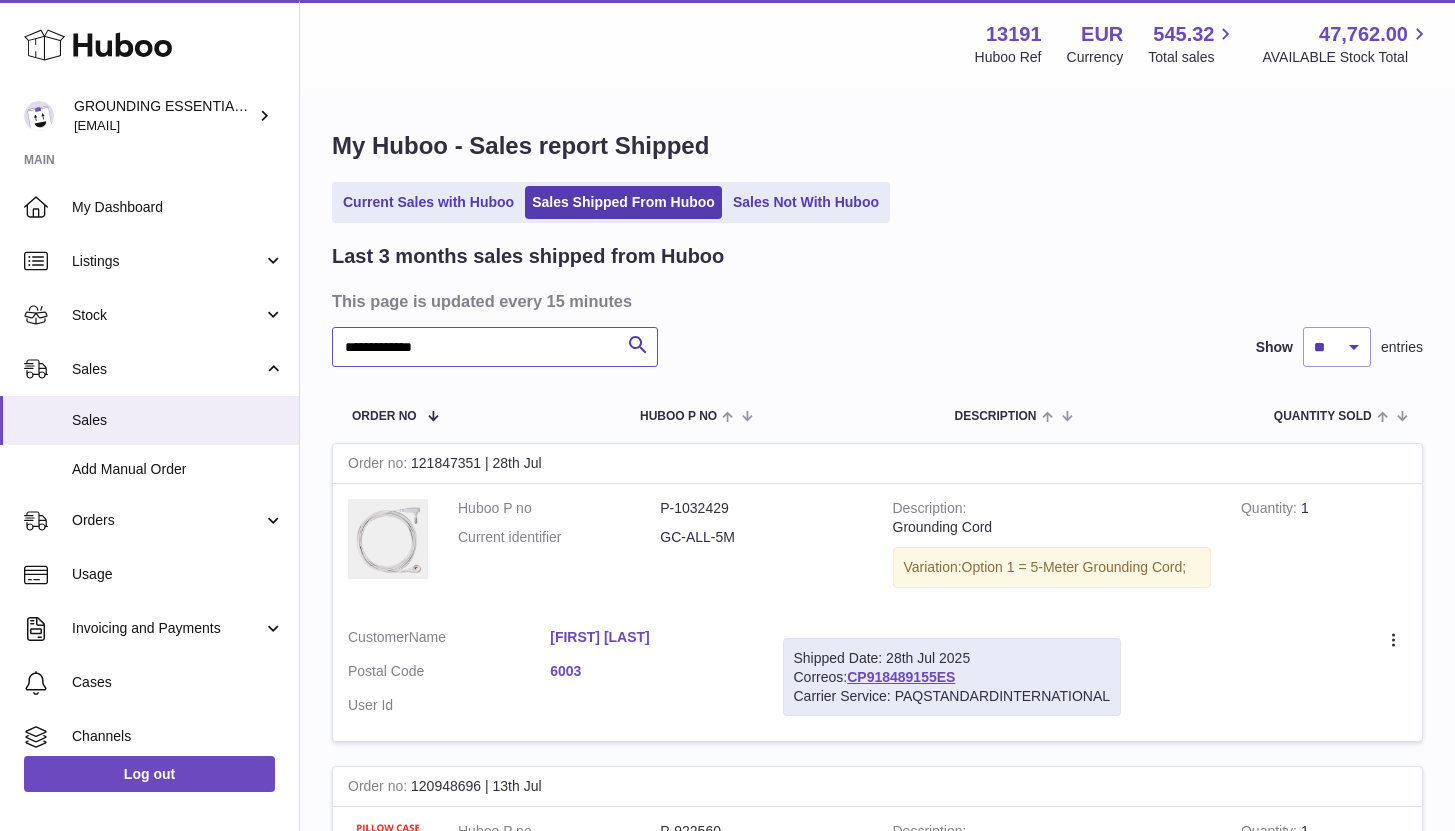click on "**********" at bounding box center [495, 347] 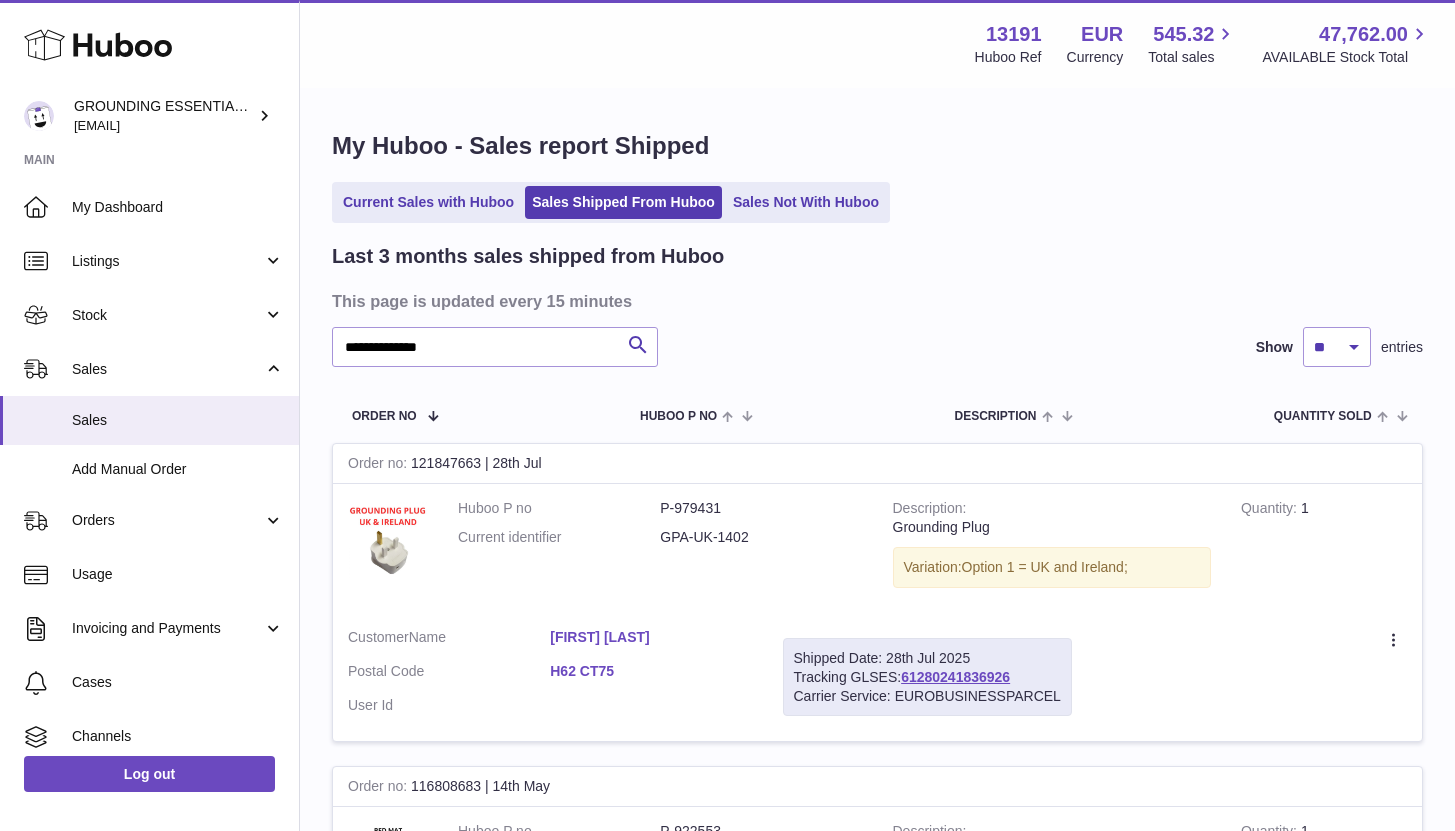 click on "michael Fallon" at bounding box center (651, 637) 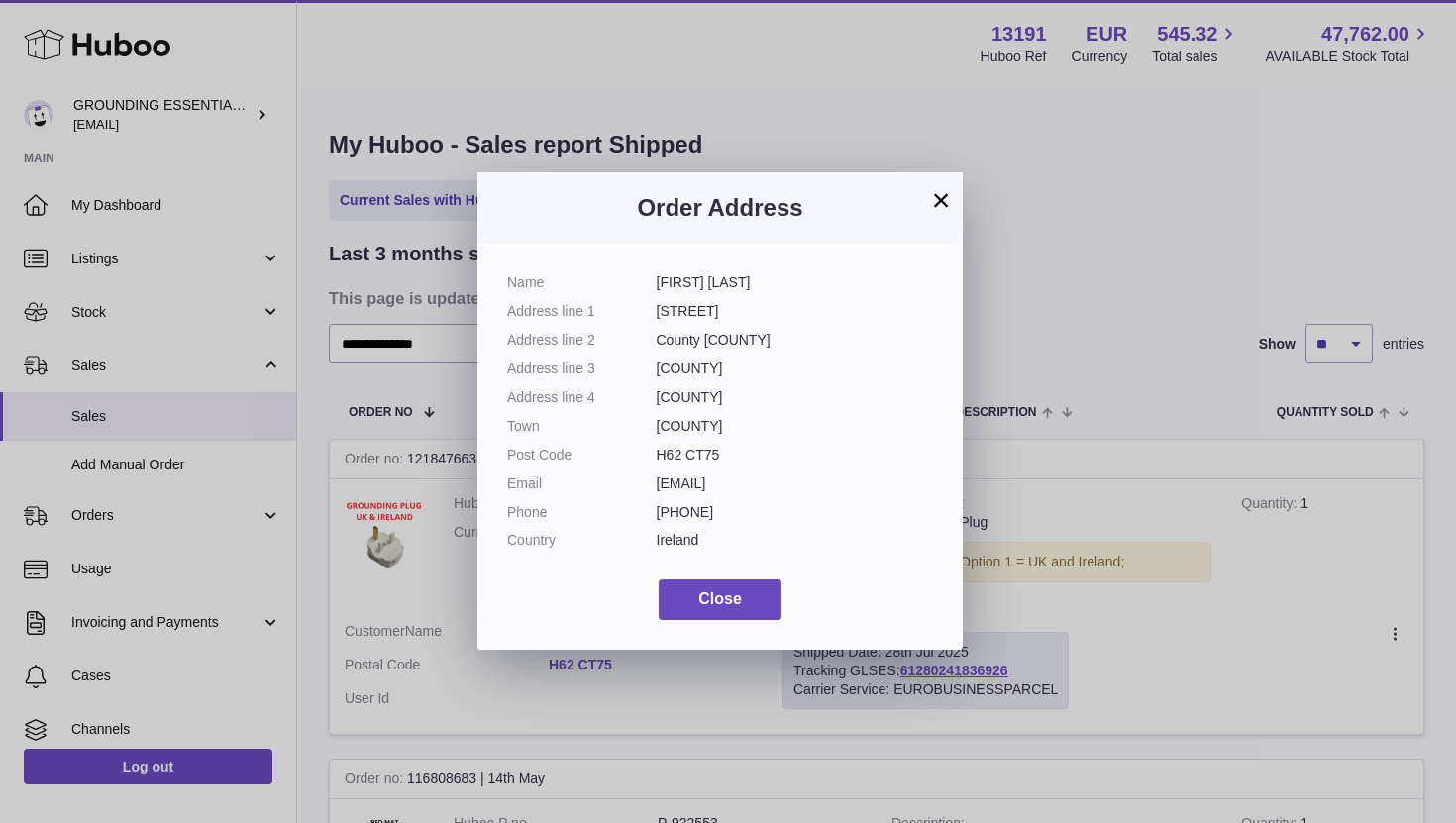 click on "michaelf.mf18@gmail.com" at bounding box center [795, 483] 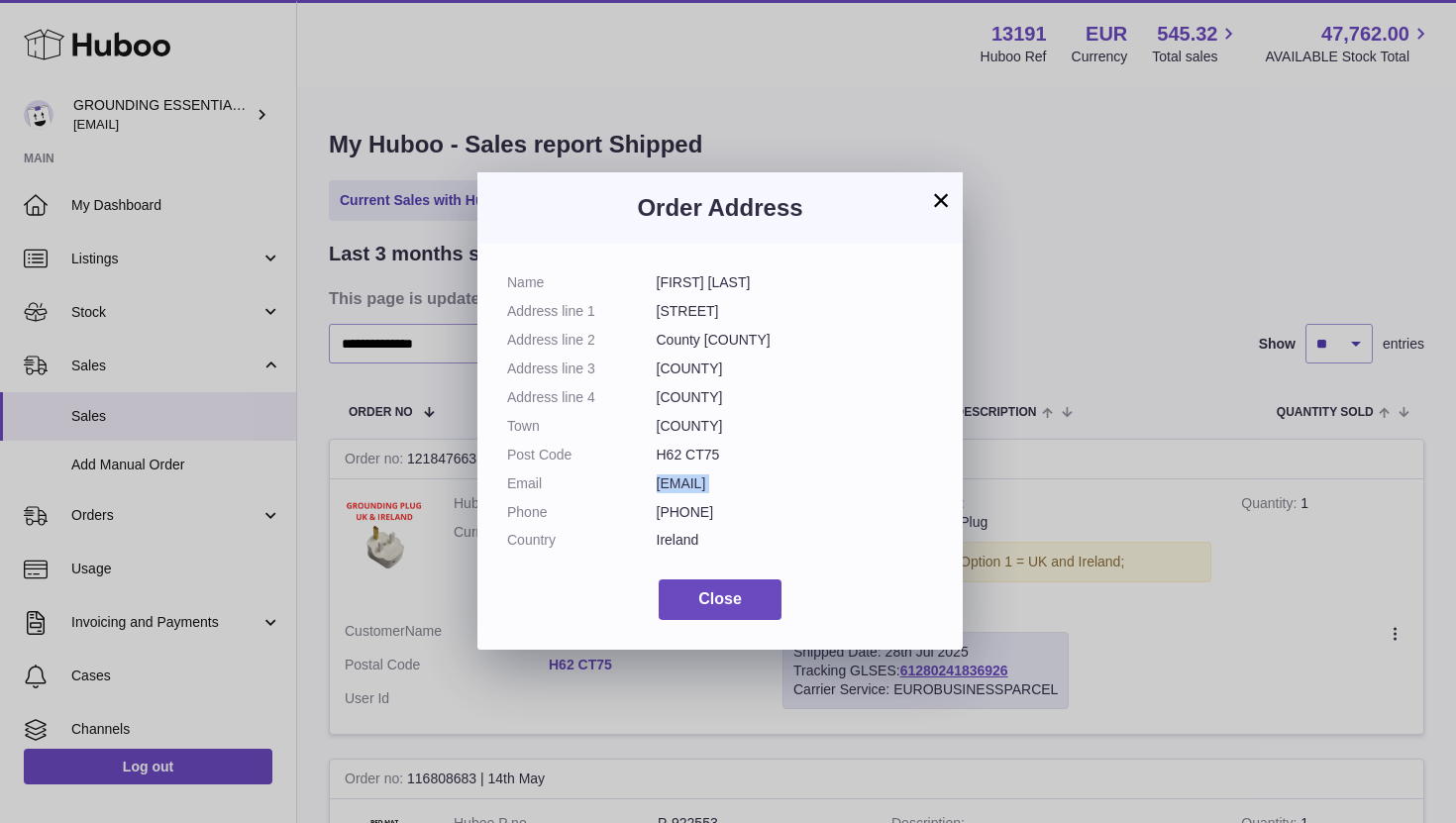 click on "michaelf.mf18@gmail.com" at bounding box center (795, 483) 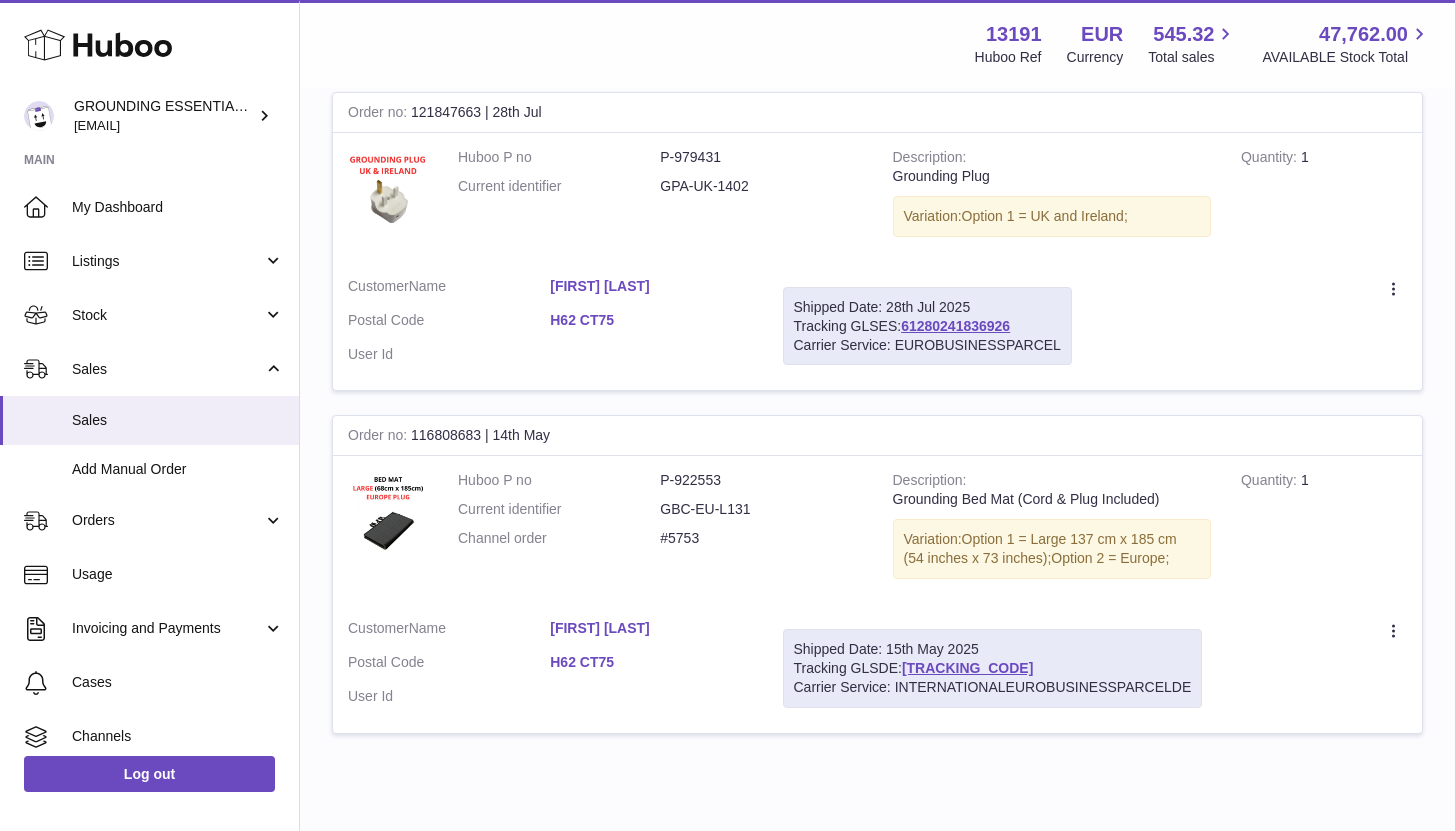 scroll, scrollTop: 360, scrollLeft: 0, axis: vertical 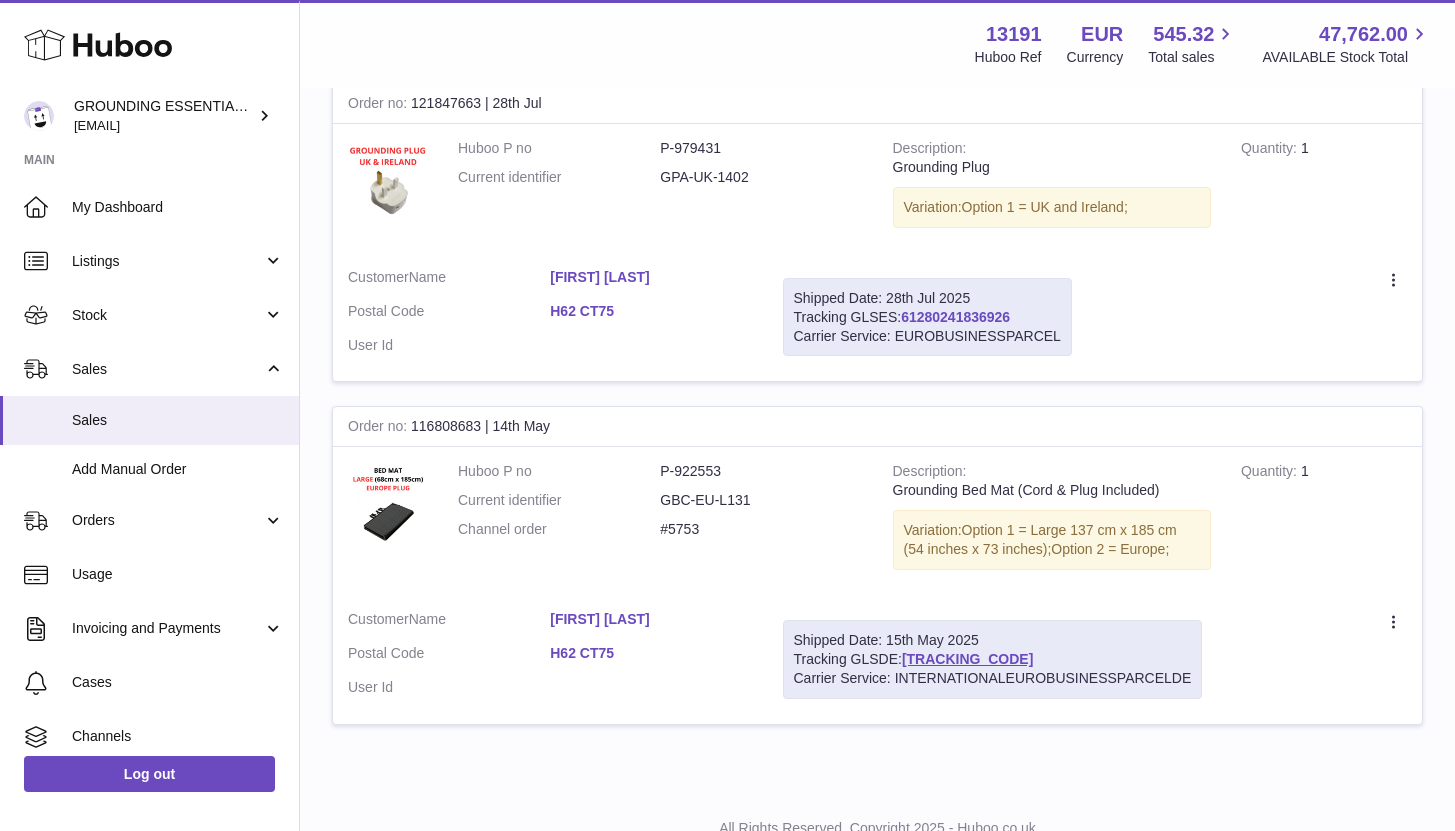 drag, startPoint x: 1034, startPoint y: 315, endPoint x: 905, endPoint y: 316, distance: 129.00388 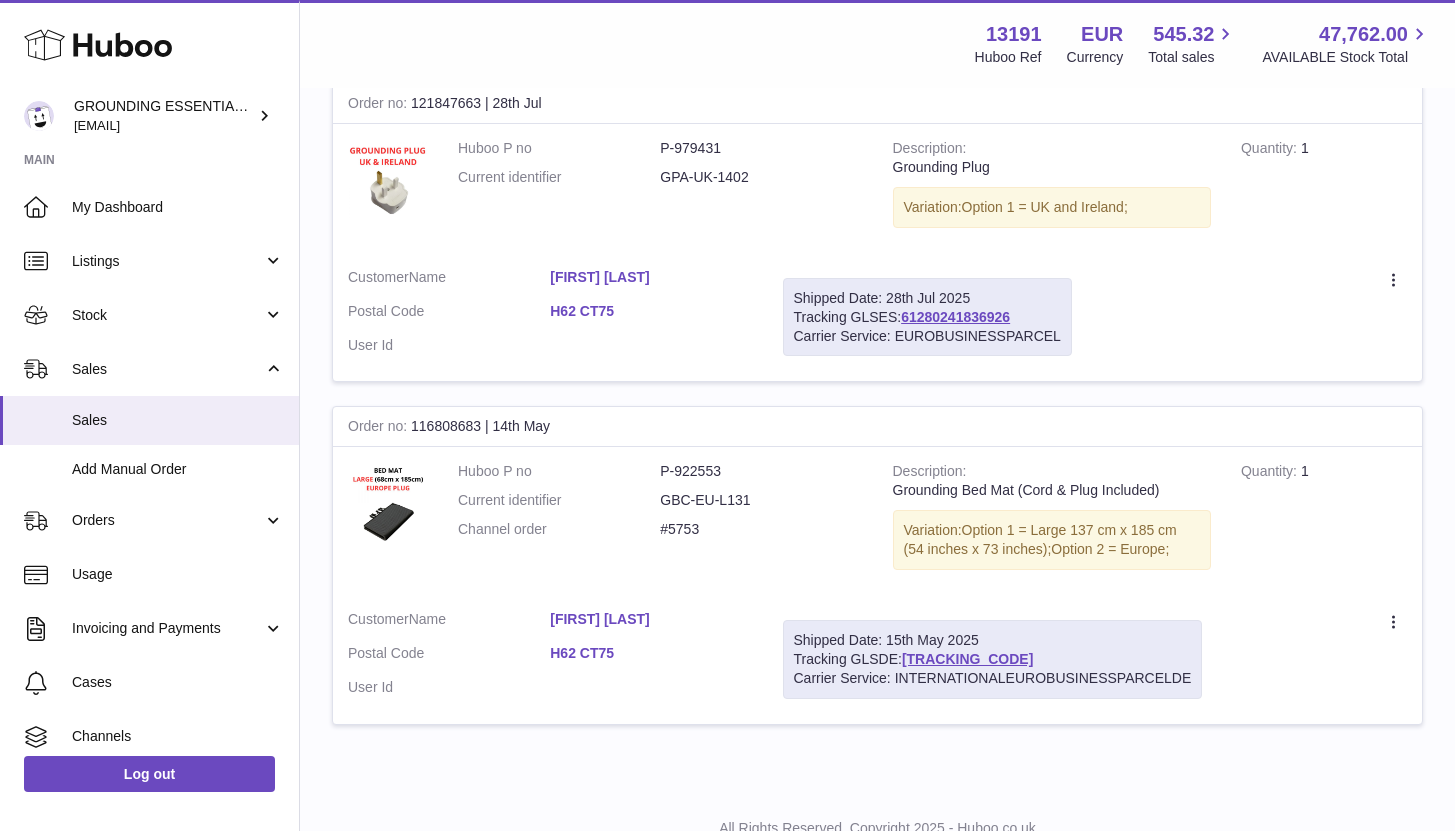scroll, scrollTop: 0, scrollLeft: 0, axis: both 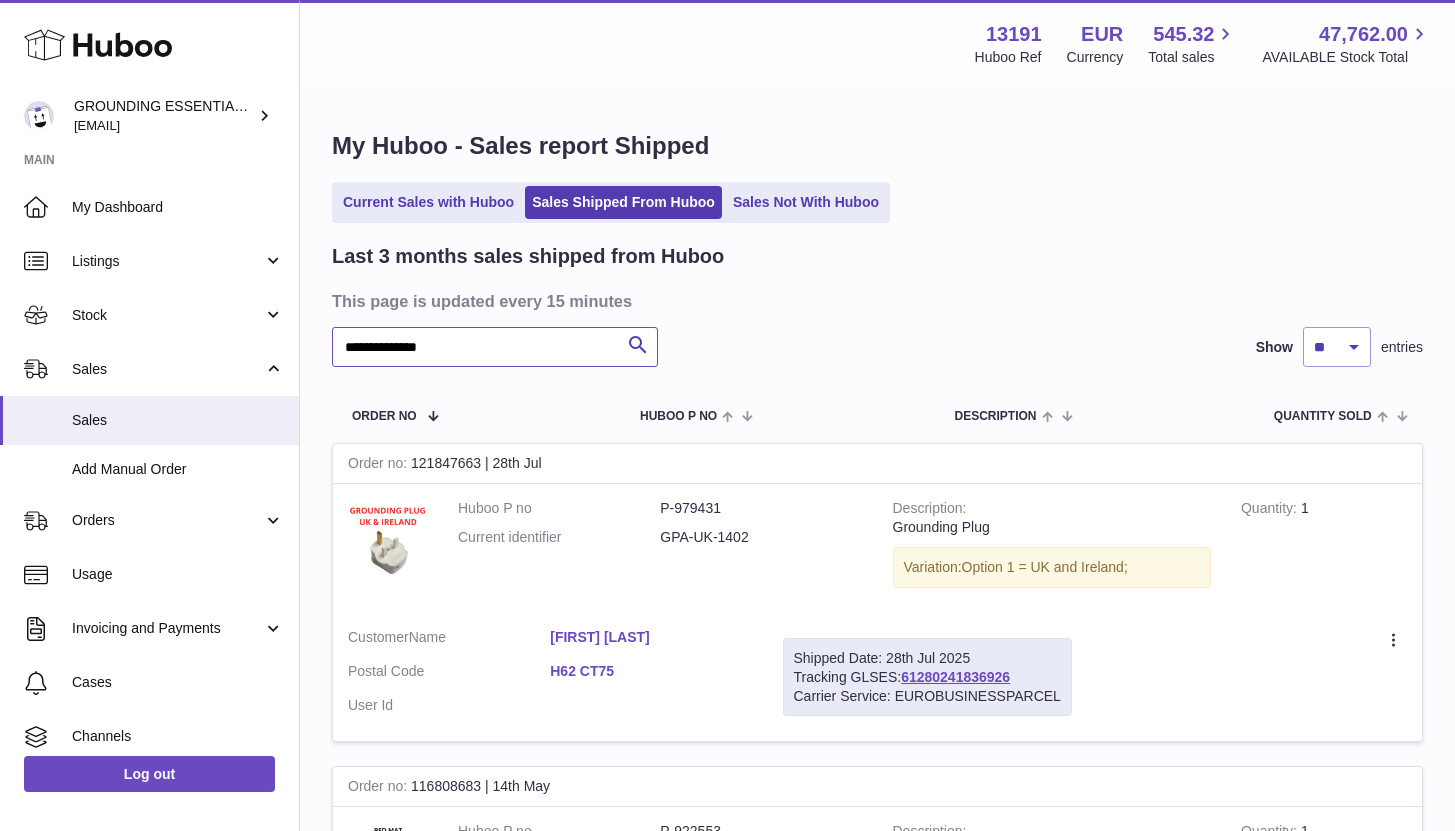 click on "**********" at bounding box center (495, 347) 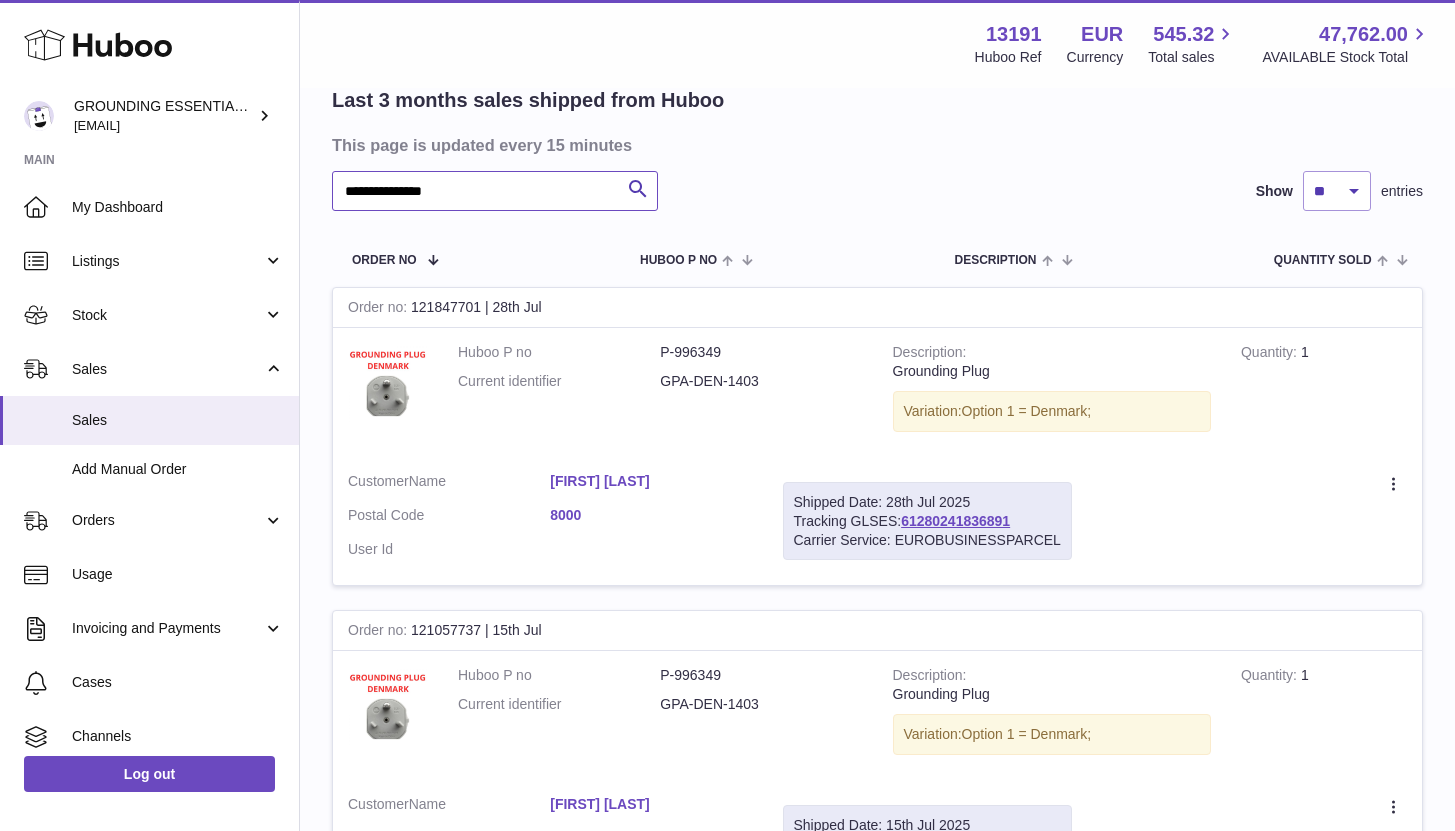 scroll, scrollTop: 207, scrollLeft: 0, axis: vertical 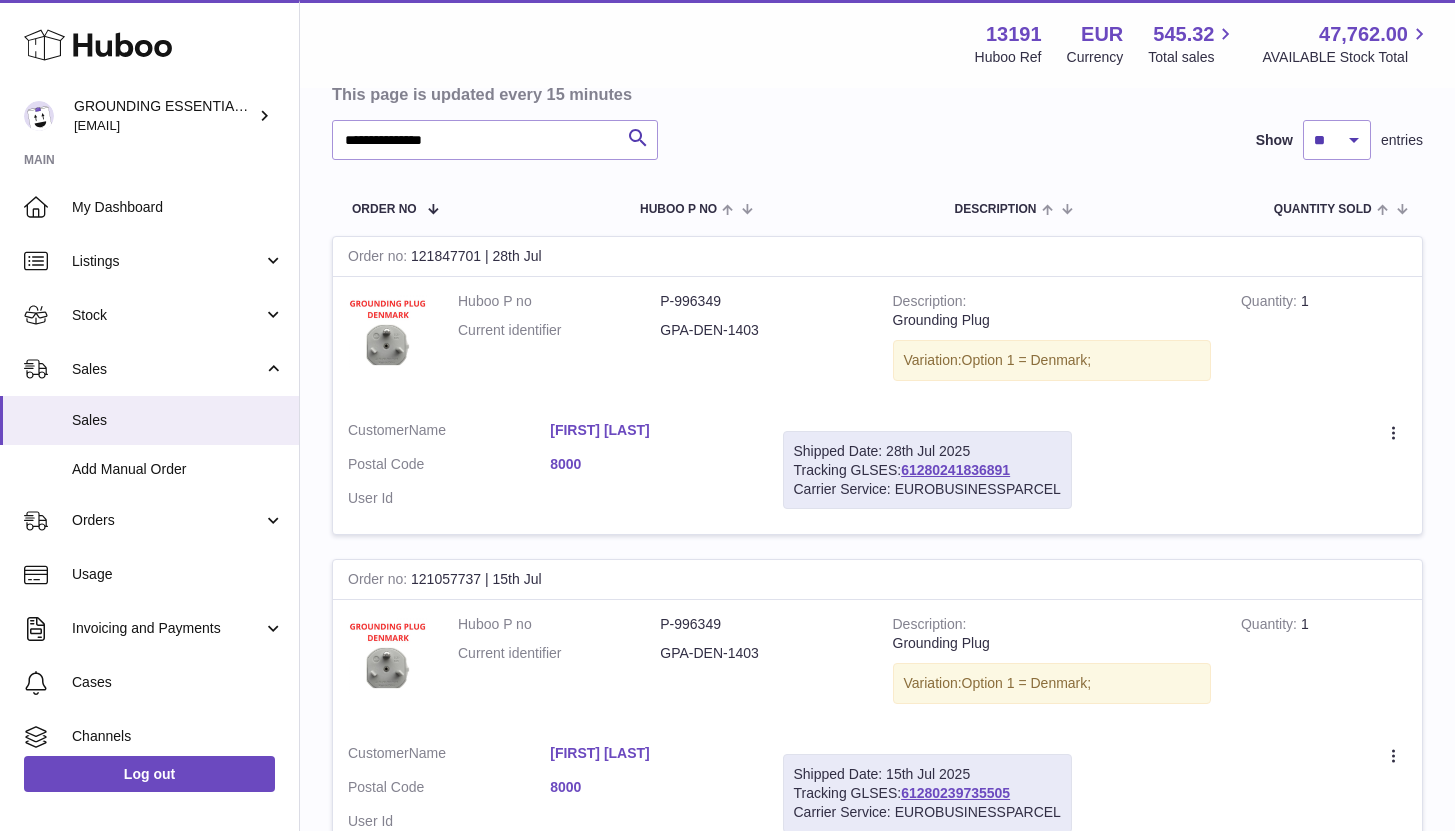 click on "Katrine Hostrup" at bounding box center (651, 430) 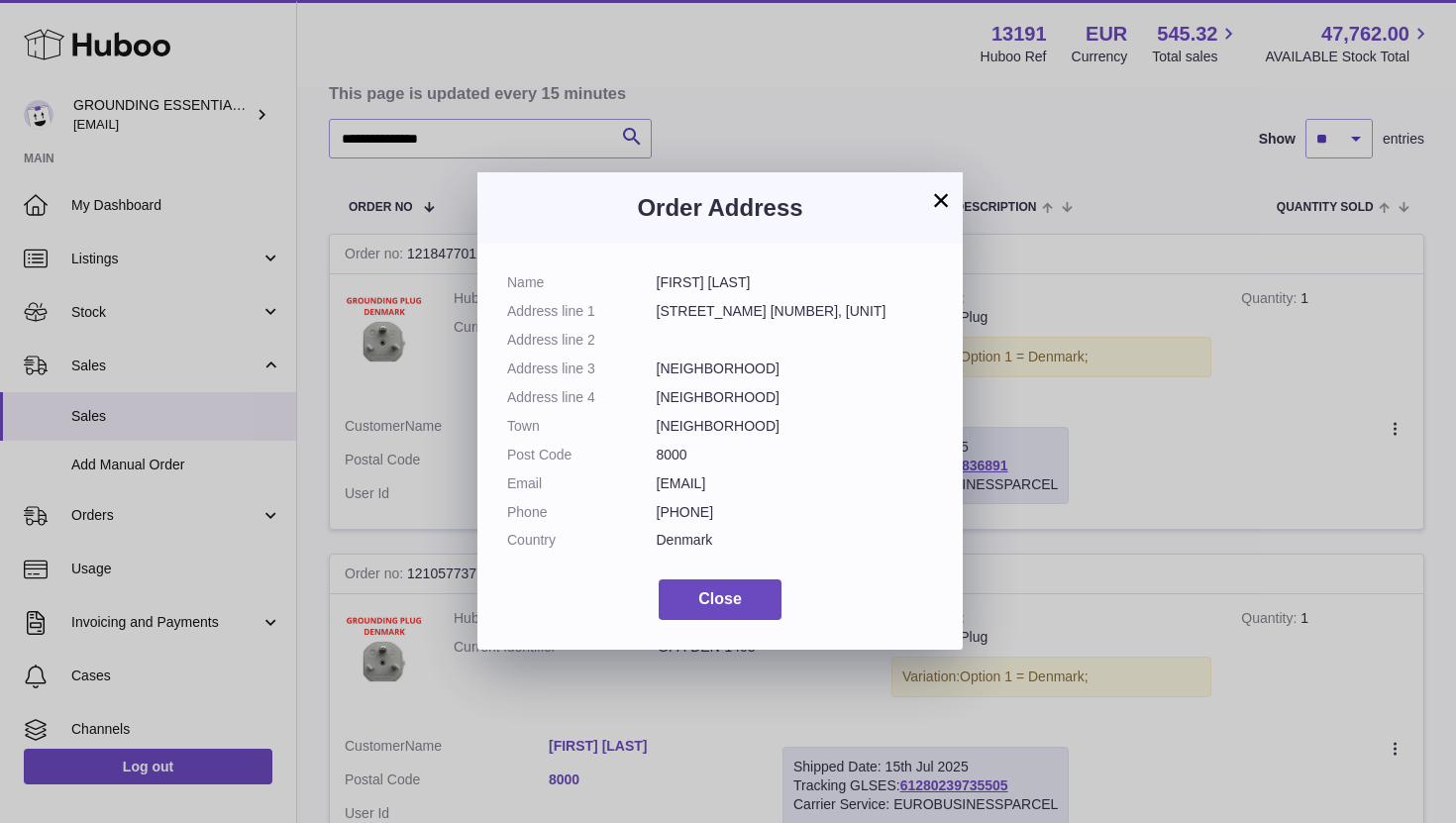 click on "Name
Katrine Hostrup
Address line 1
Langenæs Allé 51, 3 tv
Address line 2
Address line 3
Aarhus Centrum
Address line 4
Aarhus Centrum
Town
Aarhus Centrum
Post Code
8000
Email
kataarhos@gmail.com
Phone
+45 42 32 13 18
Country
Denmark" at bounding box center (720, 416) 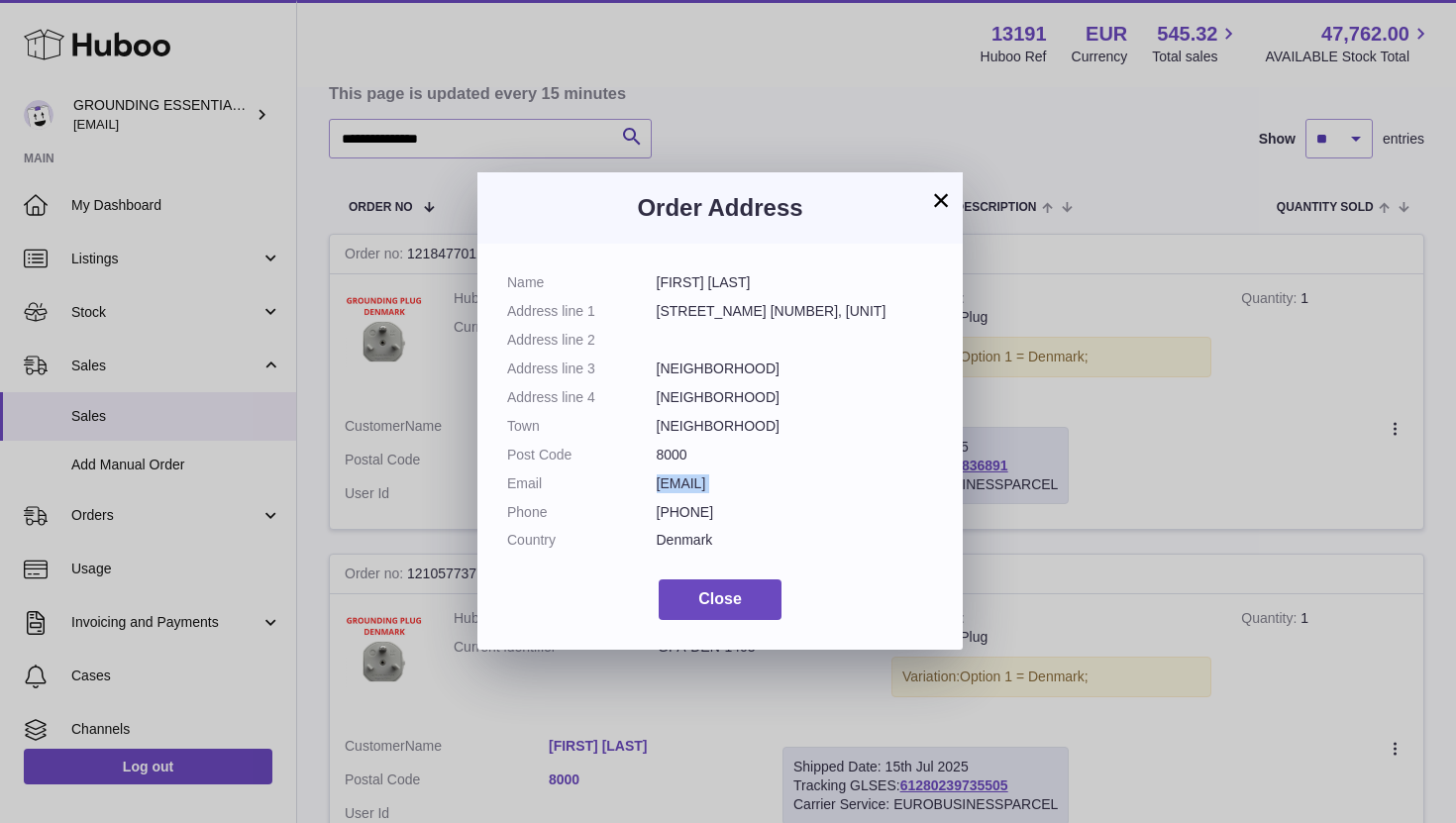 click on "Name
Katrine Hostrup
Address line 1
Langenæs Allé 51, 3 tv
Address line 2
Address line 3
Aarhus Centrum
Address line 4
Aarhus Centrum
Town
Aarhus Centrum
Post Code
8000
Email
kataarhos@gmail.com
Phone
+45 42 32 13 18
Country
Denmark" at bounding box center [720, 416] 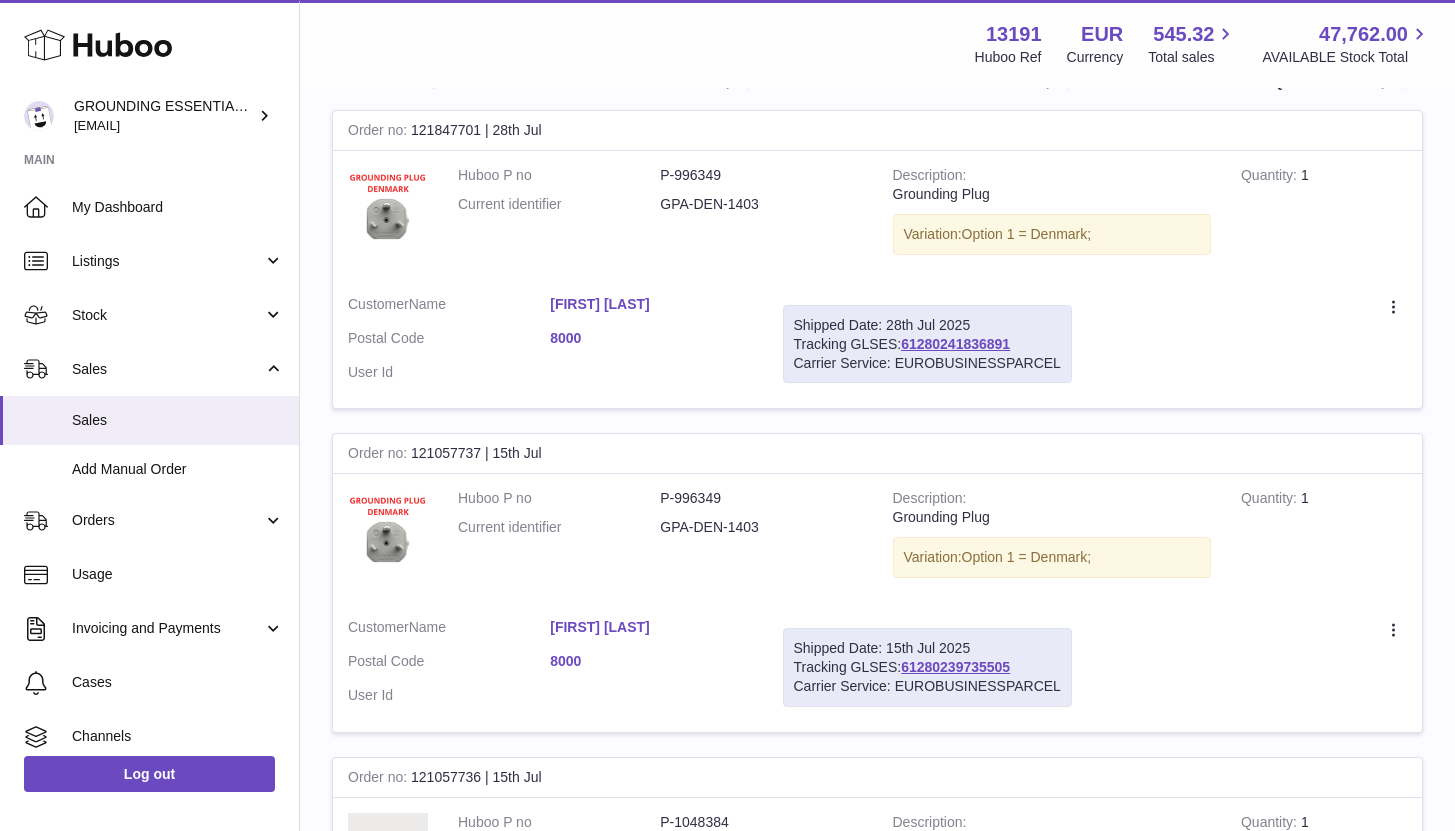 scroll, scrollTop: 328, scrollLeft: 0, axis: vertical 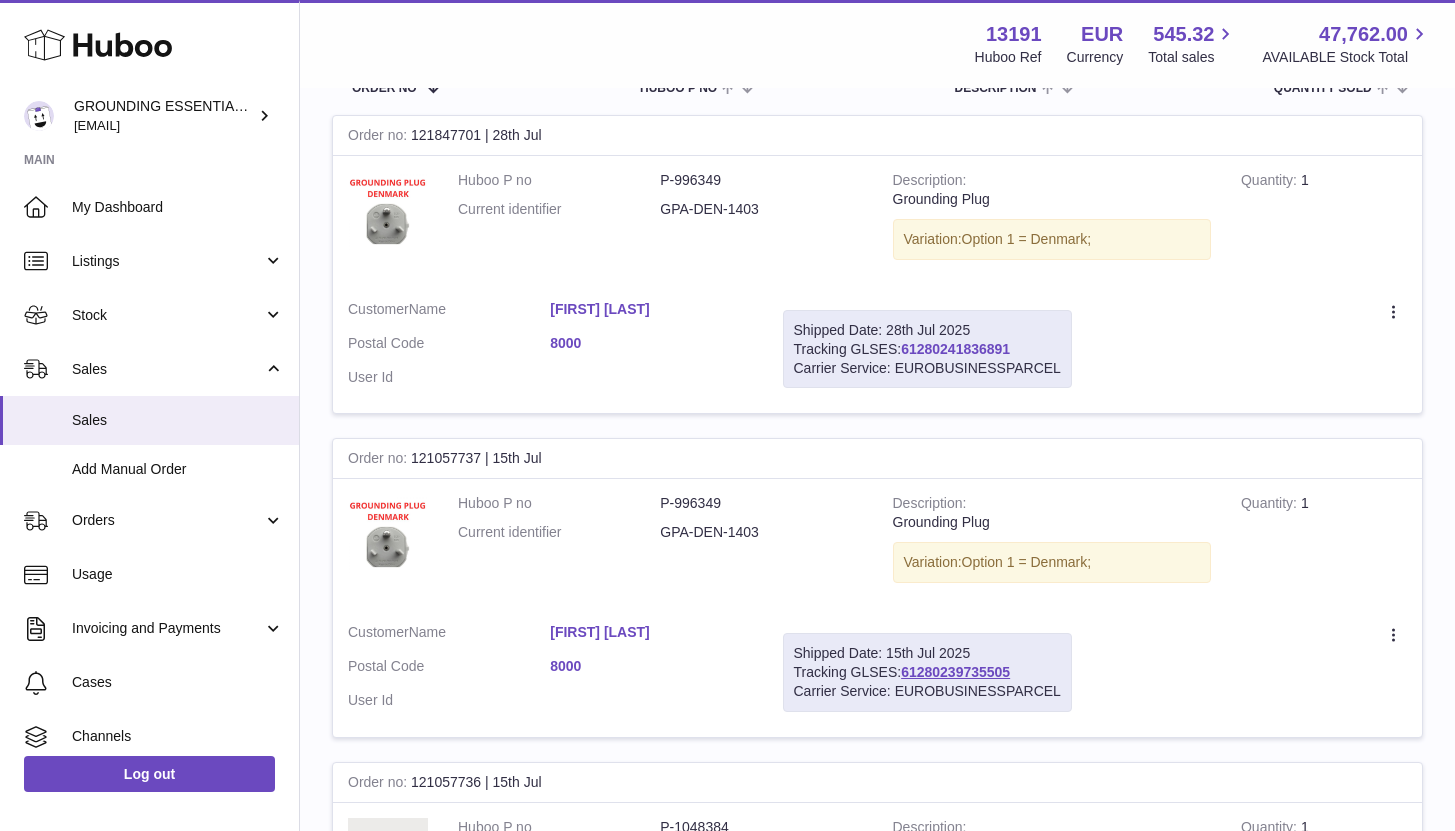 drag, startPoint x: 1024, startPoint y: 349, endPoint x: 907, endPoint y: 343, distance: 117.15375 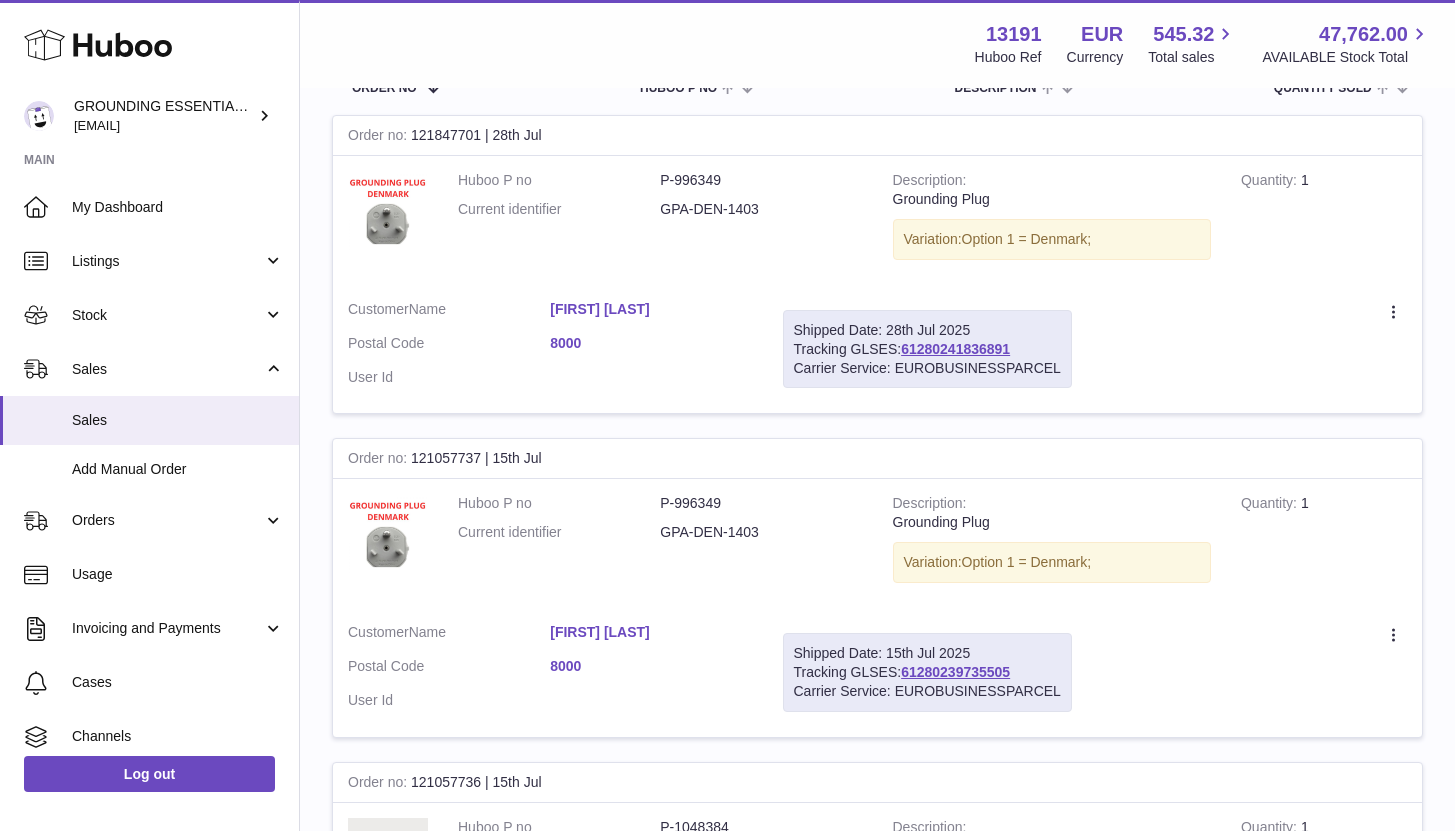 scroll, scrollTop: 0, scrollLeft: 0, axis: both 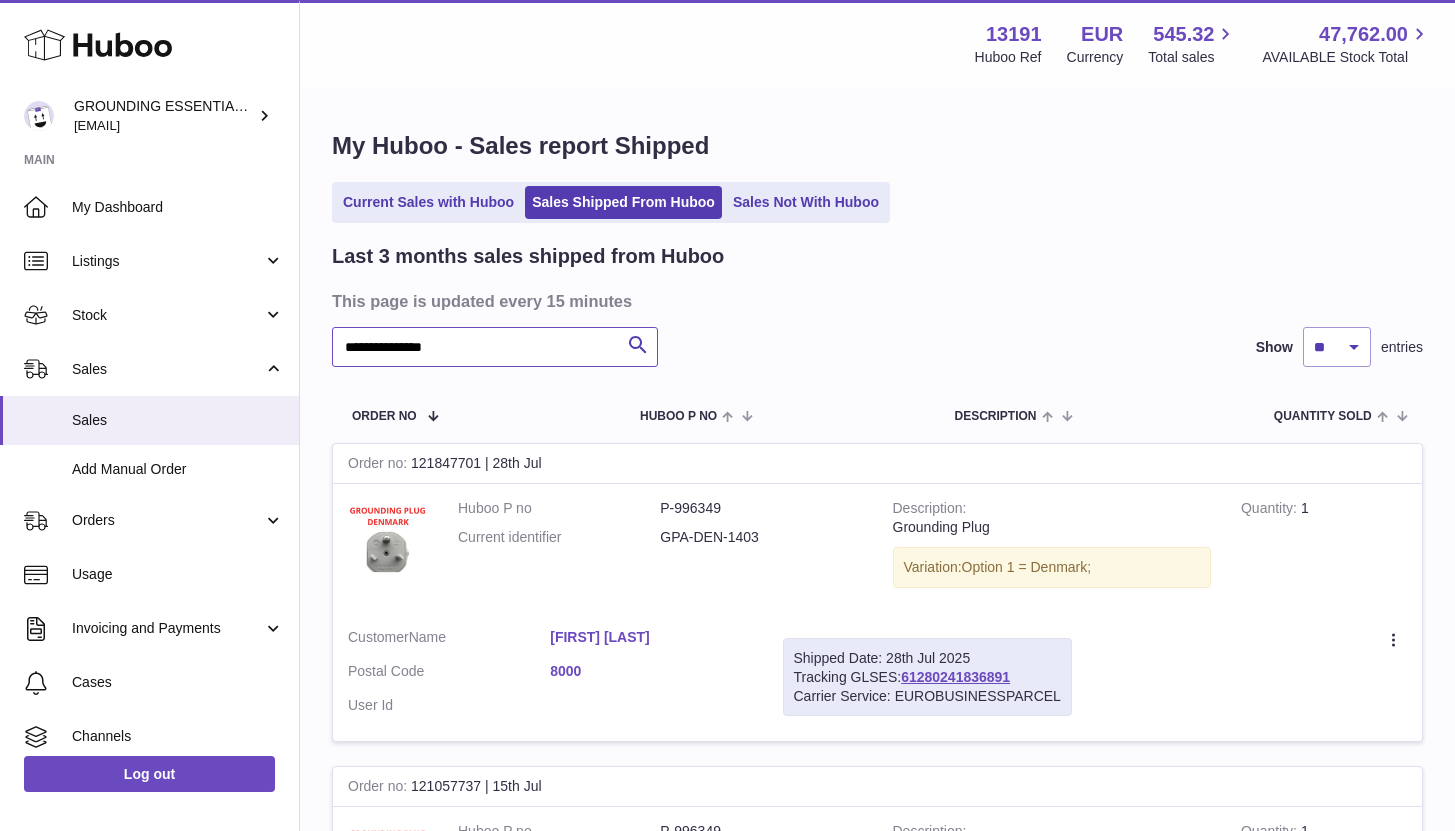 click on "**********" at bounding box center (495, 347) 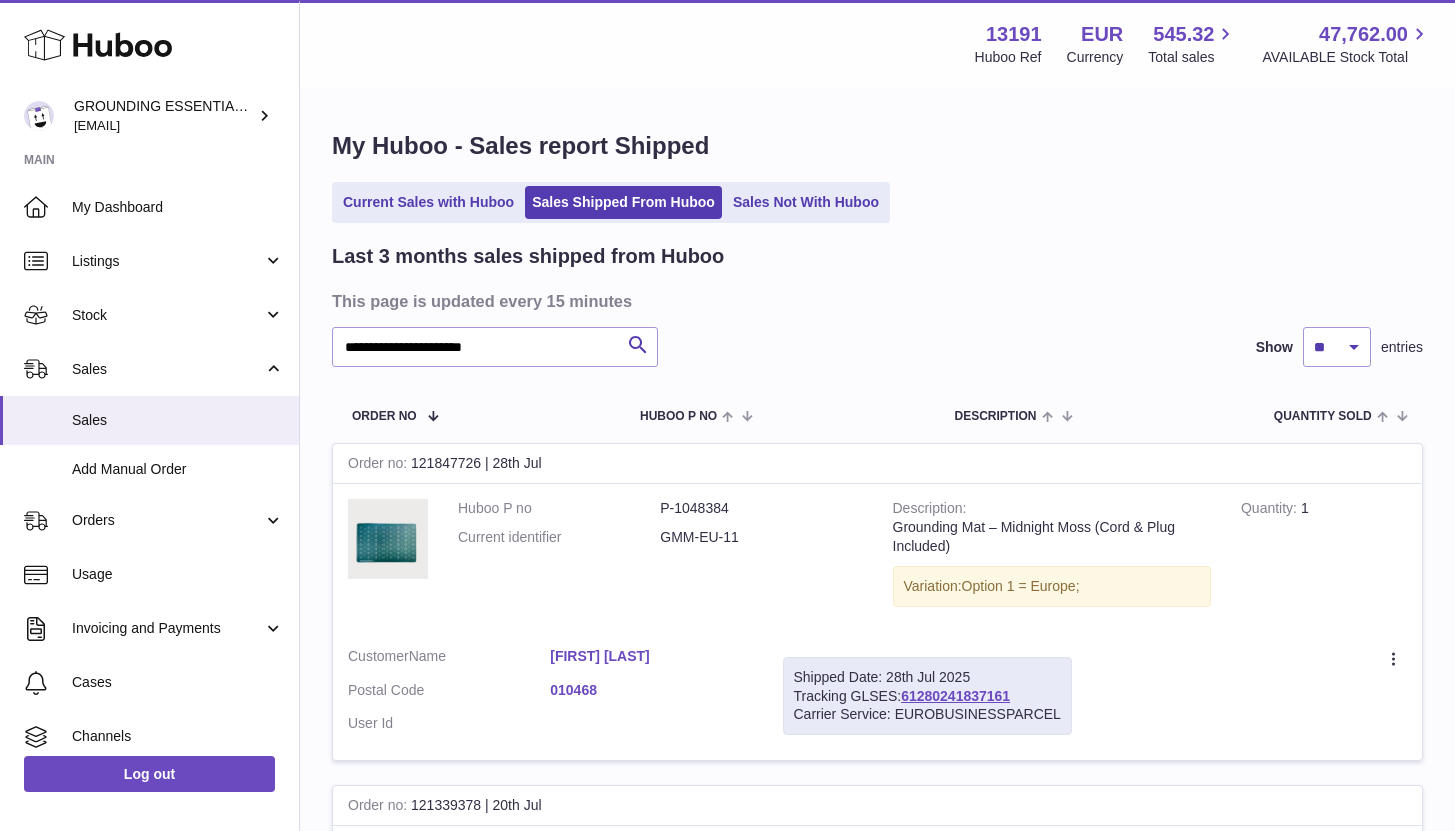 click on "Ionut Valeriu Corniciuc" at bounding box center [651, 656] 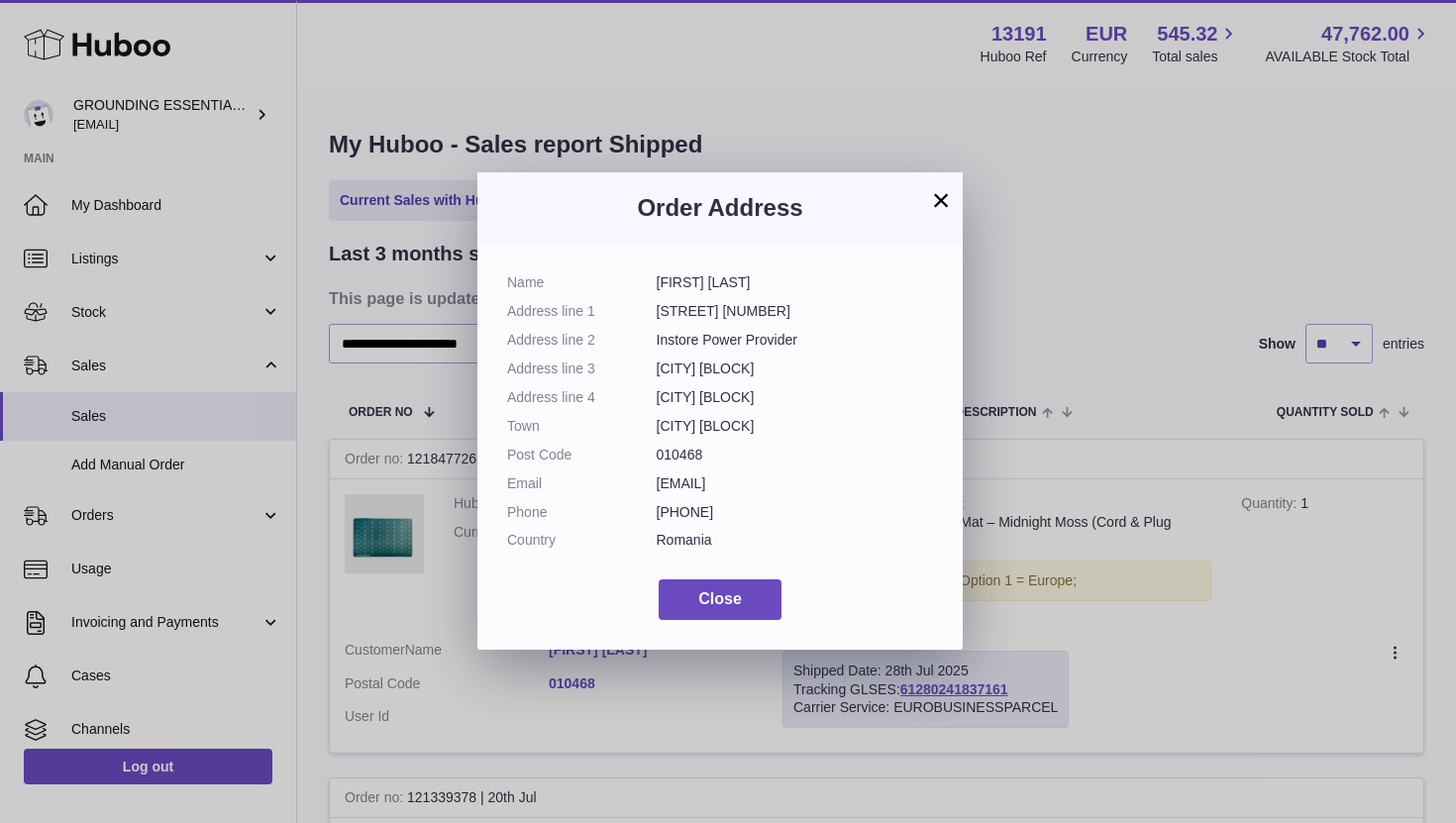 click on "ionut.corniciuc@in.store.ro" at bounding box center (795, 483) 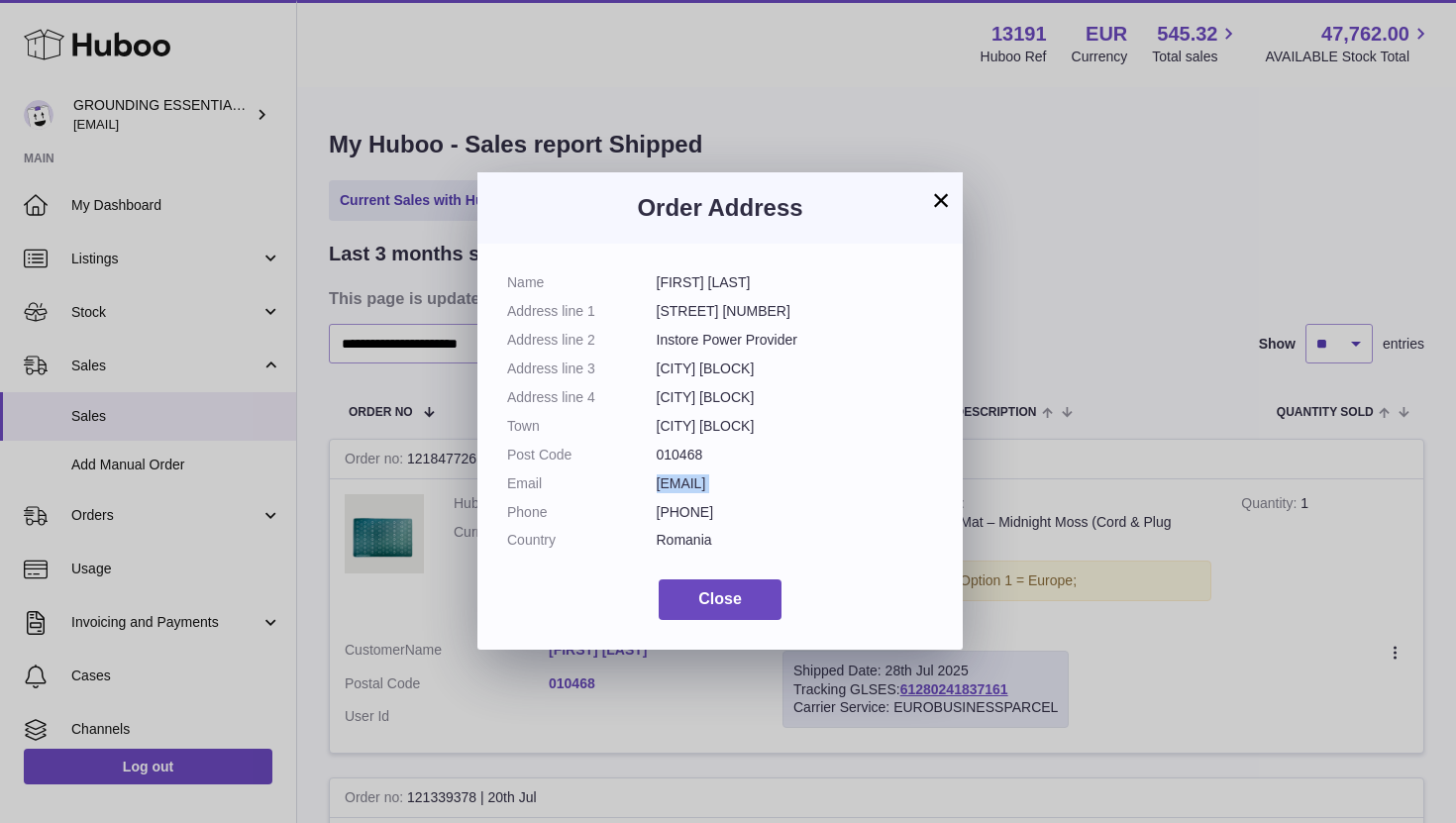 click on "ionut.corniciuc@in.store.ro" at bounding box center [795, 483] 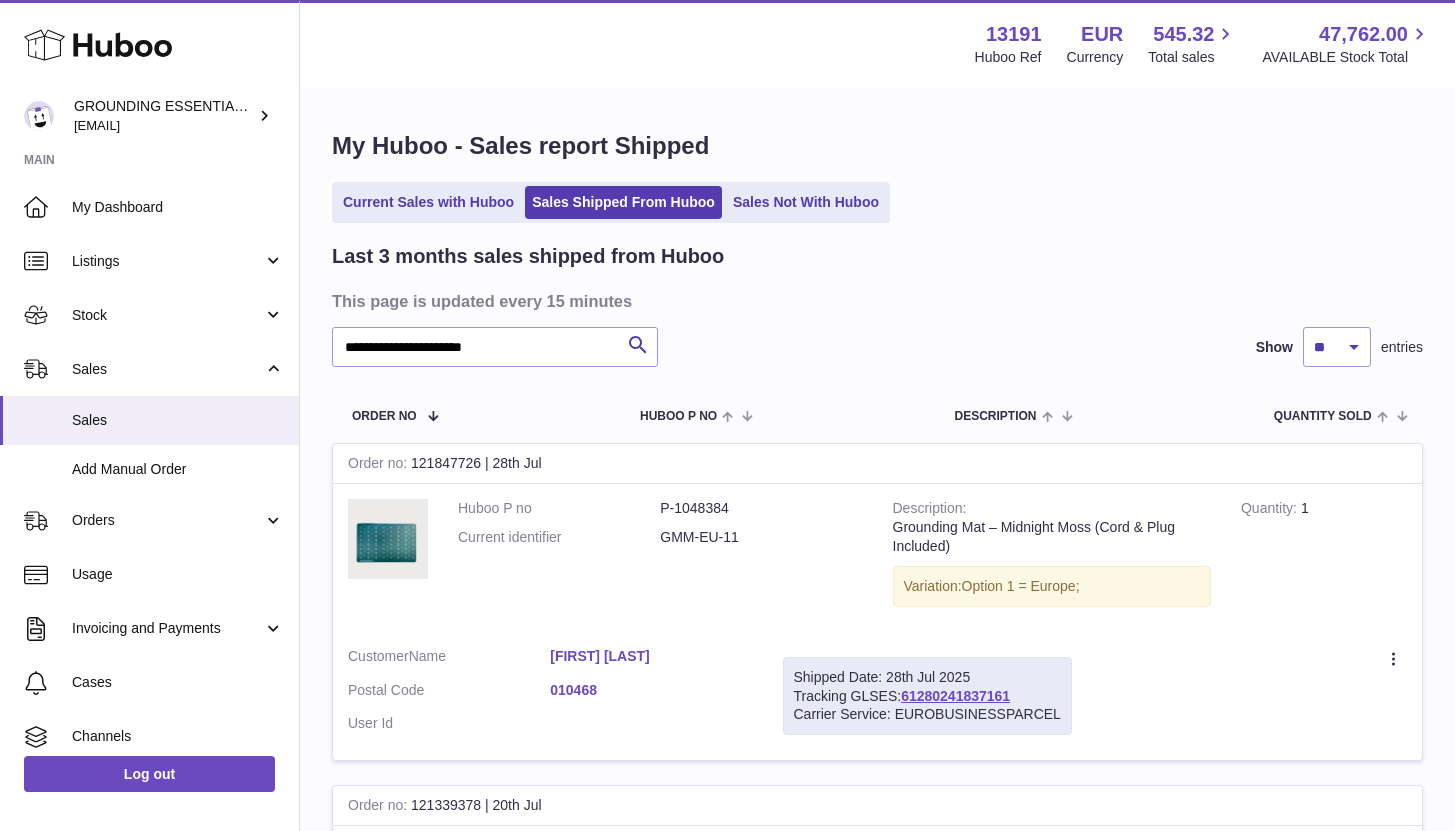 scroll, scrollTop: 48, scrollLeft: 0, axis: vertical 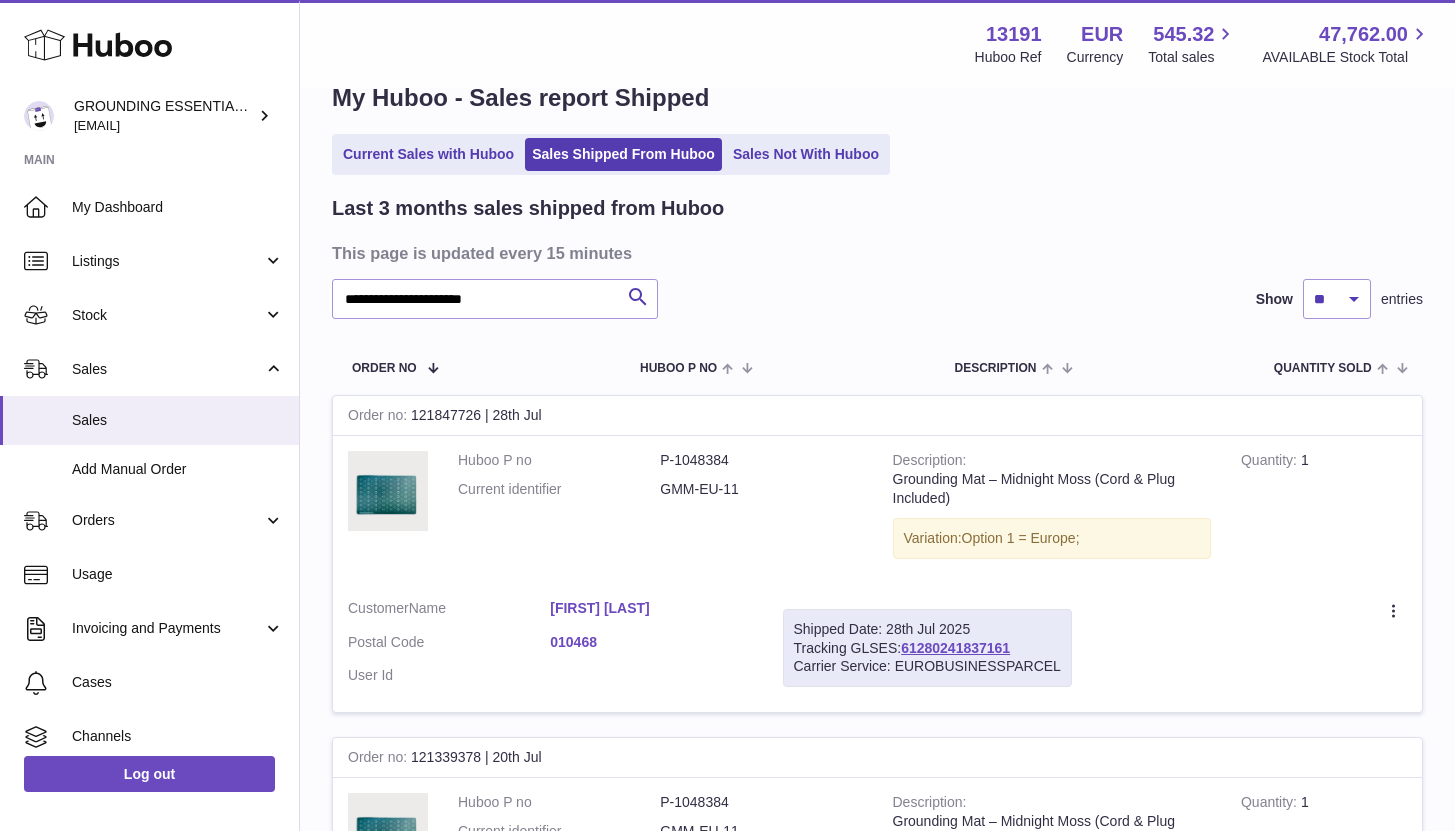 drag, startPoint x: 1021, startPoint y: 644, endPoint x: 902, endPoint y: 645, distance: 119.0042 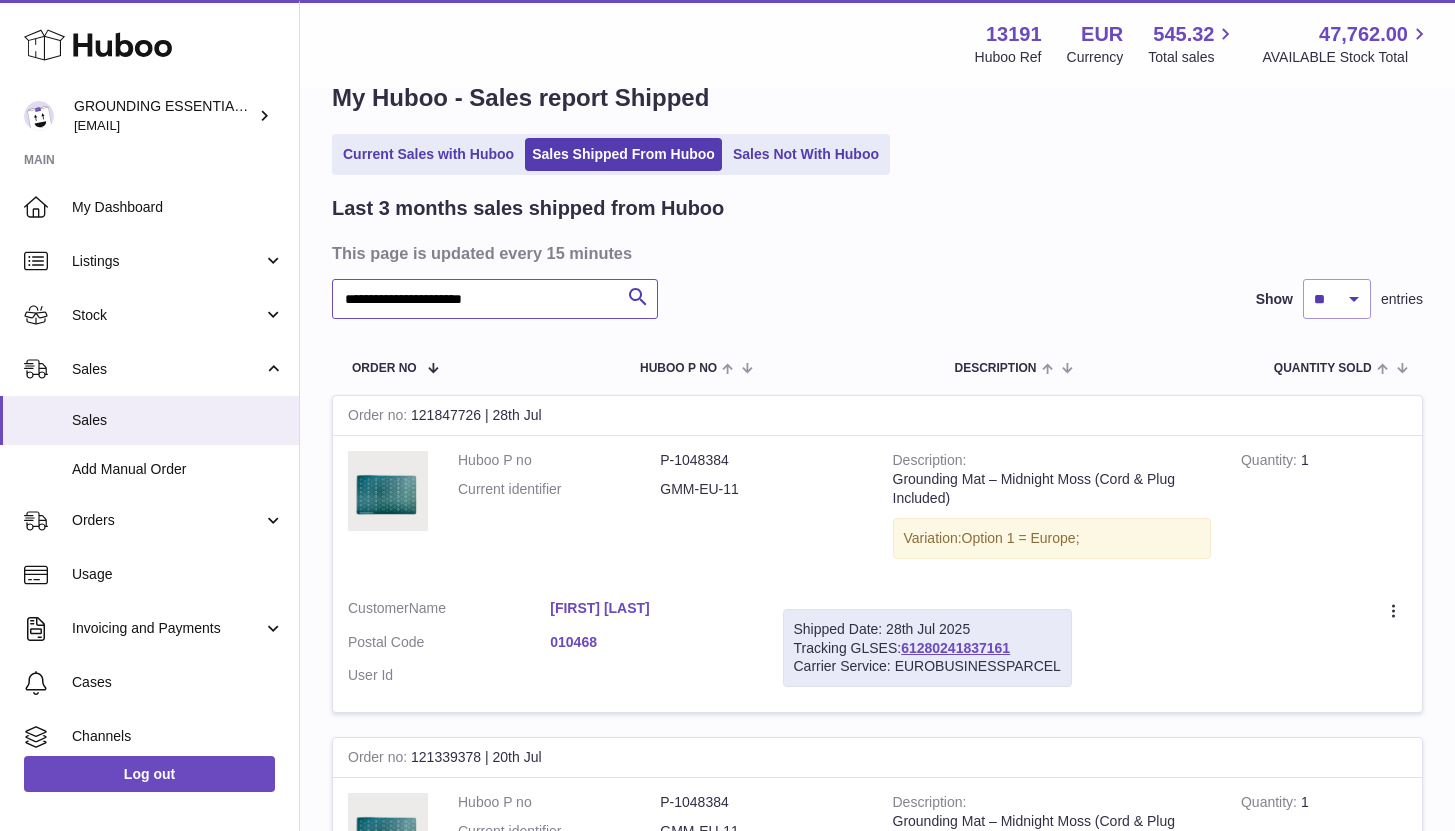 click on "**********" at bounding box center [495, 299] 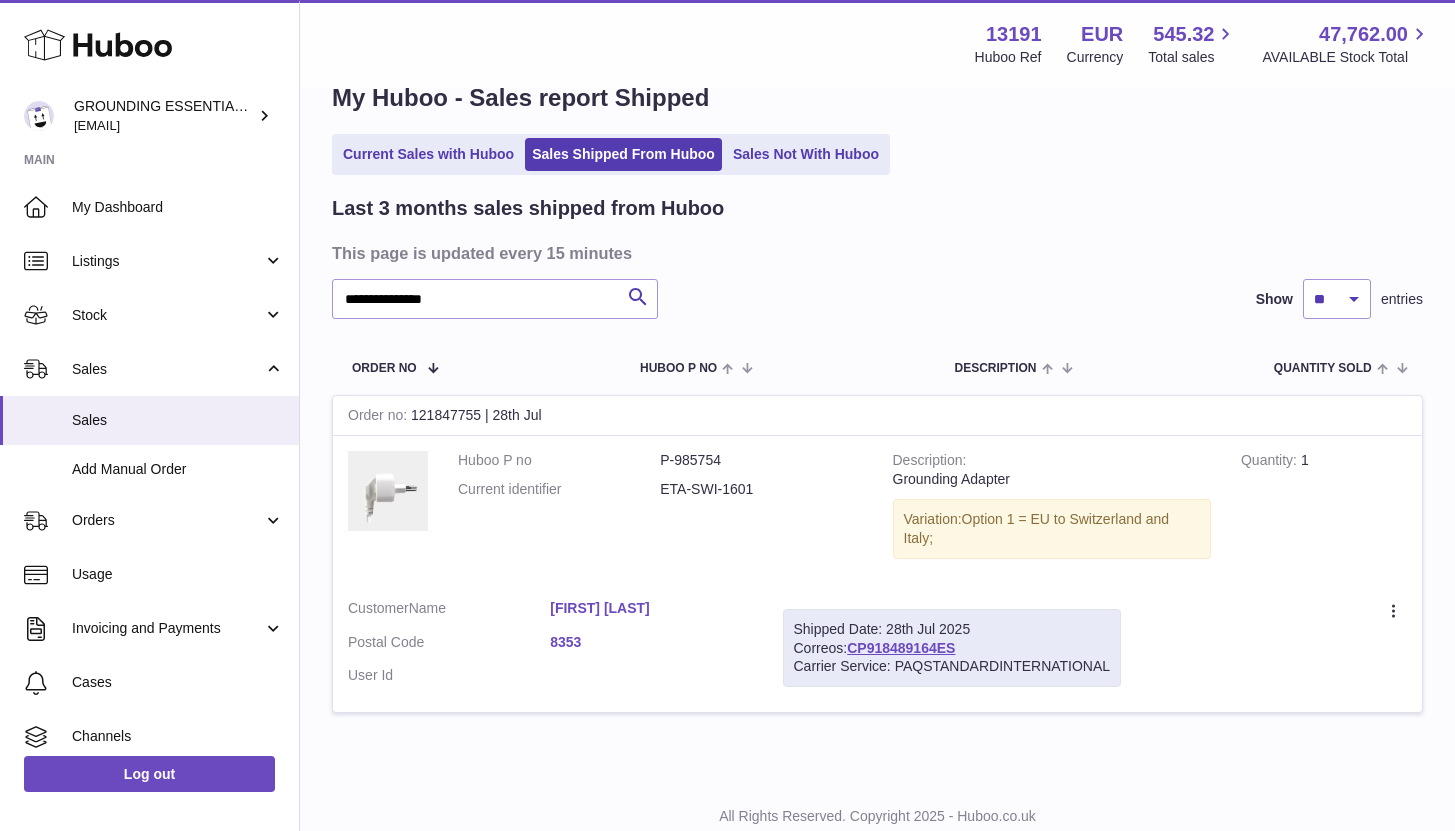 click on "Jopi Parviainen" at bounding box center [651, 608] 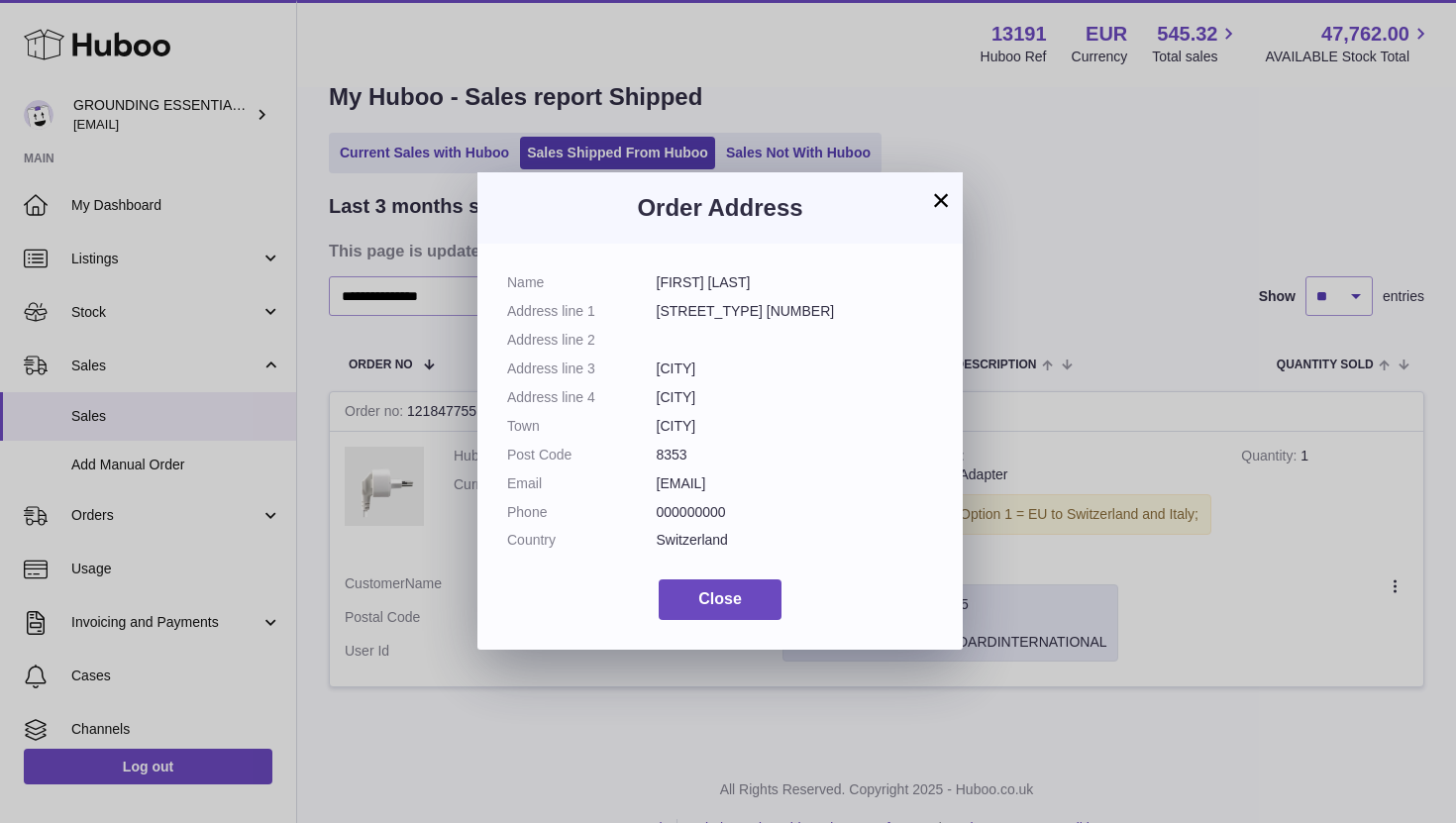 click on "jopip@hotmail.com" at bounding box center [795, 483] 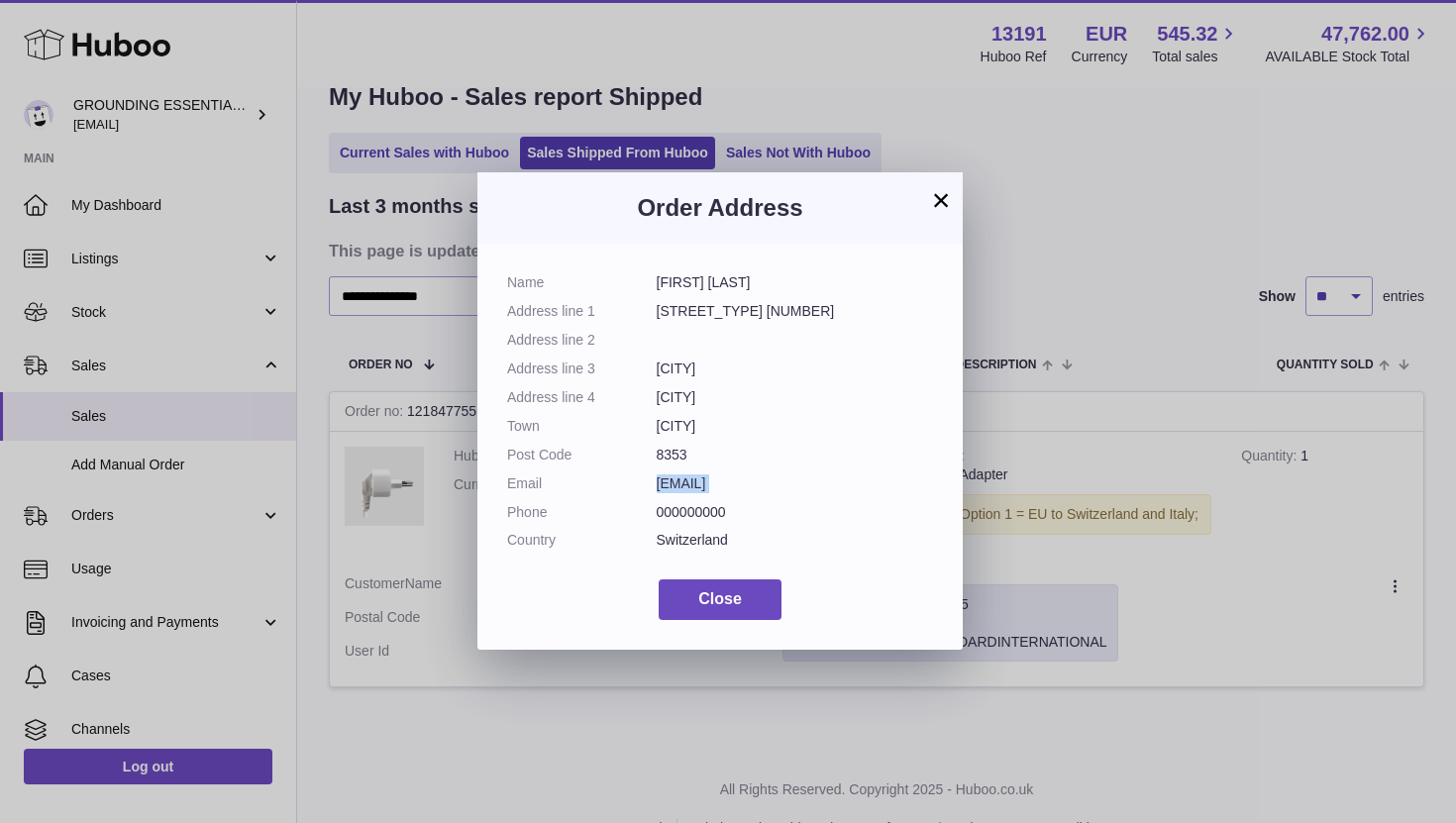click on "jopip@hotmail.com" at bounding box center (795, 483) 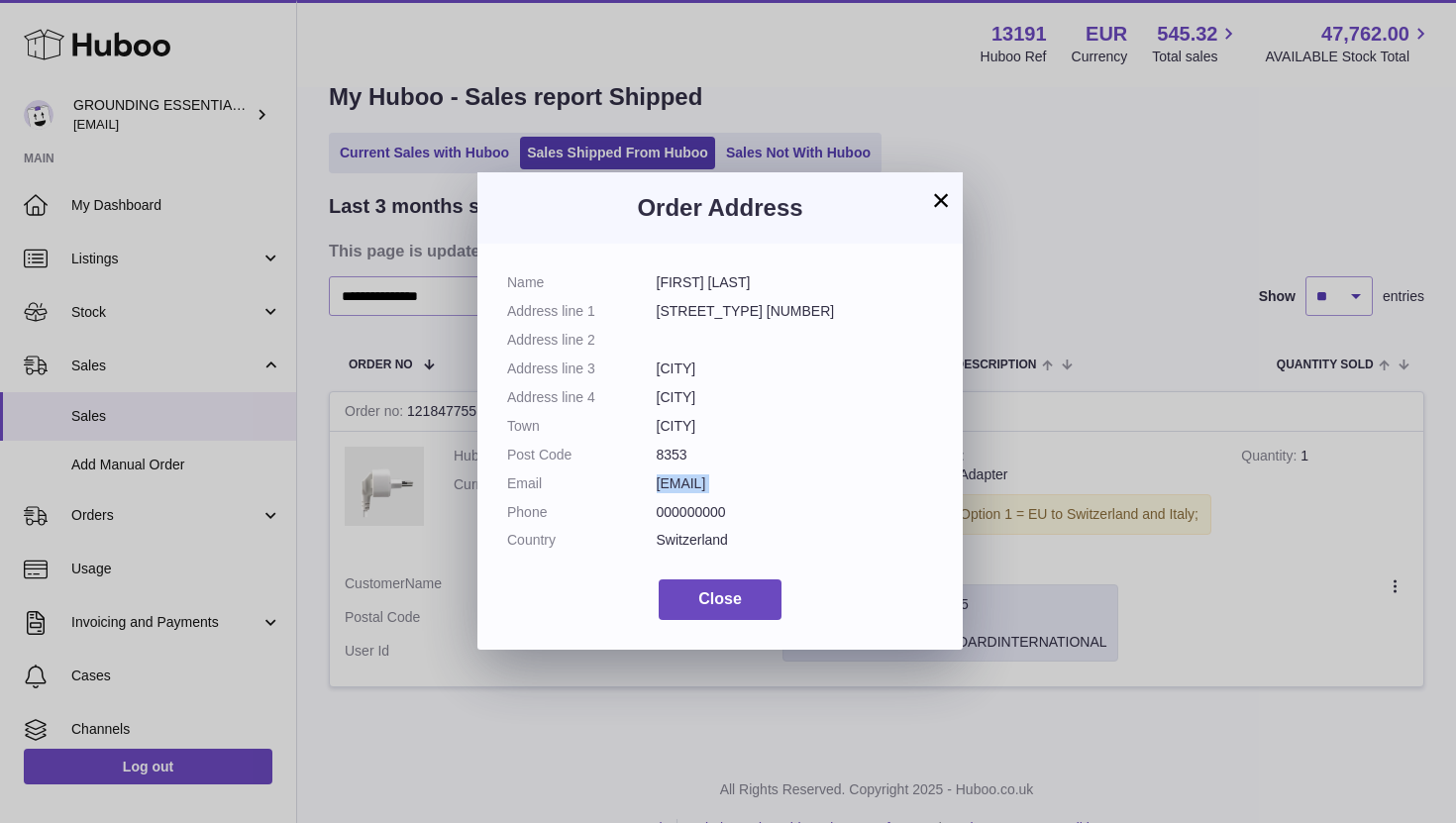 click on "×" at bounding box center [941, 200] 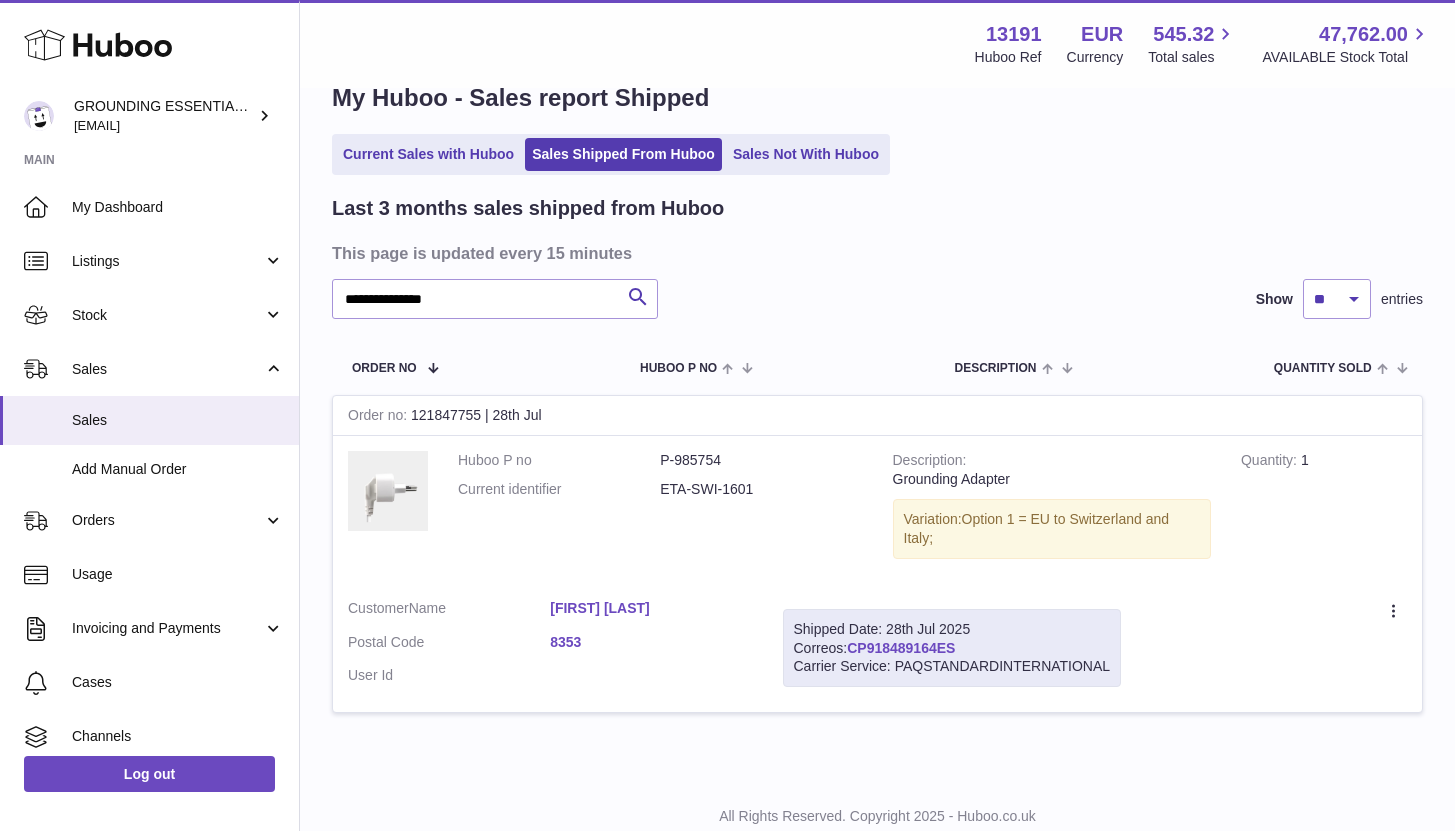 drag, startPoint x: 976, startPoint y: 640, endPoint x: 854, endPoint y: 648, distance: 122.26202 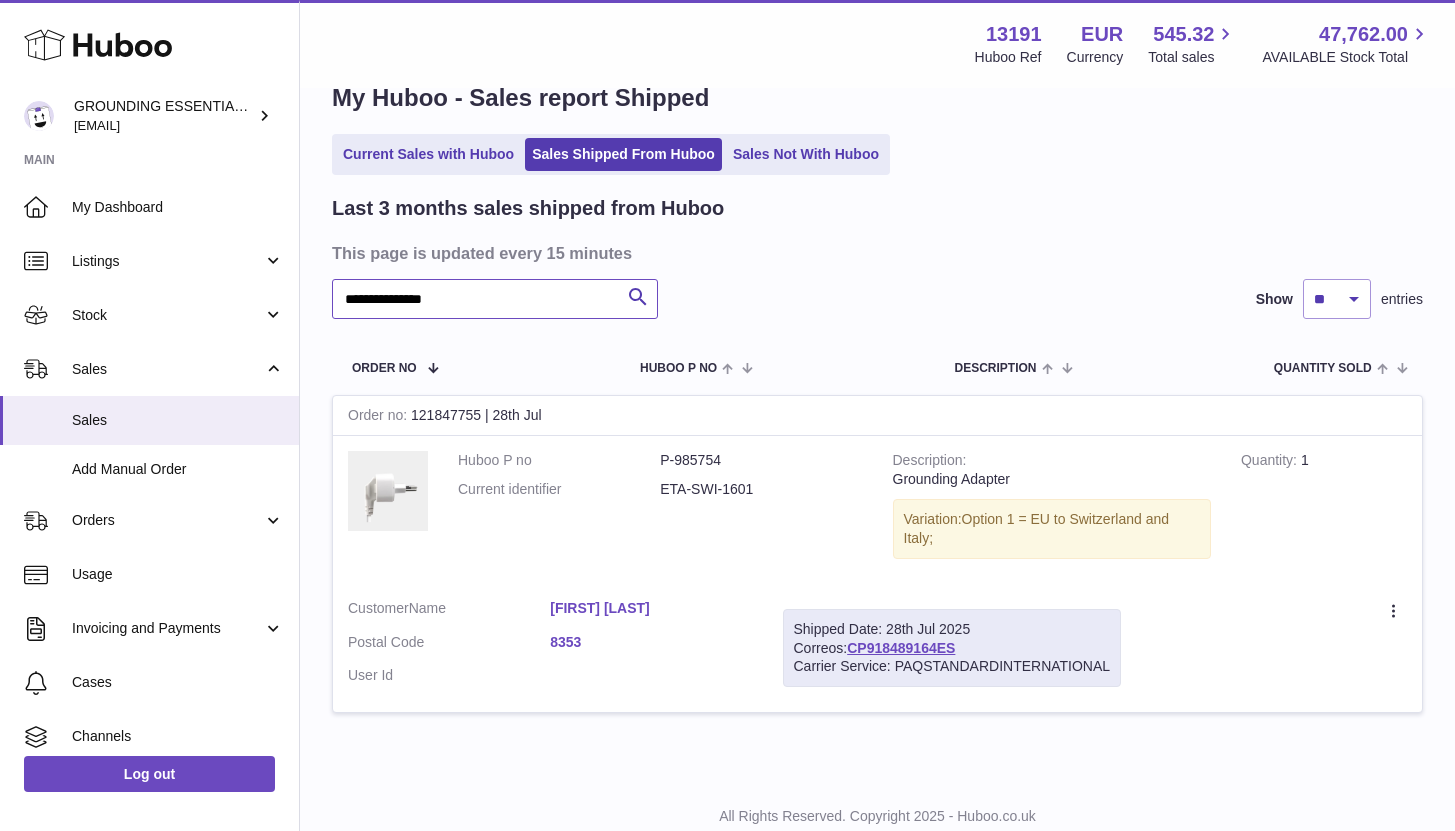 click on "**********" at bounding box center [495, 299] 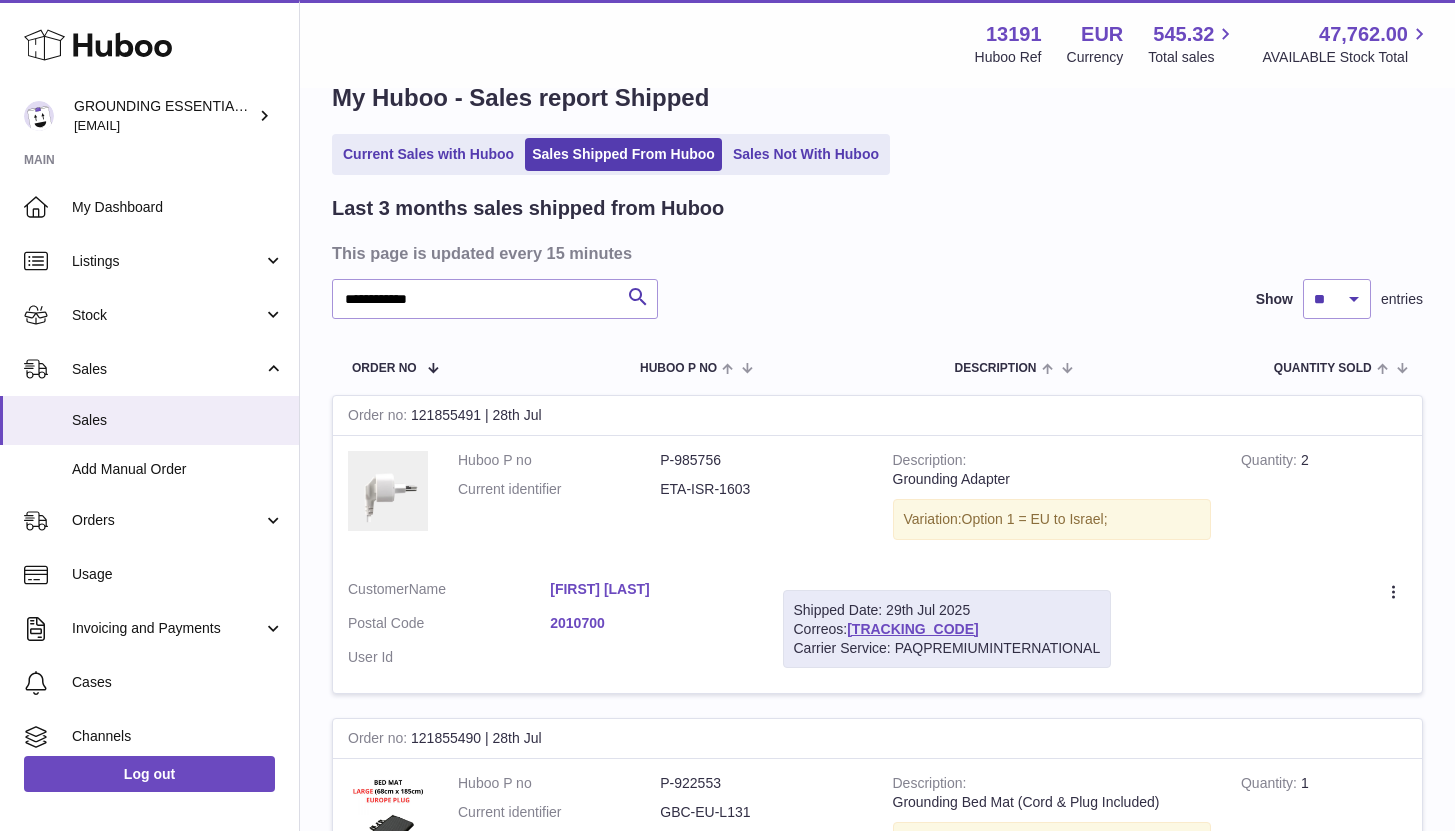 click on "Batia Tucker" at bounding box center (651, 589) 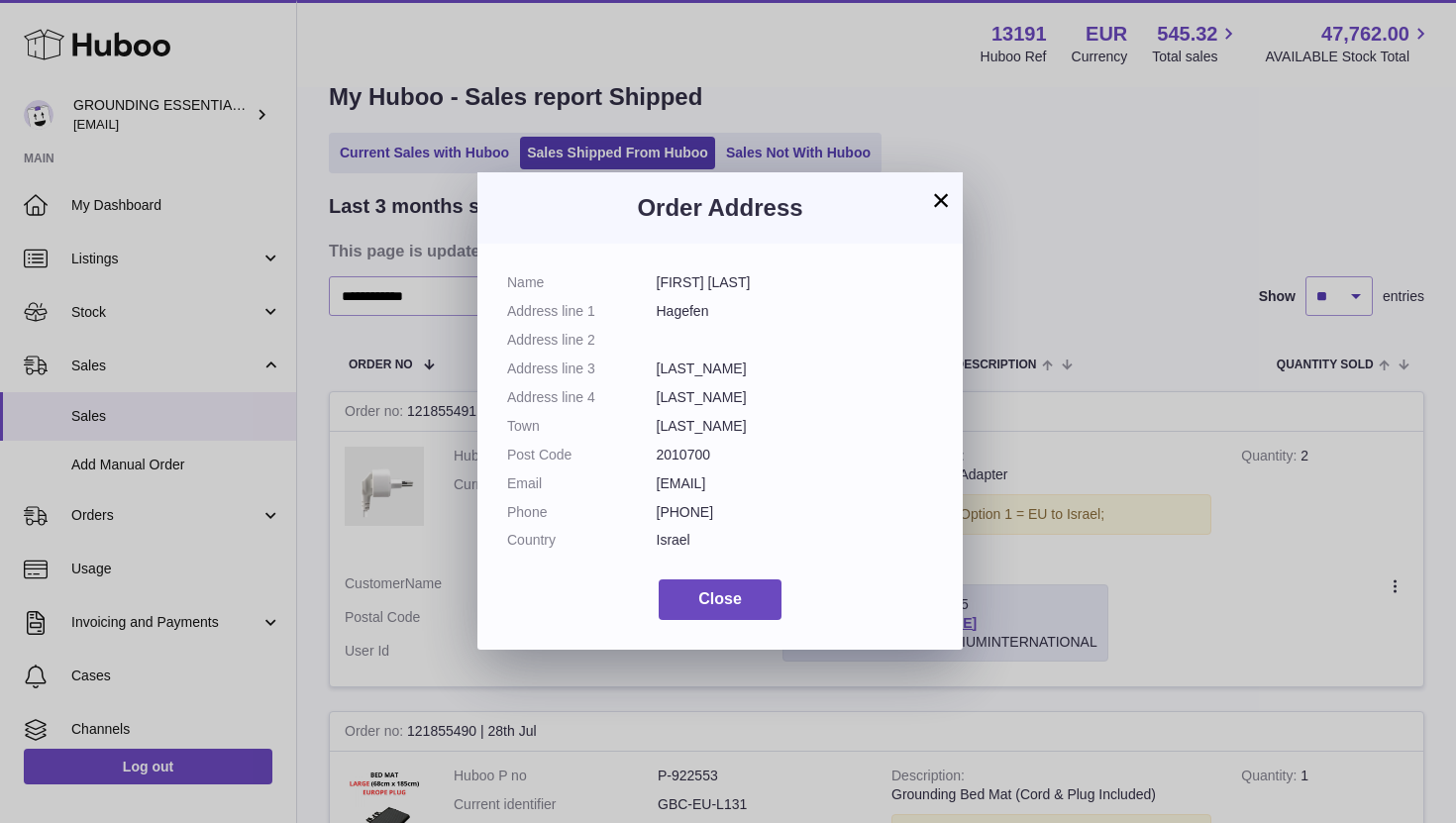 click on "Lerose1z@me.com" at bounding box center (795, 483) 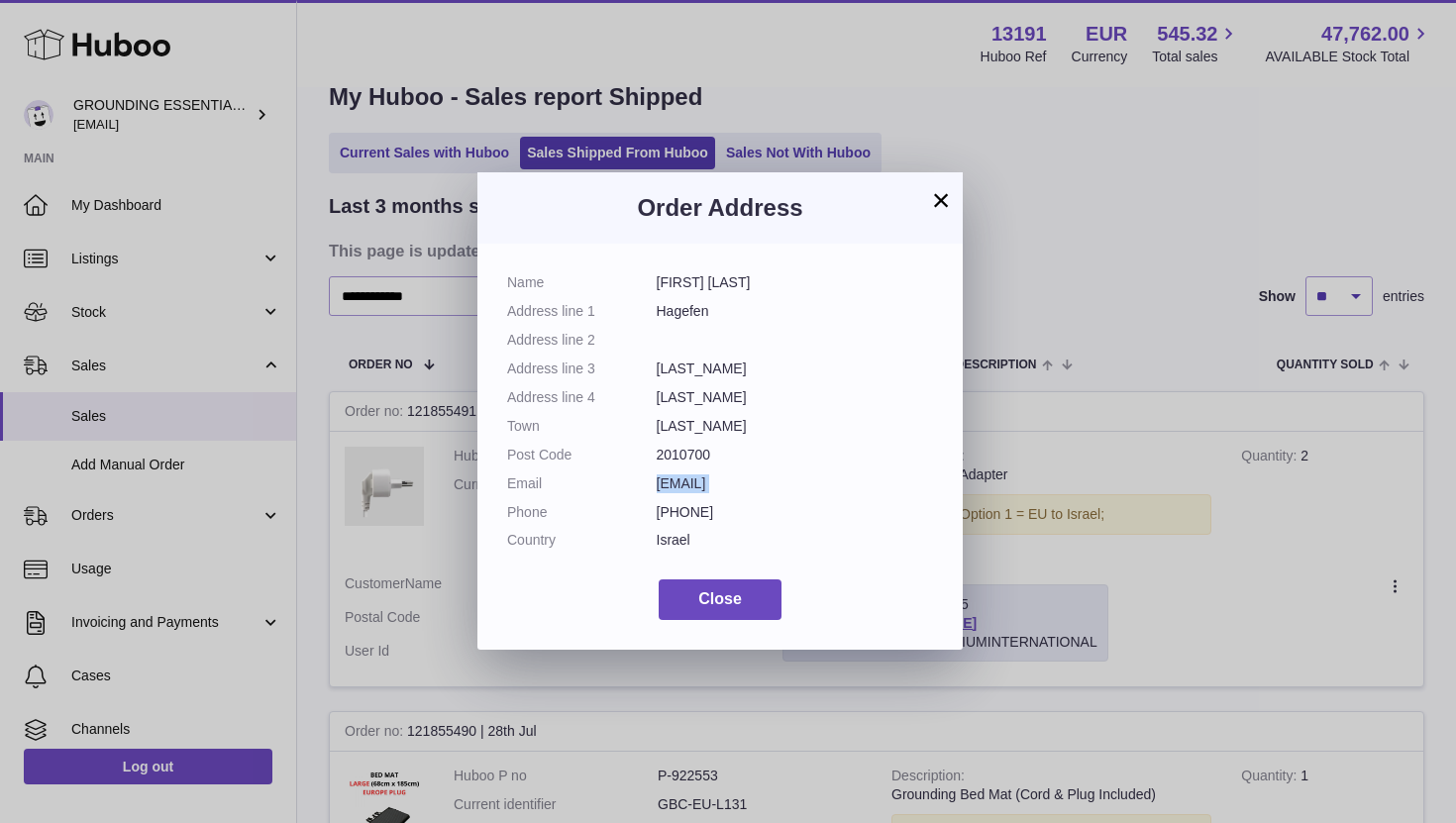 click on "Lerose1z@me.com" at bounding box center (795, 483) 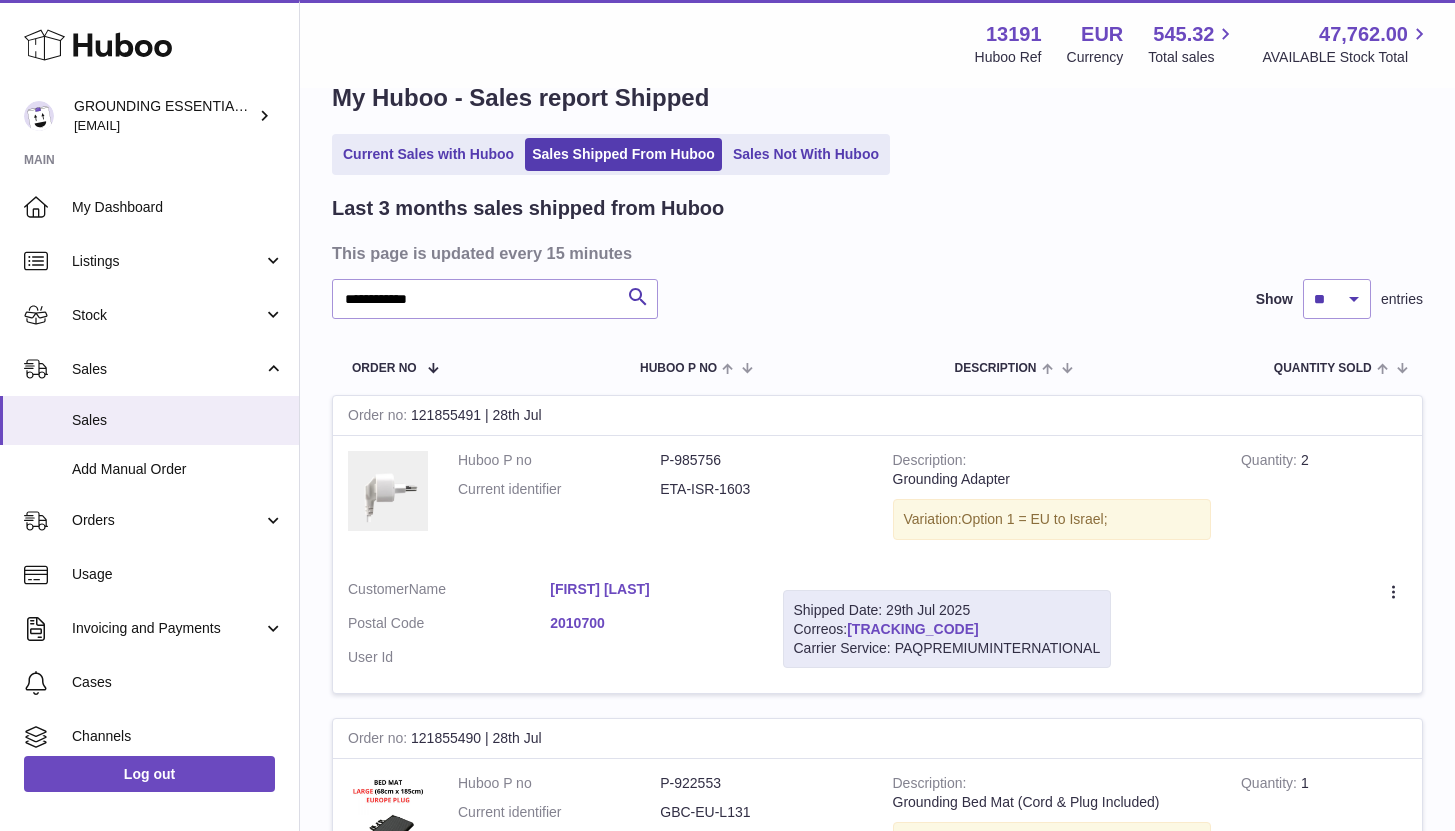 drag, startPoint x: 976, startPoint y: 628, endPoint x: 854, endPoint y: 624, distance: 122.06556 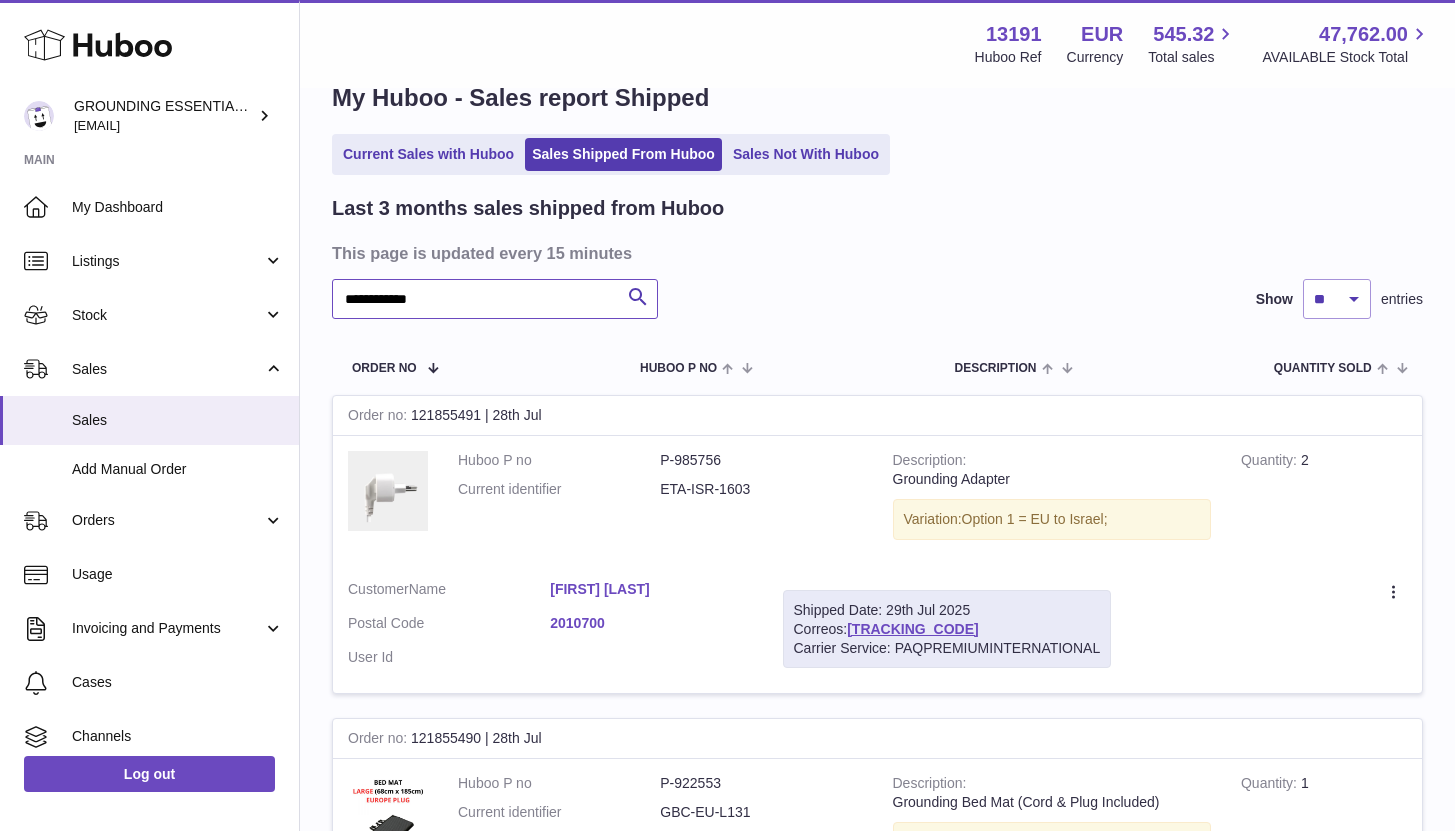 click on "**********" at bounding box center [495, 299] 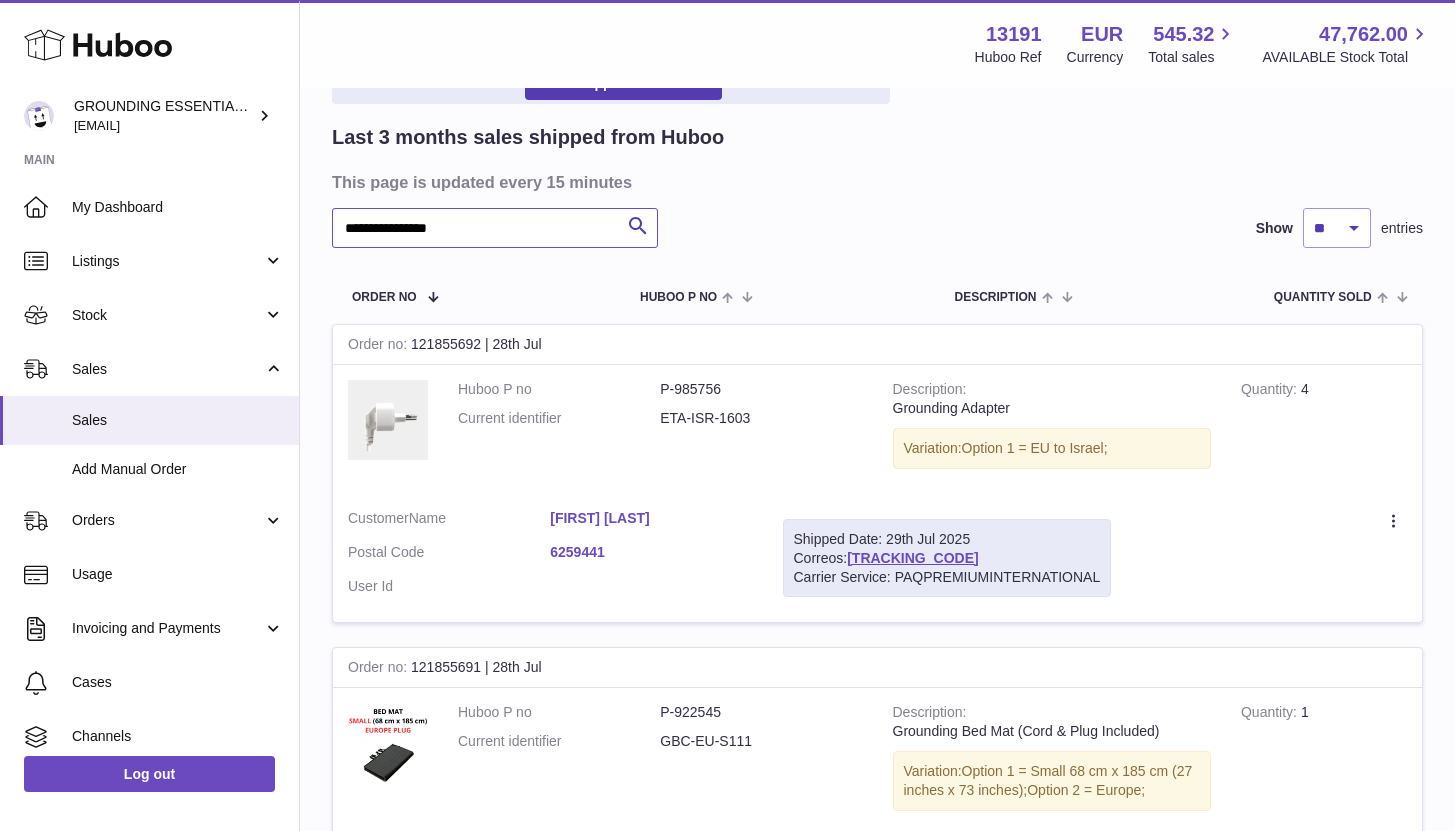 scroll, scrollTop: 138, scrollLeft: 0, axis: vertical 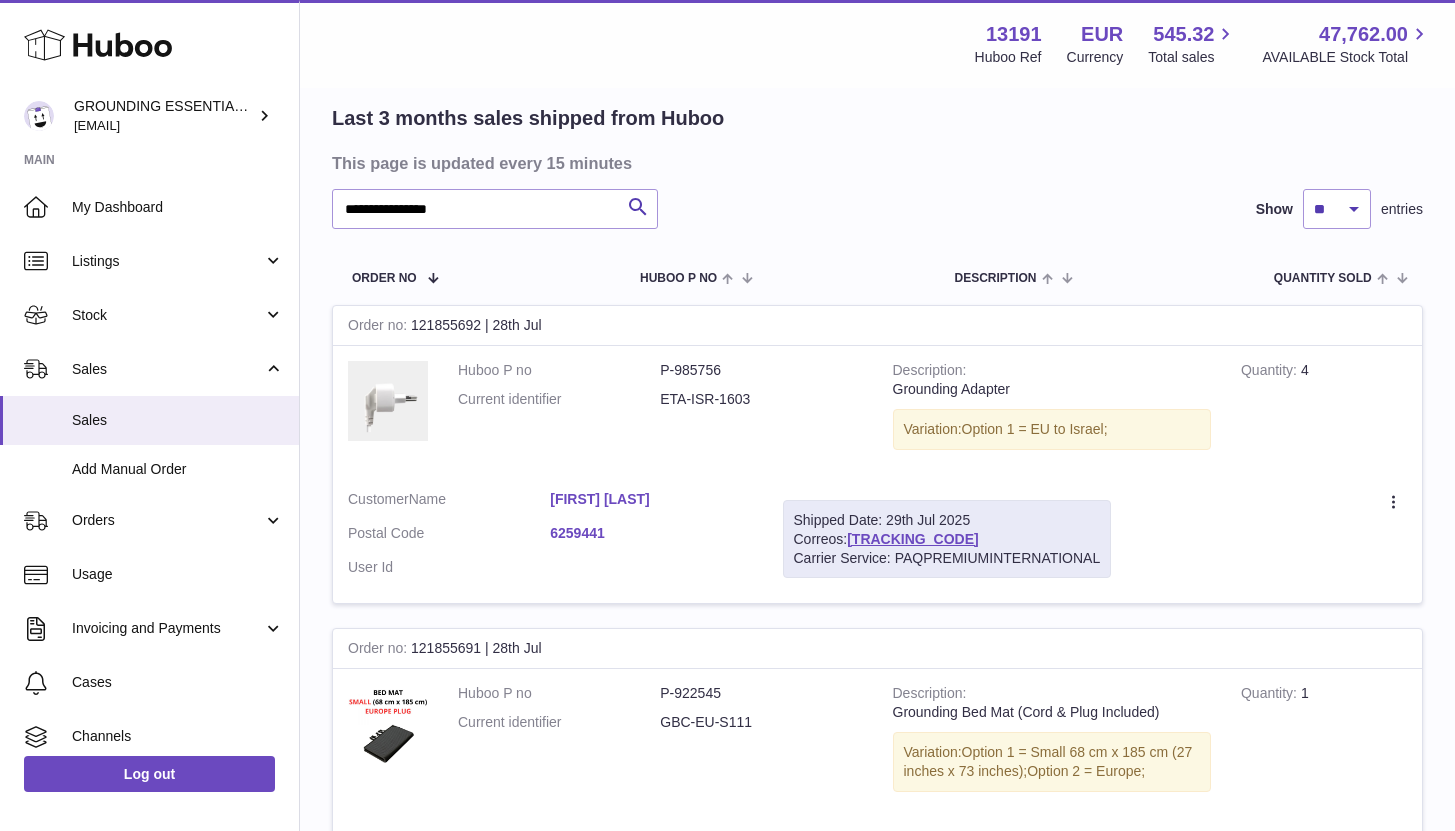 click on "Maya Tevet Dayan" at bounding box center (651, 499) 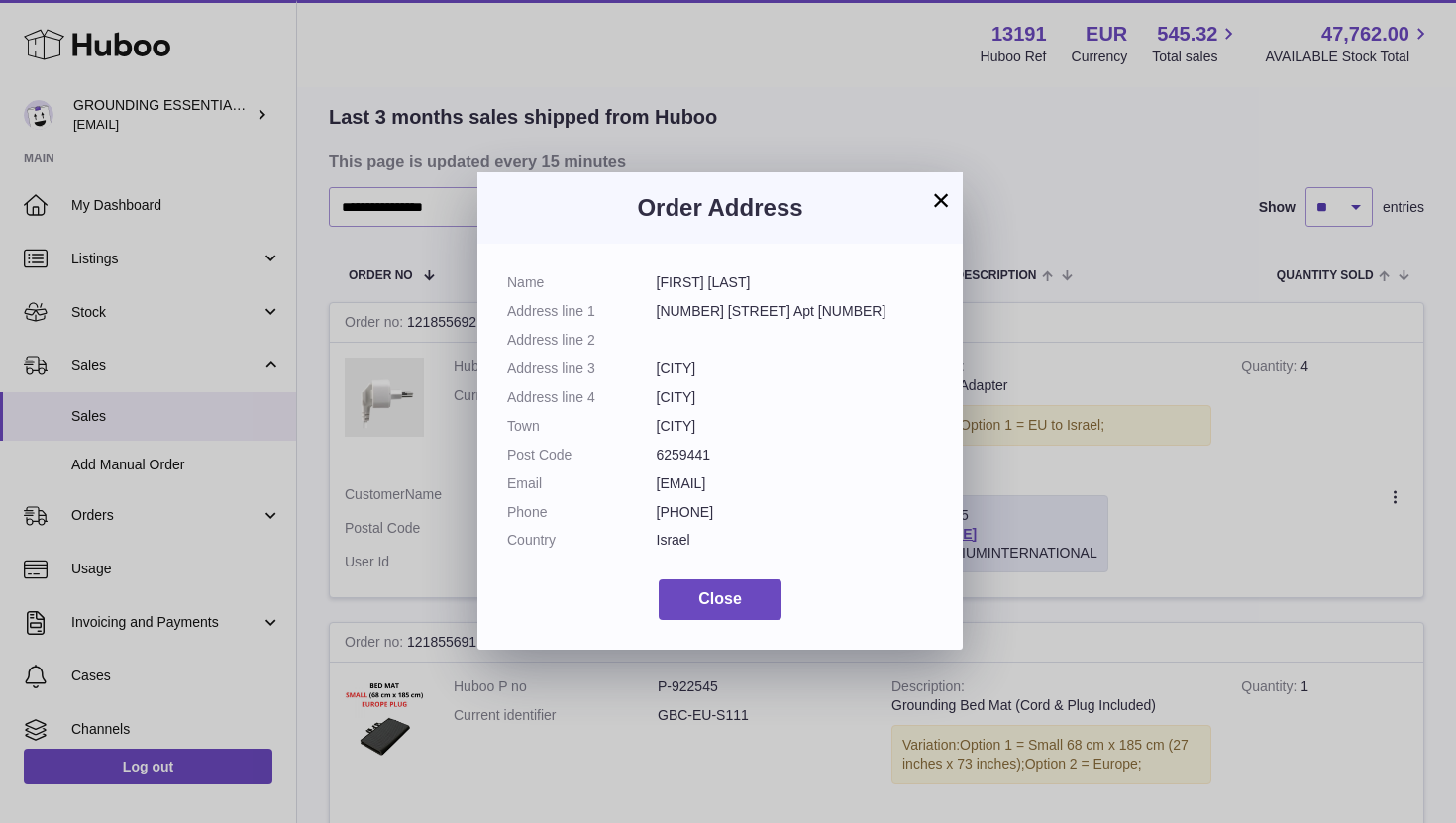 click on "mayatevetdayan@gmail.com" at bounding box center (795, 483) 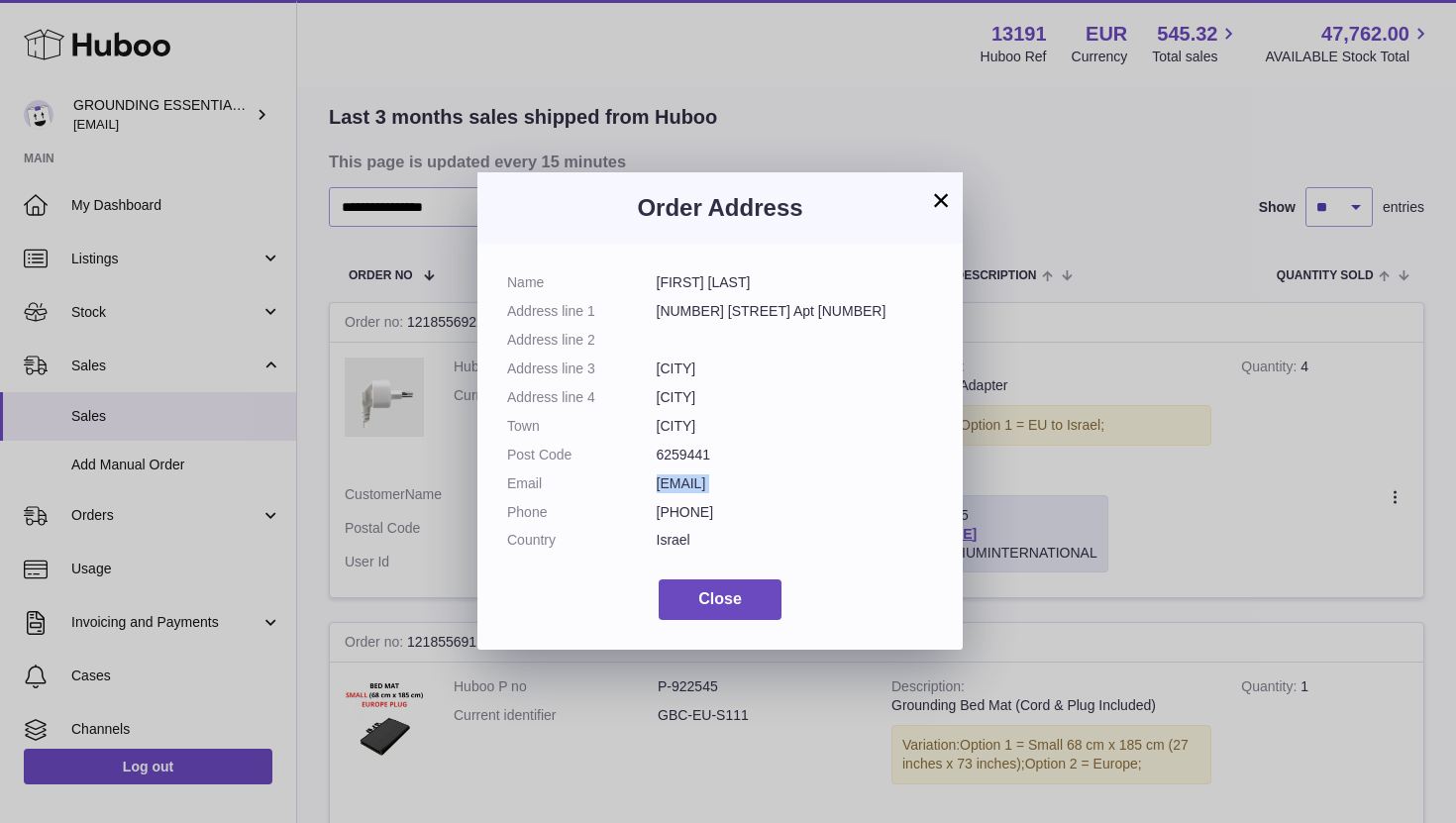 click on "mayatevetdayan@gmail.com" at bounding box center [795, 483] 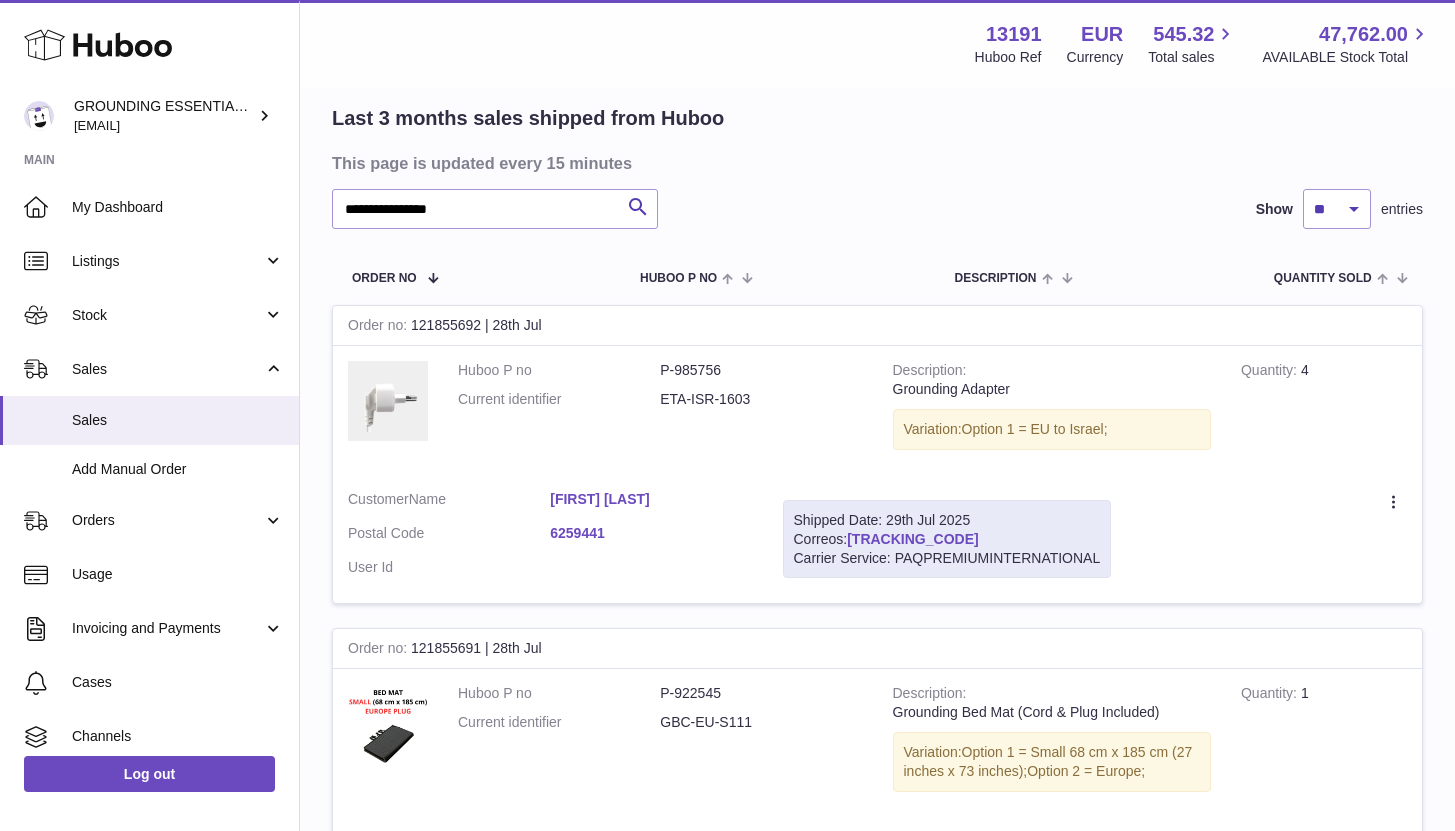 drag, startPoint x: 967, startPoint y: 532, endPoint x: 852, endPoint y: 539, distance: 115.212845 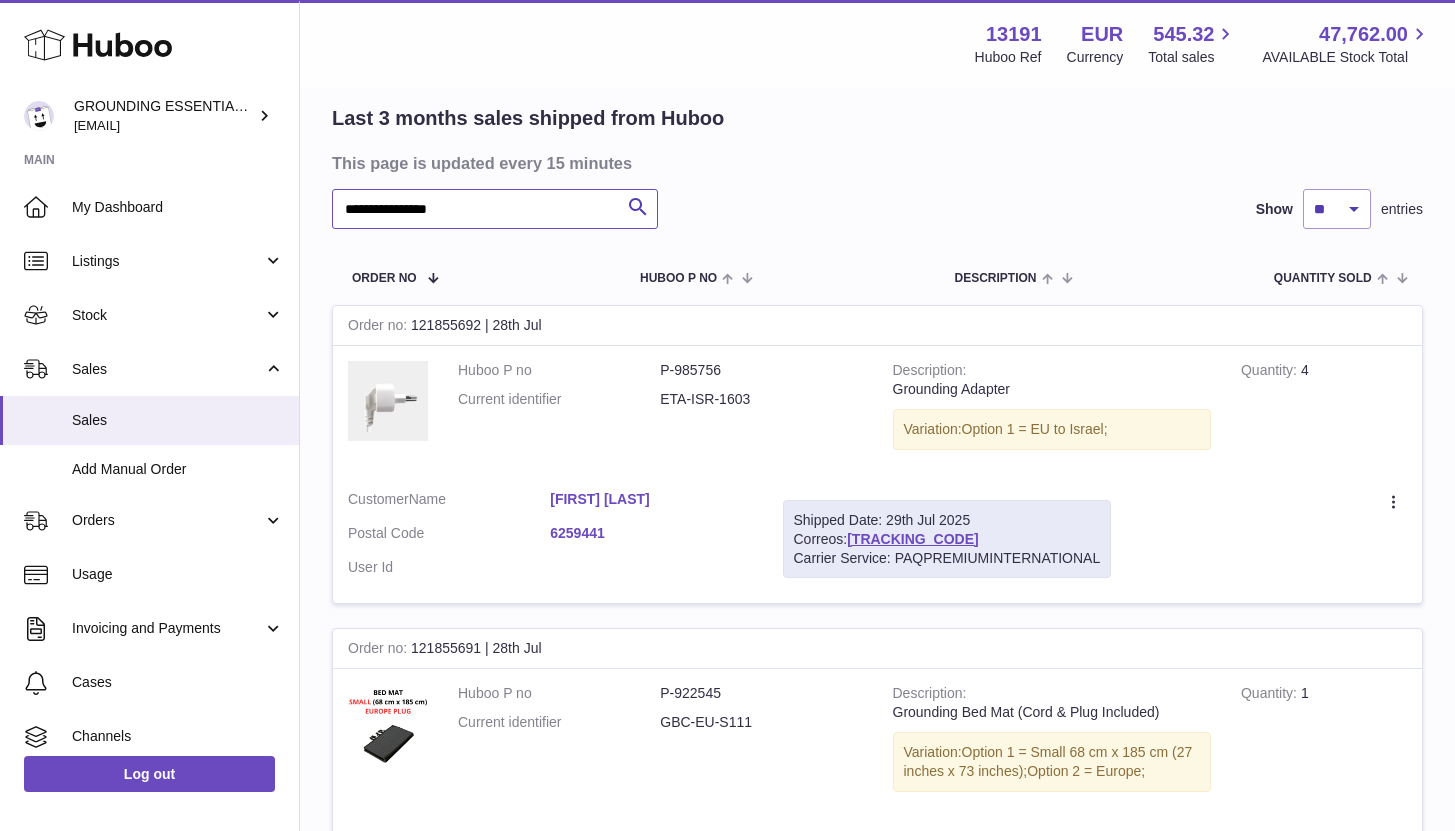 click on "**********" at bounding box center (495, 209) 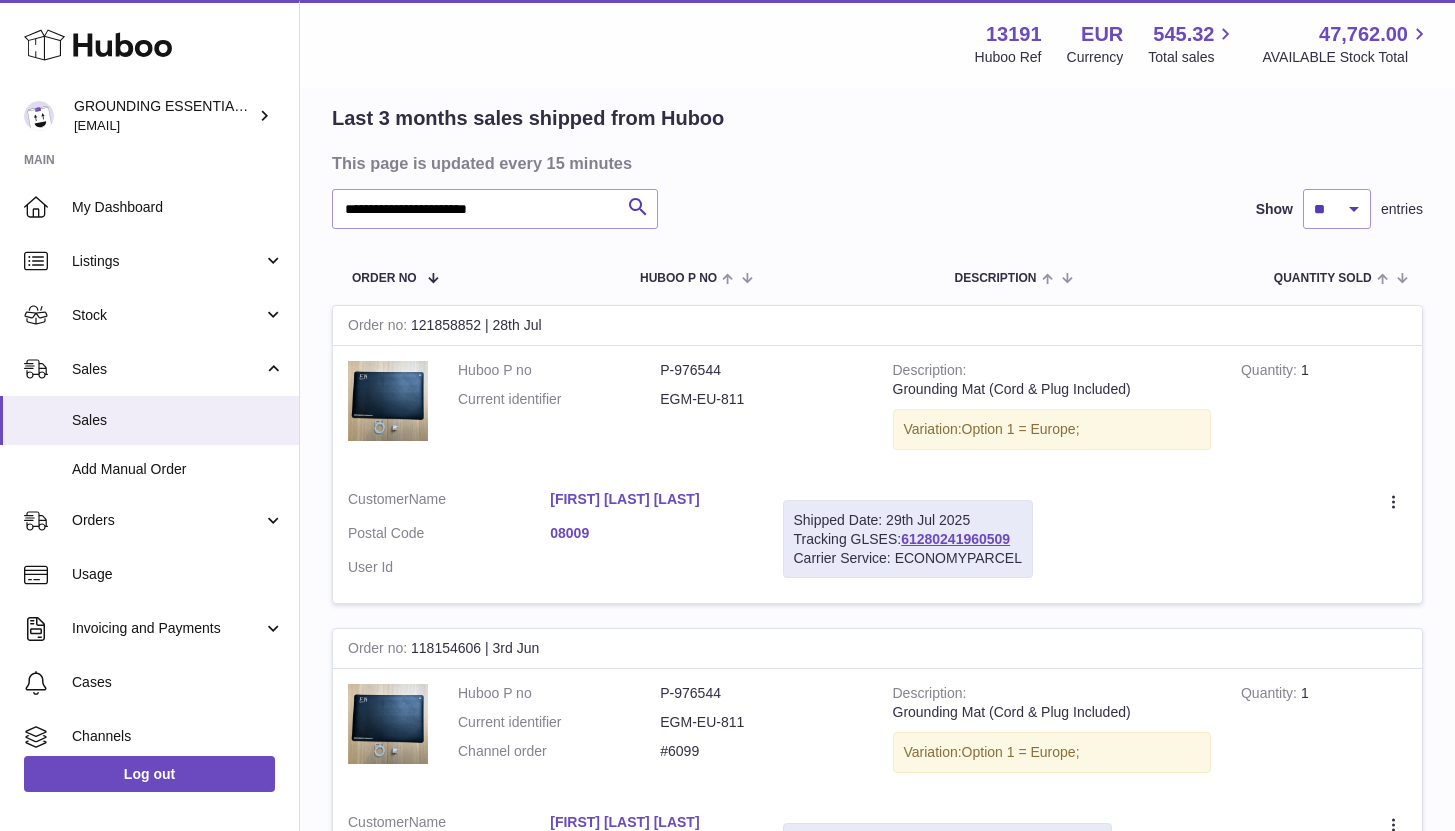 click on "maria merce sancho tuset" at bounding box center [651, 499] 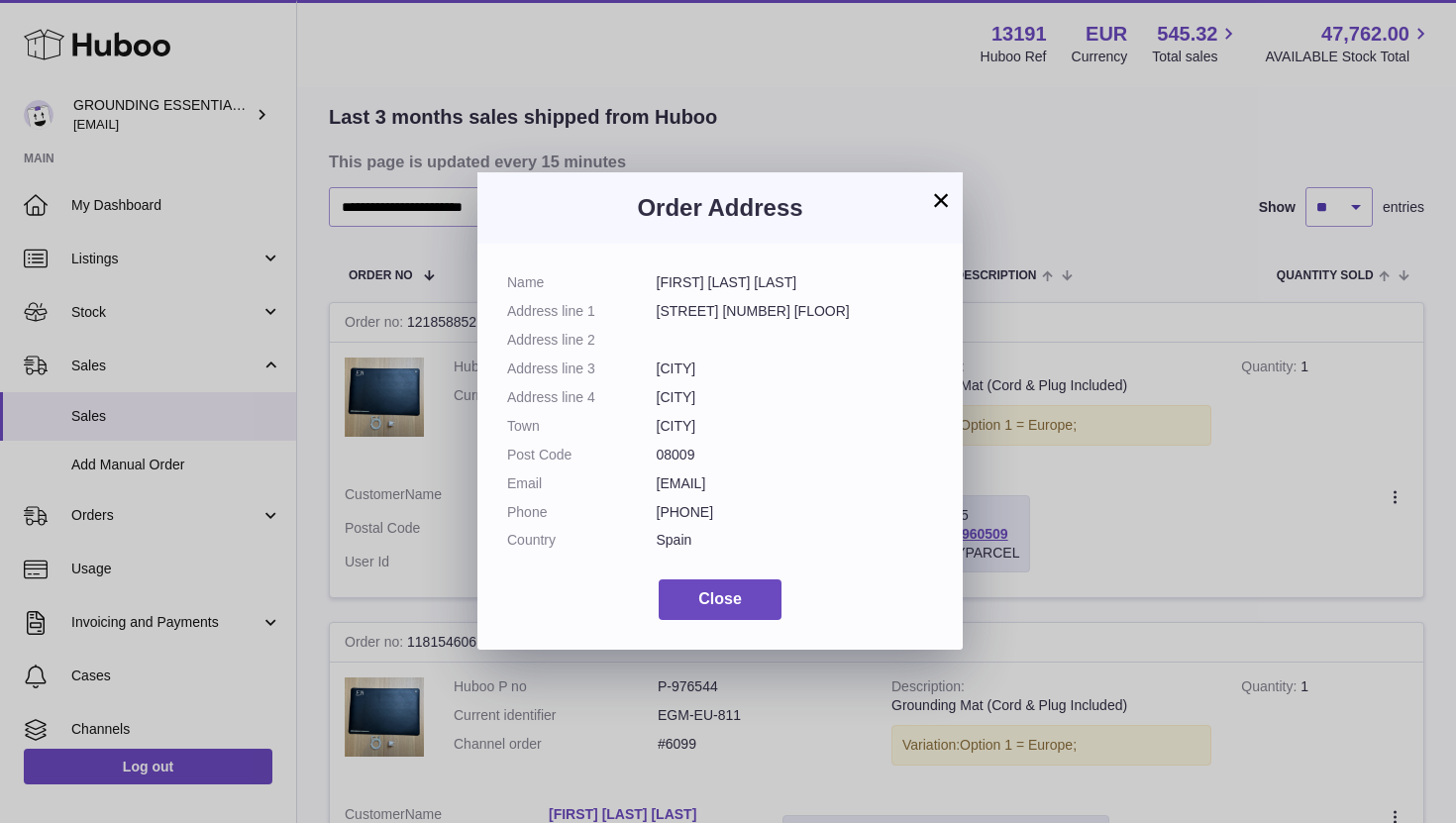 click on "mstuset@gmail.com" at bounding box center [795, 483] 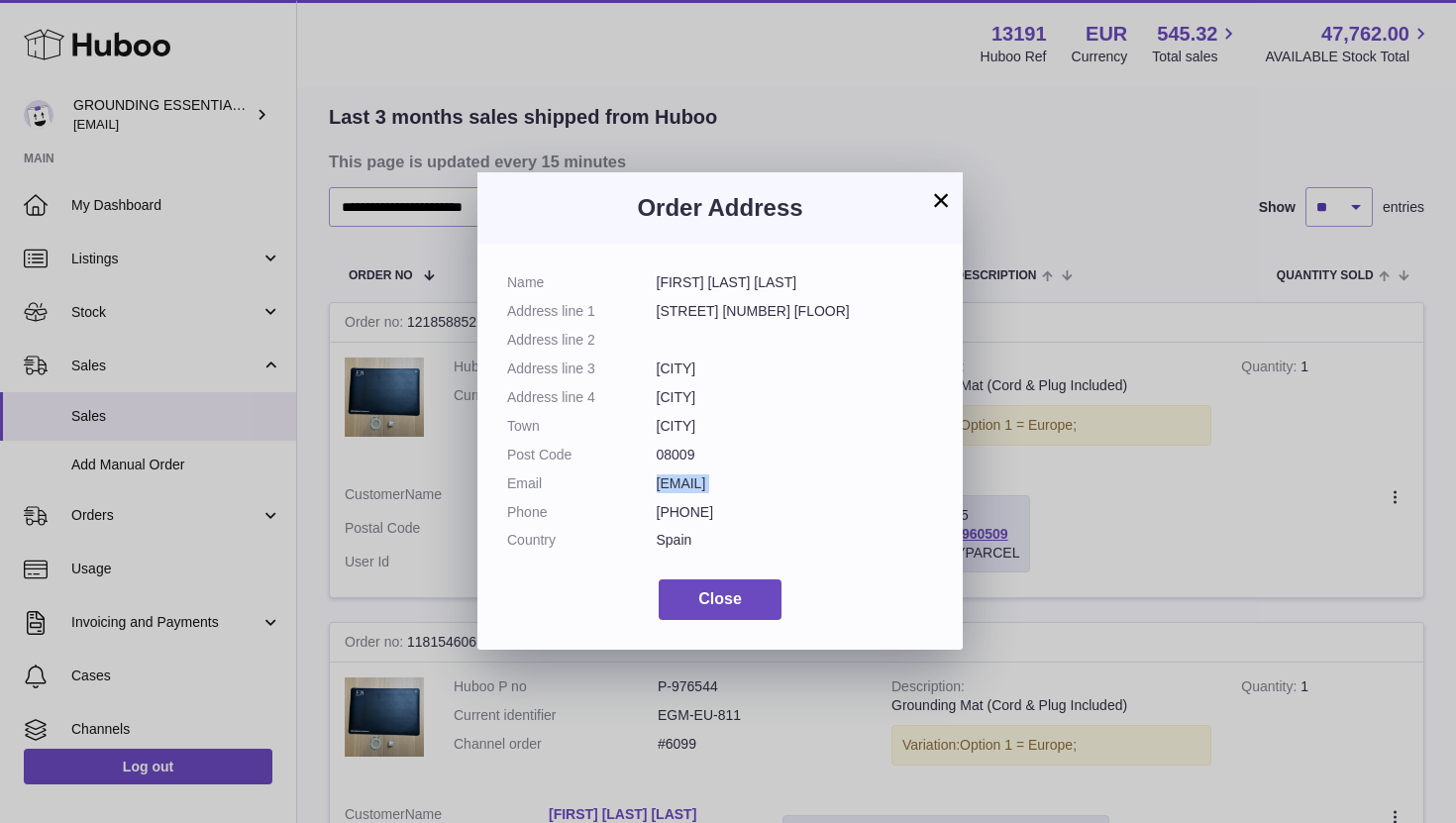 click on "mstuset@gmail.com" at bounding box center [795, 483] 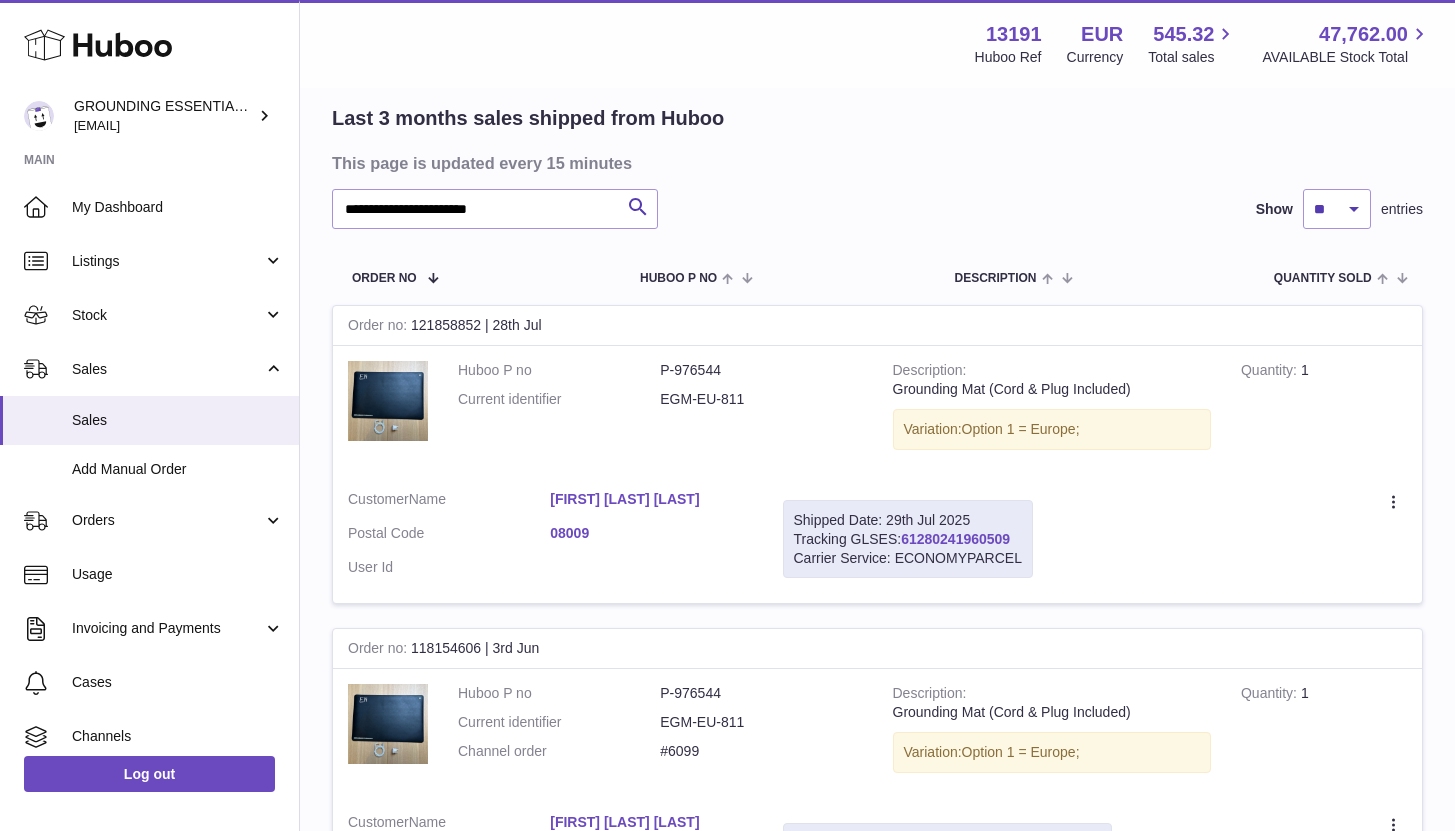drag, startPoint x: 1031, startPoint y: 536, endPoint x: 906, endPoint y: 537, distance: 125.004 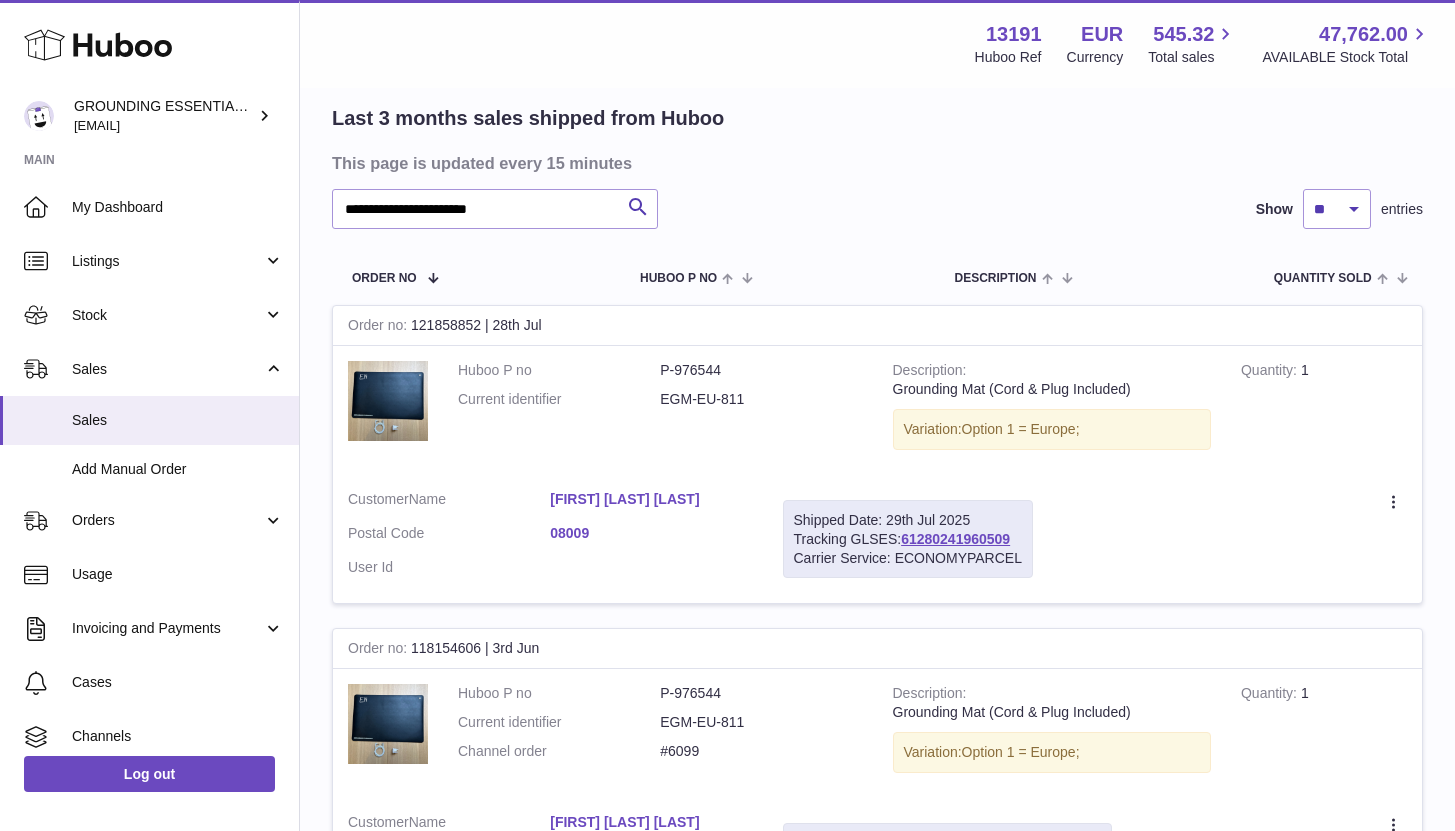 scroll, scrollTop: 37, scrollLeft: 0, axis: vertical 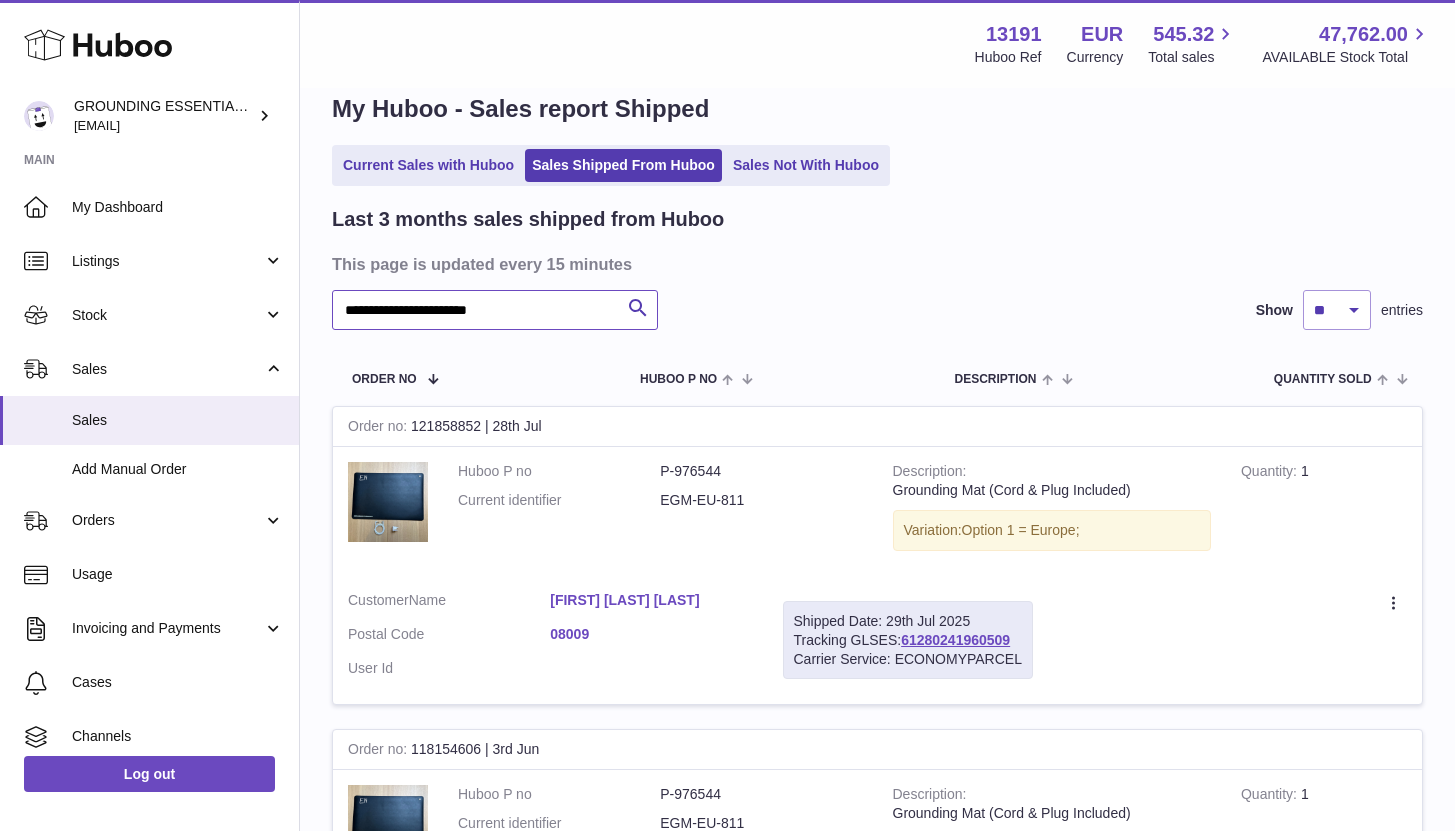 click on "**********" at bounding box center (495, 310) 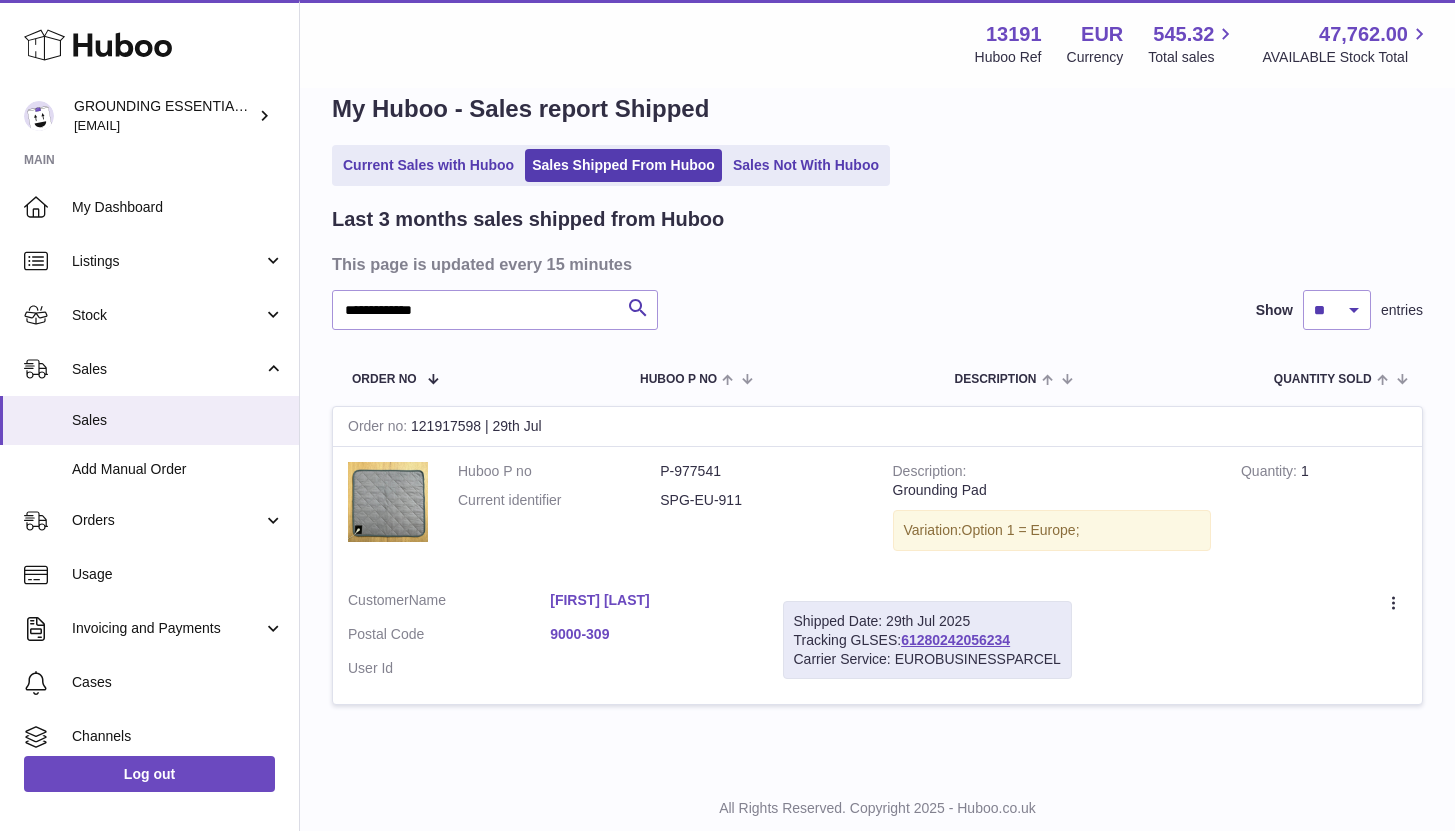 click on "Teresa Jardim" at bounding box center [651, 600] 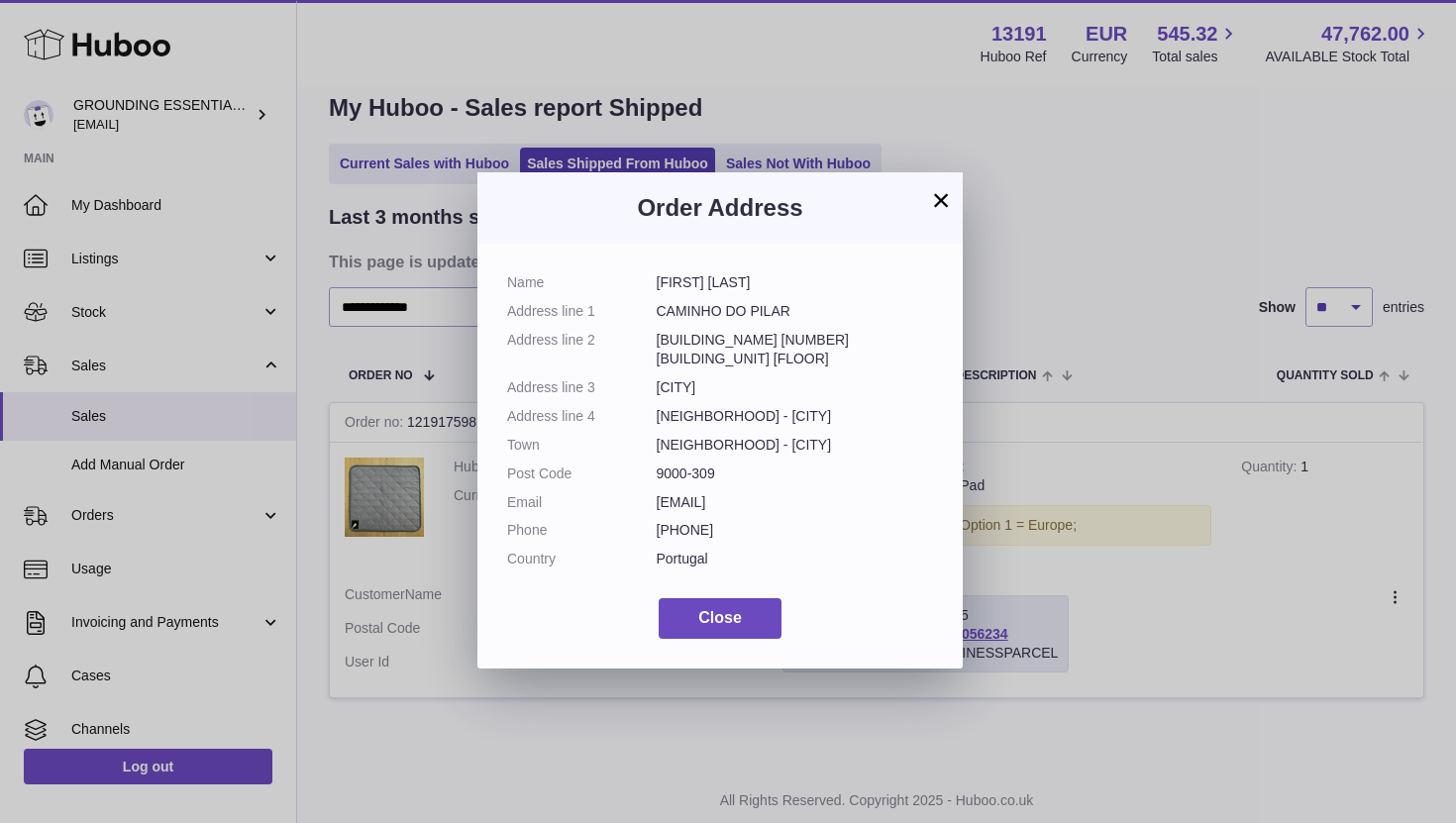 click on "freitastmj@esffranco.edu.pt" at bounding box center [795, 502] 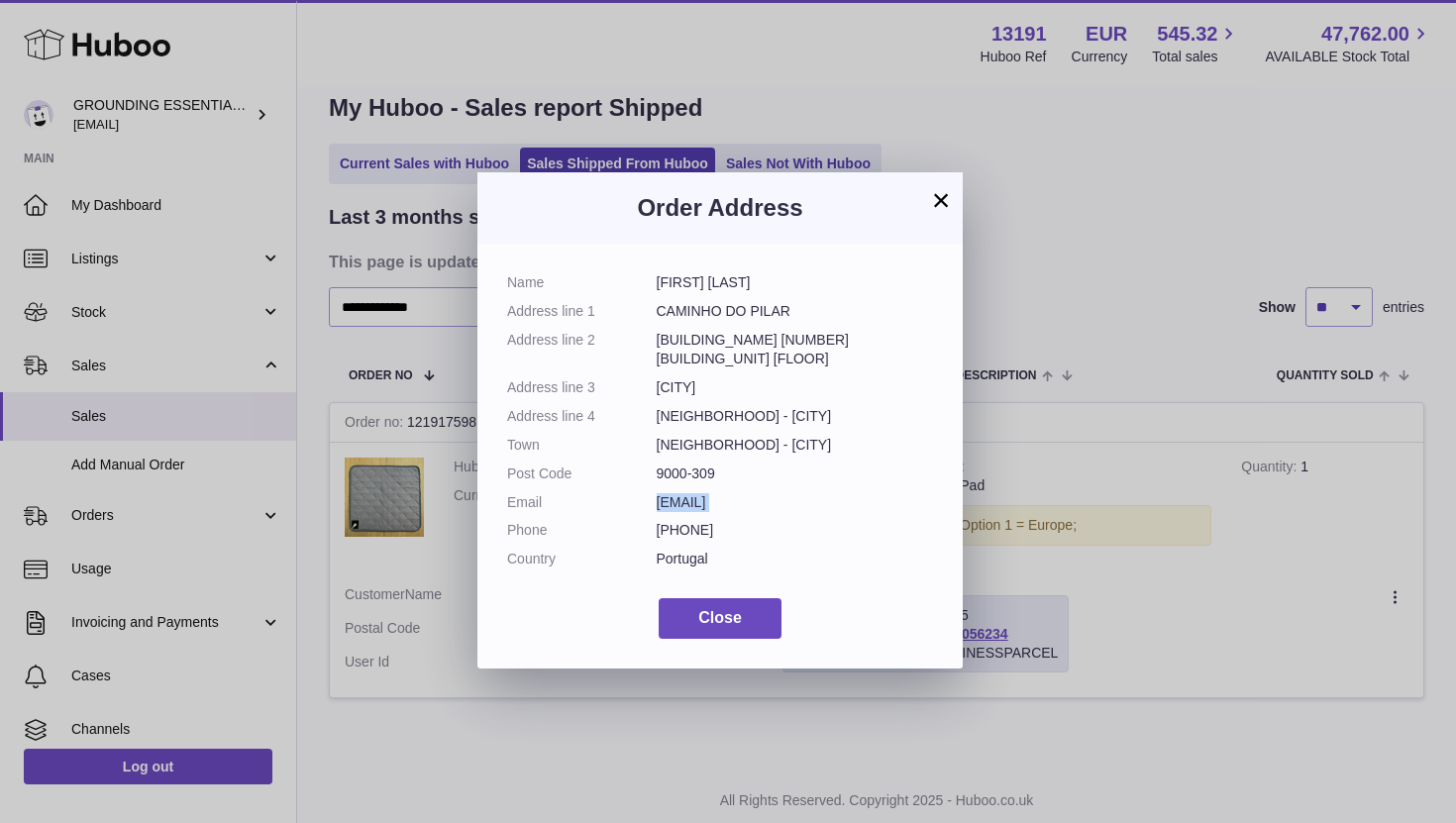 click on "freitastmj@esffranco.edu.pt" at bounding box center (795, 502) 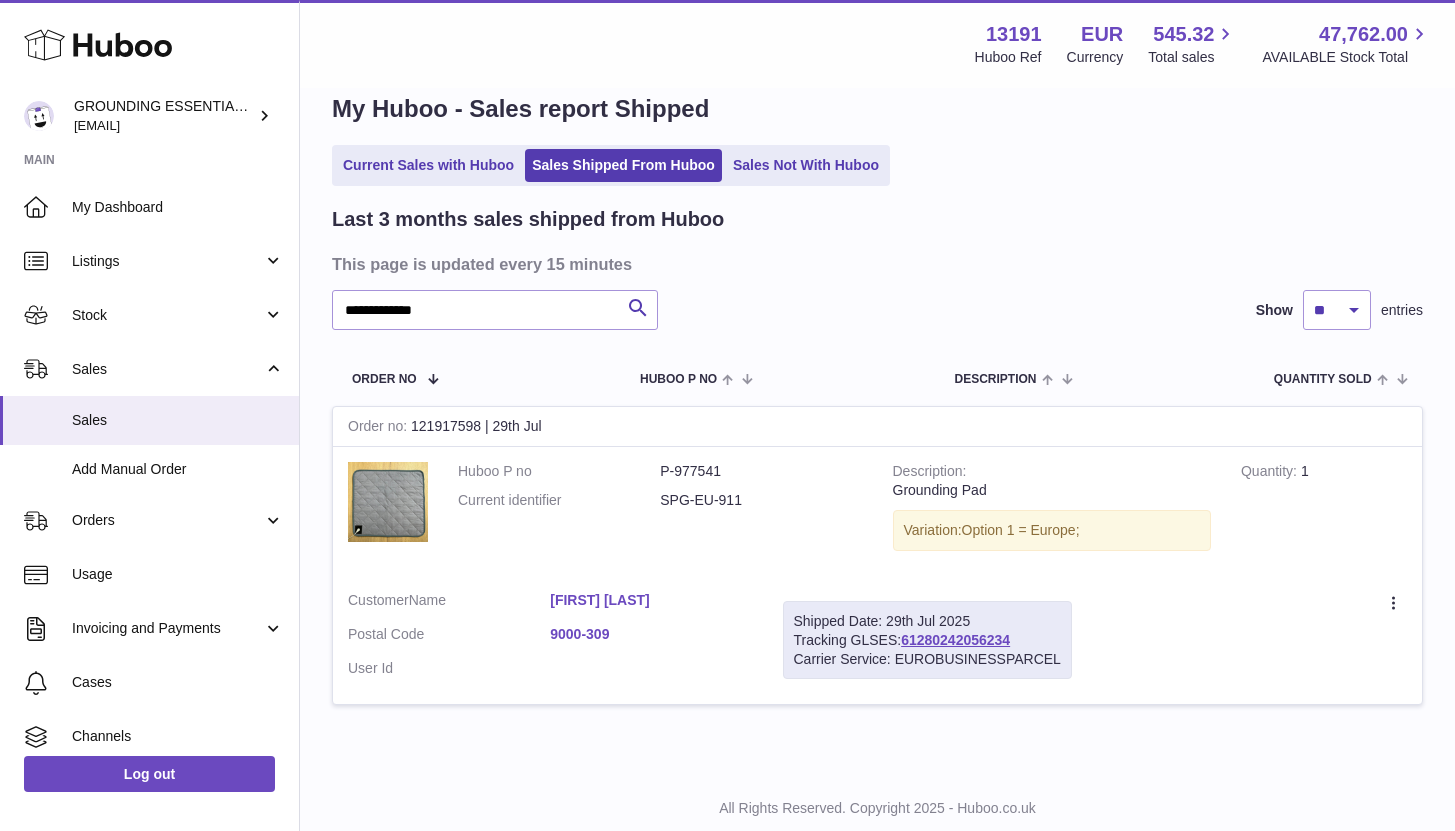 drag, startPoint x: 1013, startPoint y: 640, endPoint x: 1047, endPoint y: 647, distance: 34.713108 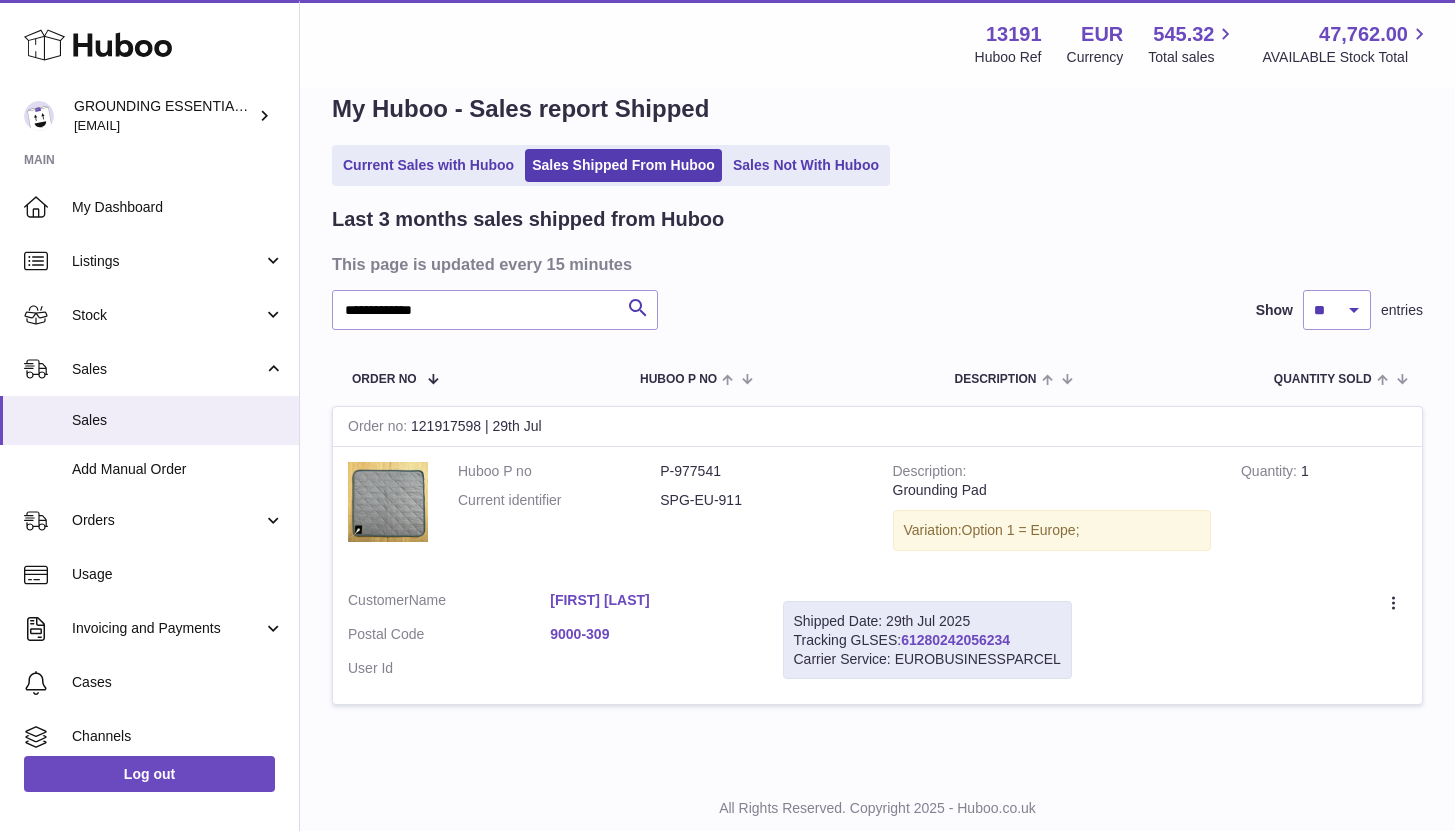 drag, startPoint x: 1020, startPoint y: 640, endPoint x: 905, endPoint y: 638, distance: 115.01739 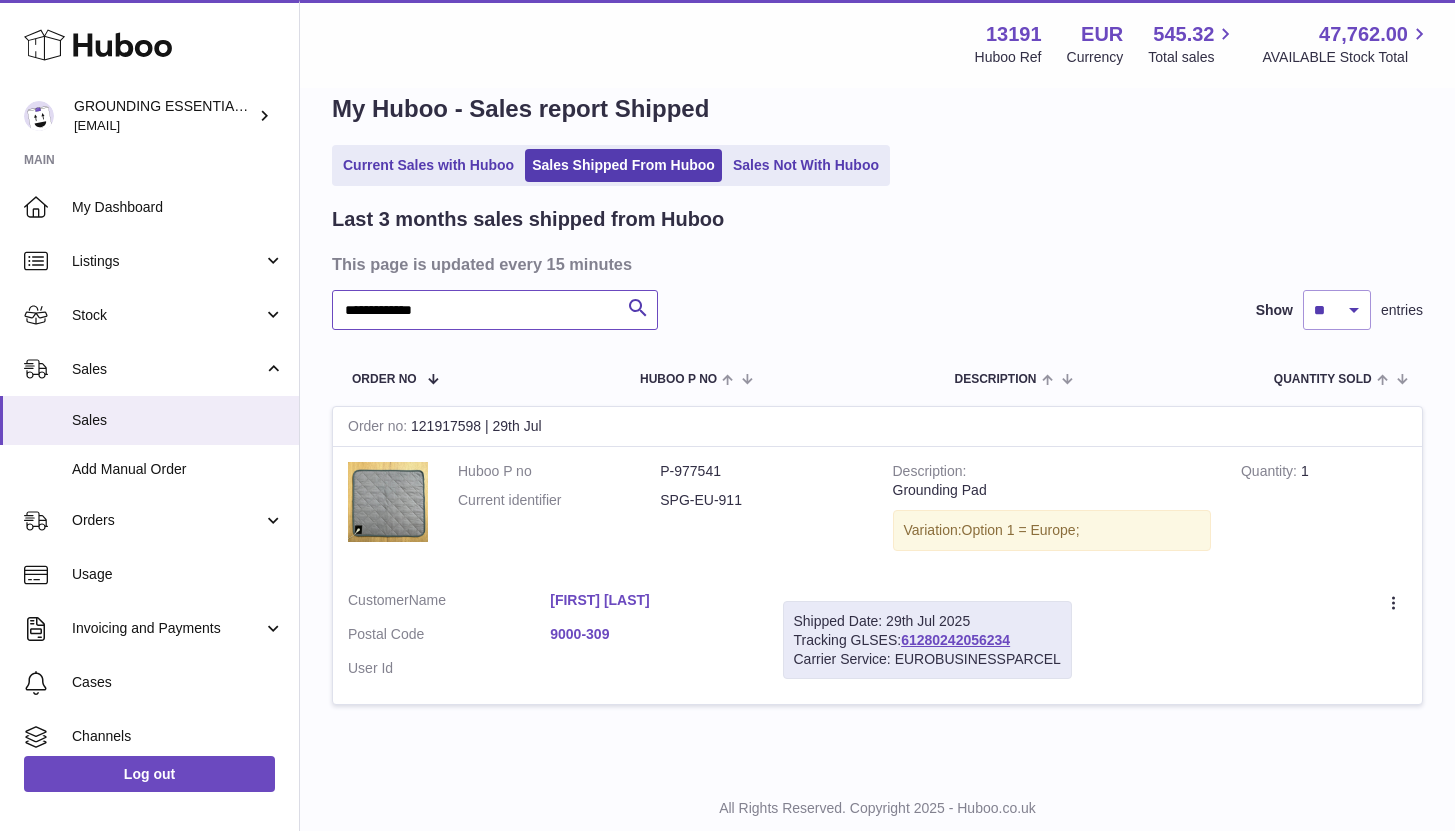 click on "**********" at bounding box center [495, 310] 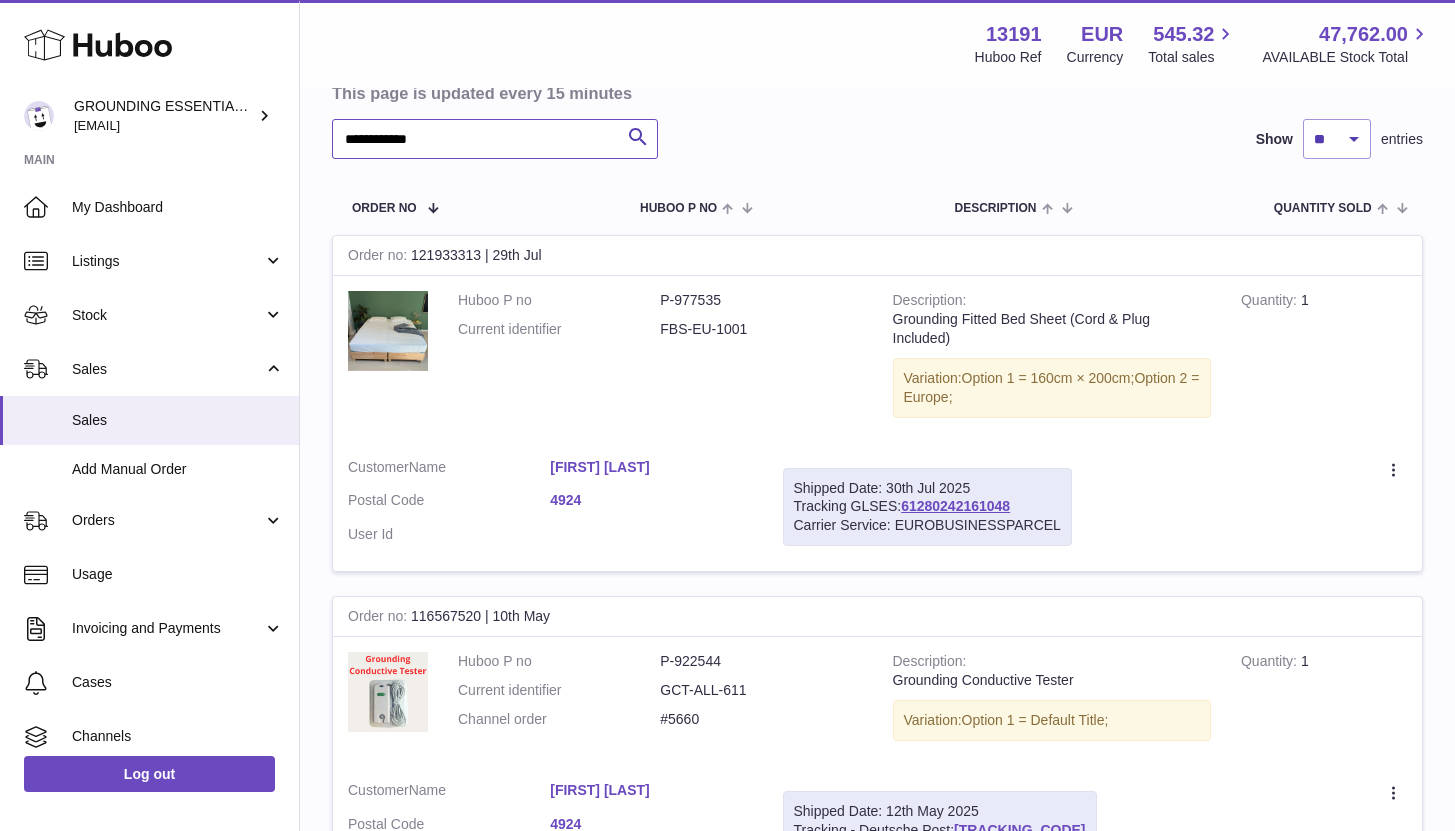 scroll, scrollTop: 267, scrollLeft: 0, axis: vertical 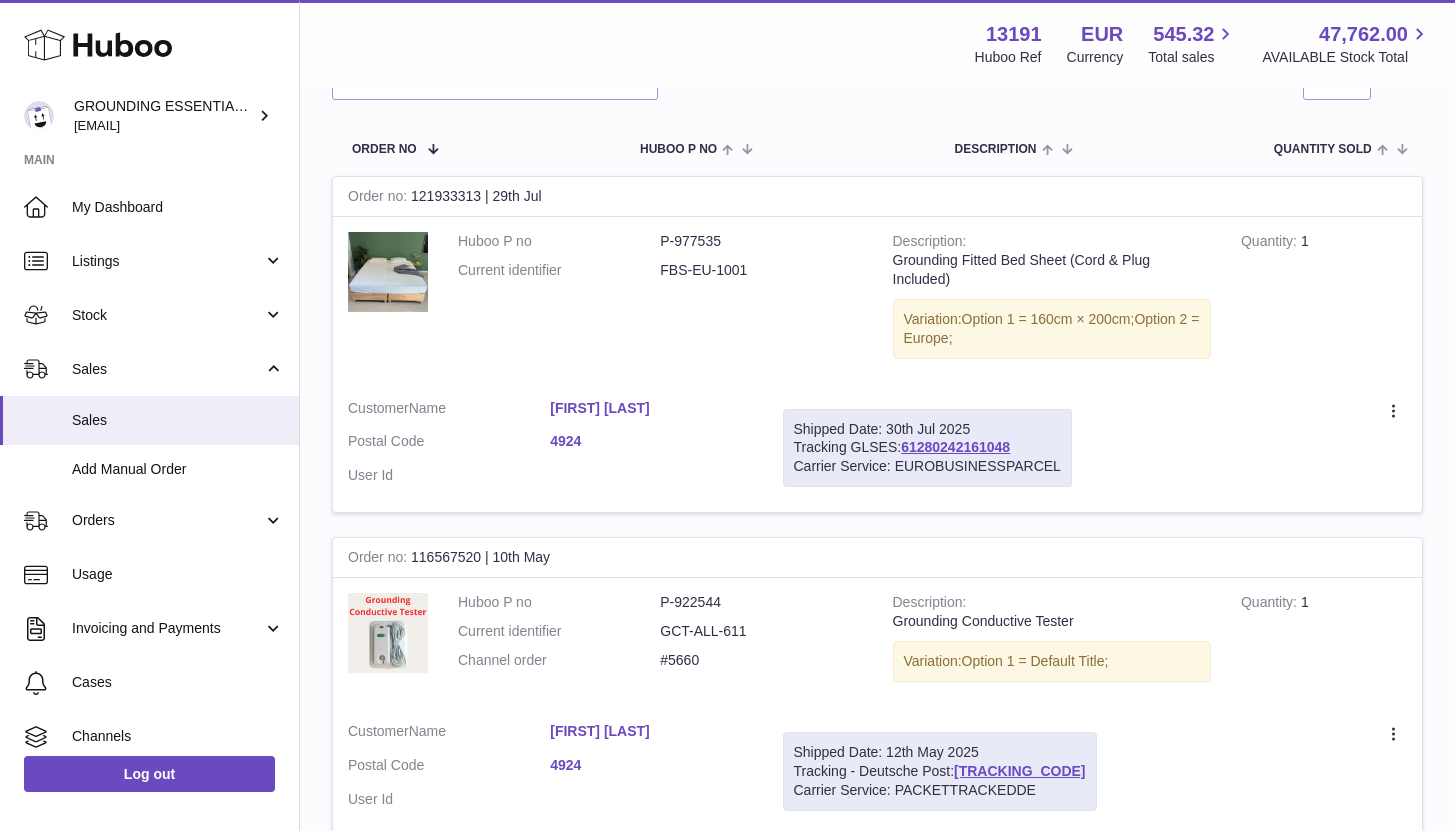 click on "Yvon DOSTERT" at bounding box center [651, 408] 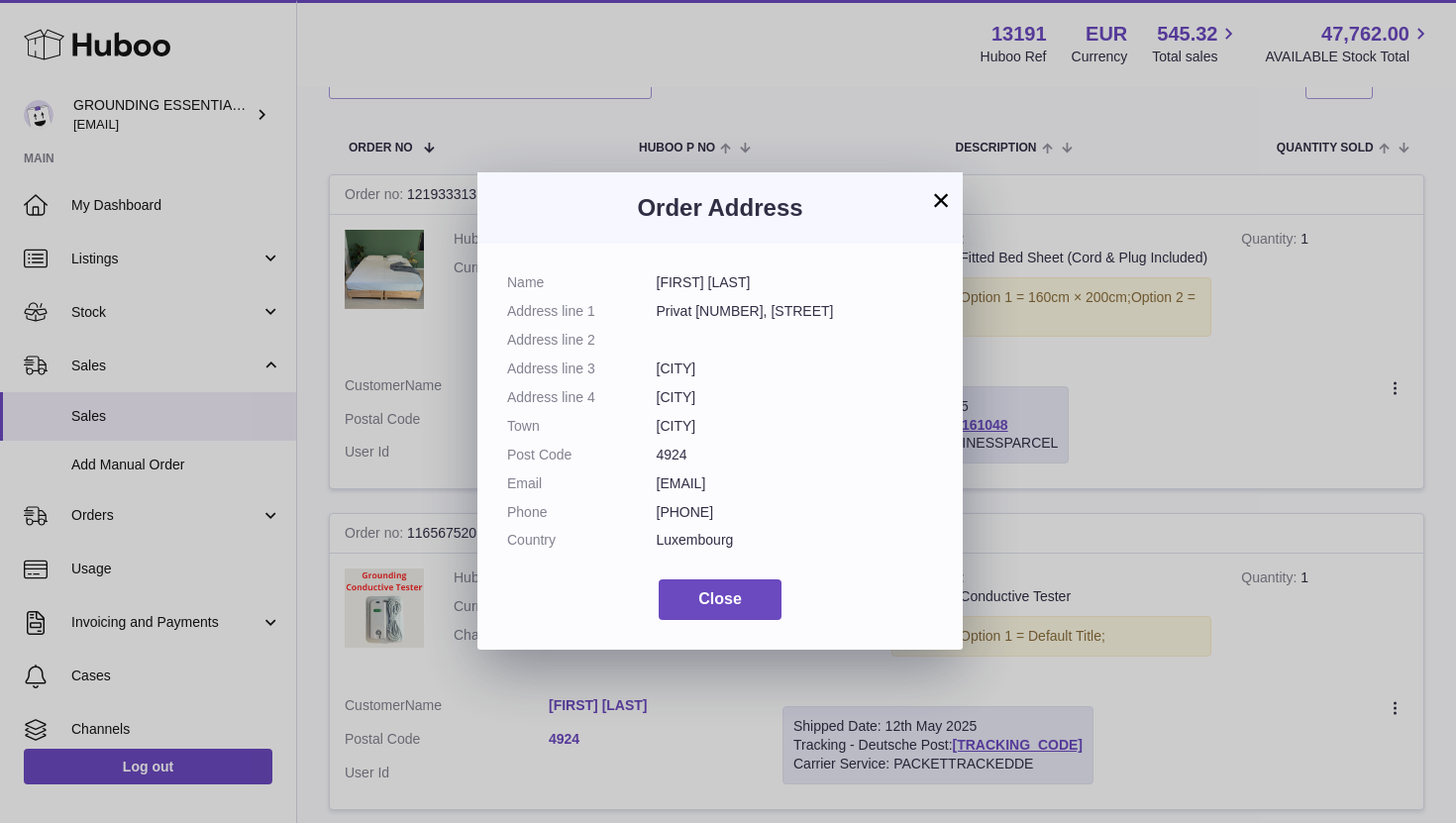 click on "ydostert@pt.lu" at bounding box center [795, 483] 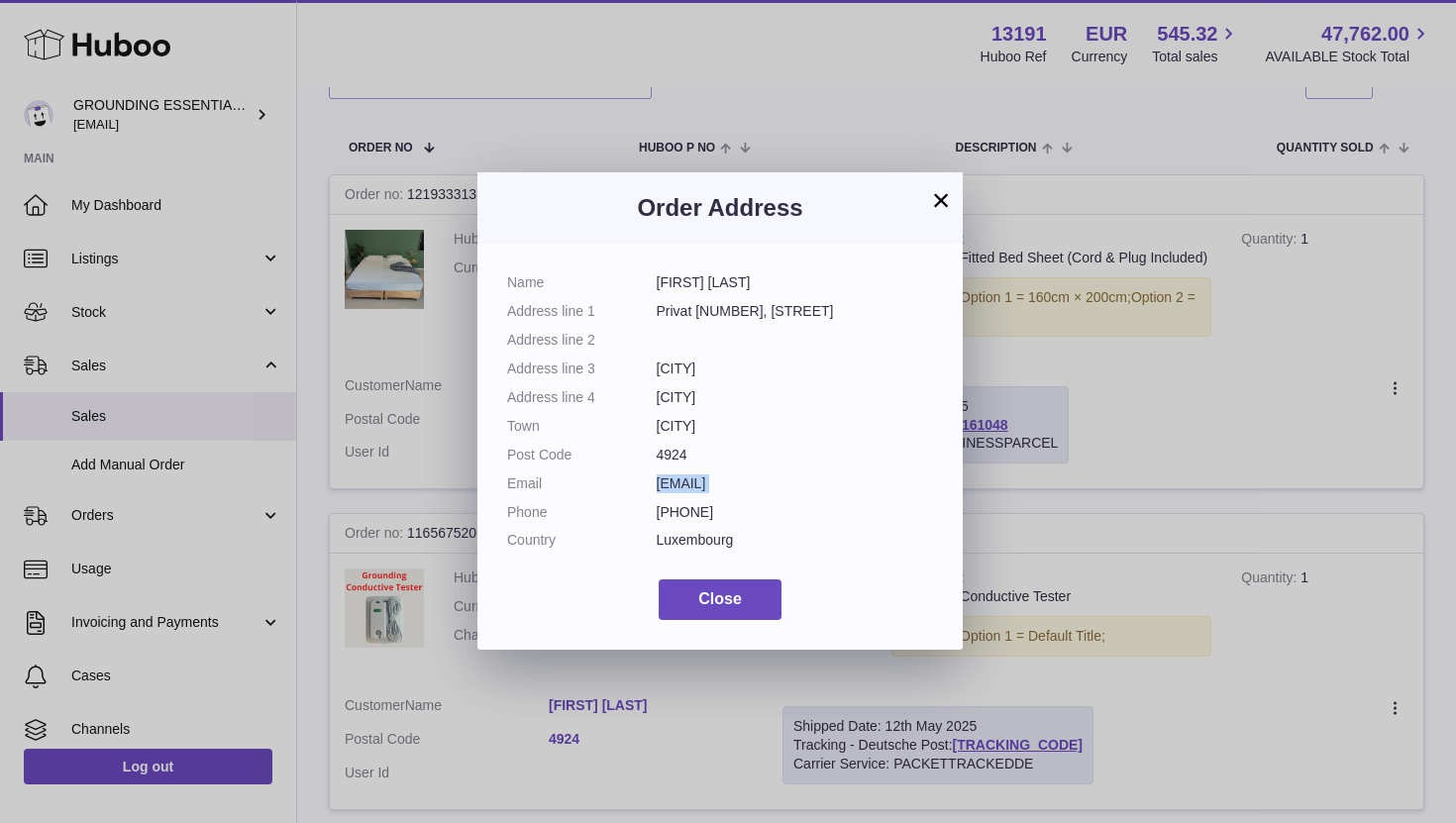 click on "ydostert@pt.lu" at bounding box center [795, 483] 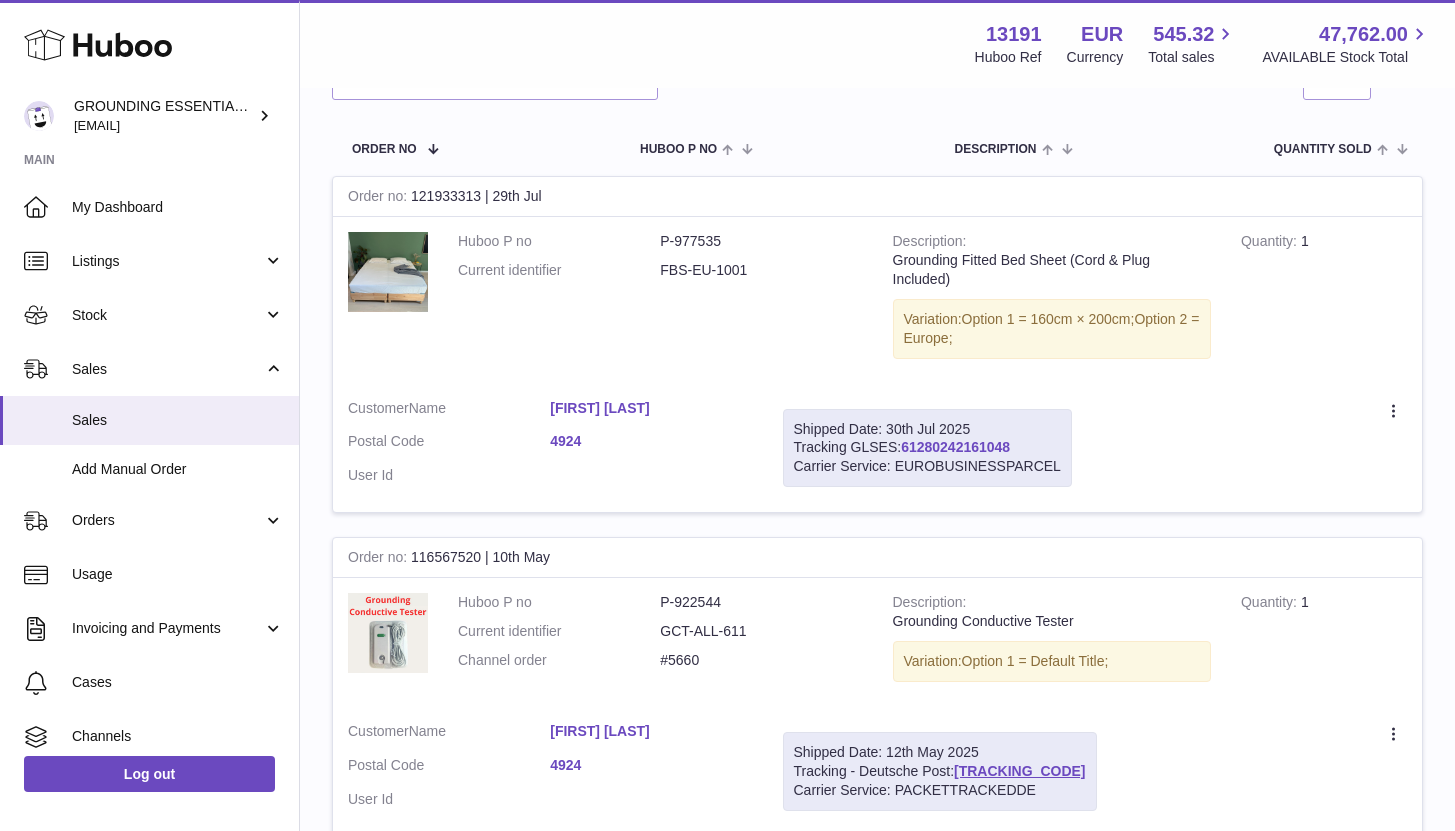 drag, startPoint x: 1022, startPoint y: 443, endPoint x: 907, endPoint y: 443, distance: 115 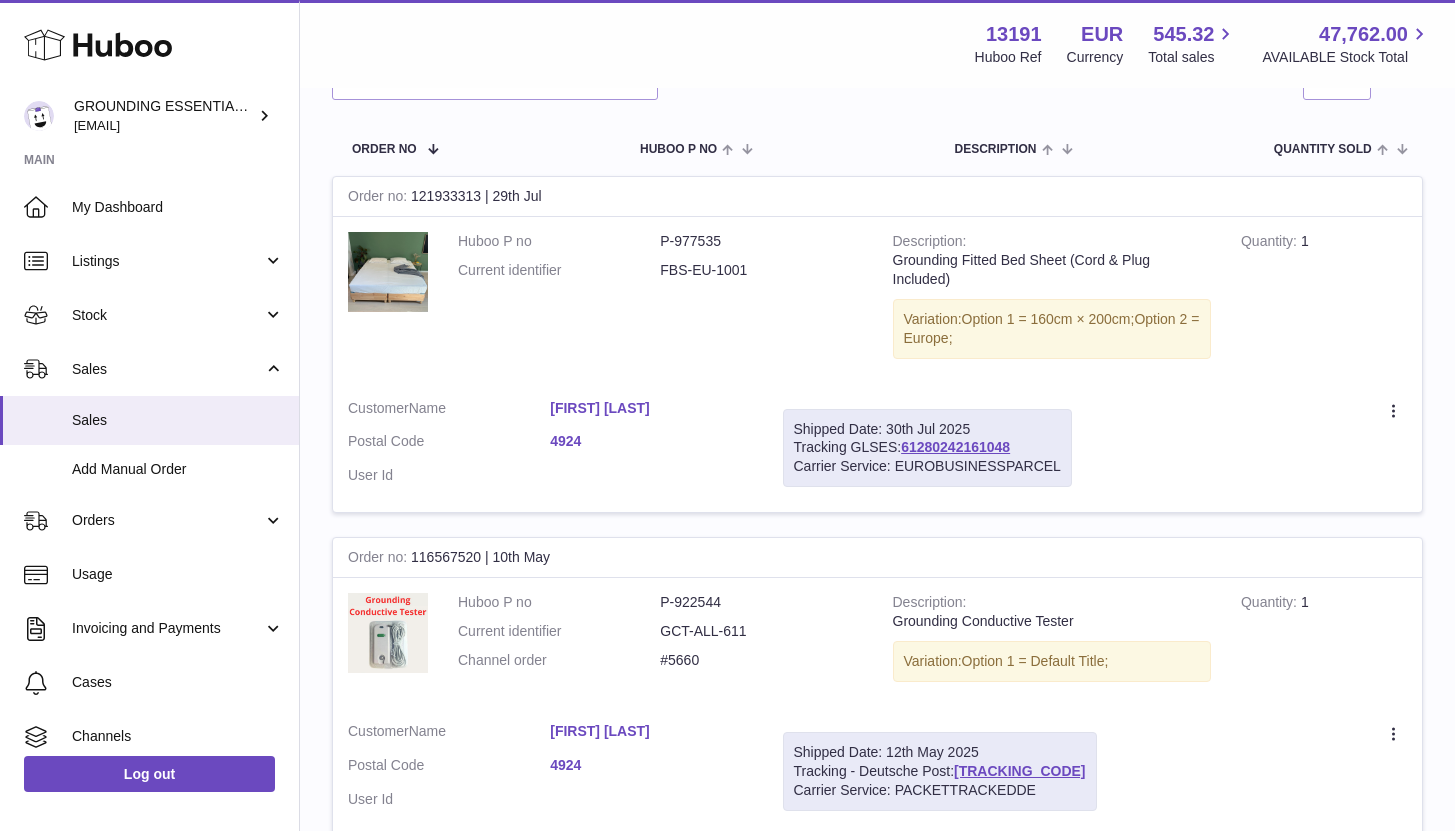 scroll, scrollTop: 144, scrollLeft: 0, axis: vertical 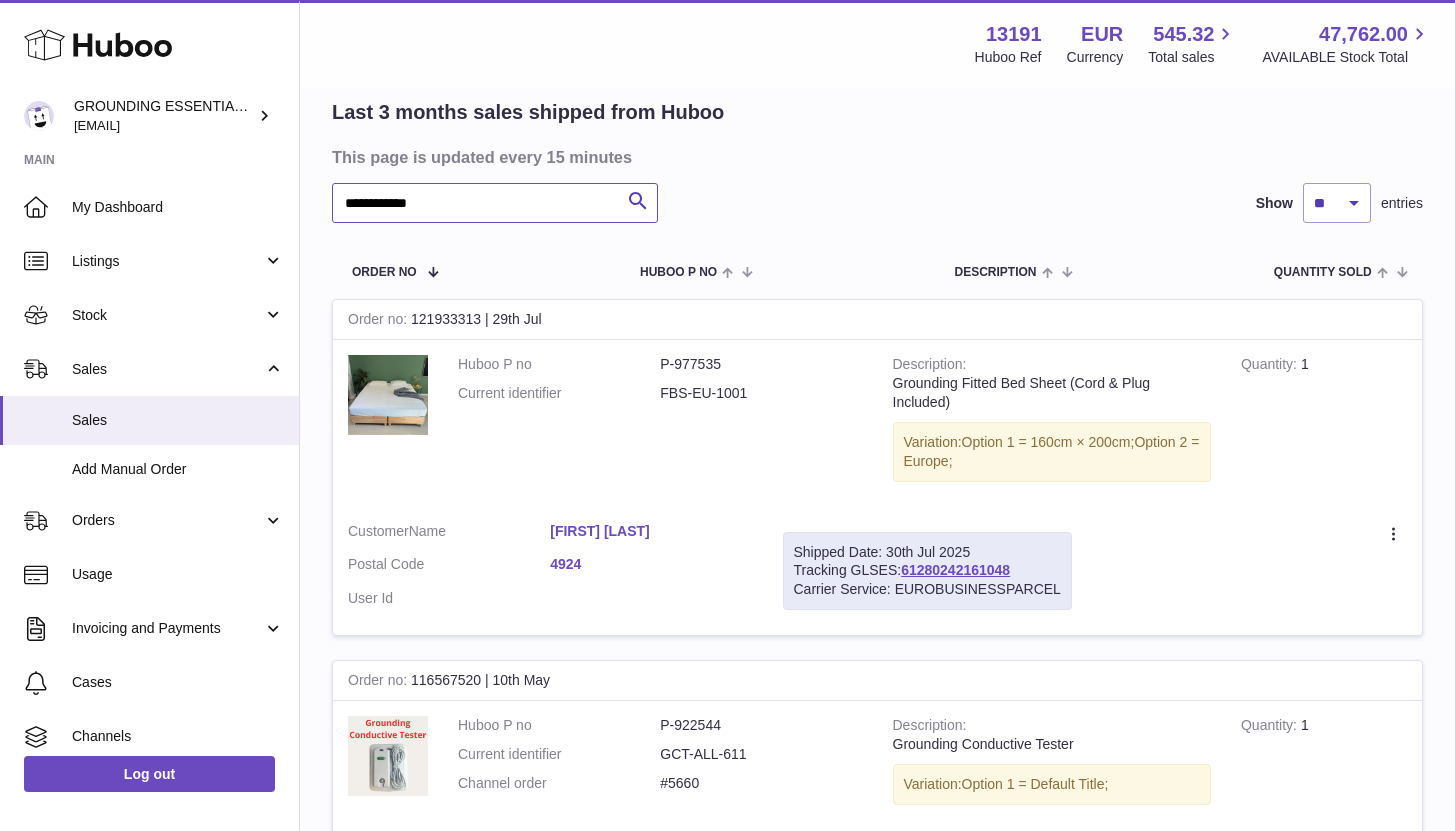 click on "**********" at bounding box center (495, 203) 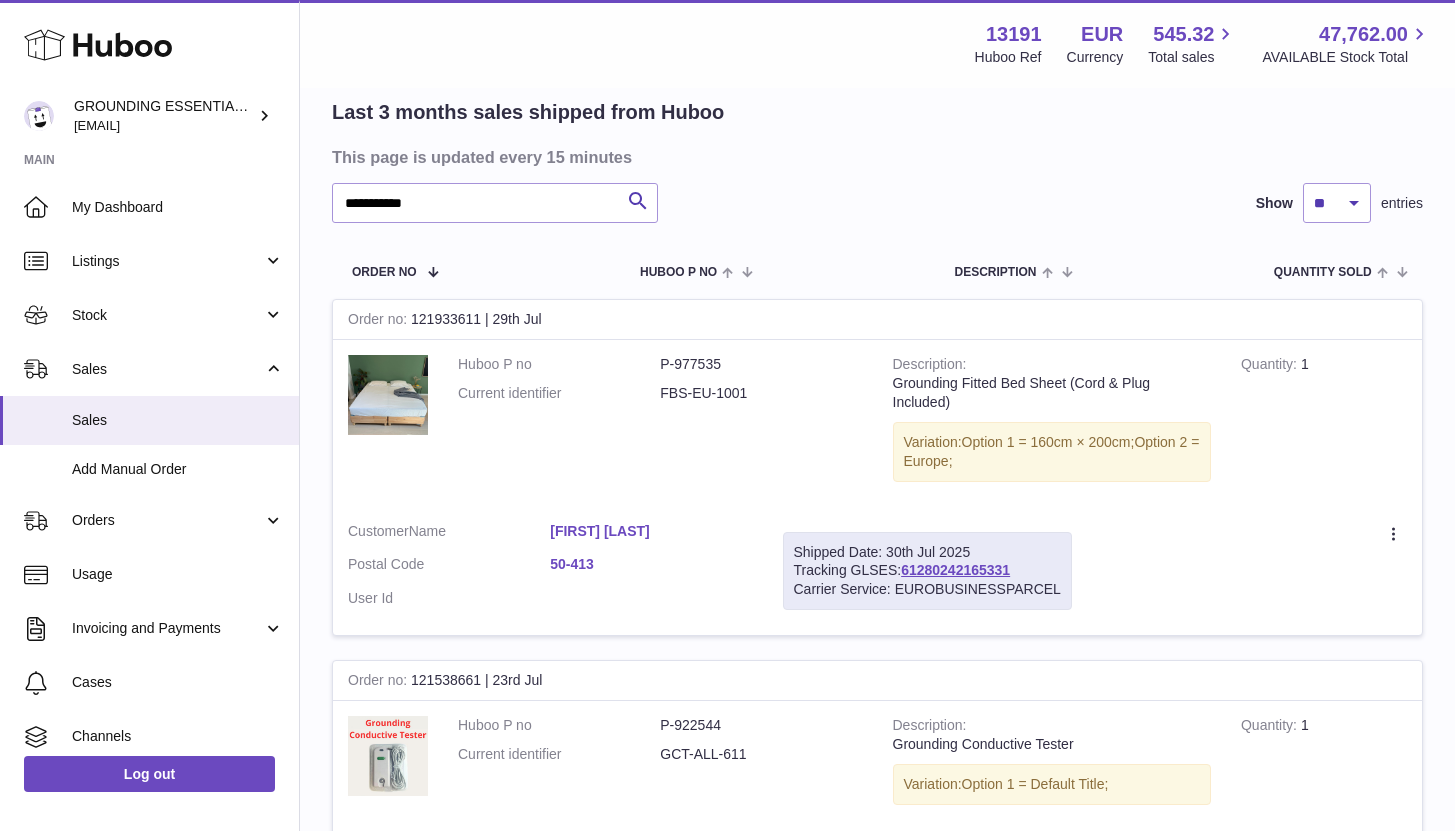 click on "Sam Sielaff" at bounding box center (651, 531) 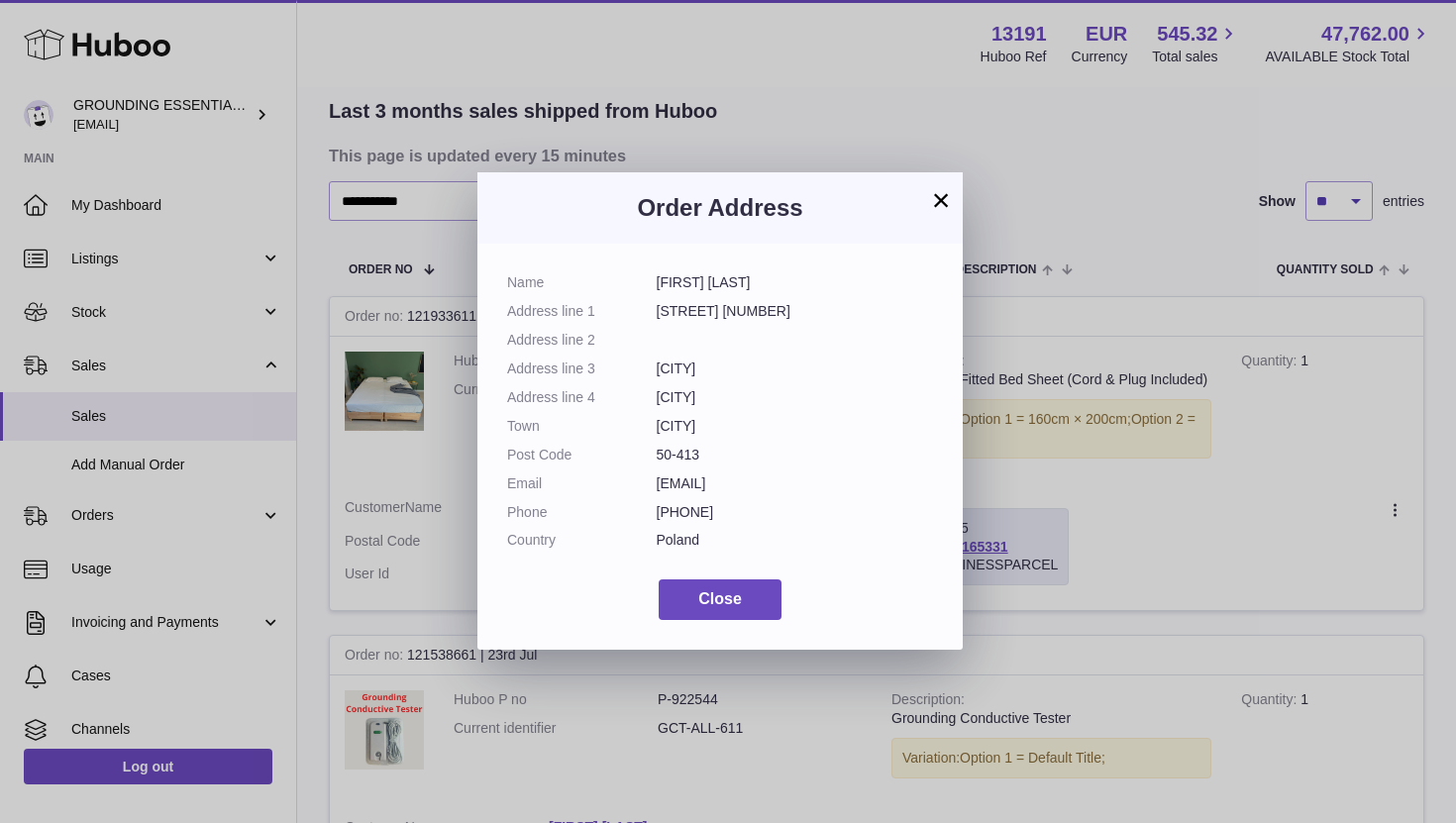 click on "Name
Sam Sielaff
Address line 1
Walońska 16 73
Address line 2
Address line 3
Wrocław
Address line 4
Wrocław
Town
Wrocław
Post Code
50-413
Email
samsielaff2@gmail.com
Phone
+48 534 777 075
Country
Poland" at bounding box center [720, 416] 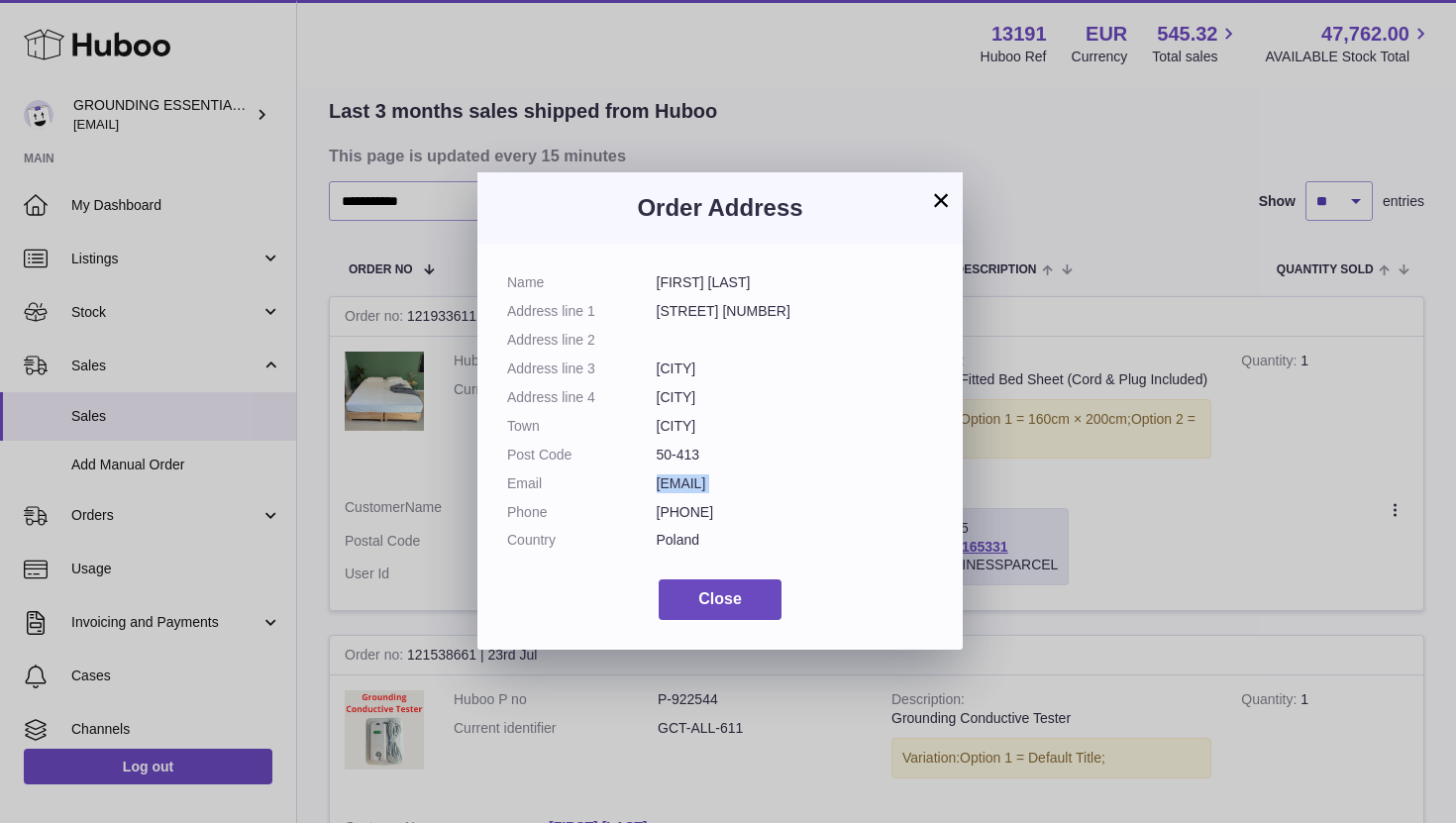 click on "Name
Sam Sielaff
Address line 1
Walońska 16 73
Address line 2
Address line 3
Wrocław
Address line 4
Wrocław
Town
Wrocław
Post Code
50-413
Email
samsielaff2@gmail.com
Phone
+48 534 777 075
Country
Poland" at bounding box center (720, 416) 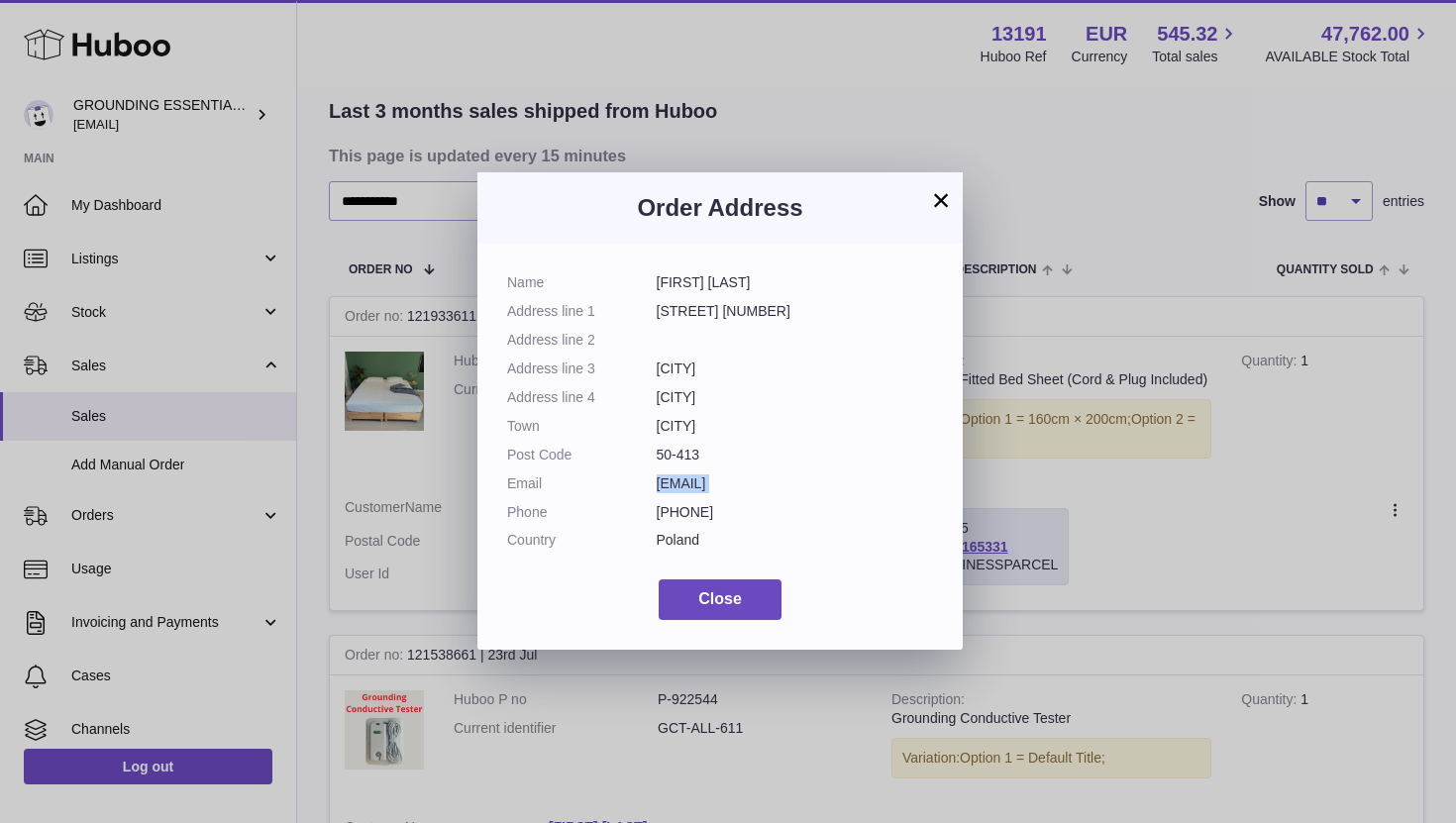 click on "×" at bounding box center (941, 200) 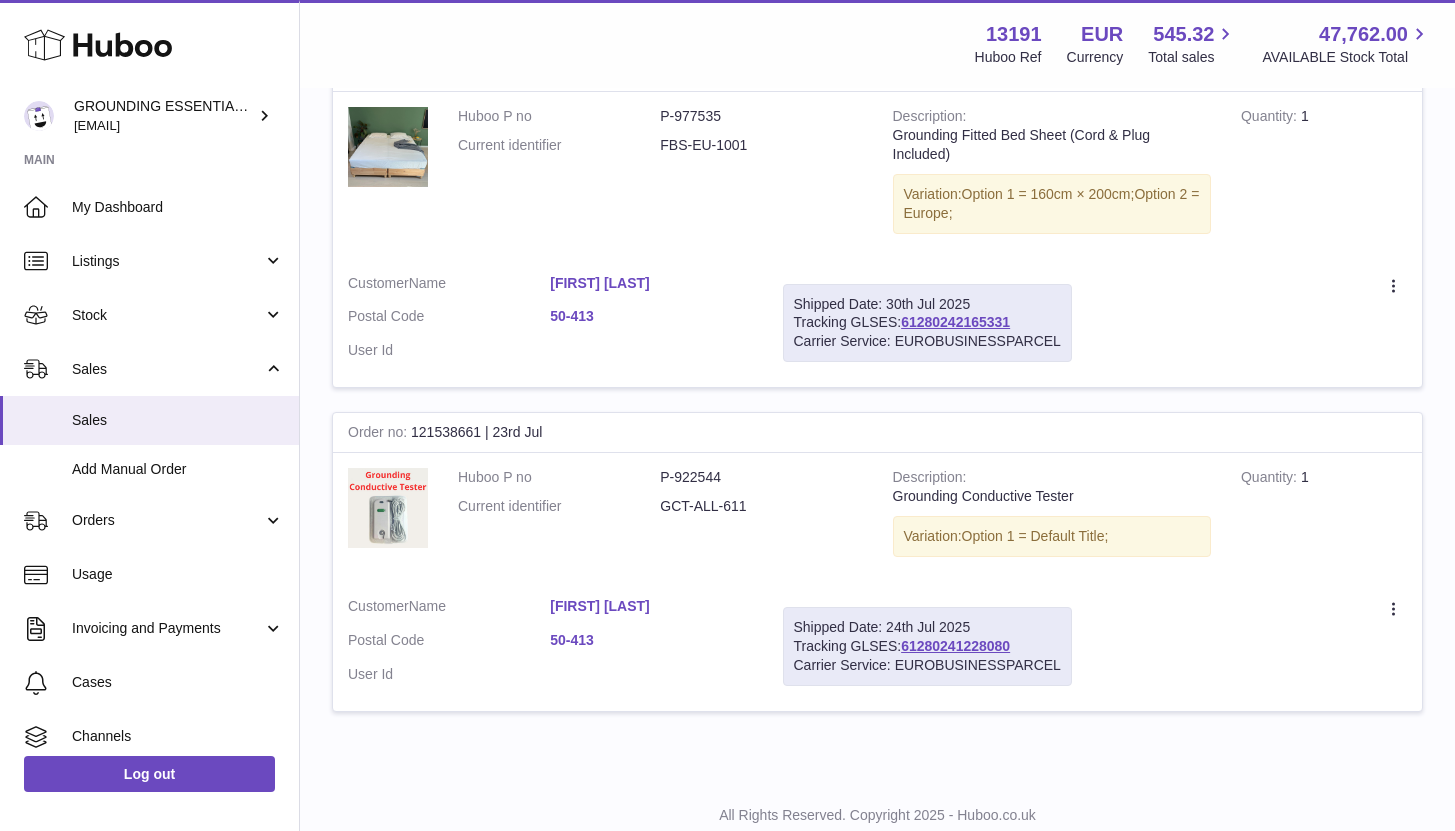 scroll, scrollTop: 301, scrollLeft: 0, axis: vertical 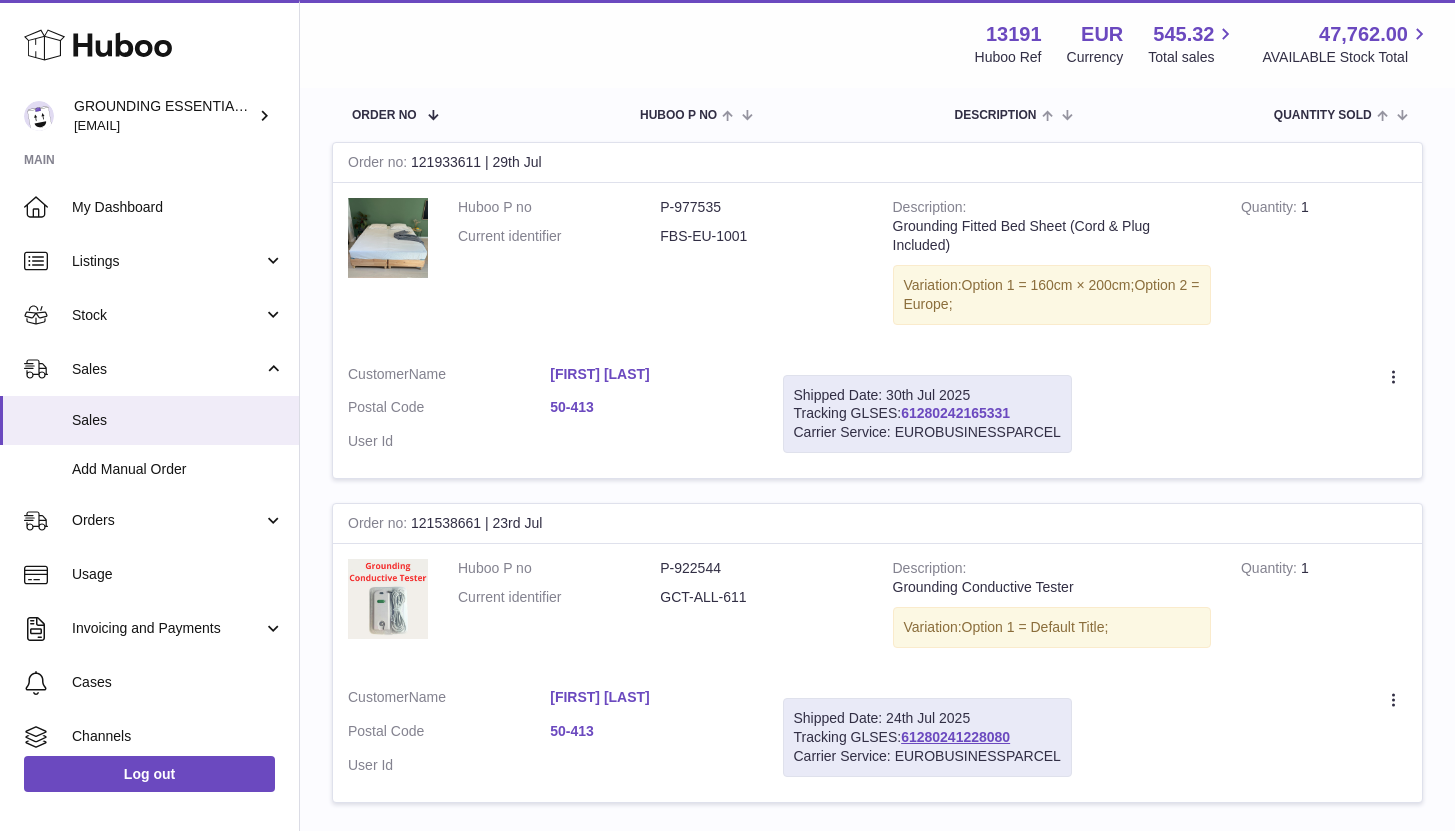 drag, startPoint x: 1029, startPoint y: 412, endPoint x: 906, endPoint y: 411, distance: 123.00407 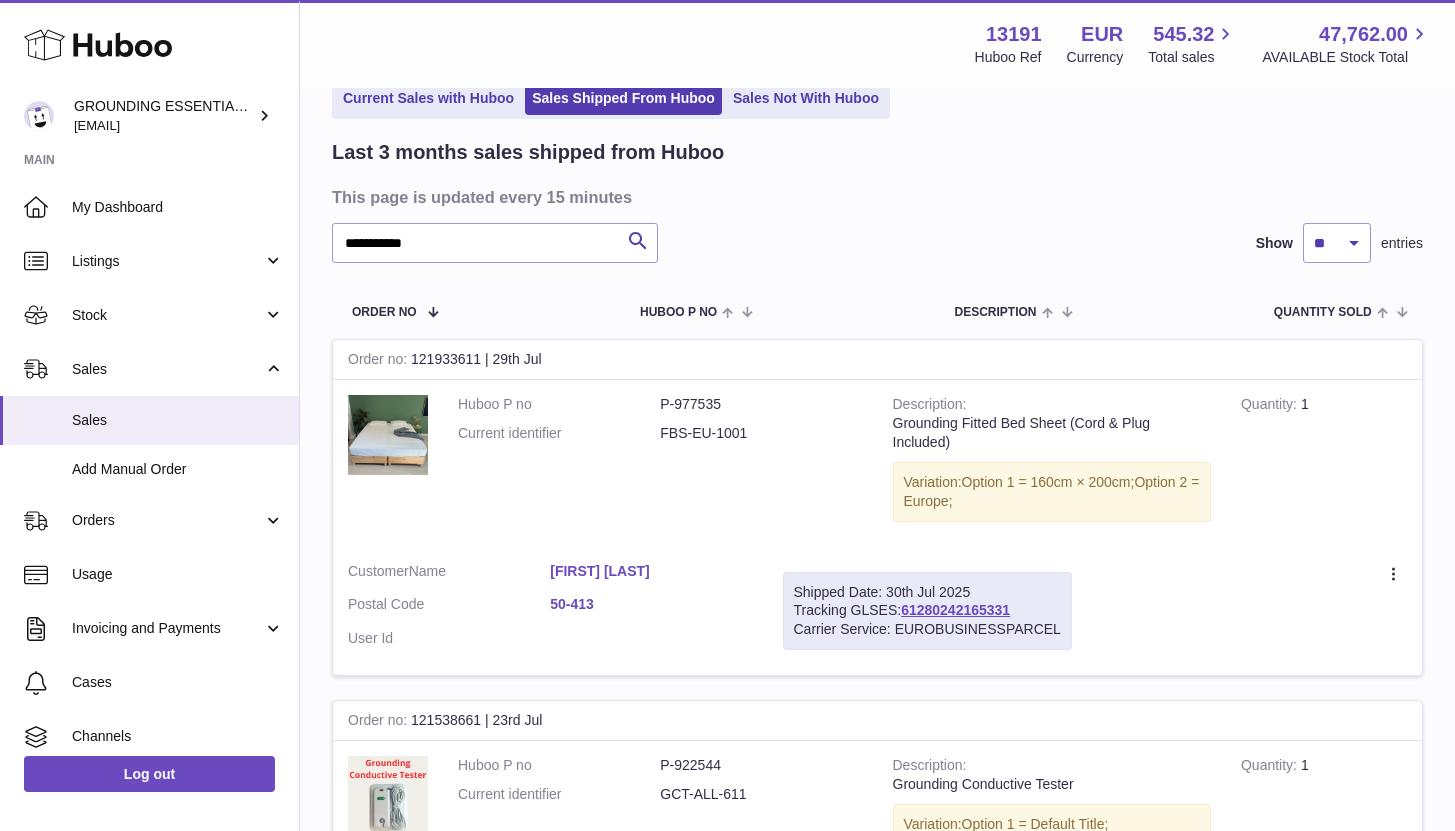 scroll, scrollTop: 46, scrollLeft: 0, axis: vertical 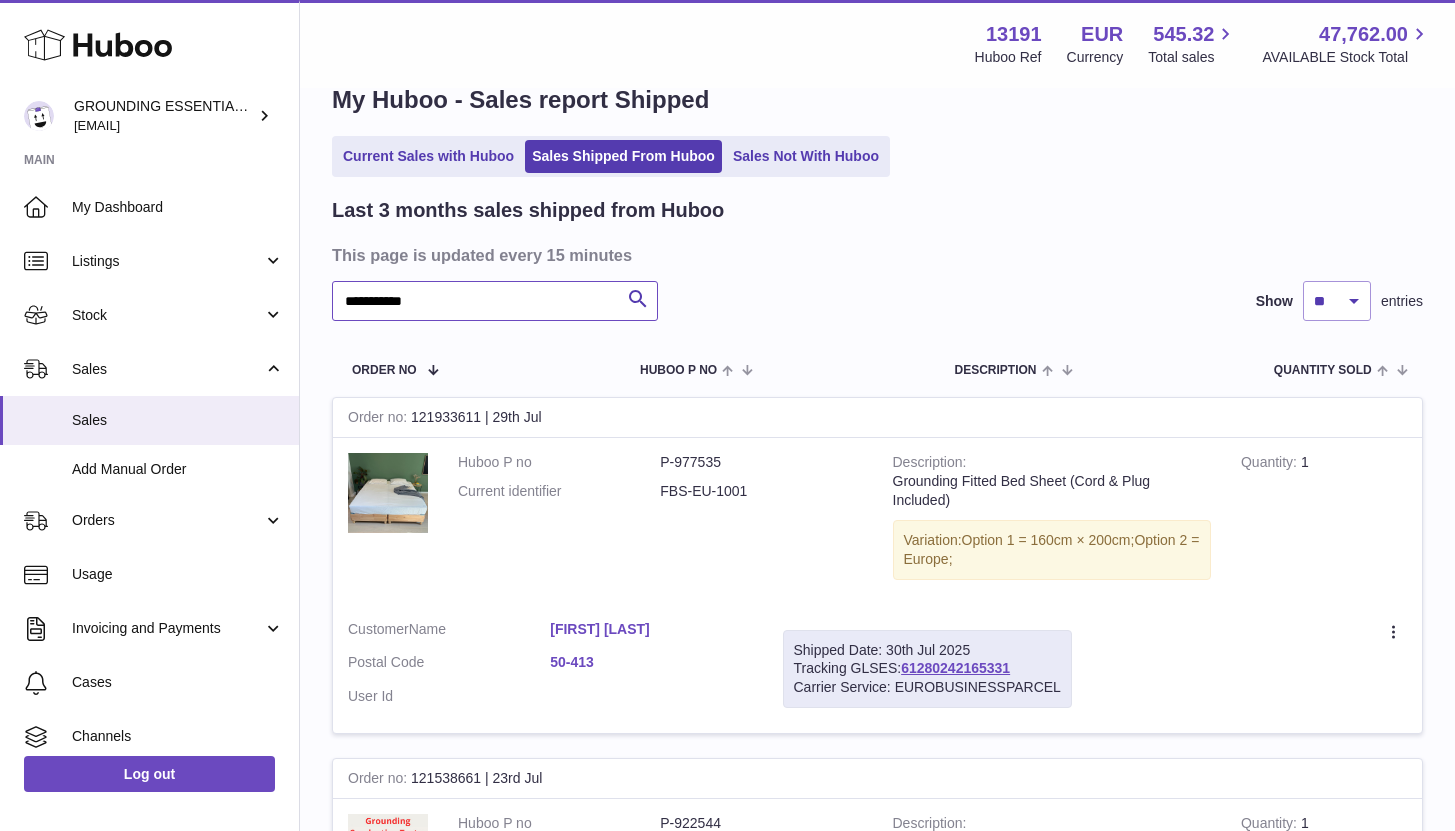 click on "**********" at bounding box center [495, 301] 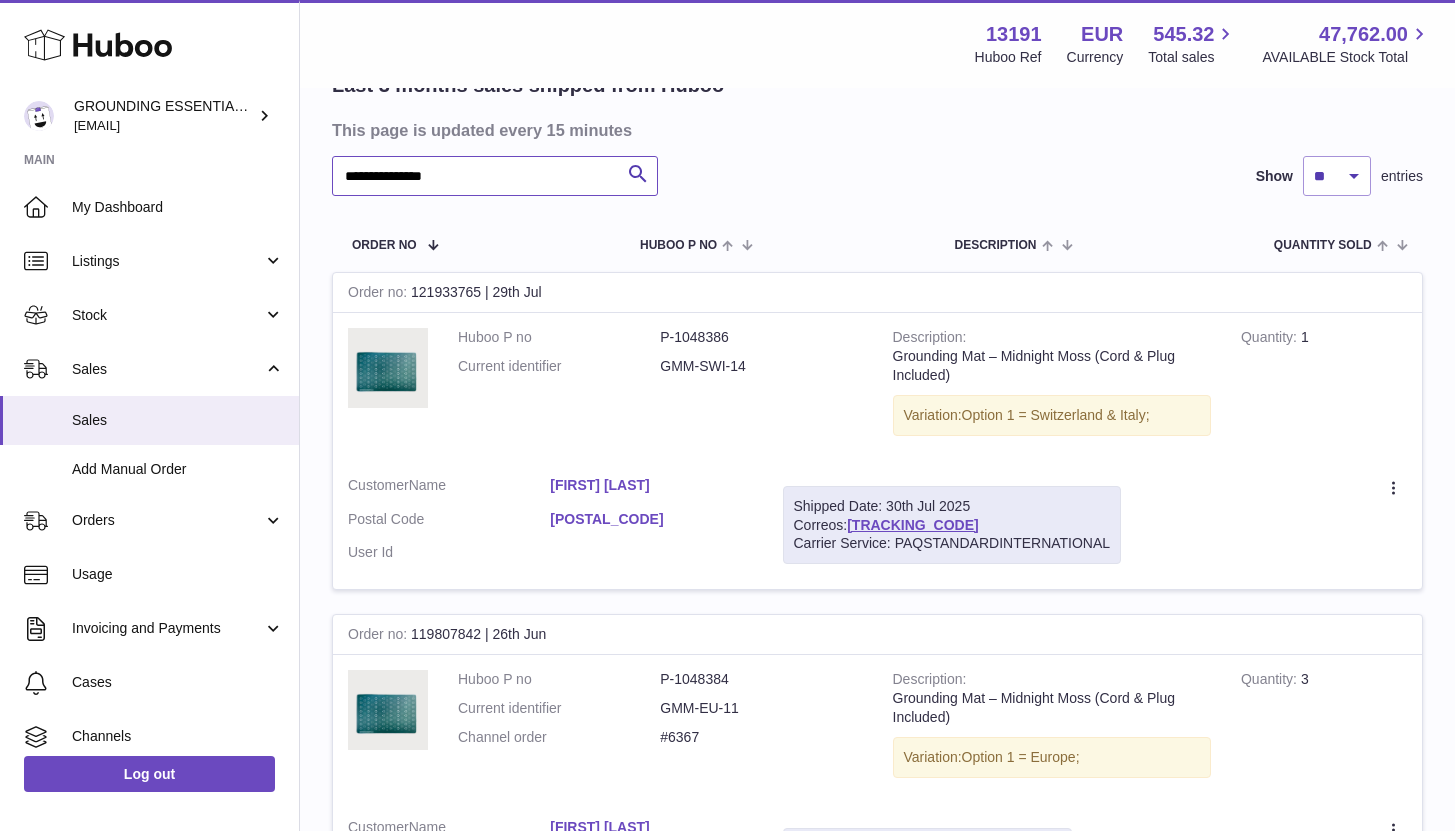 scroll, scrollTop: 185, scrollLeft: 0, axis: vertical 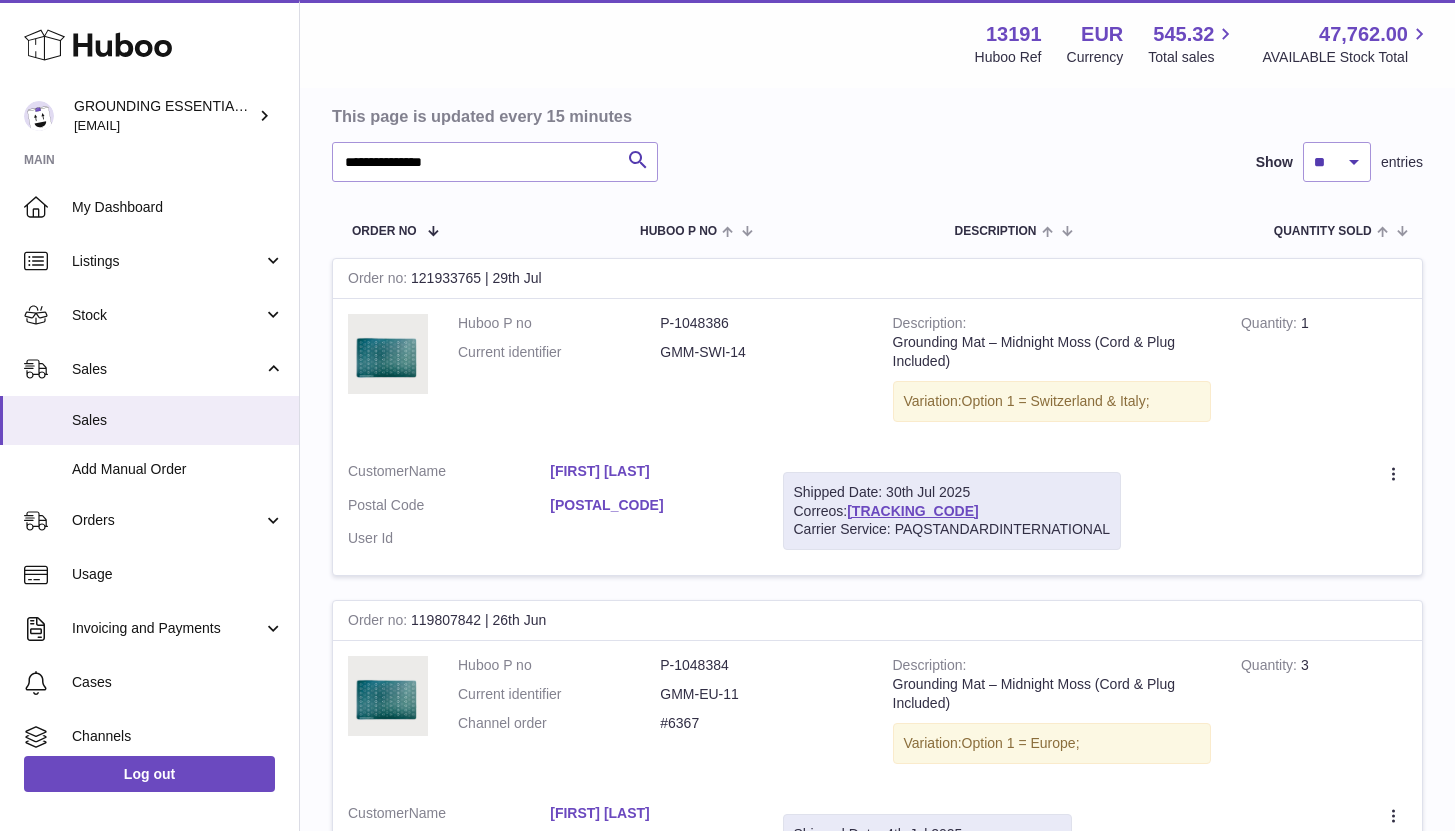 click on "Joachim Zweifel" at bounding box center (651, 471) 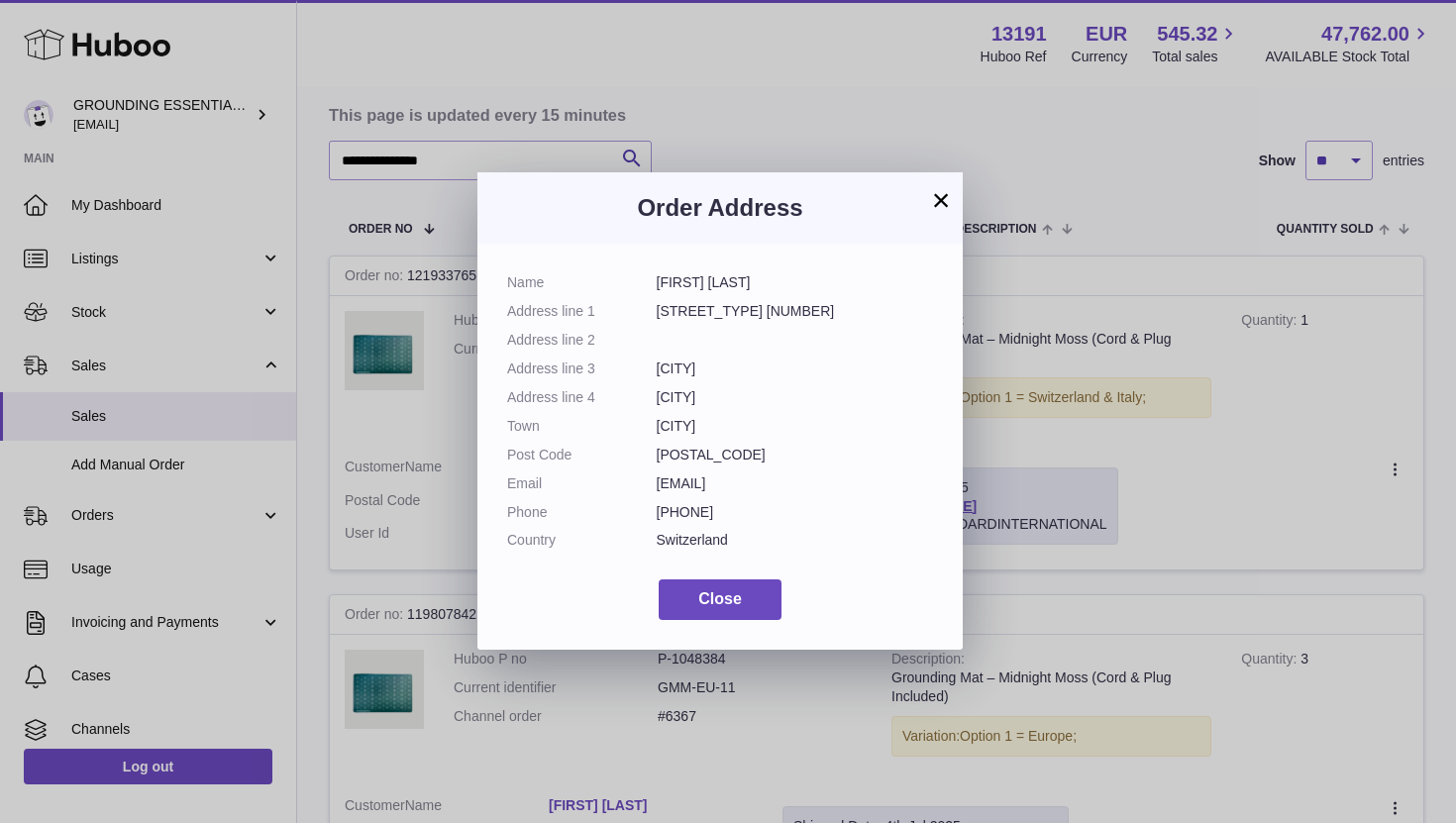click on "jo.ma.zweifel@bluewin.ch" at bounding box center [795, 483] 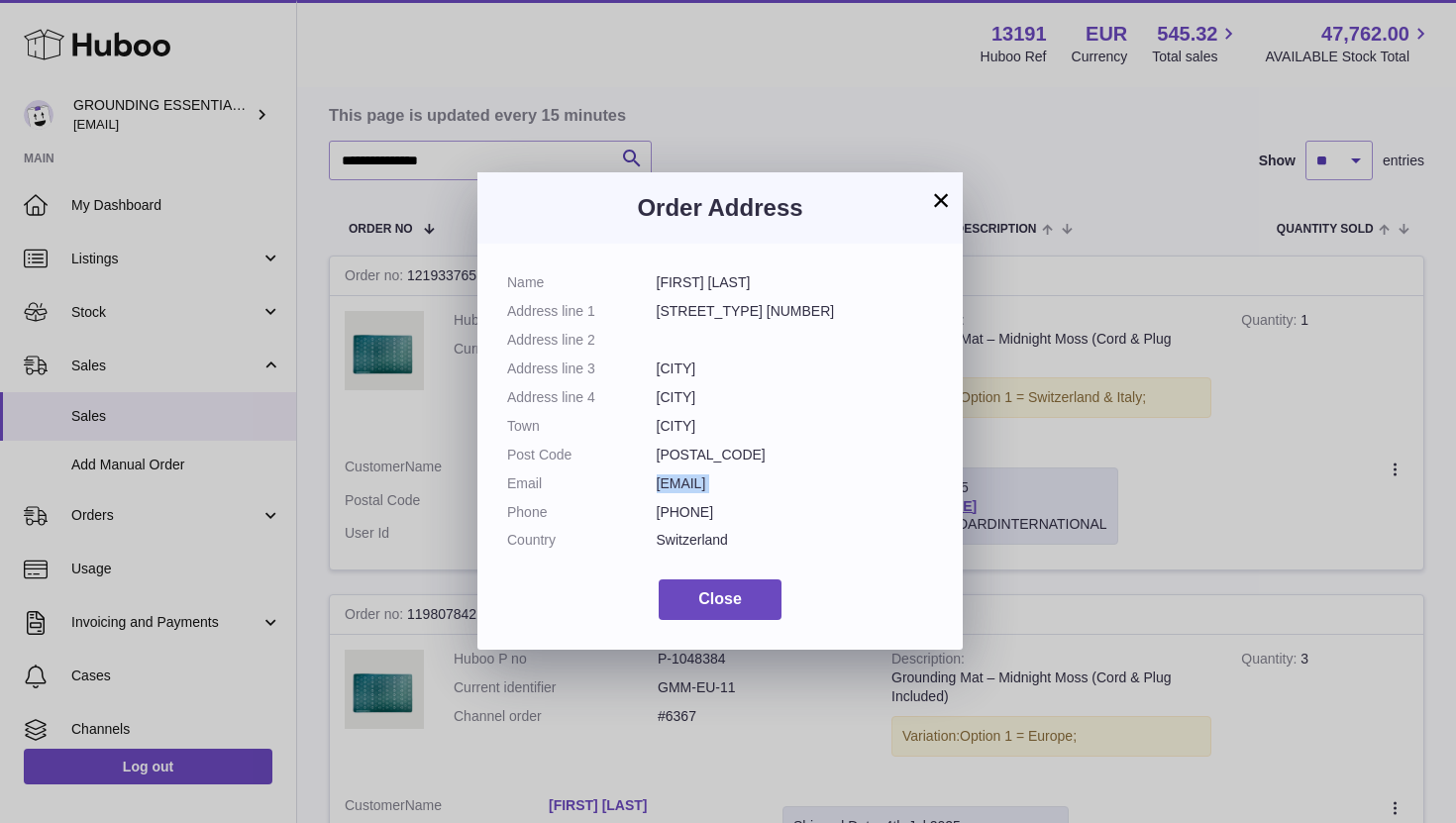 click on "jo.ma.zweifel@bluewin.ch" at bounding box center [795, 483] 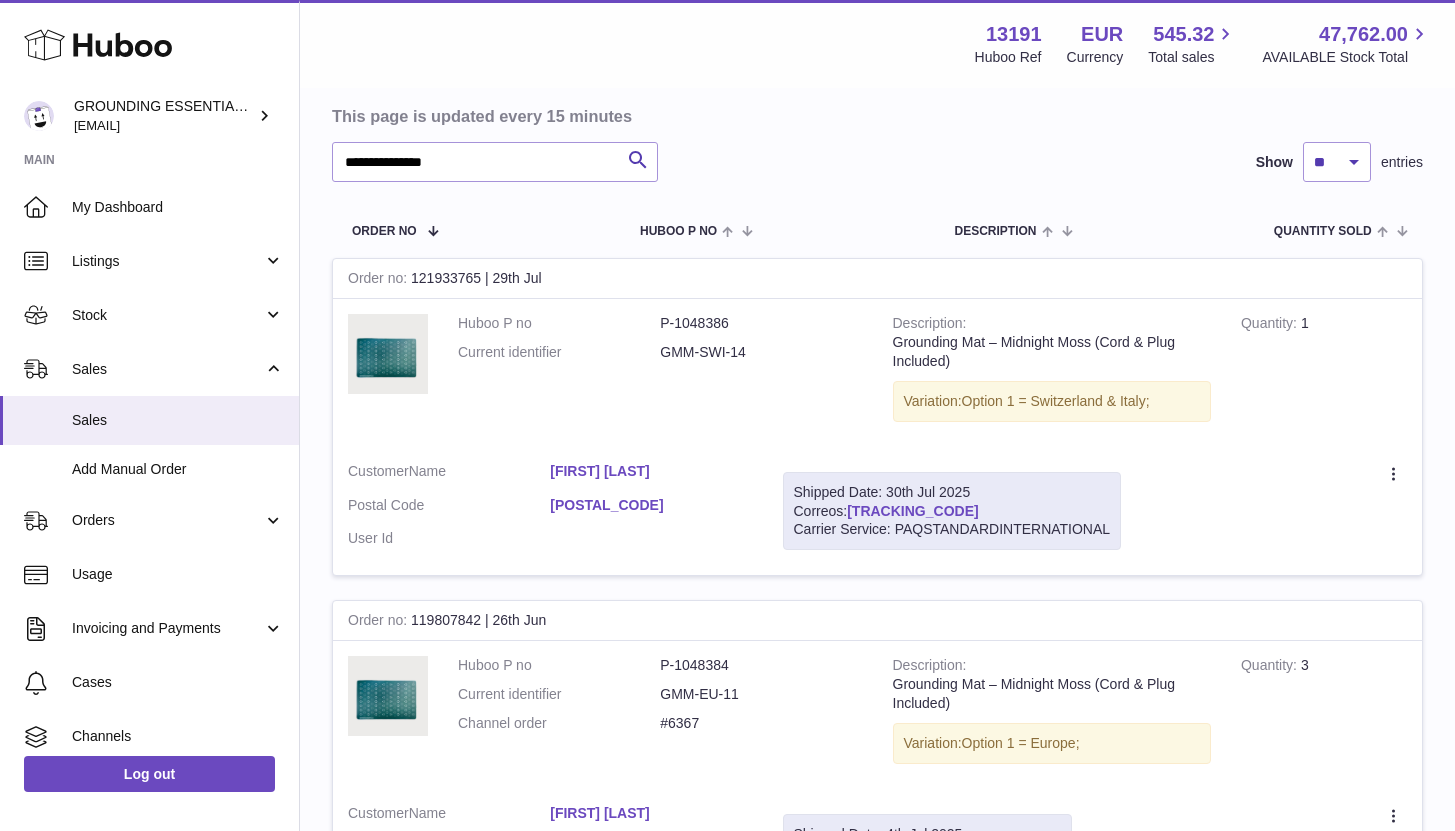 drag, startPoint x: 981, startPoint y: 515, endPoint x: 851, endPoint y: 501, distance: 130.75168 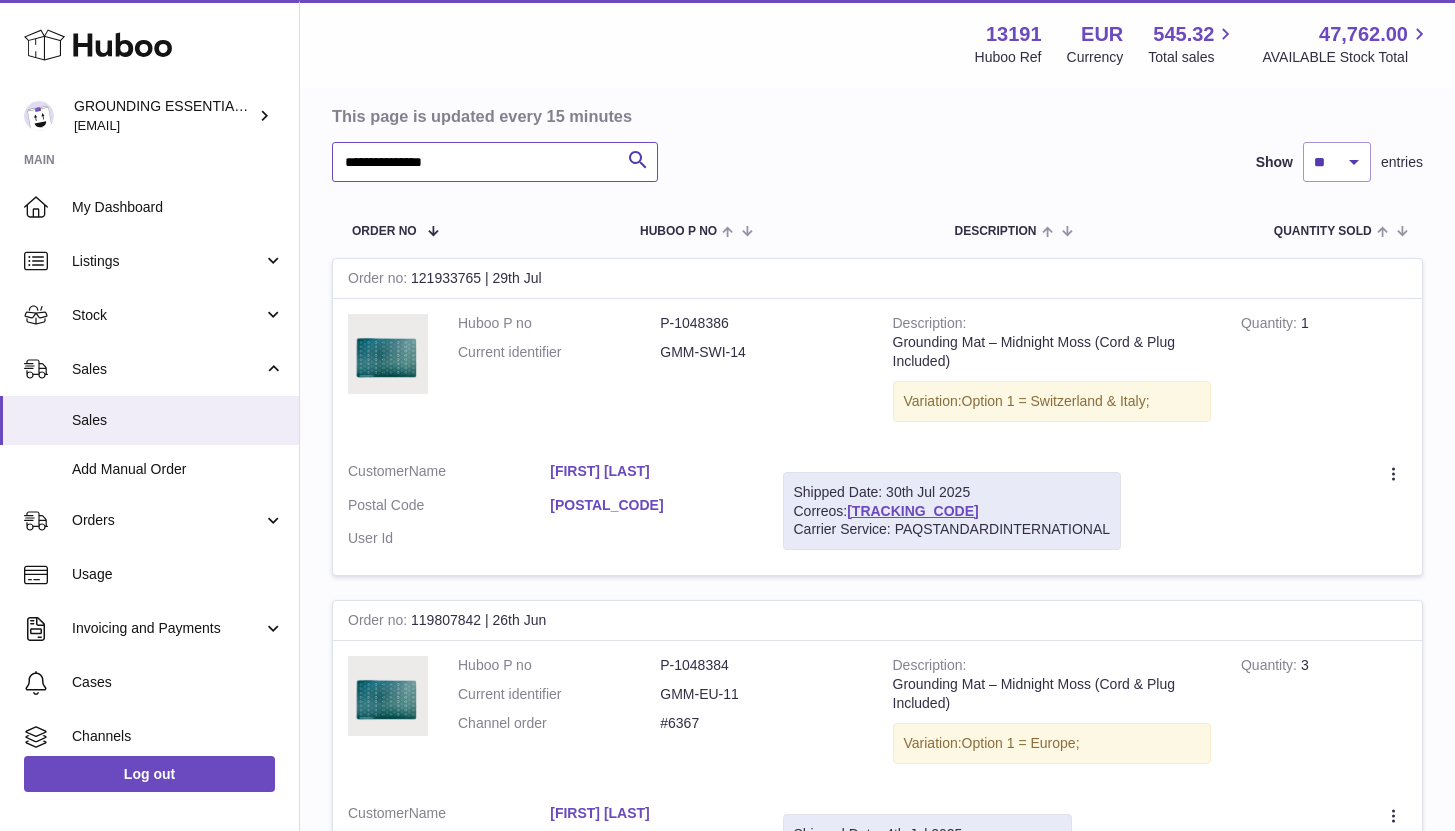 click on "**********" at bounding box center (495, 162) 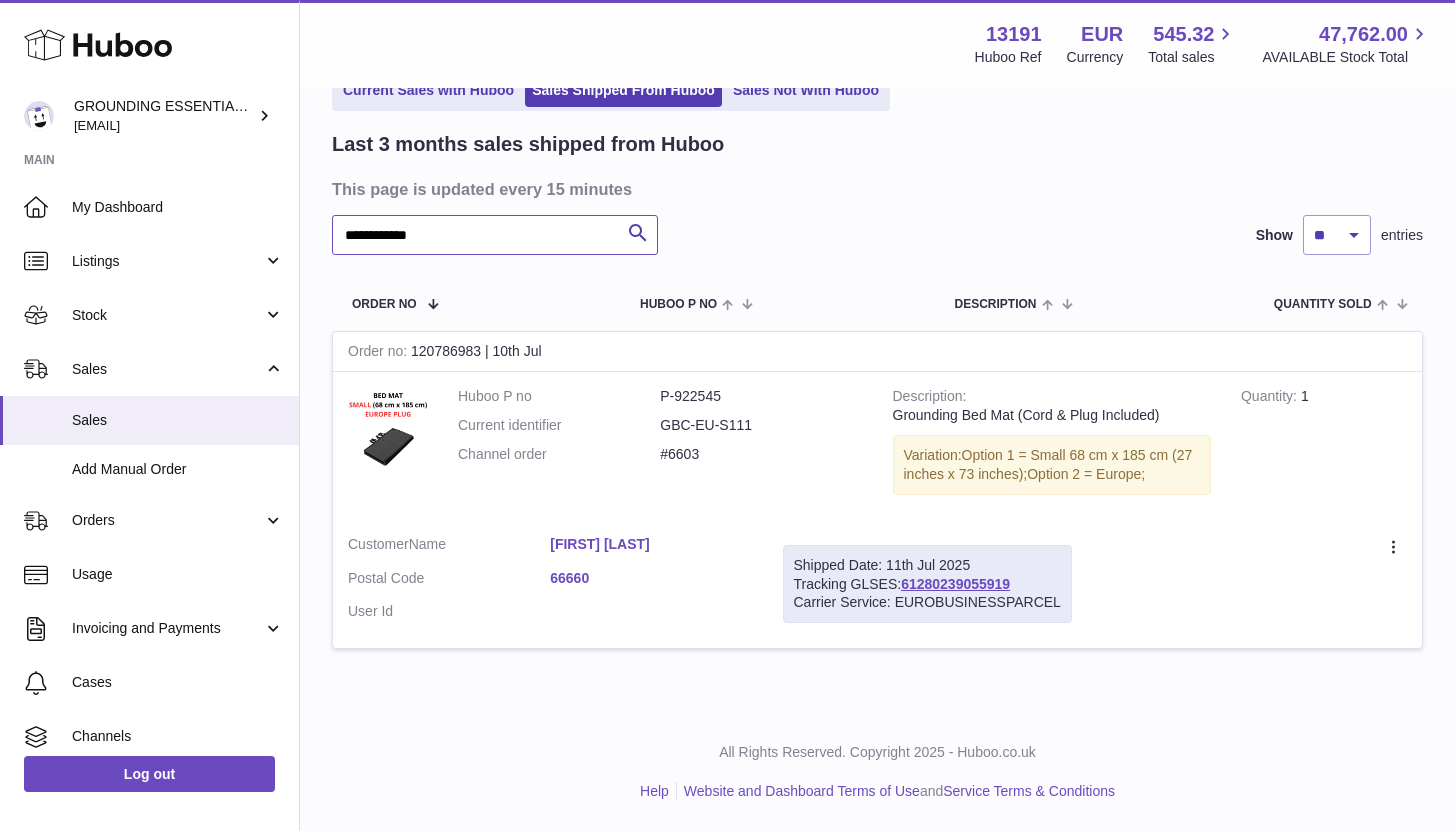 scroll, scrollTop: 112, scrollLeft: 0, axis: vertical 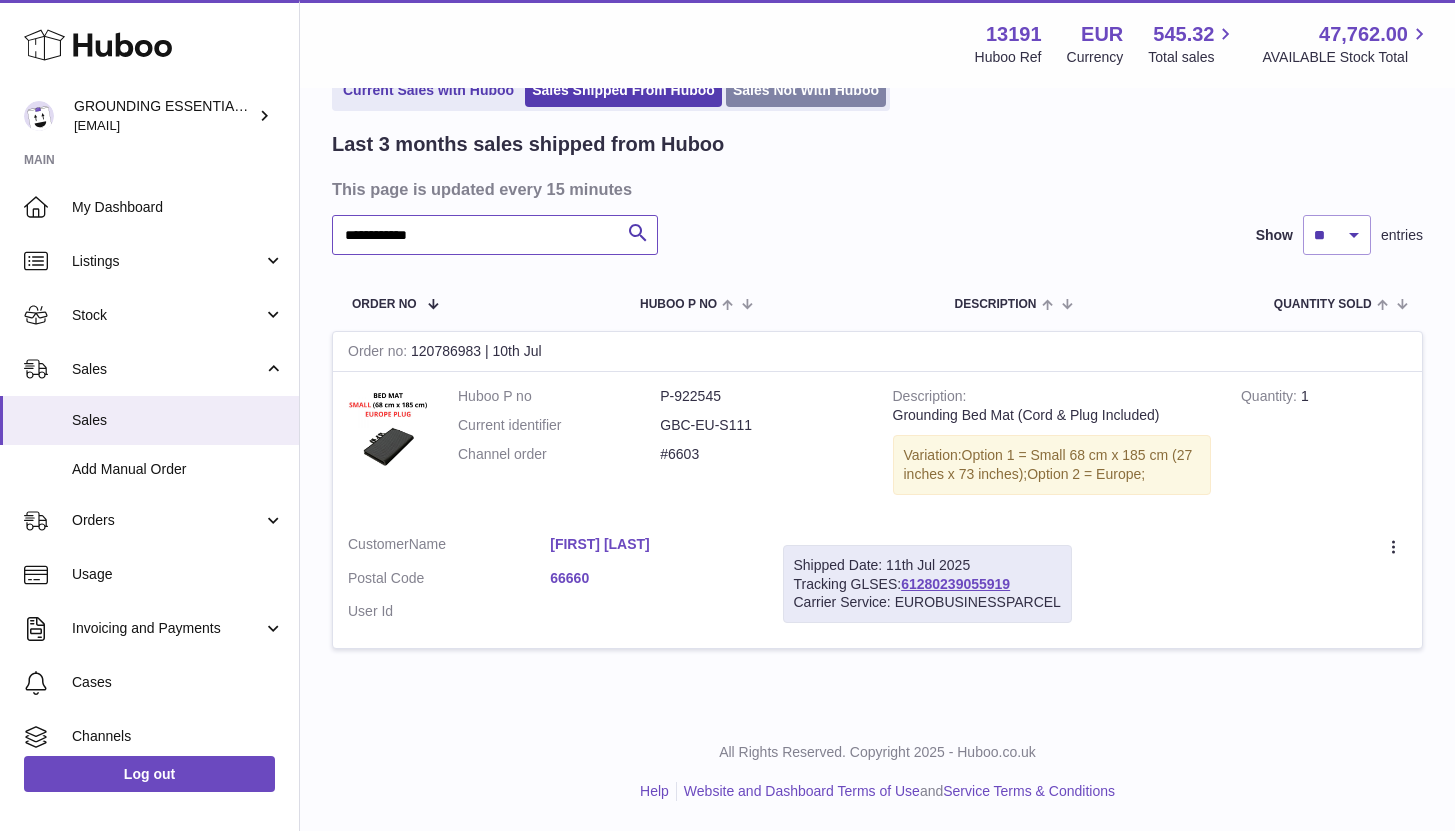 type on "**********" 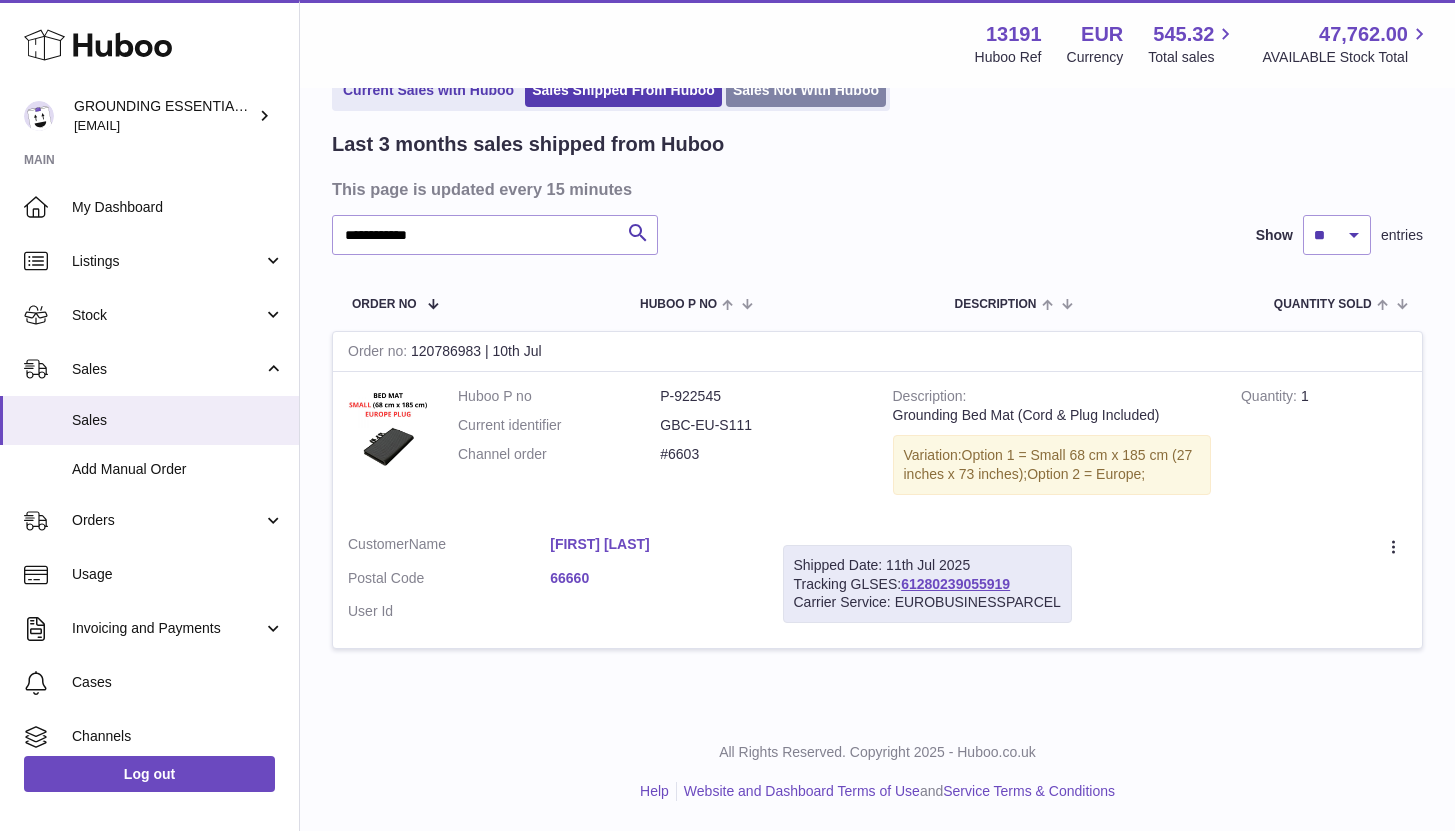 click on "Sales Not With Huboo" at bounding box center (806, 90) 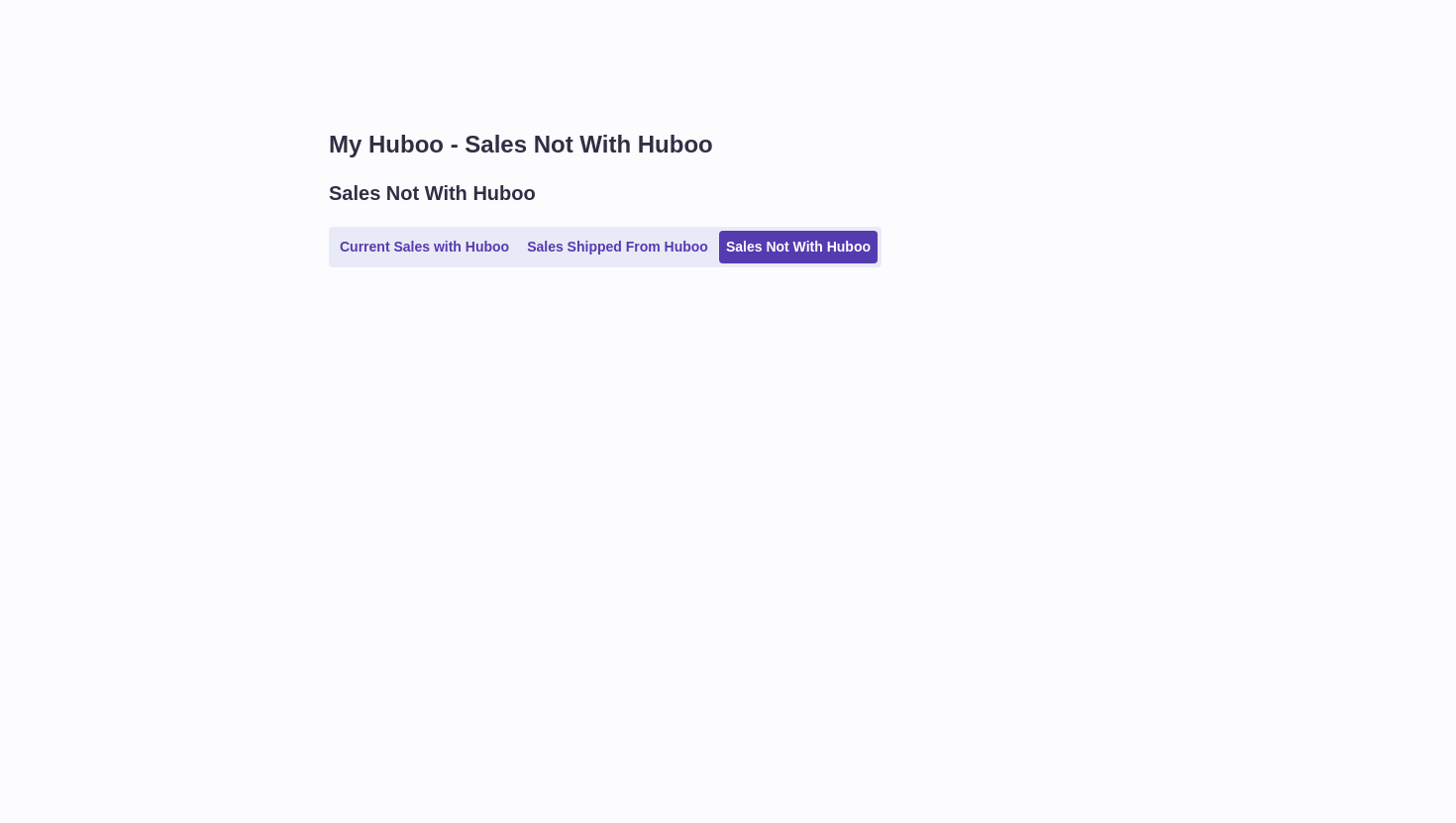 scroll, scrollTop: 0, scrollLeft: 0, axis: both 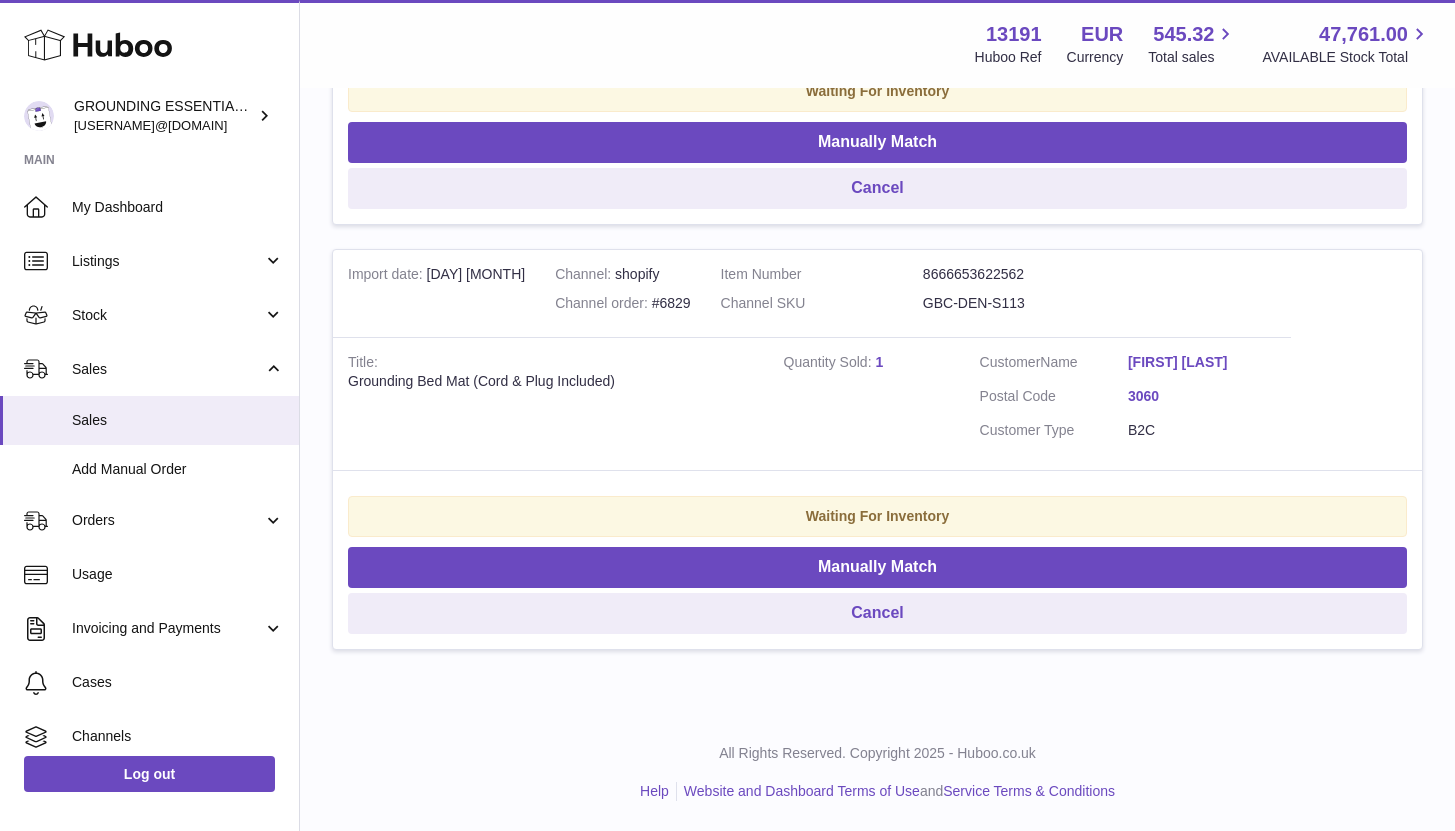 click on "[FIRST] [LAST]" at bounding box center [1202, 362] 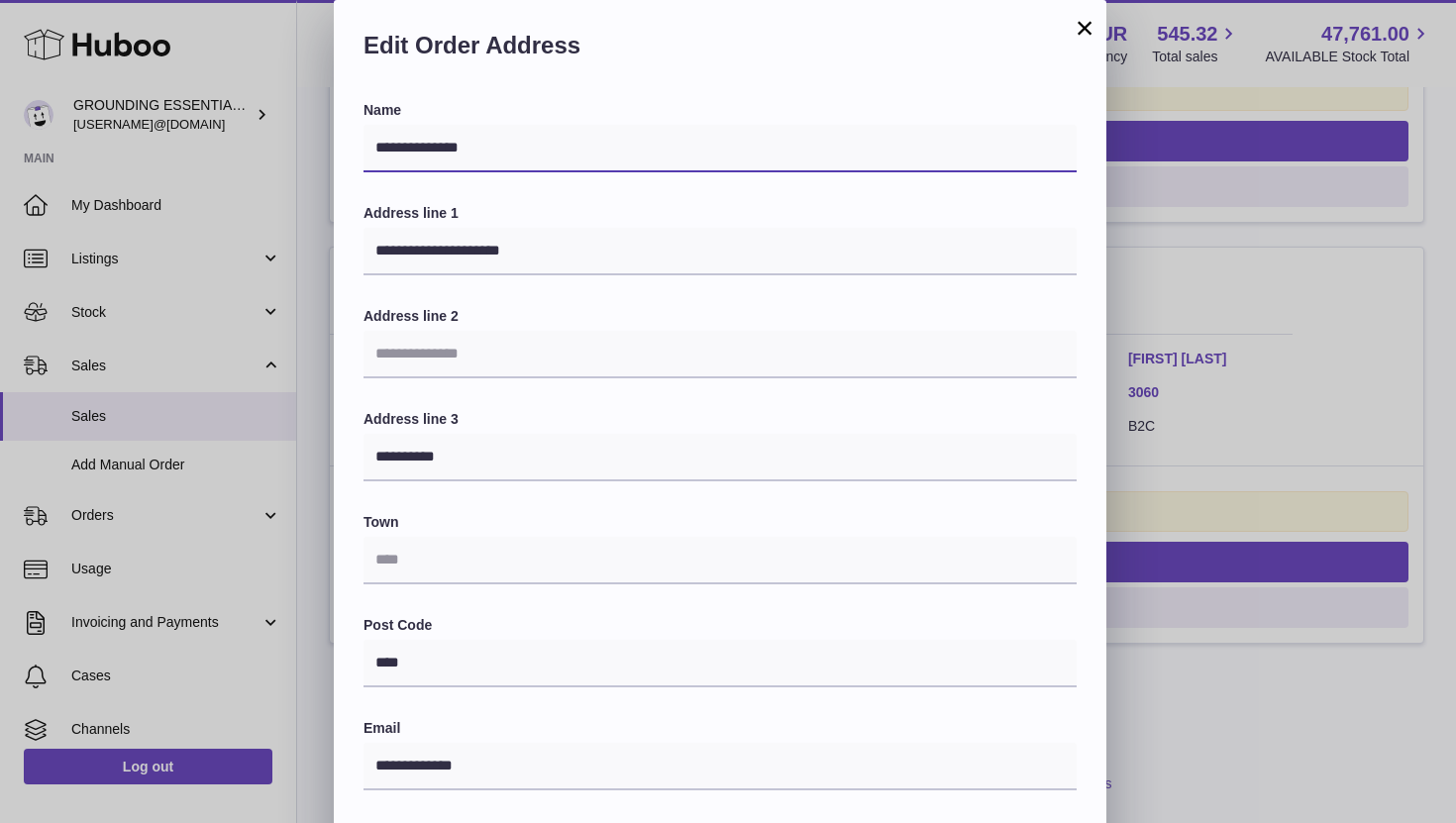 click on "**********" at bounding box center (720, 149) 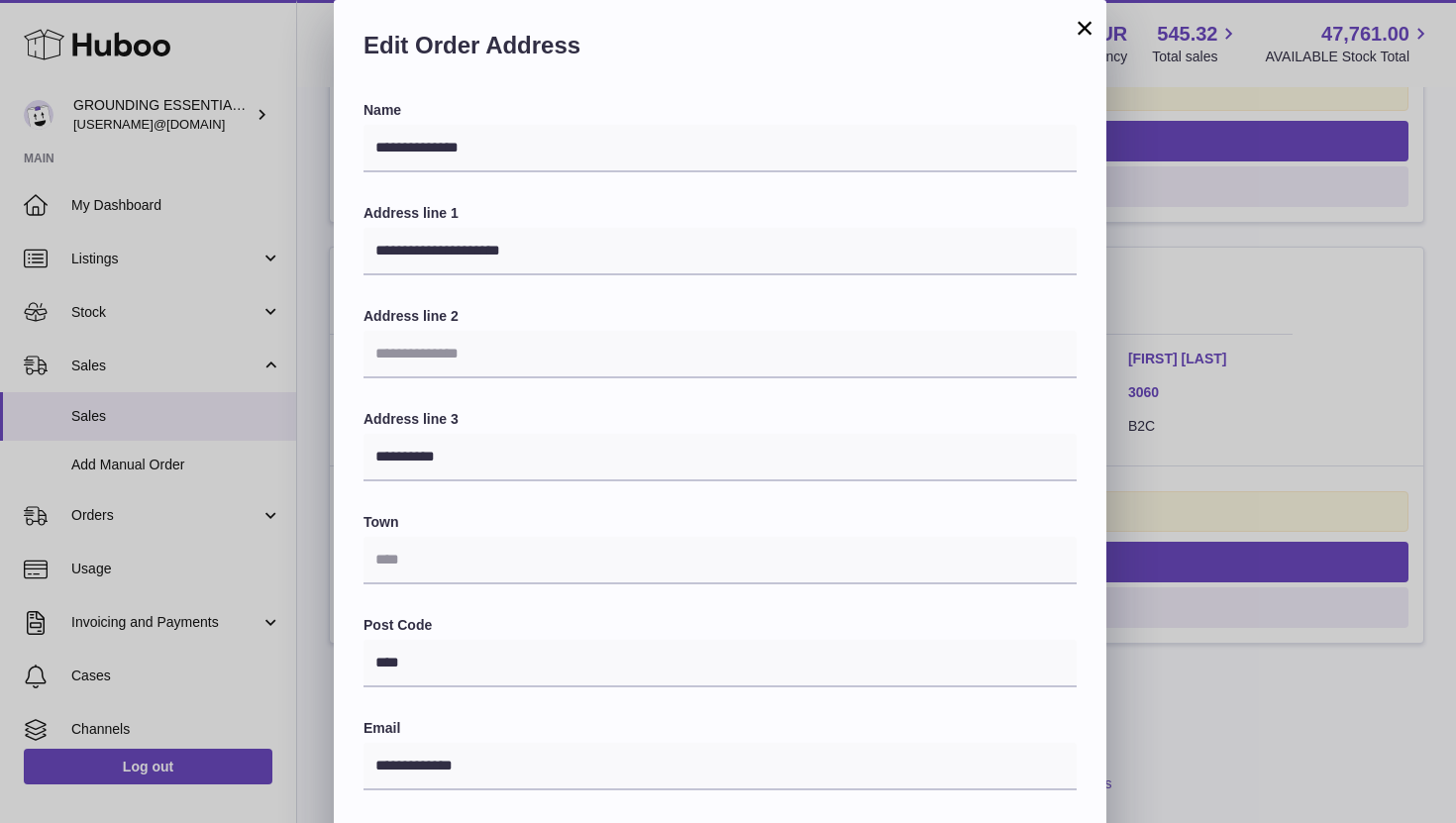 click on "×" at bounding box center [1085, 28] 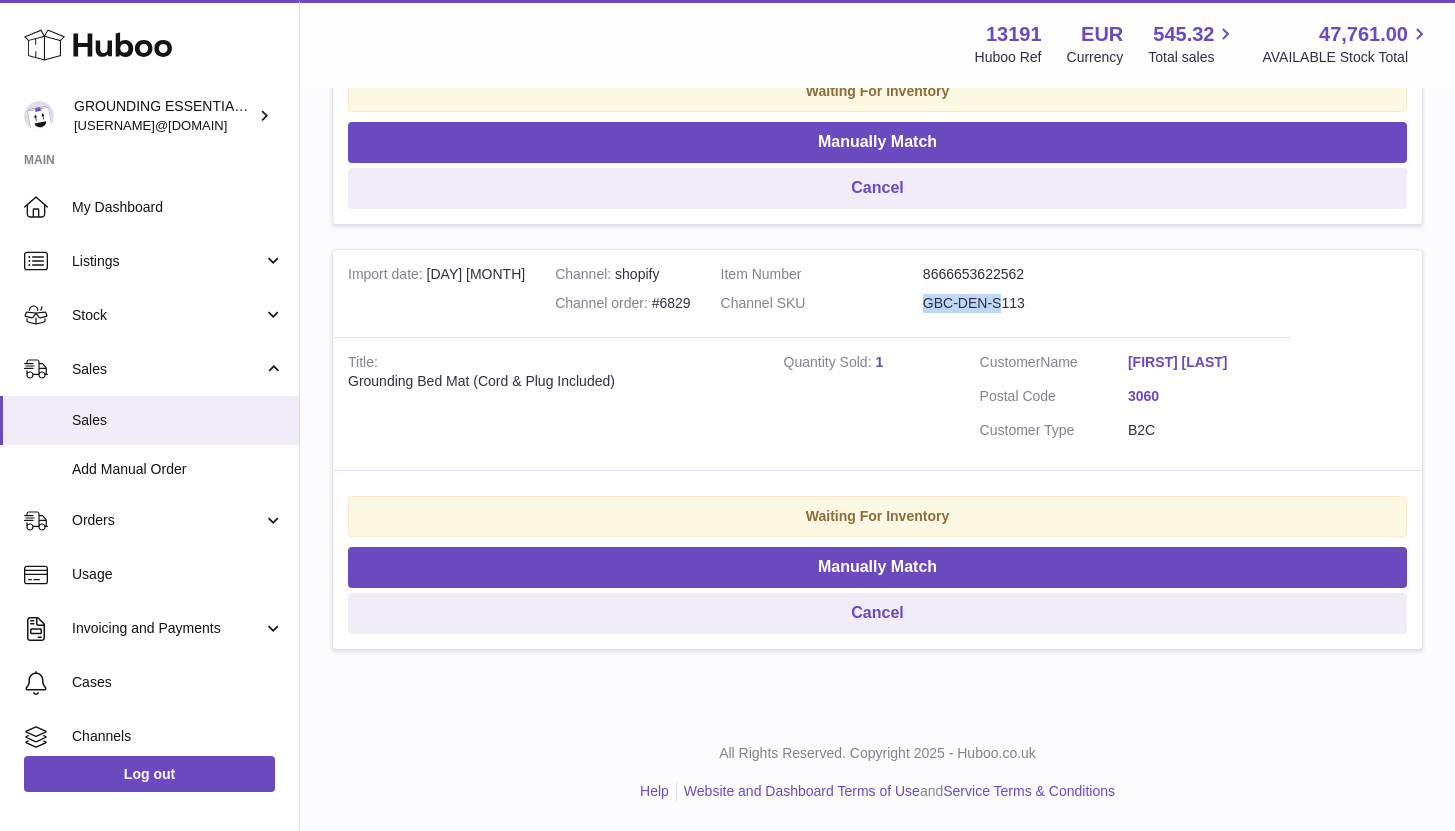 drag, startPoint x: 867, startPoint y: 297, endPoint x: 952, endPoint y: 301, distance: 85.09406 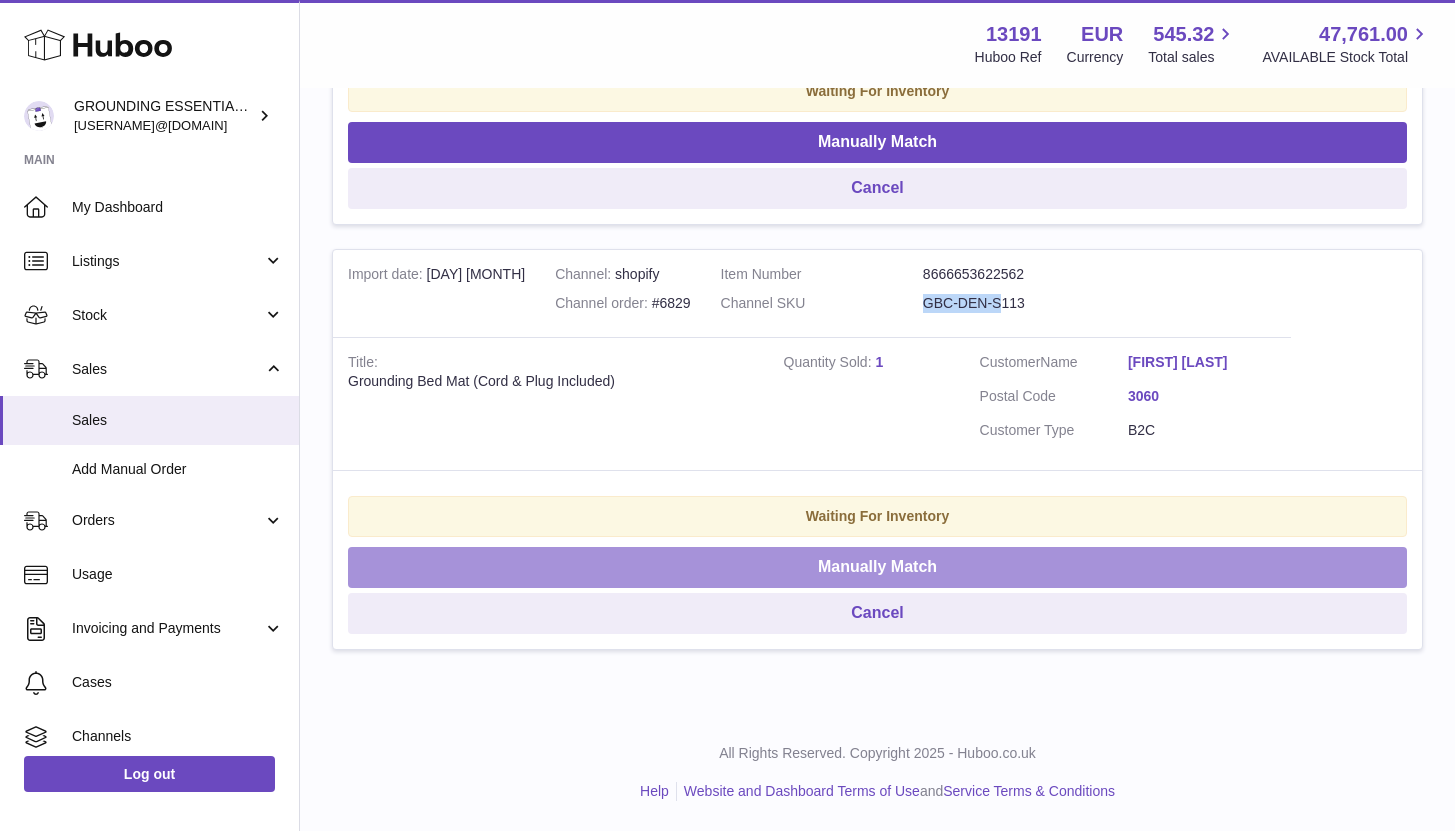 click on "Manually Match" at bounding box center (877, 567) 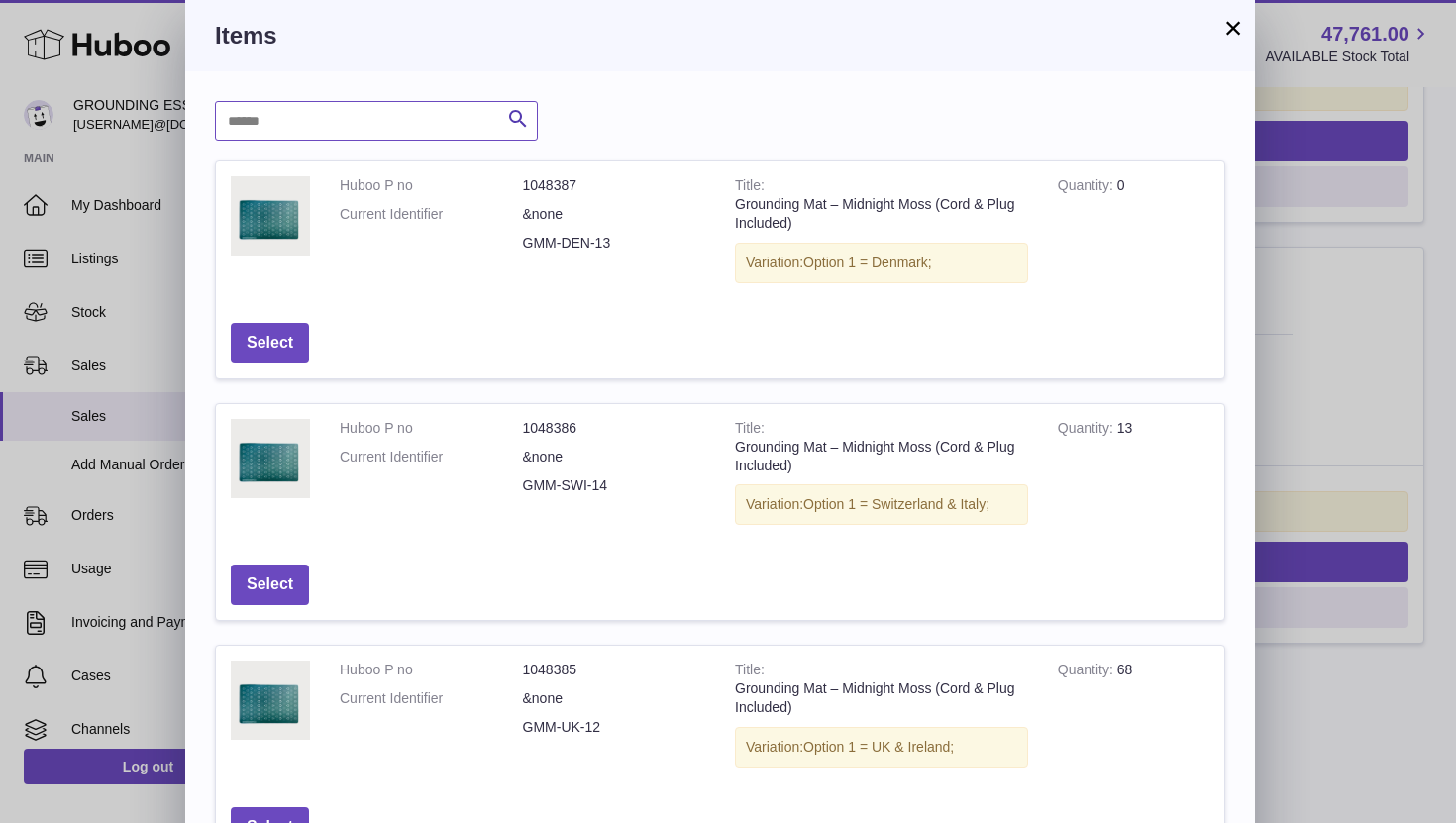 click at bounding box center (376, 121) 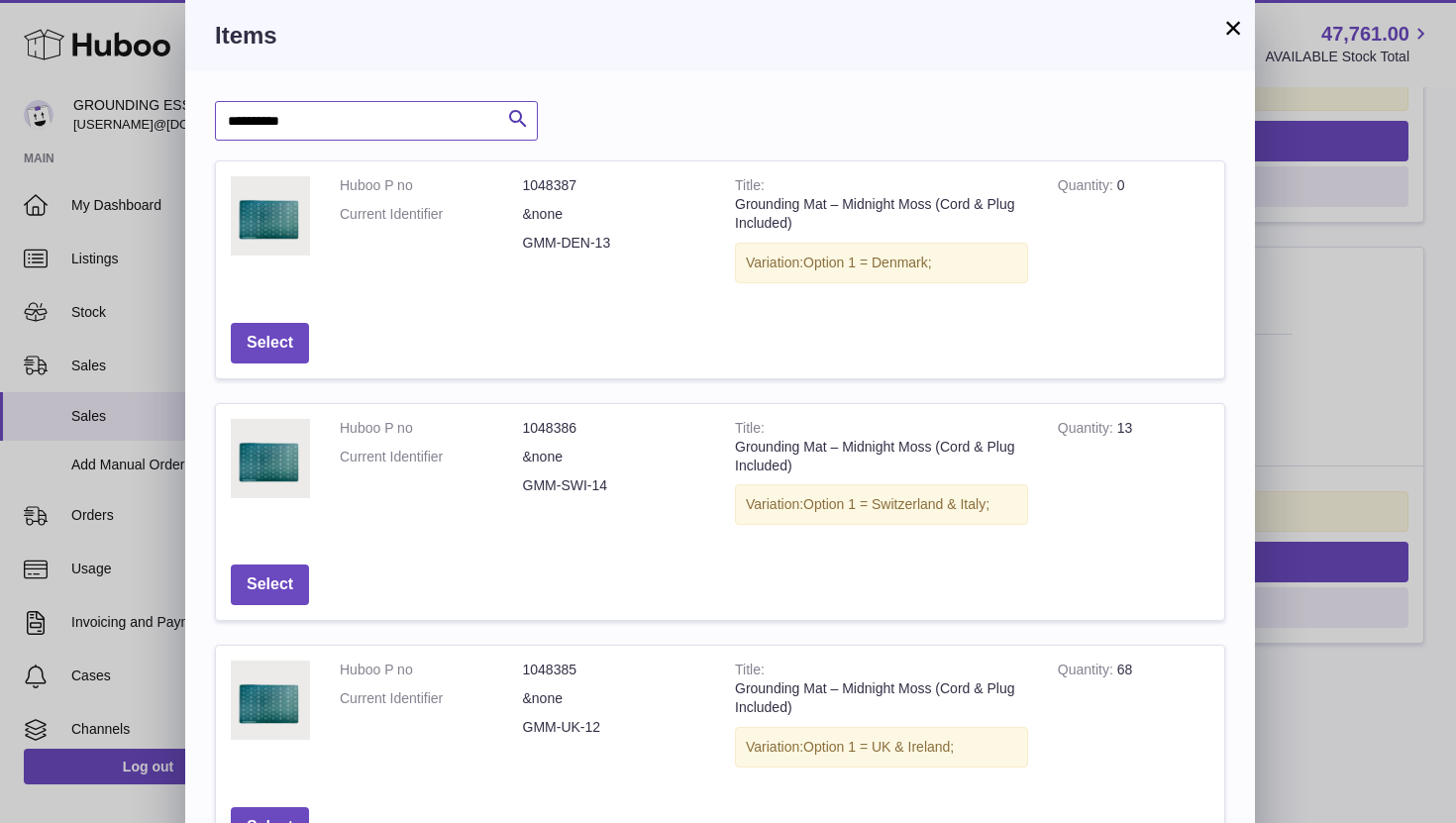 drag, startPoint x: 292, startPoint y: 121, endPoint x: 269, endPoint y: 120, distance: 23.021729 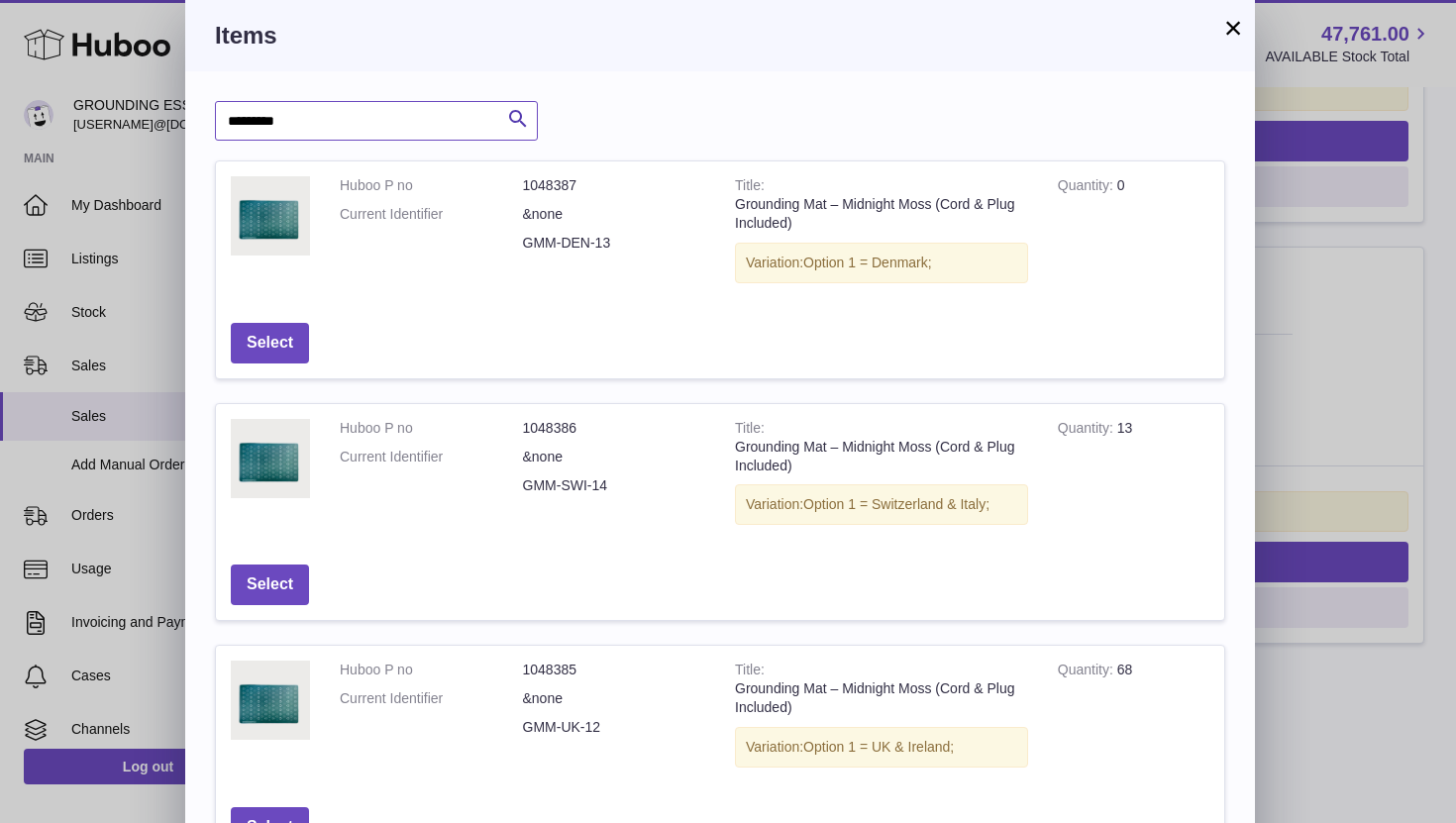 type on "********" 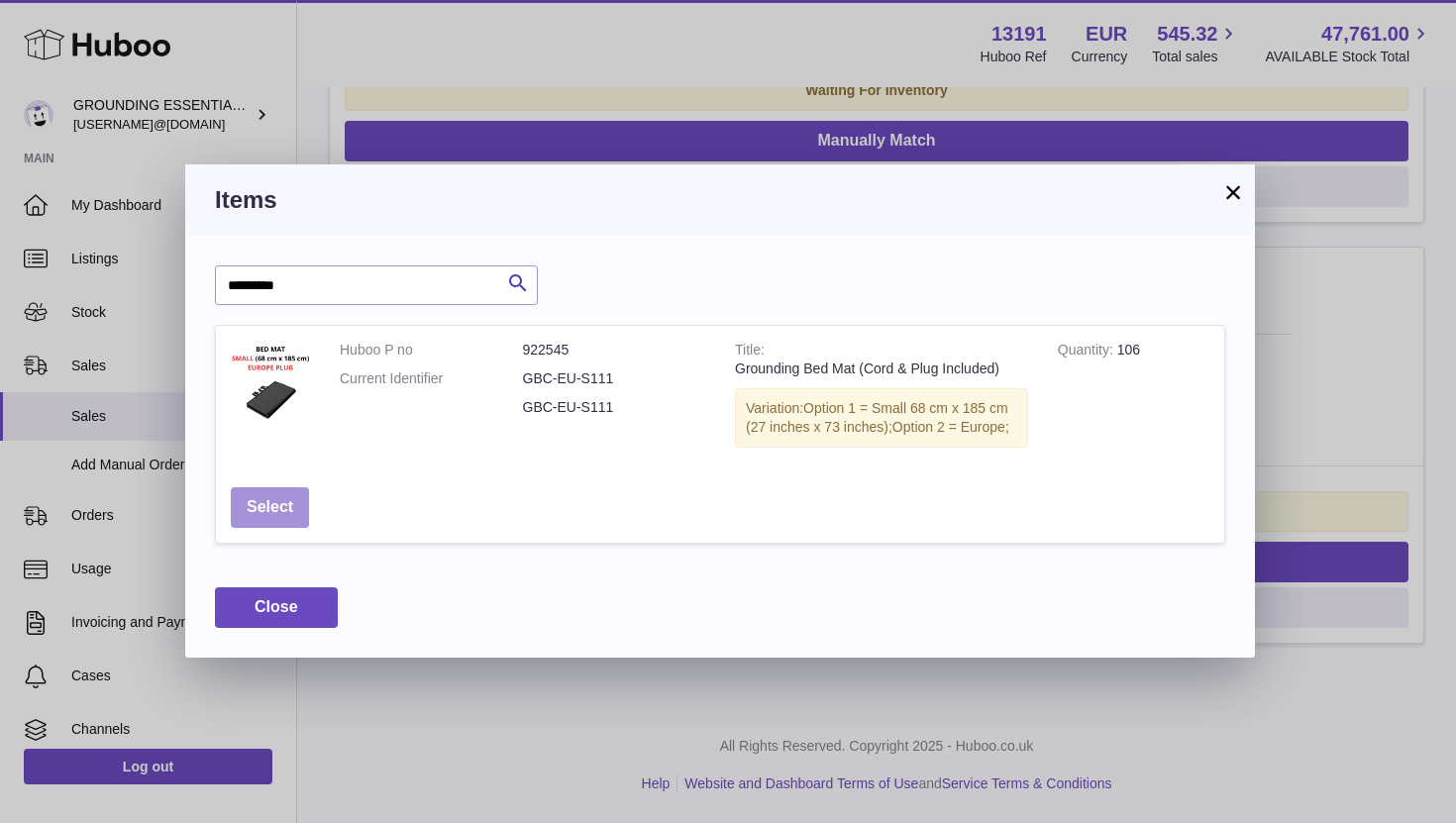 click on "Select" at bounding box center [269, 507] 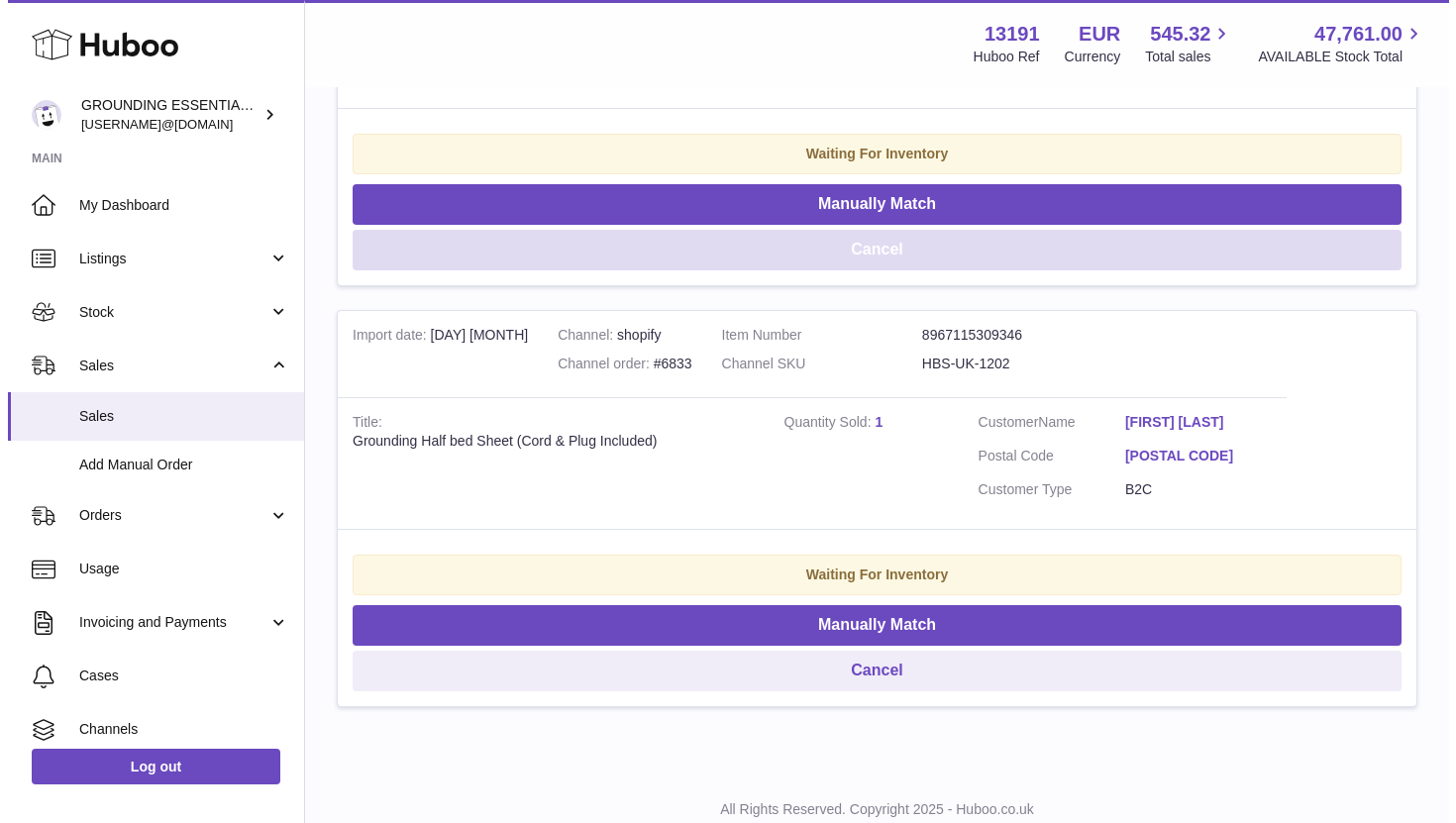 scroll, scrollTop: 1035, scrollLeft: 0, axis: vertical 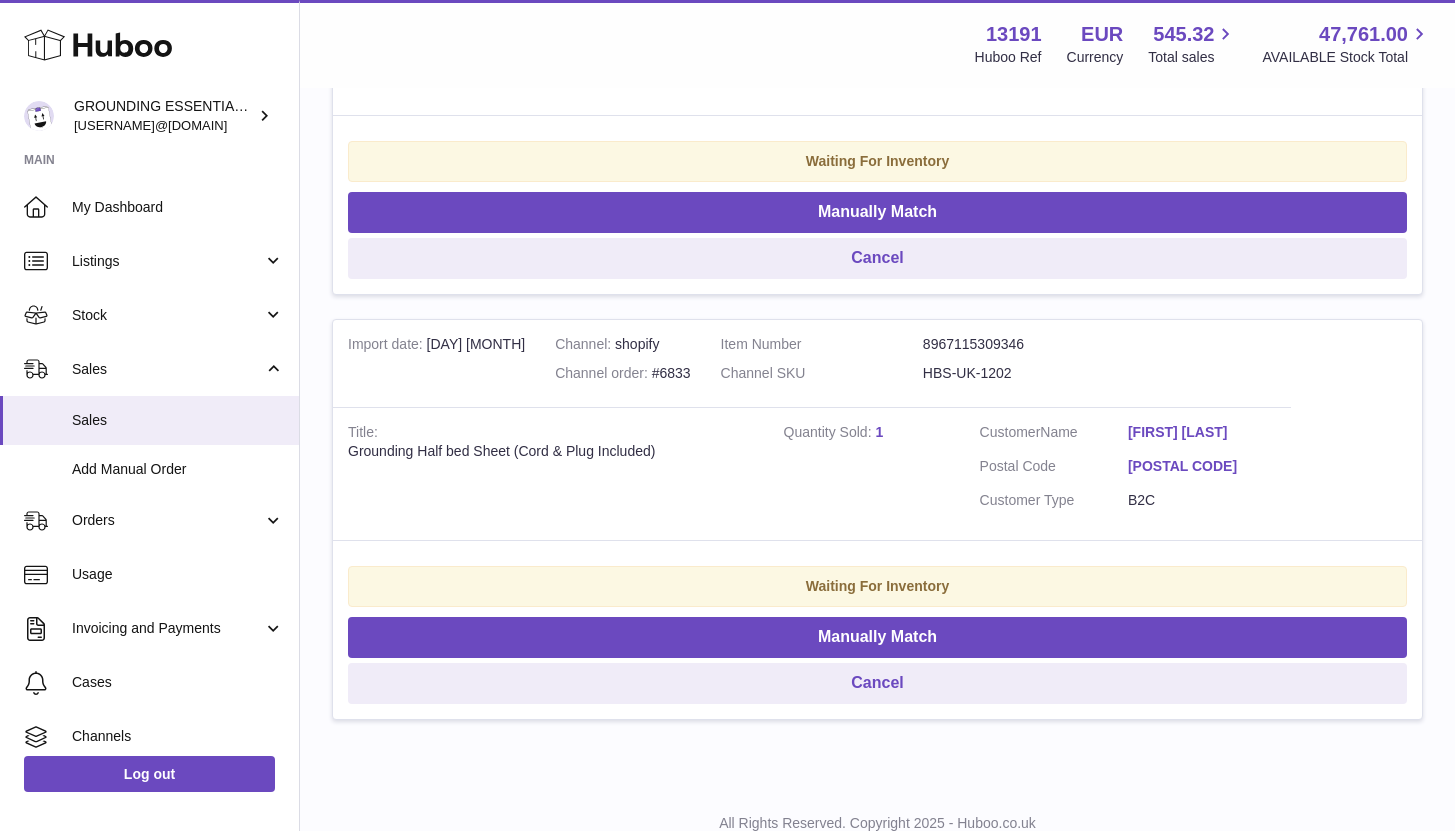 click on "[FIRST] [LAST]" at bounding box center (1202, 432) 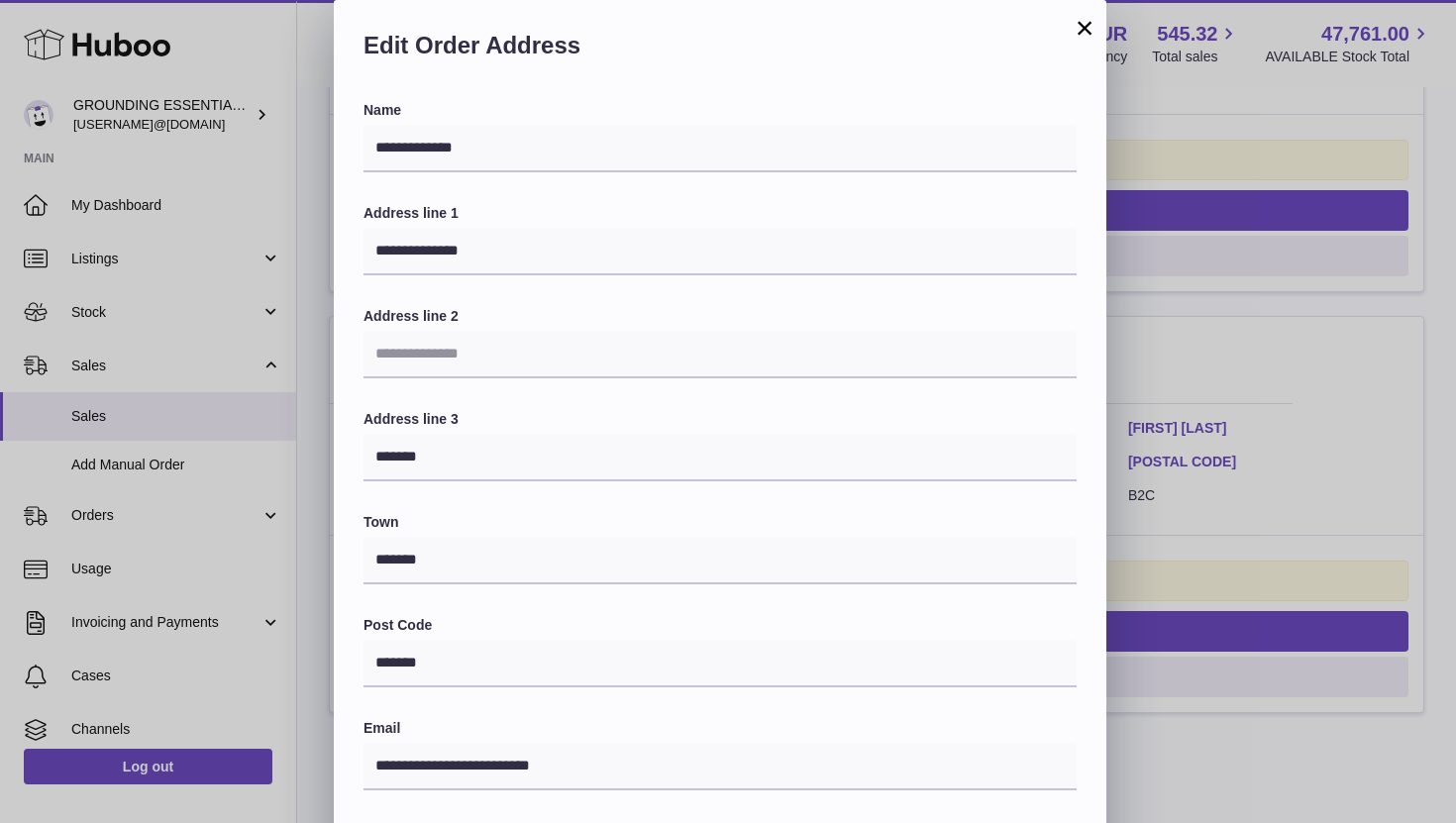 click on "×" at bounding box center (1085, 28) 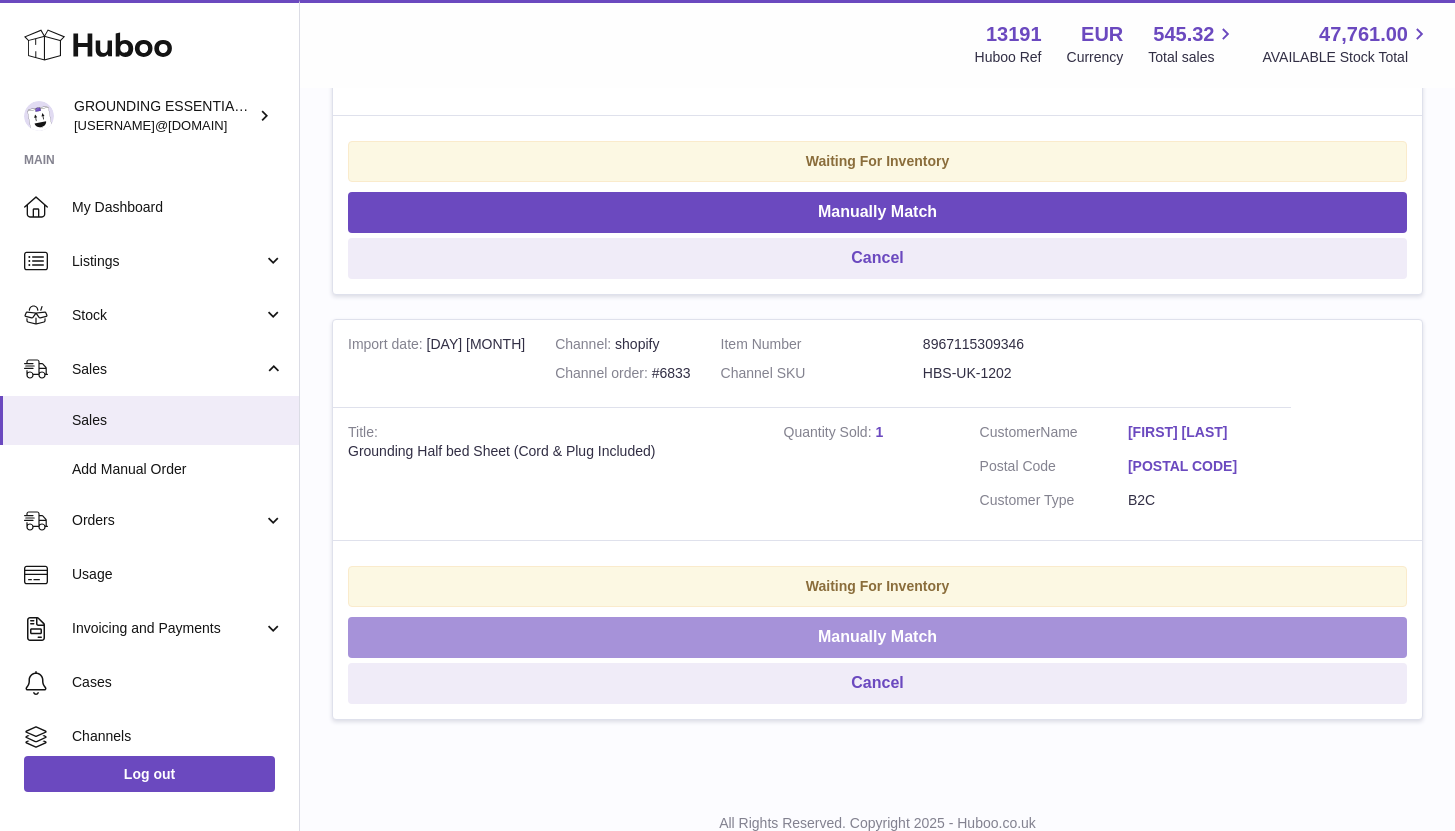 click on "Manually Match" at bounding box center [877, 637] 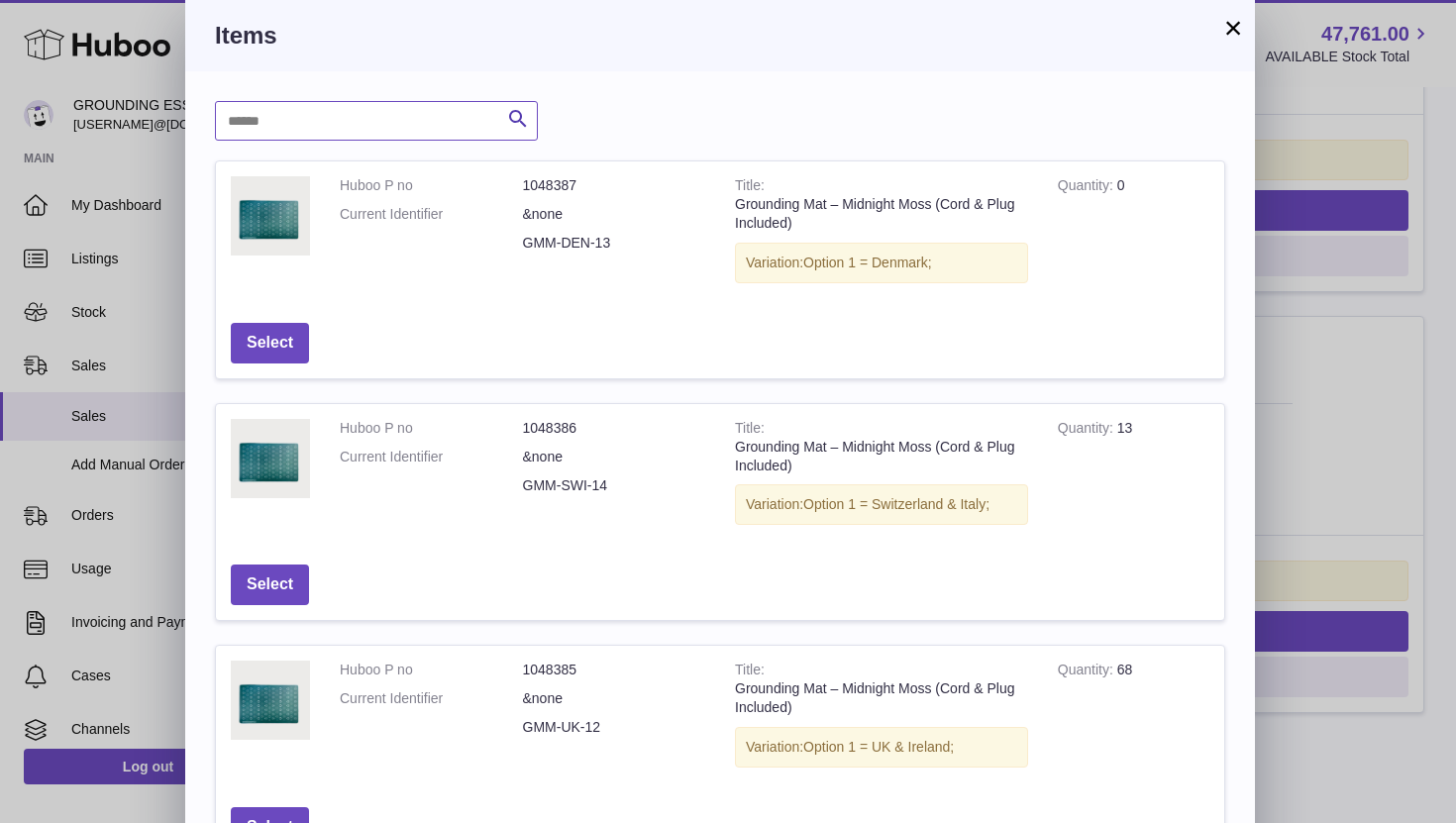 click at bounding box center (376, 121) 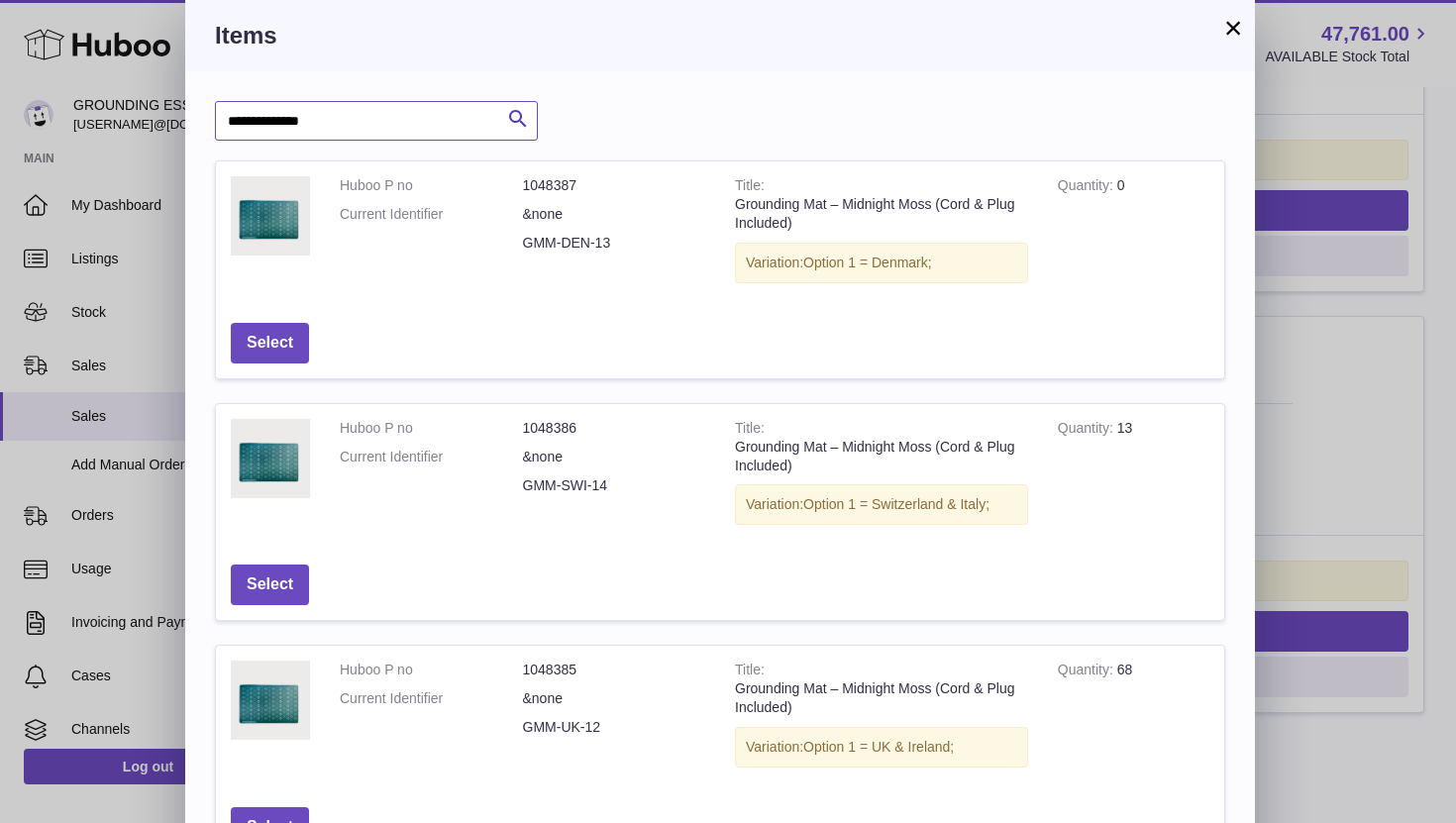 type on "**********" 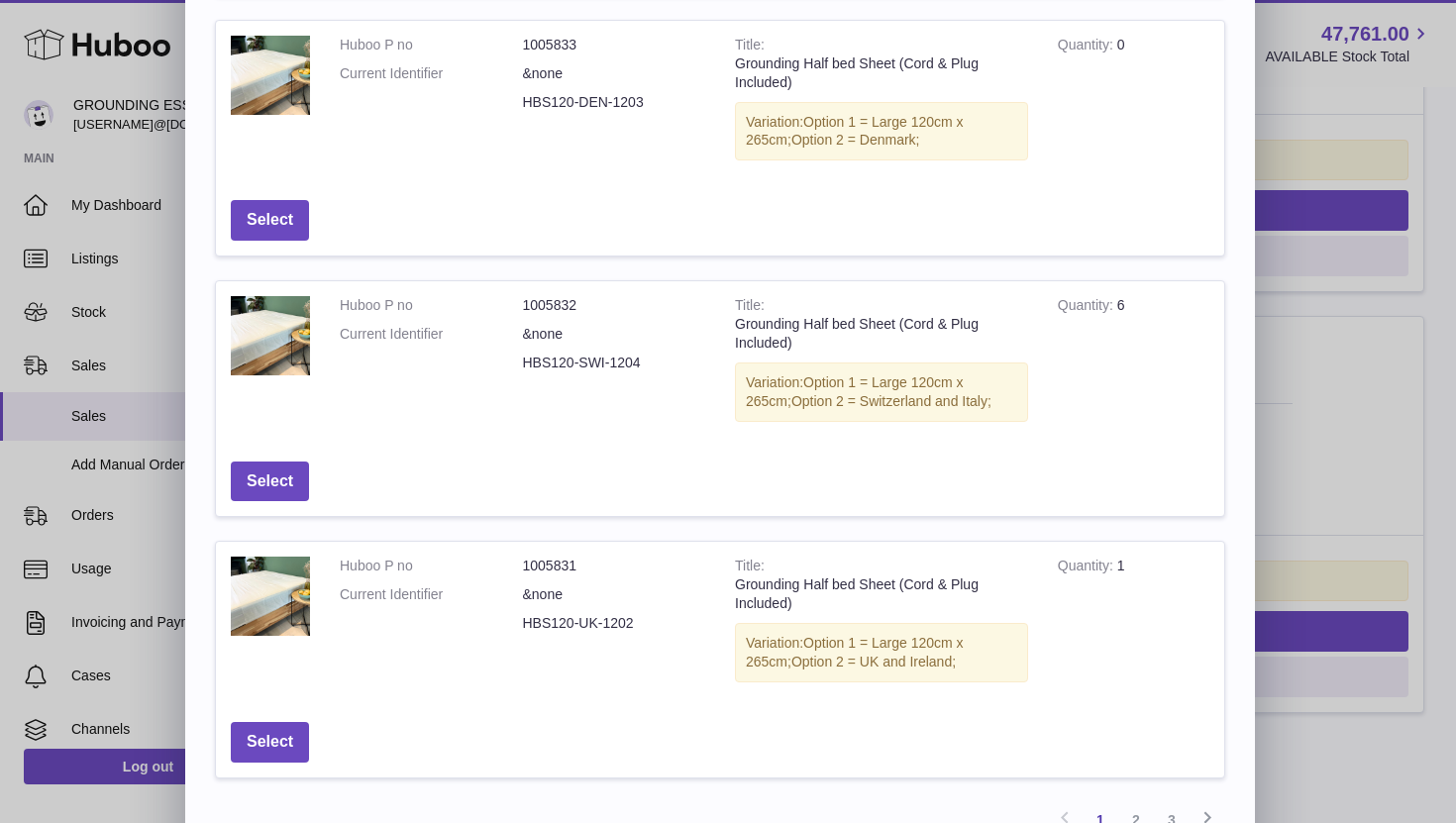 scroll, scrollTop: 769, scrollLeft: 0, axis: vertical 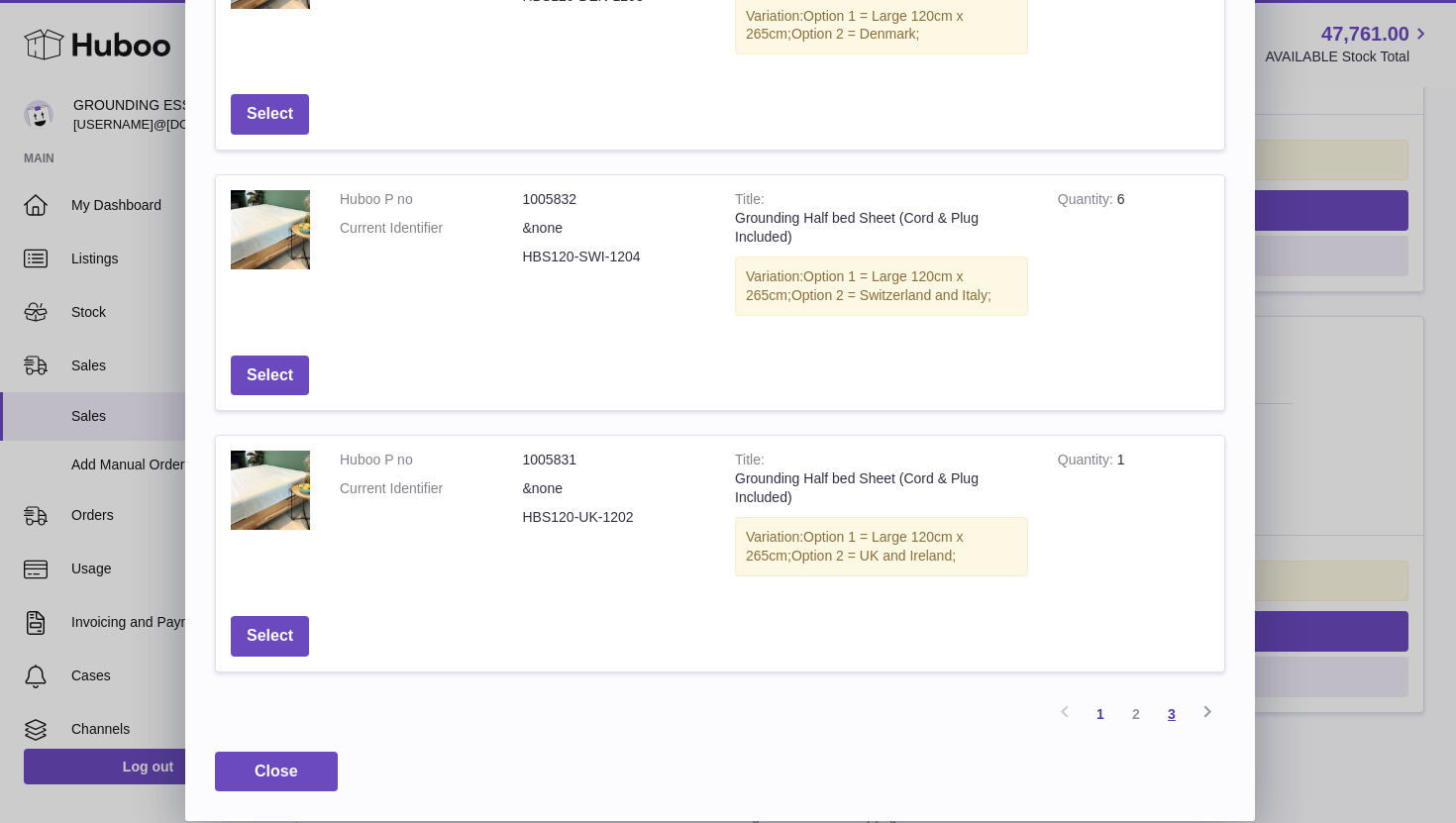 click on "3" at bounding box center (1172, 714) 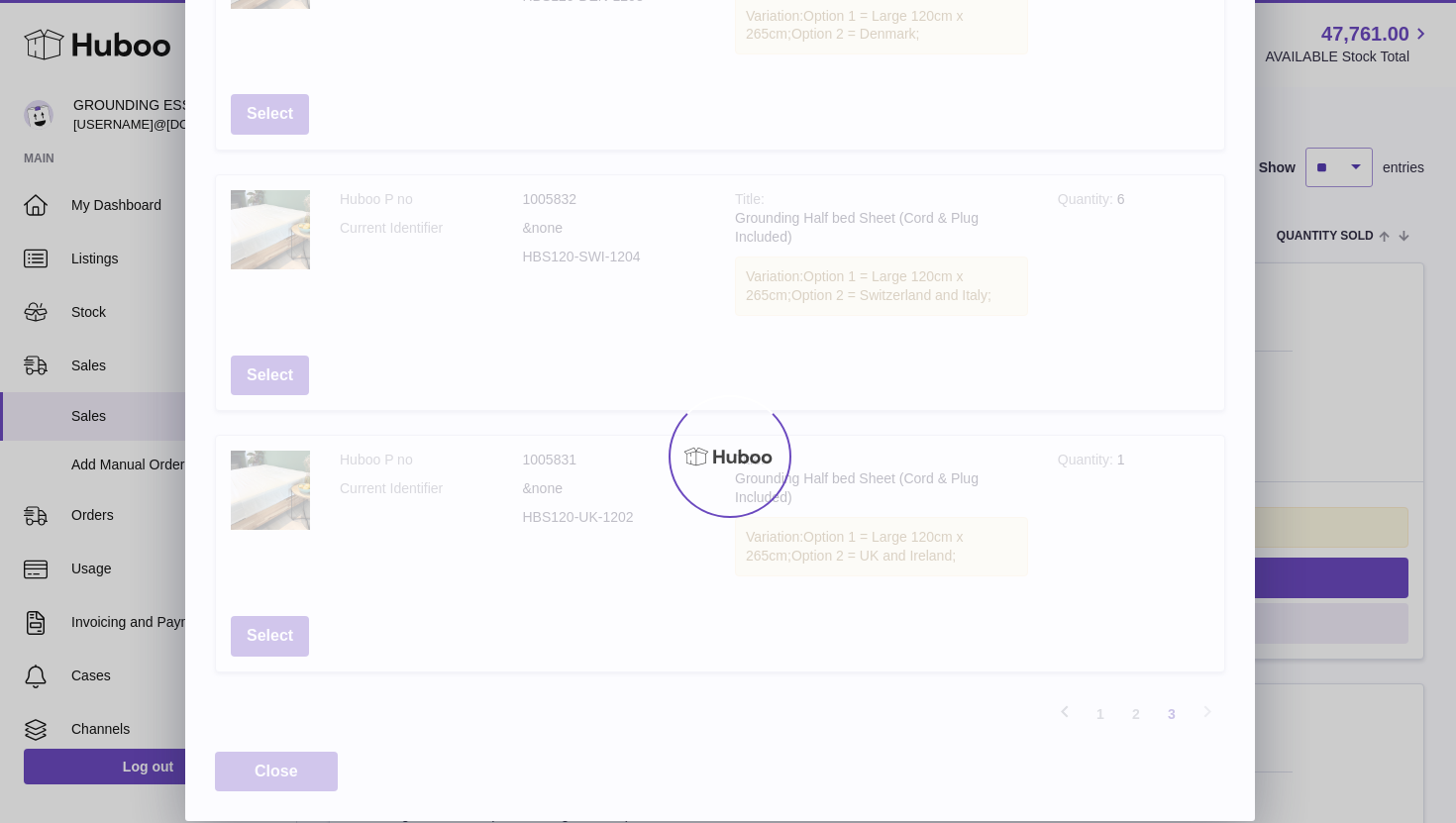 scroll, scrollTop: 89, scrollLeft: 0, axis: vertical 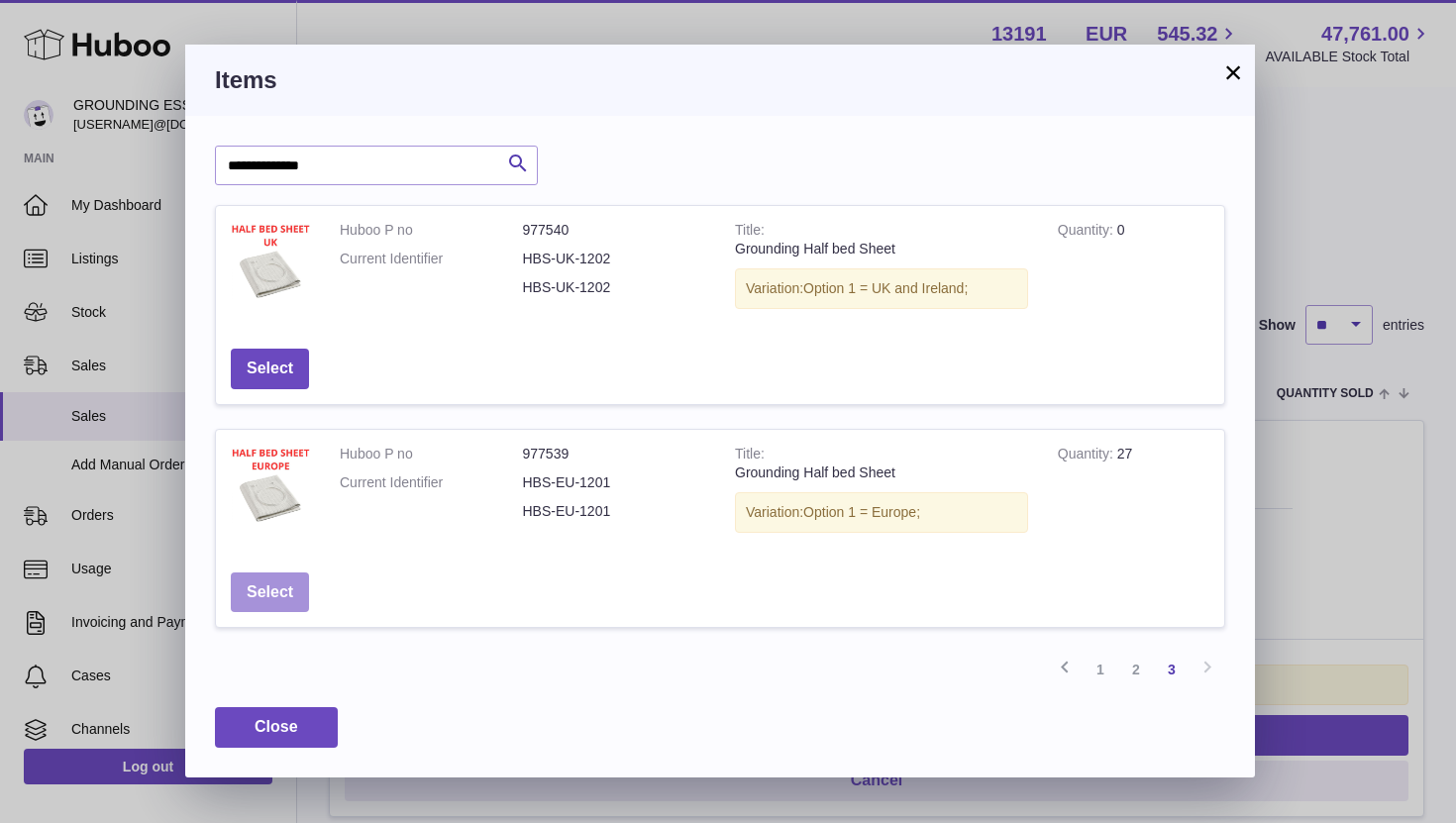 click on "Select" at bounding box center (269, 592) 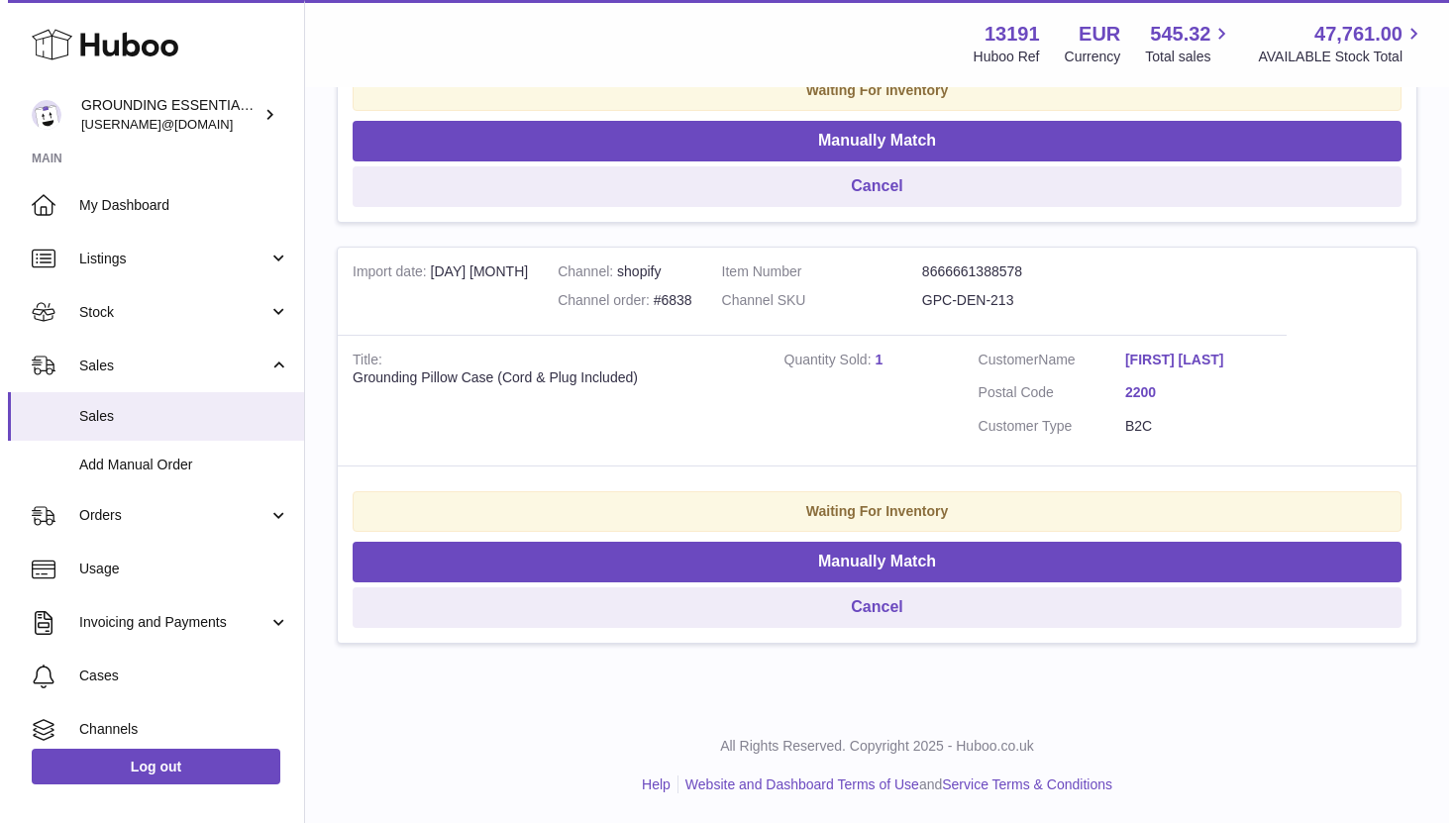 scroll, scrollTop: 713, scrollLeft: 0, axis: vertical 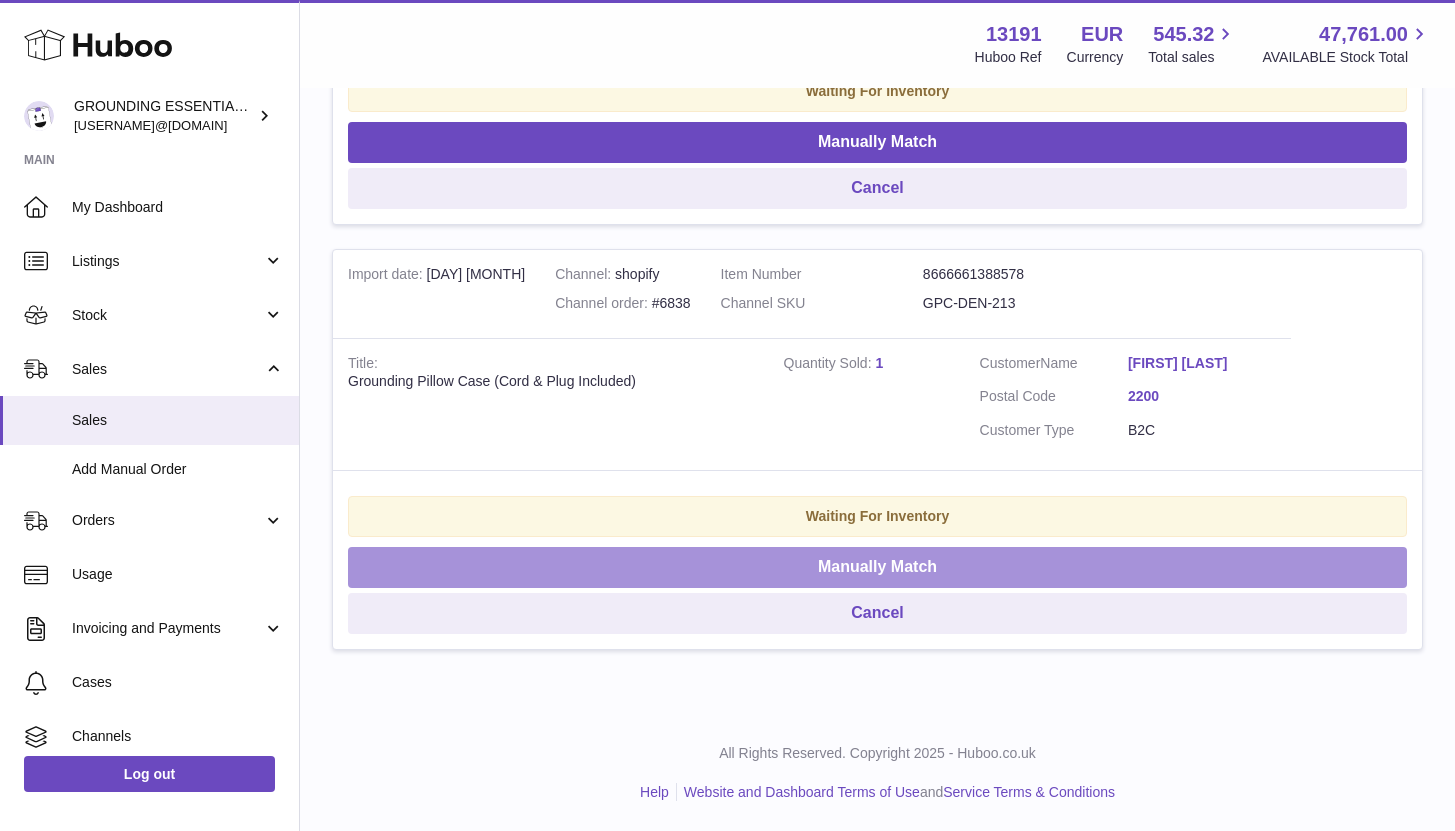 click on "Manually Match" at bounding box center (877, 567) 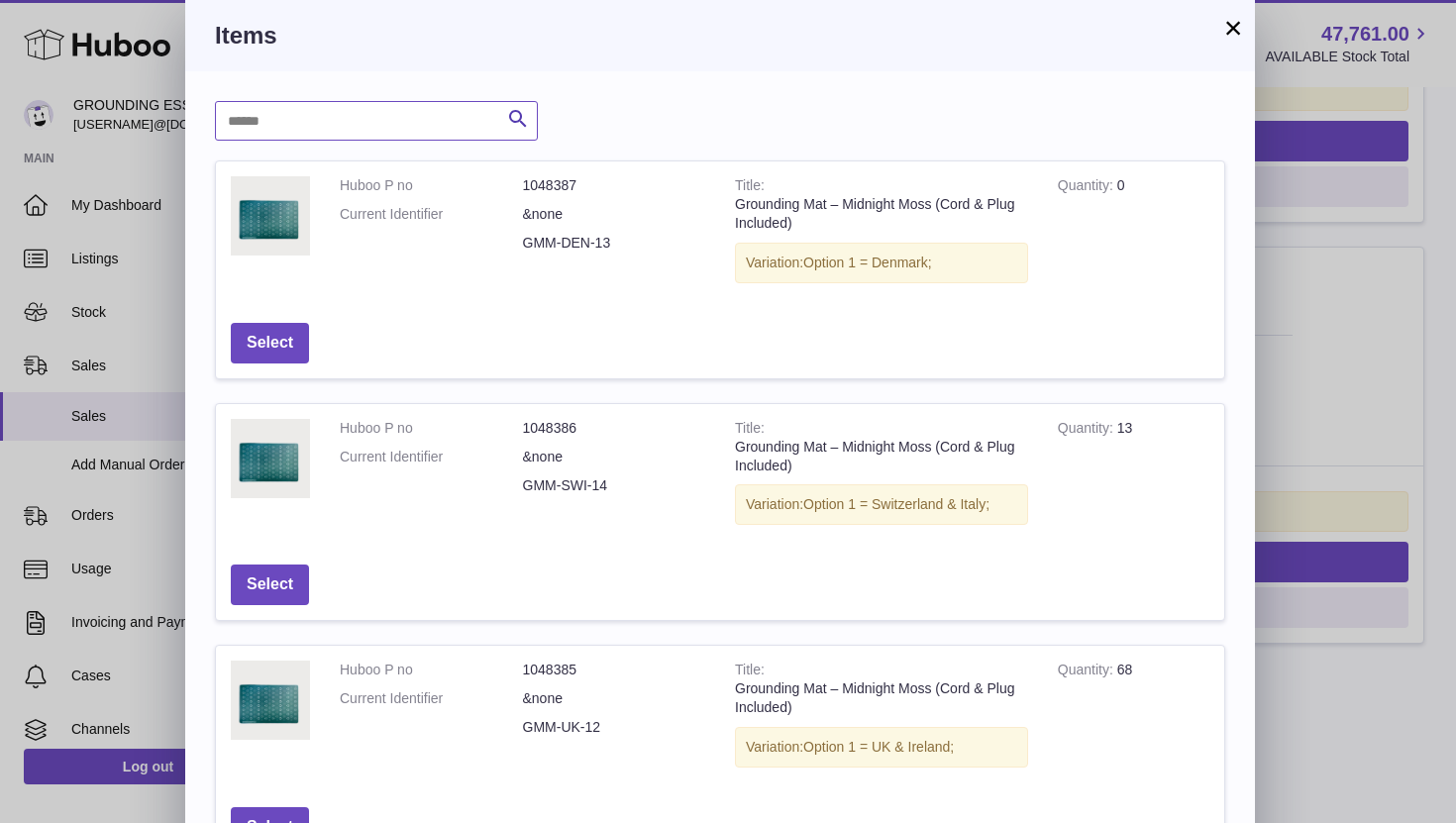 click at bounding box center (376, 121) 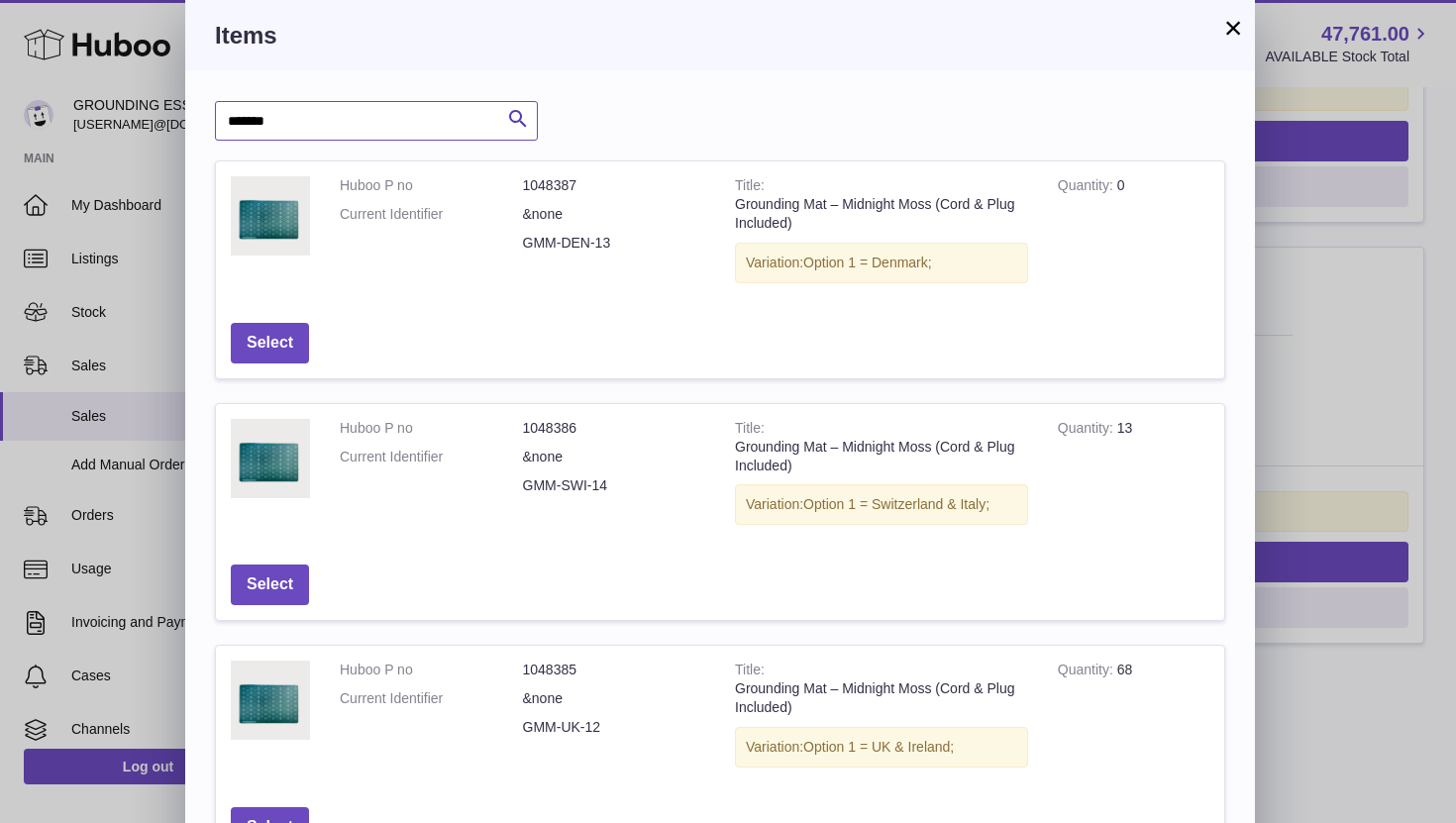 type on "******" 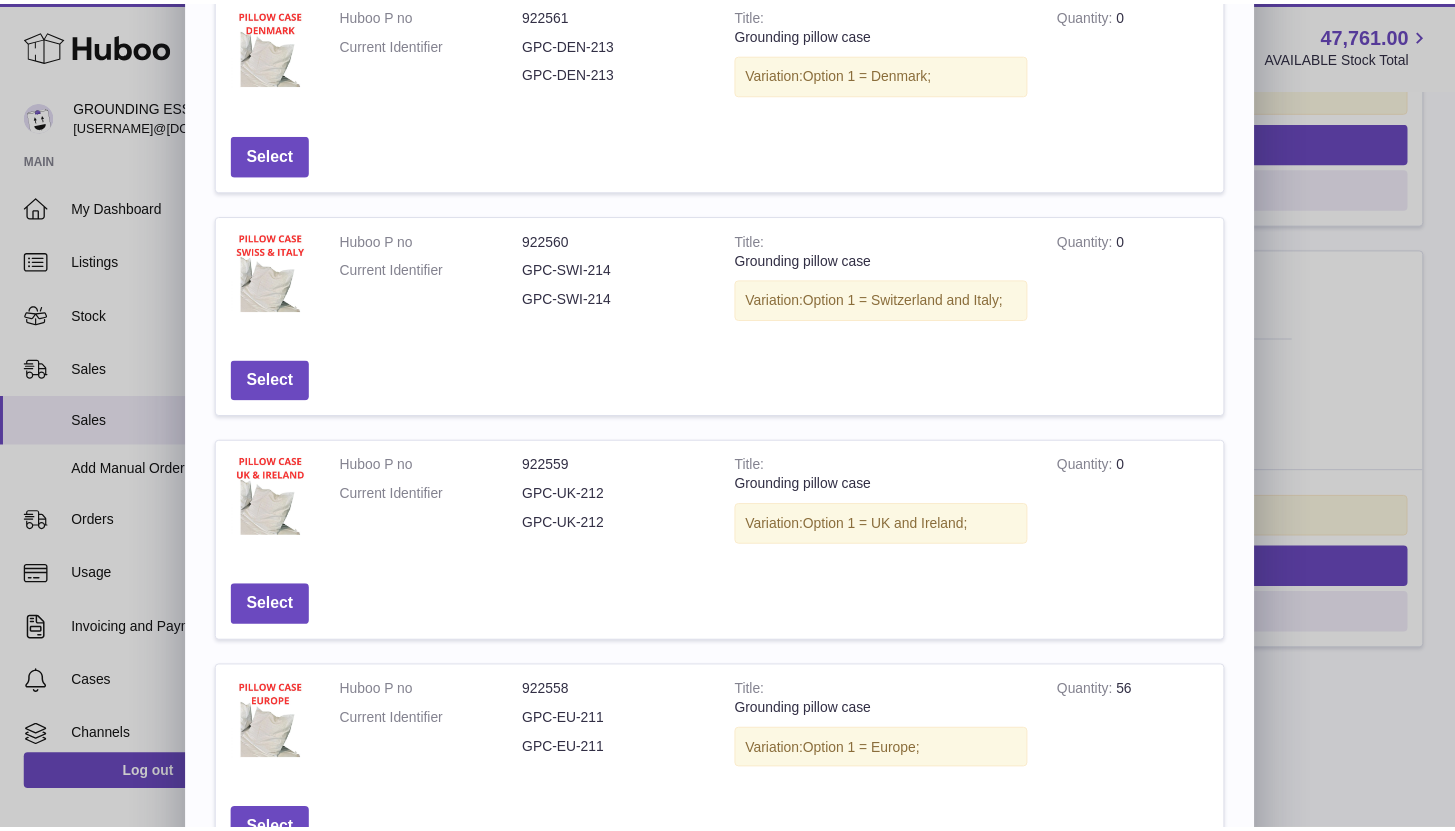 scroll, scrollTop: 242, scrollLeft: 0, axis: vertical 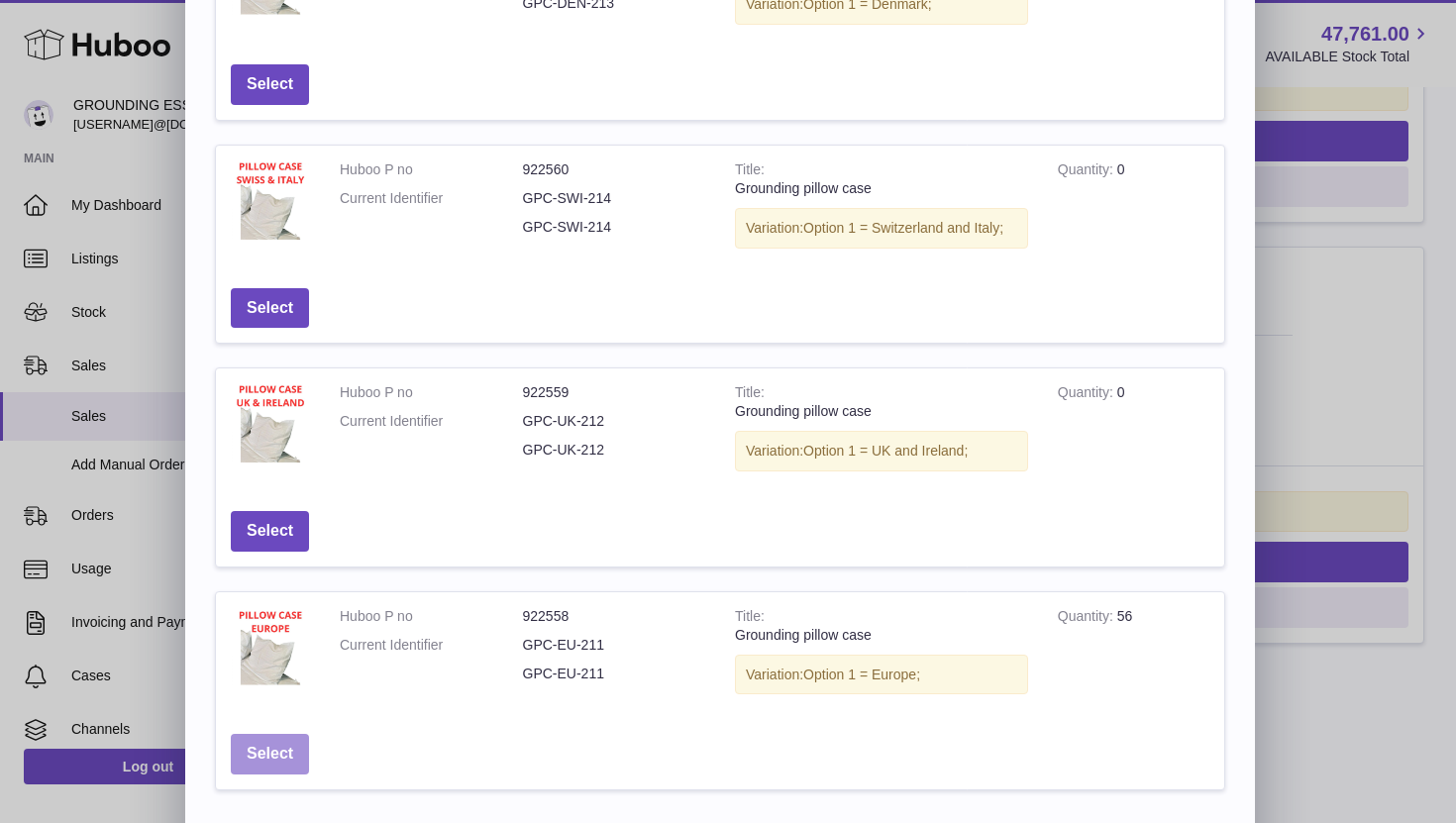click on "Select" at bounding box center [269, 754] 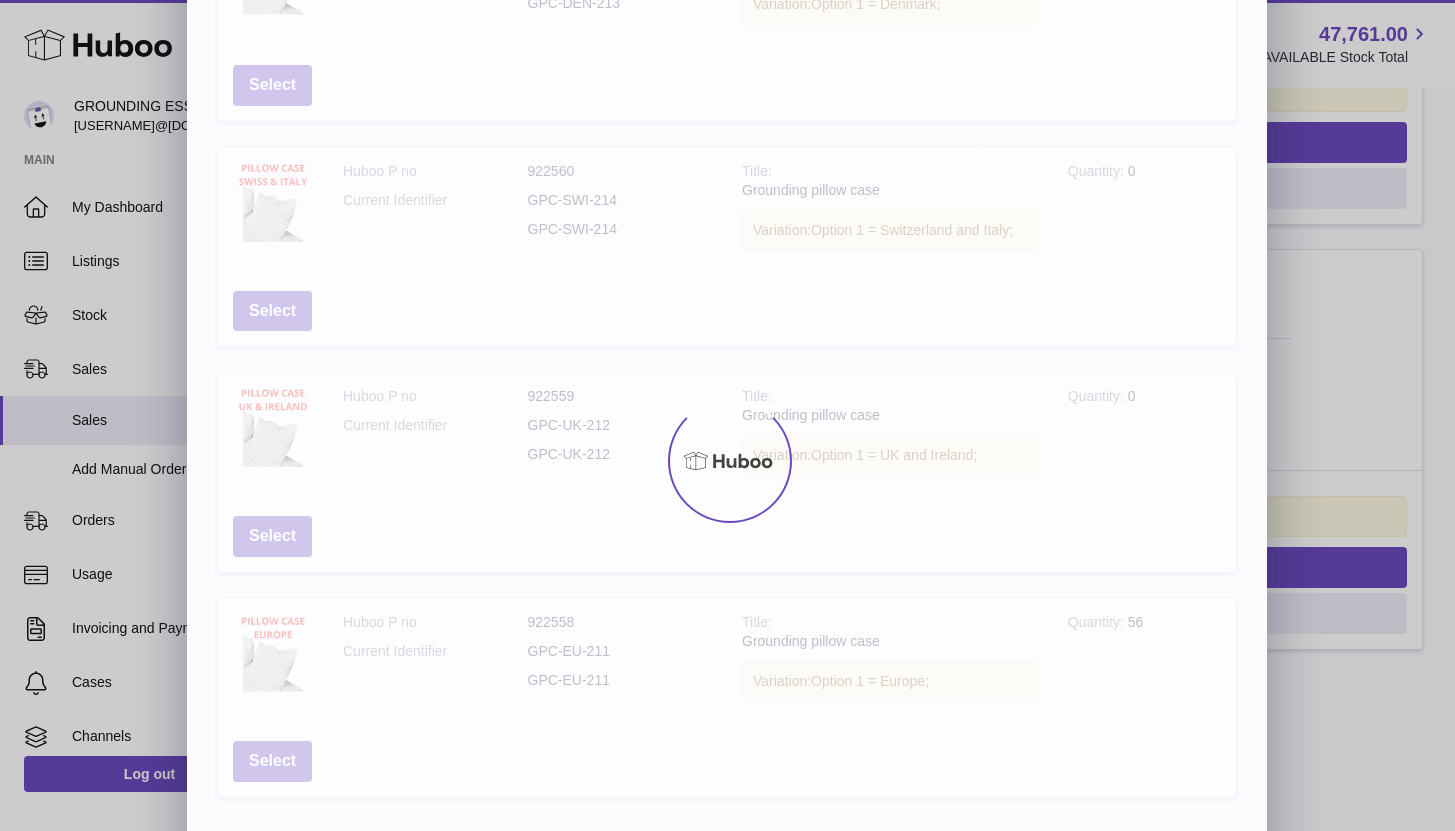 scroll, scrollTop: 0, scrollLeft: 0, axis: both 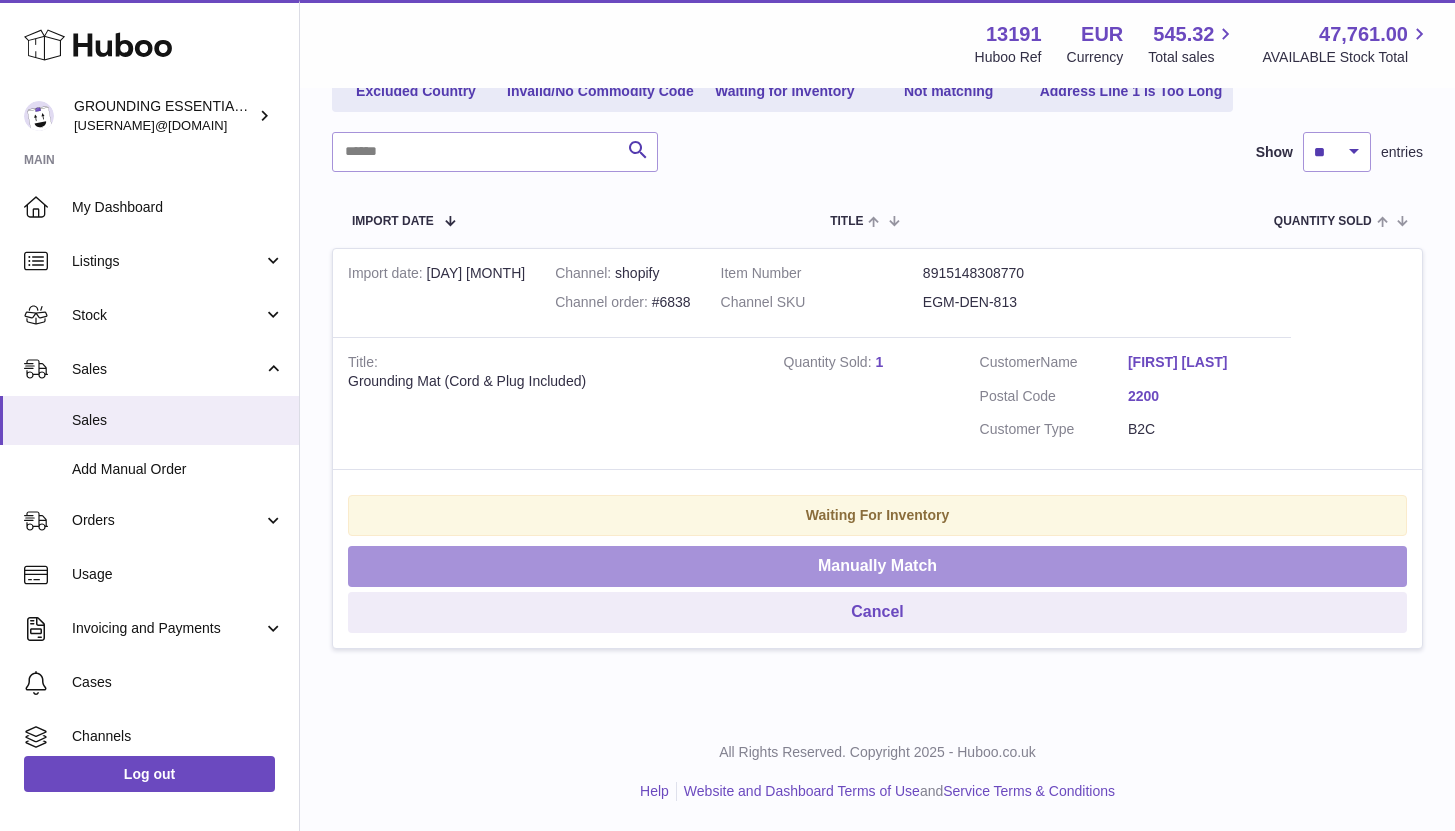 click on "Manually Match" at bounding box center (877, 566) 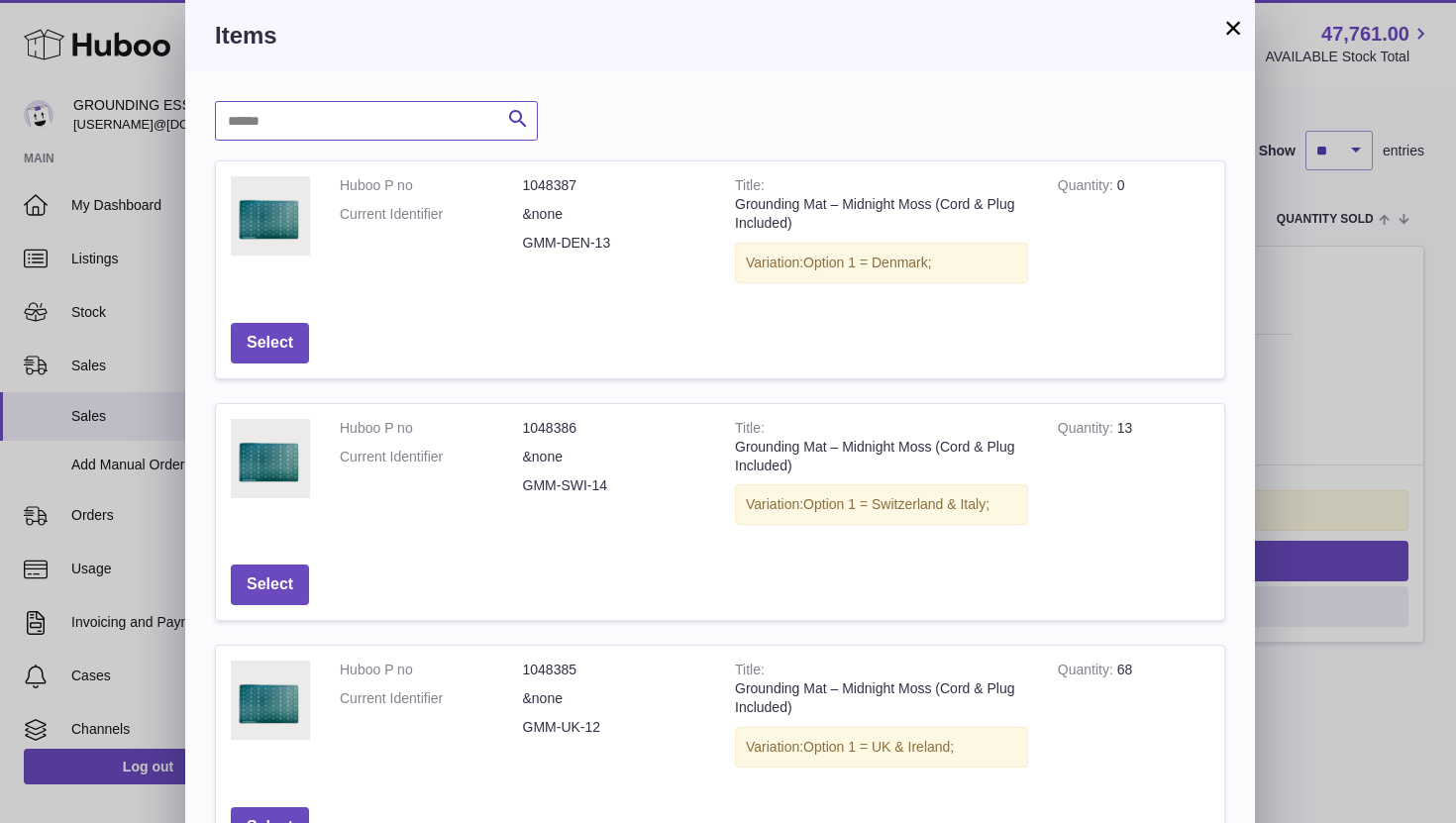 click at bounding box center [376, 121] 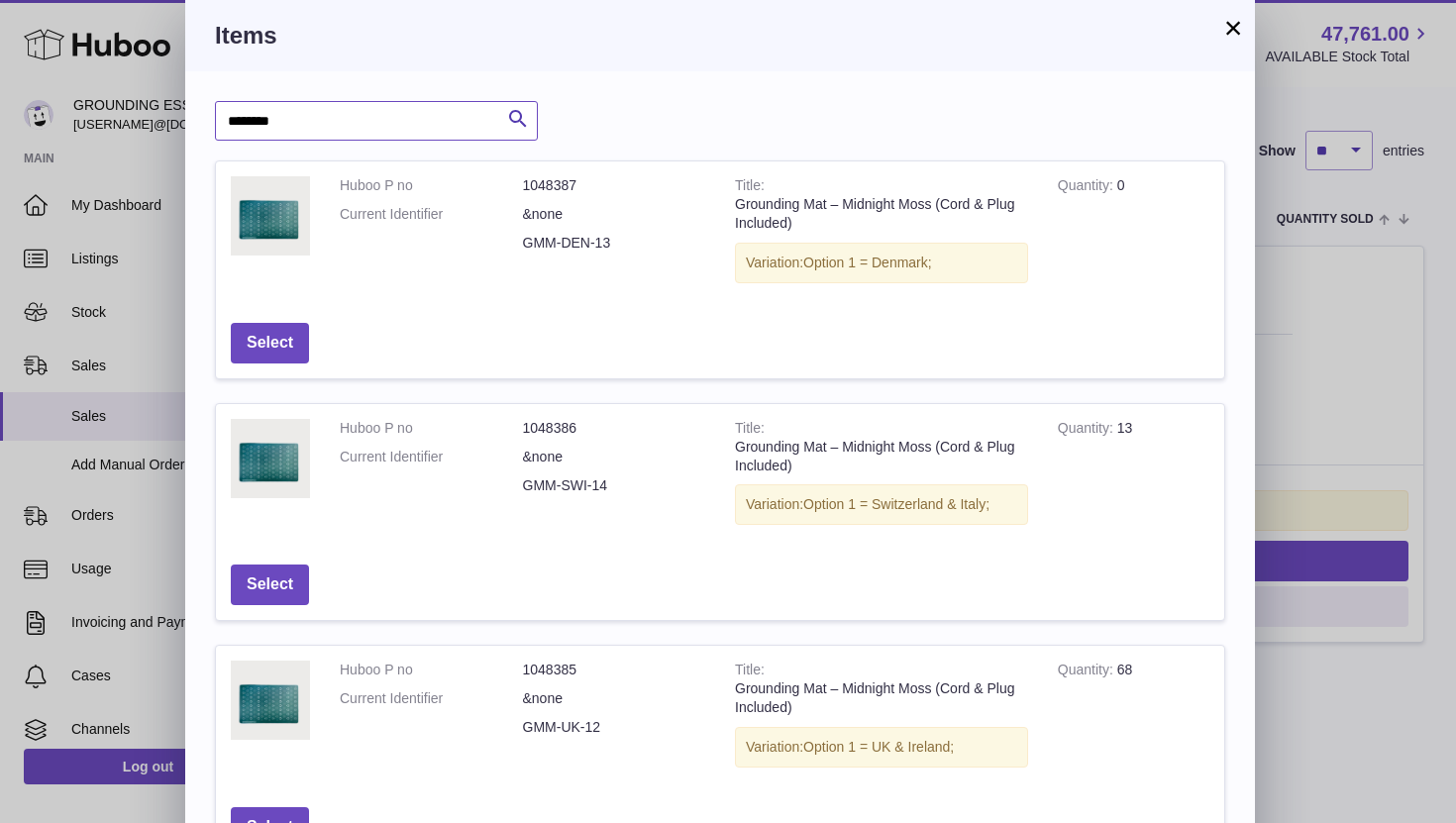 type on "********" 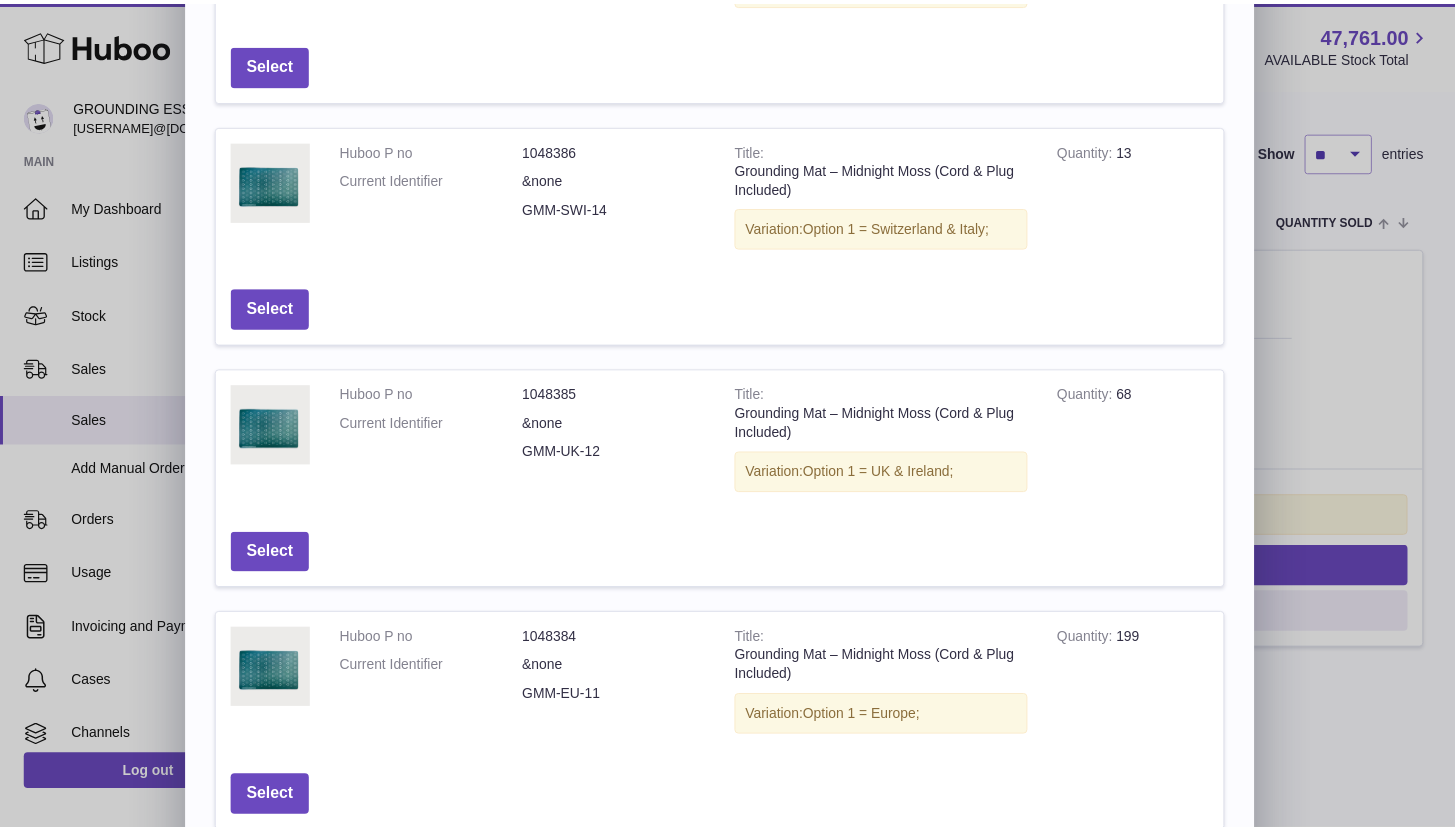 scroll, scrollTop: 334, scrollLeft: 0, axis: vertical 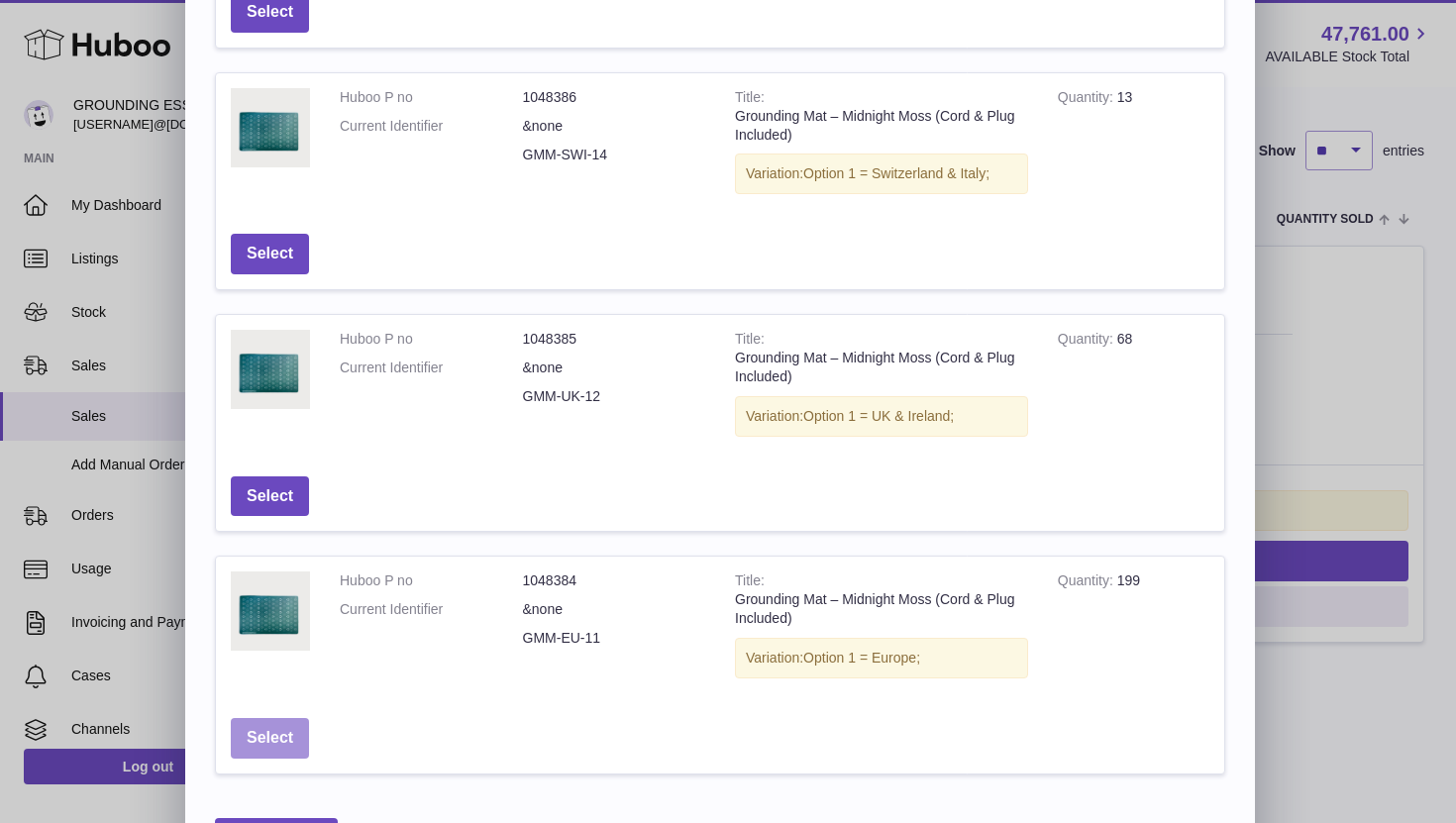 click on "Select" at bounding box center (269, 738) 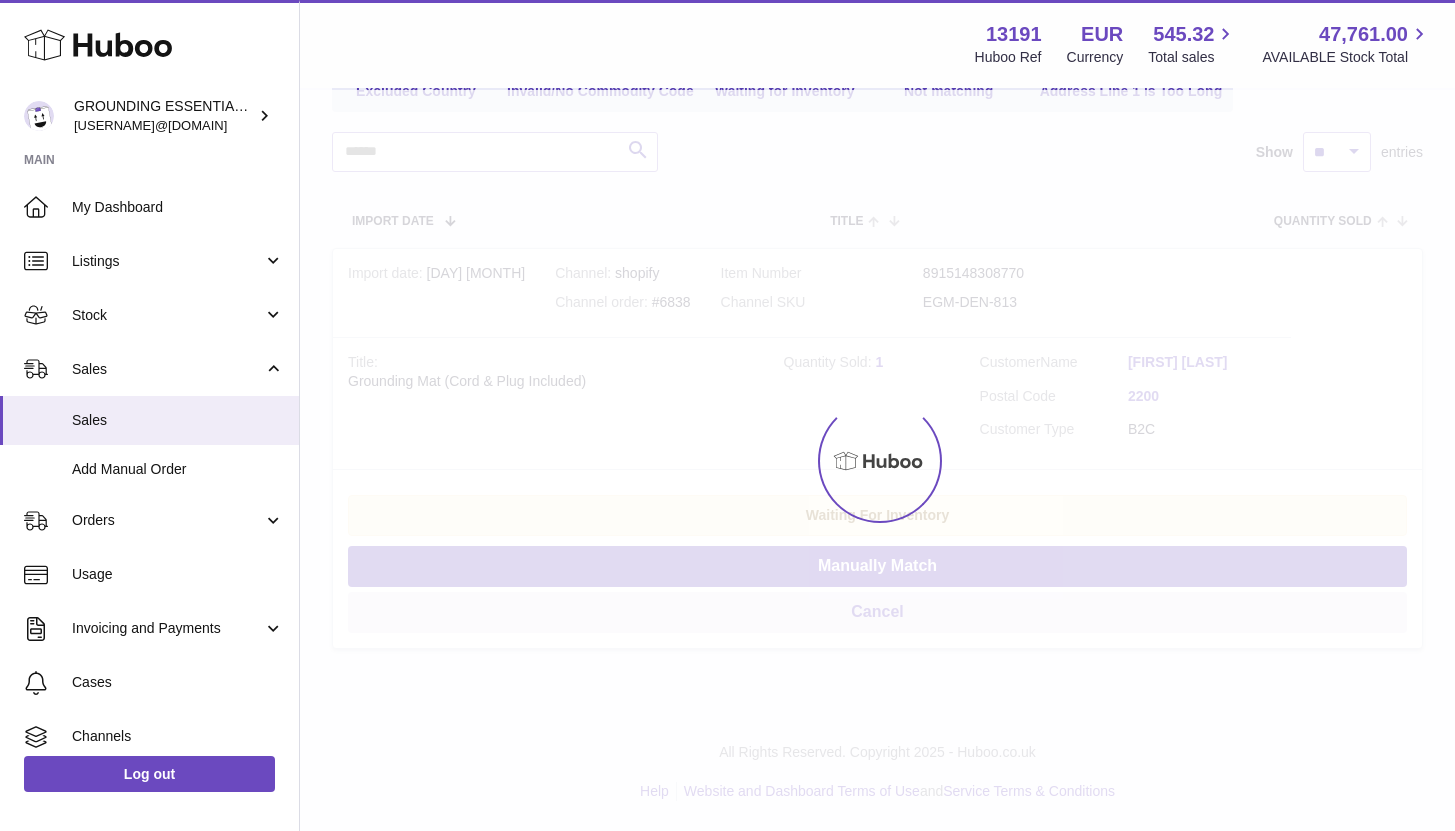 scroll, scrollTop: 0, scrollLeft: 0, axis: both 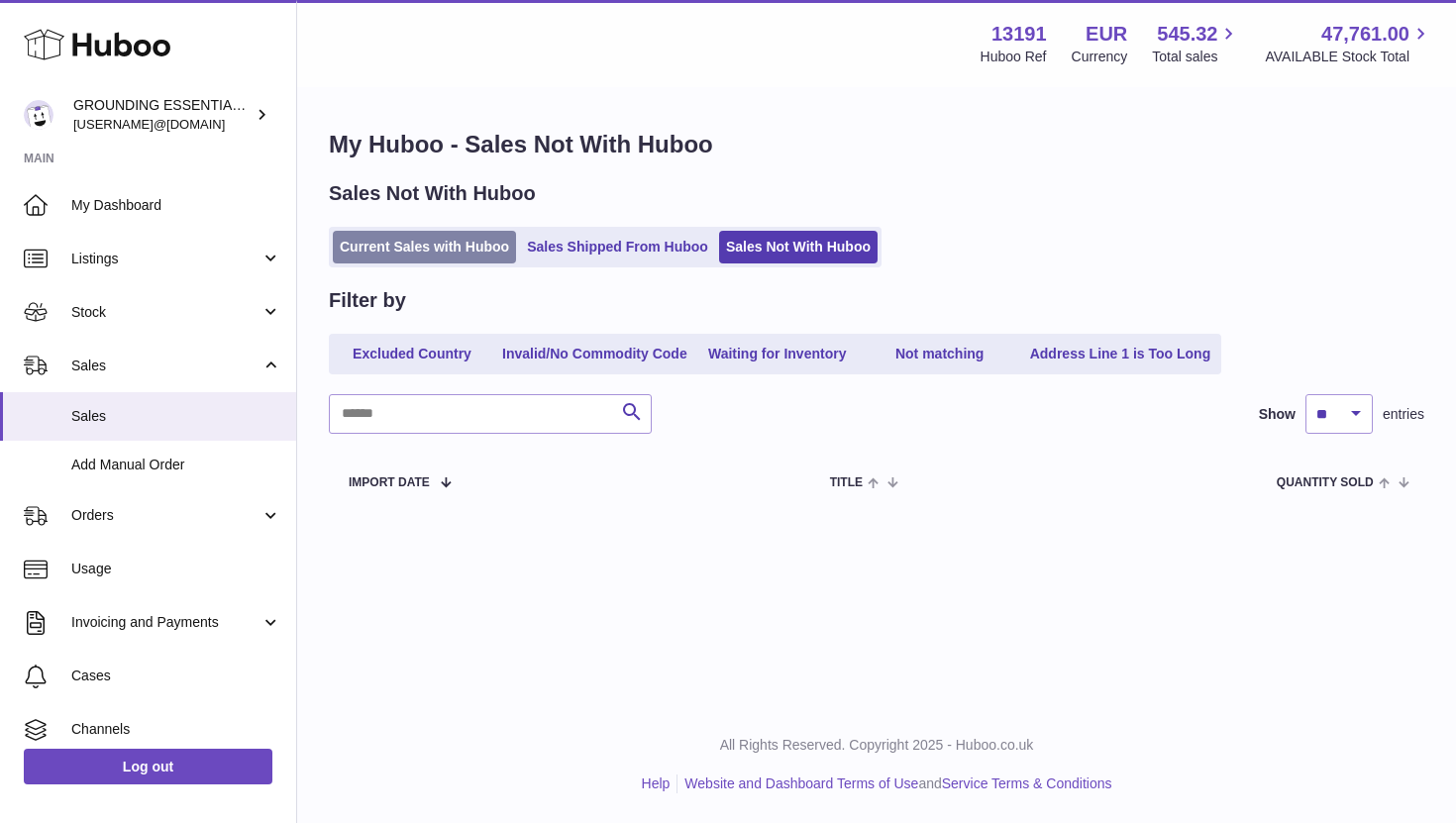 click on "Current Sales with Huboo" at bounding box center (424, 247) 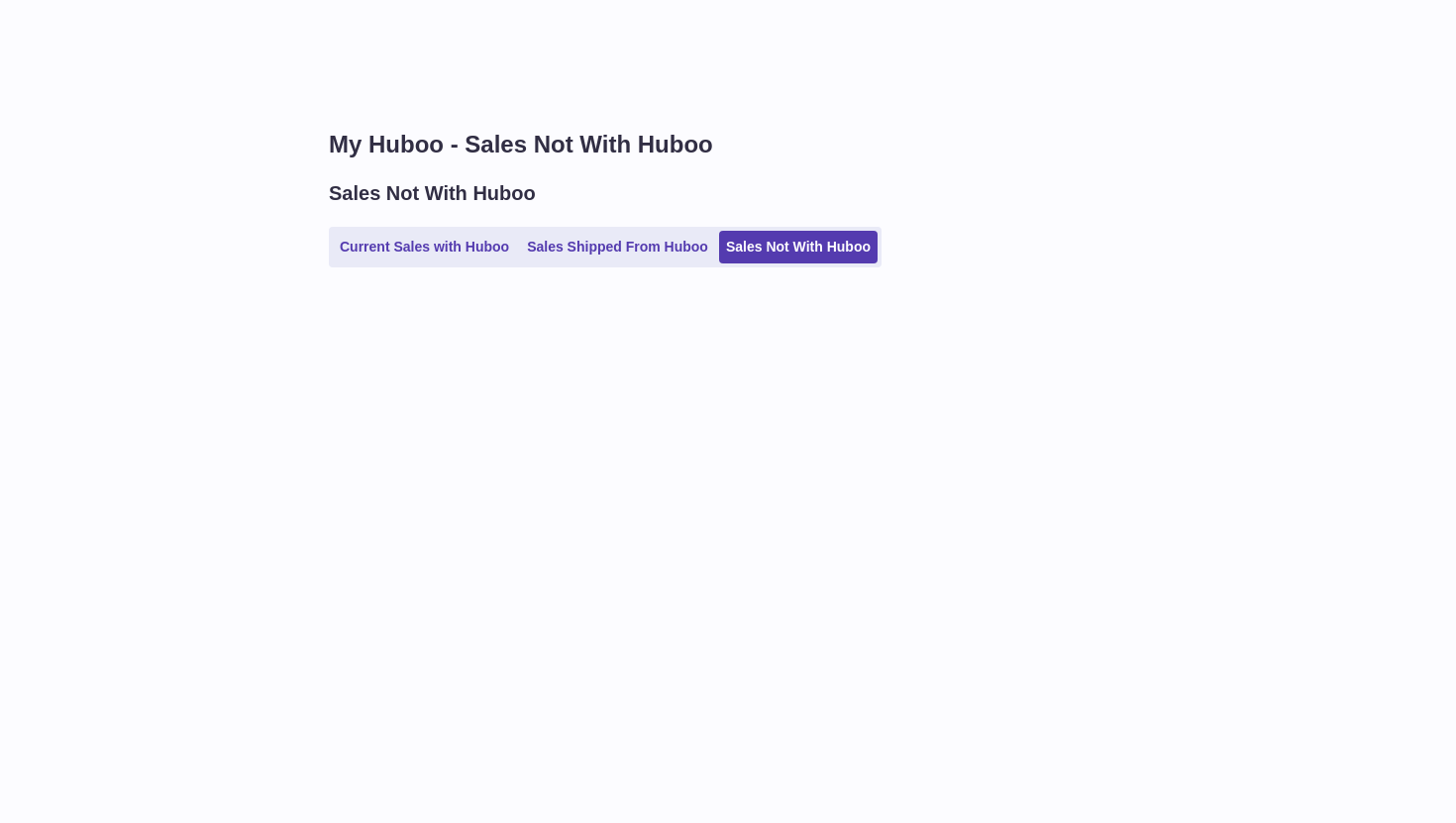 scroll, scrollTop: 0, scrollLeft: 0, axis: both 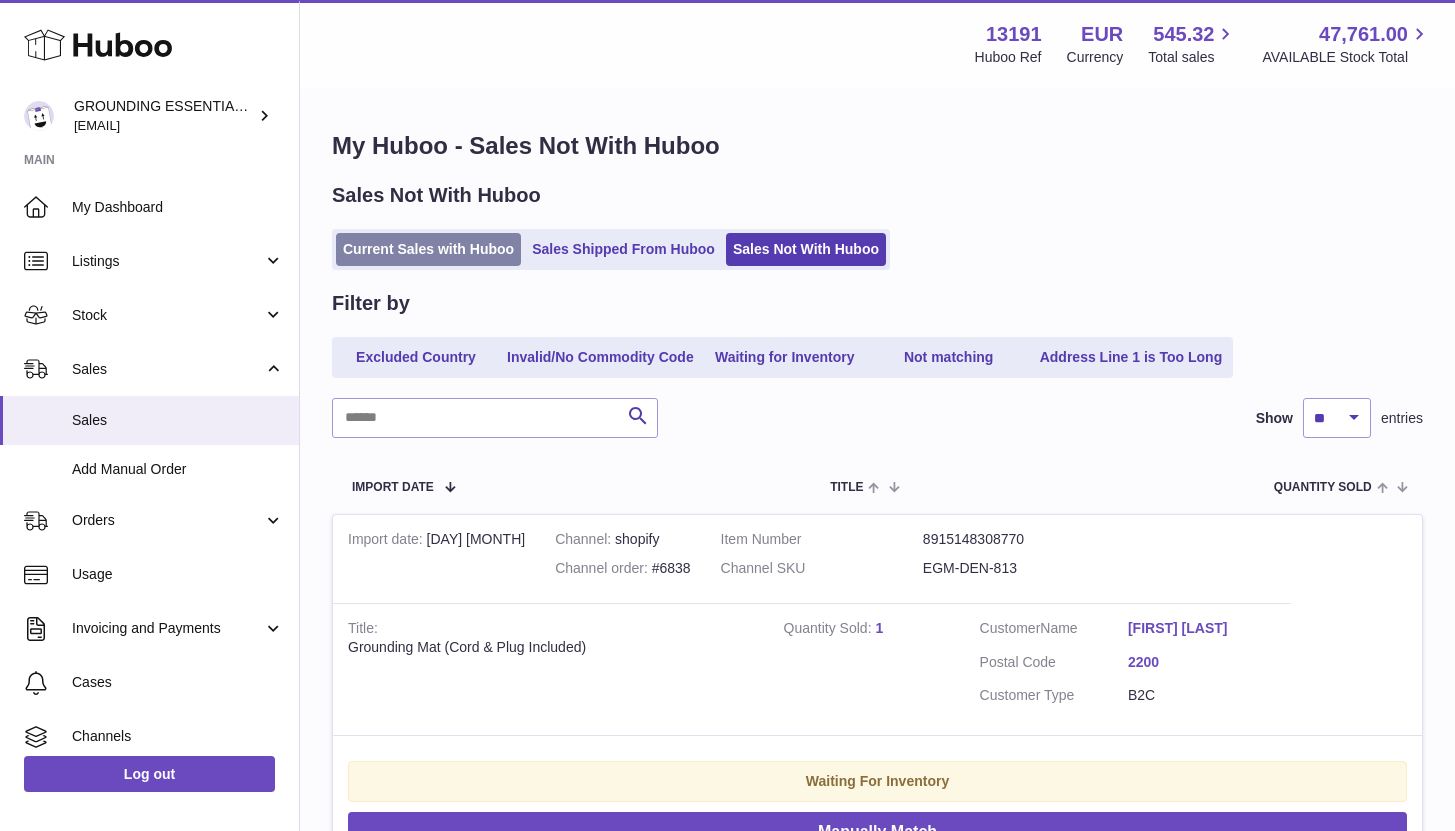click on "Current Sales with Huboo" at bounding box center (428, 249) 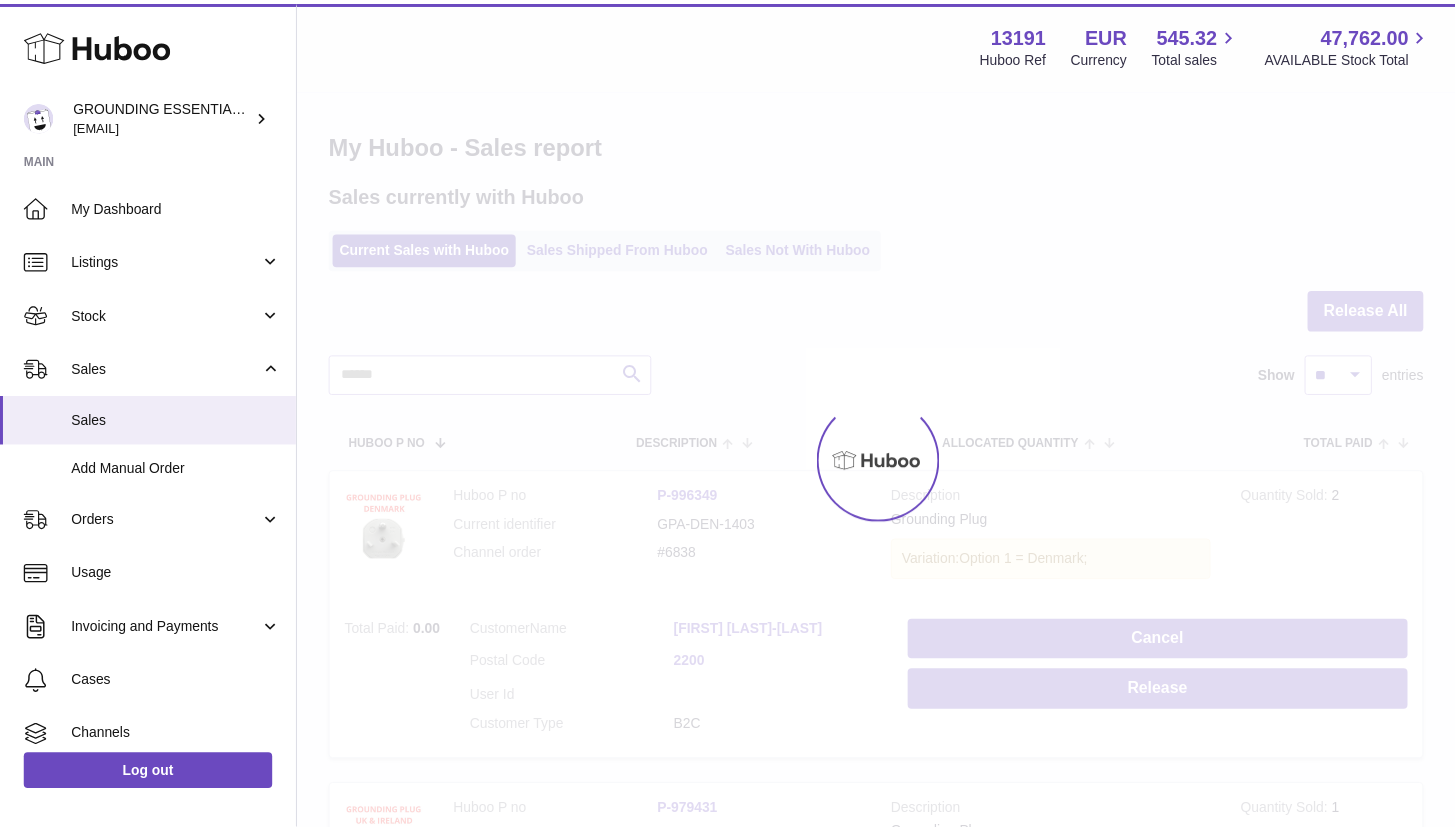 scroll, scrollTop: 0, scrollLeft: 0, axis: both 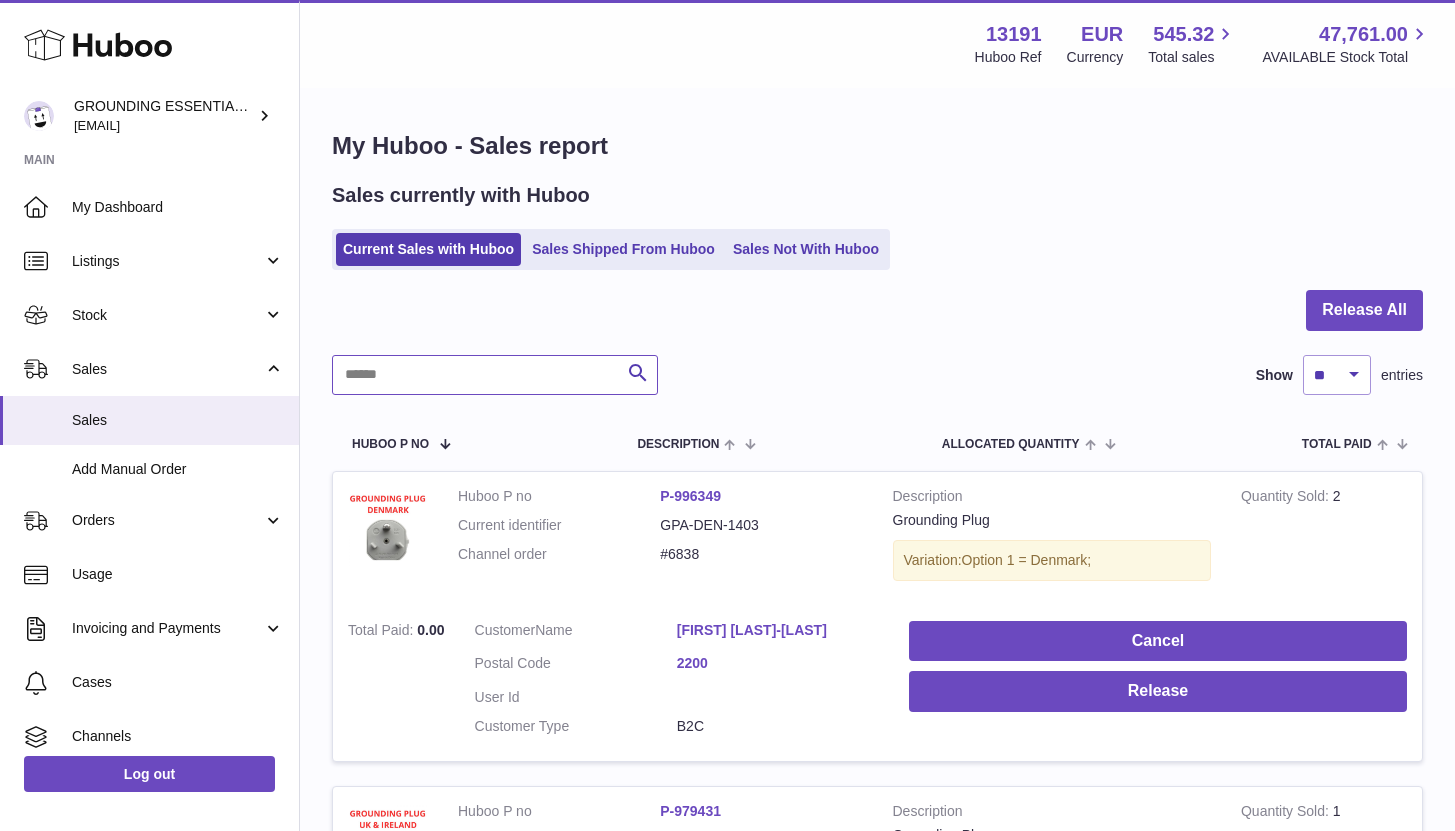 click at bounding box center [495, 375] 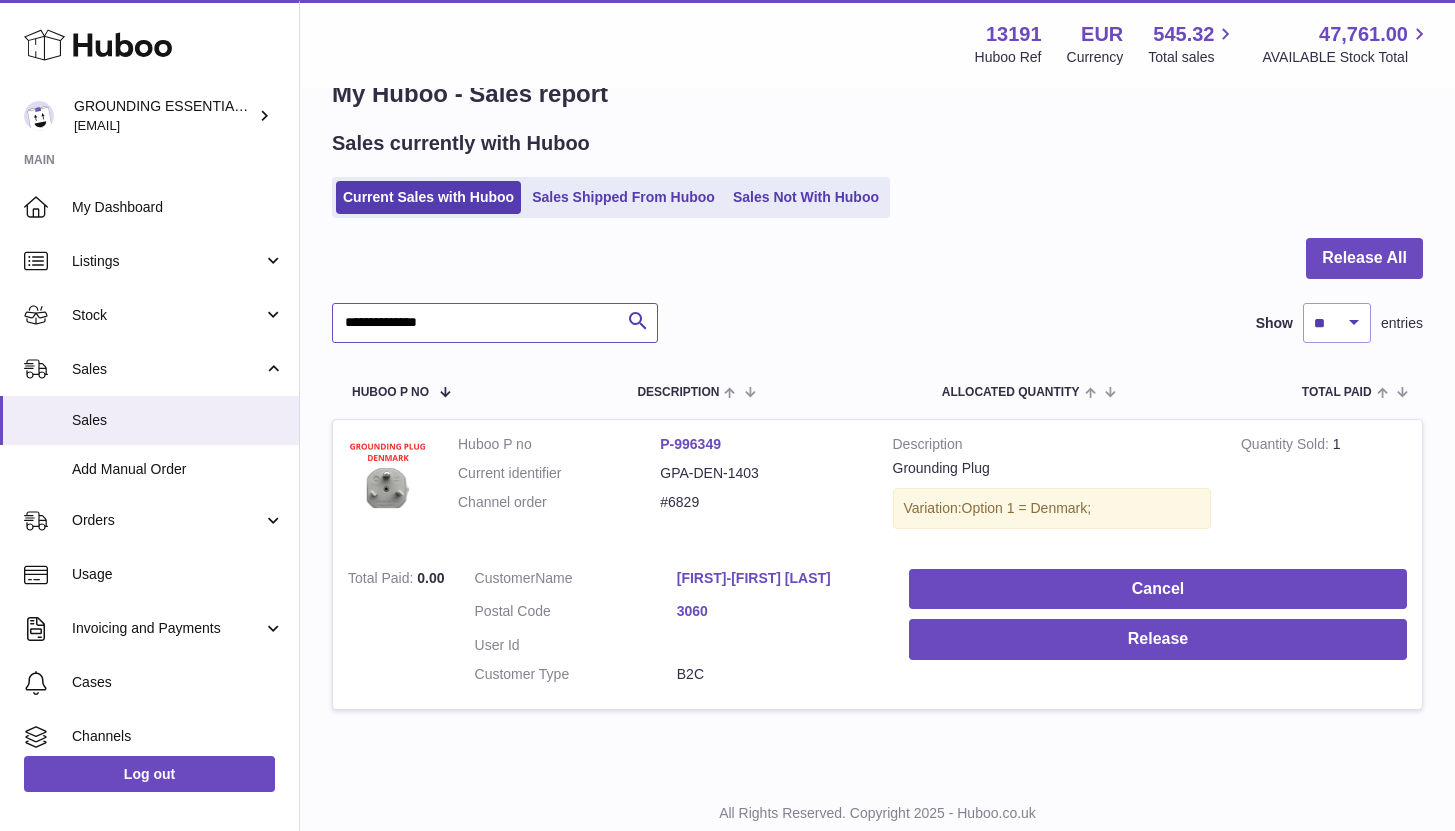 scroll, scrollTop: 113, scrollLeft: 0, axis: vertical 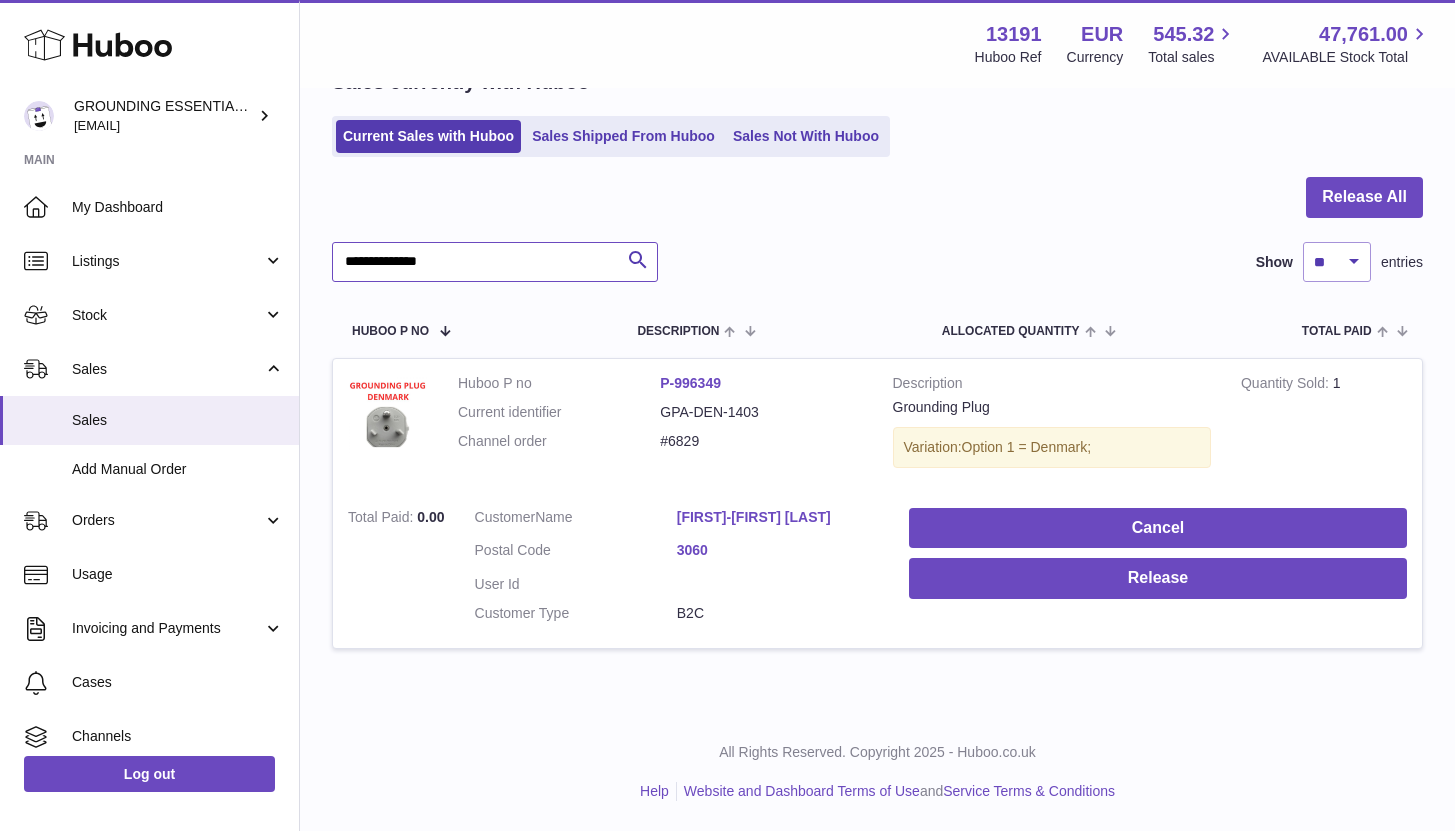 type on "**********" 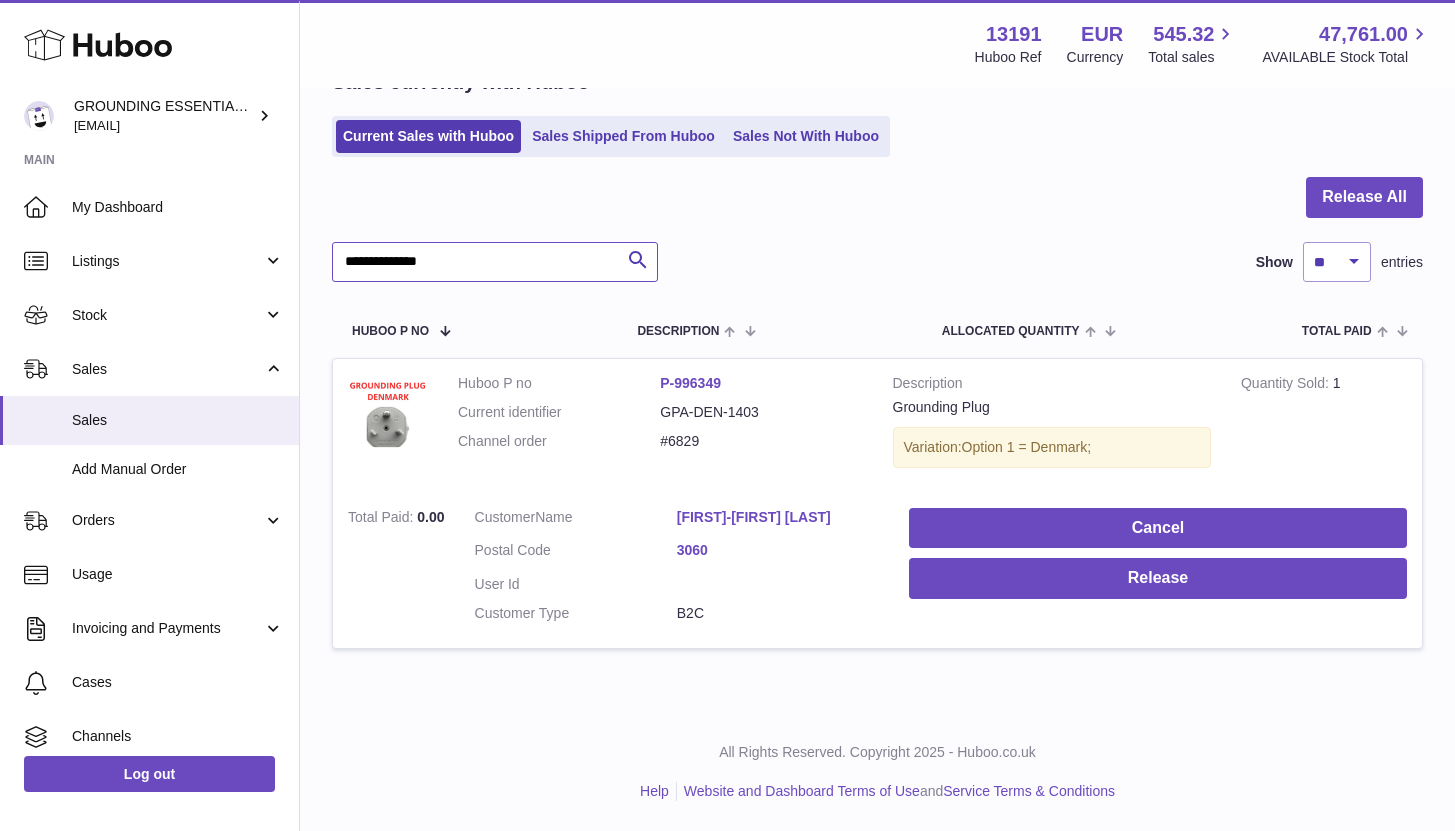 click on "**********" at bounding box center (495, 262) 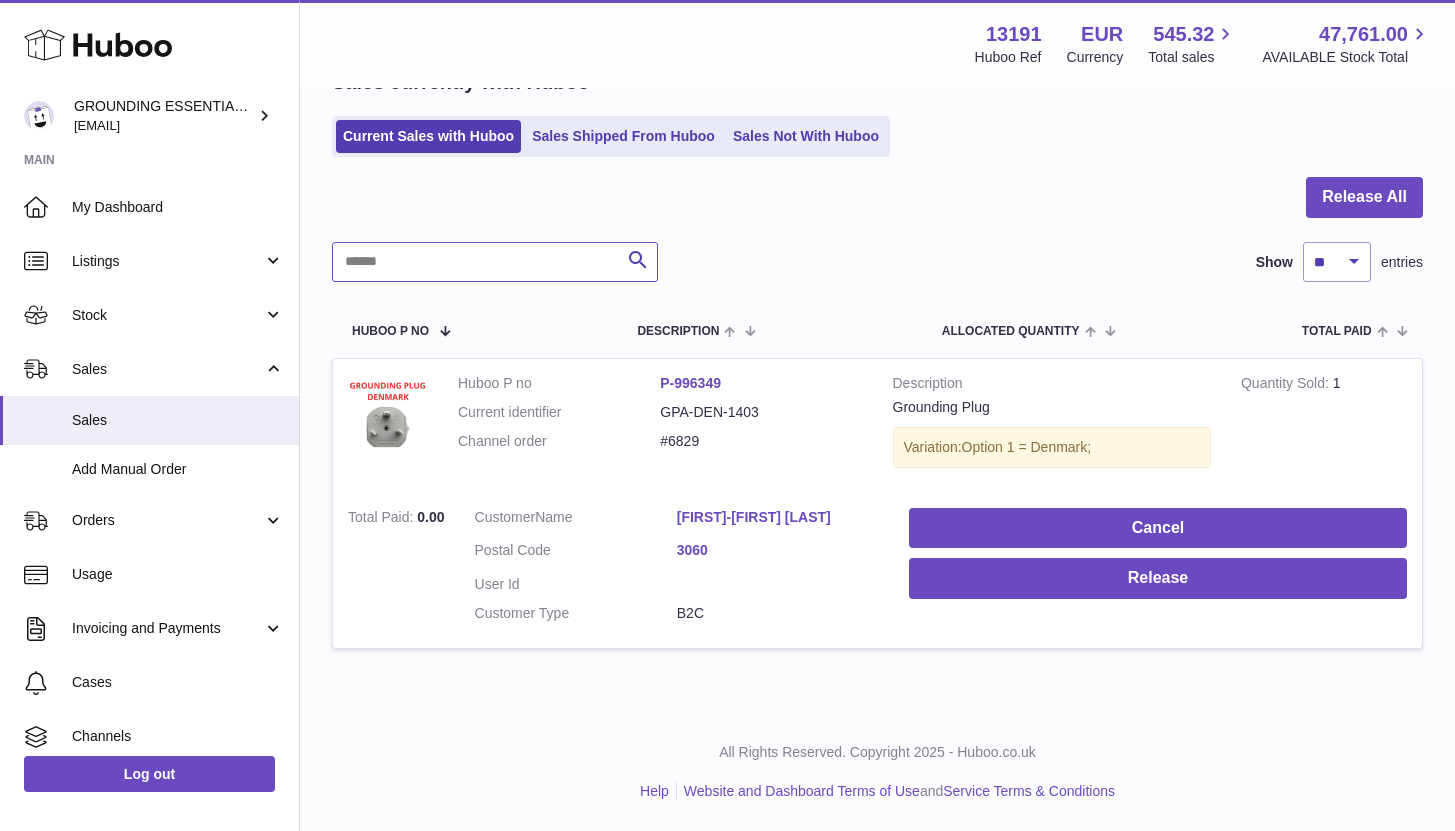 type on "**********" 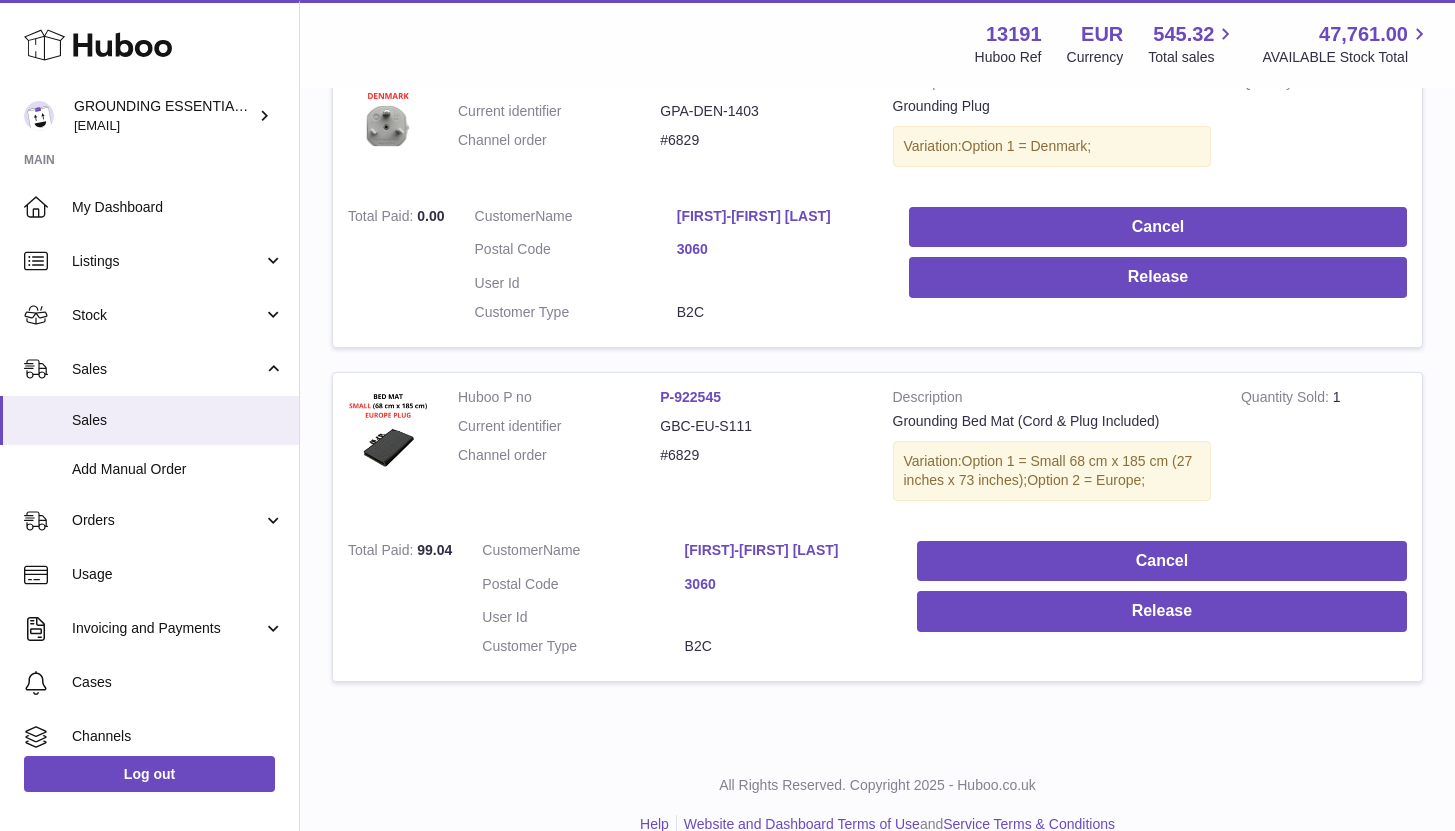 scroll, scrollTop: 447, scrollLeft: 0, axis: vertical 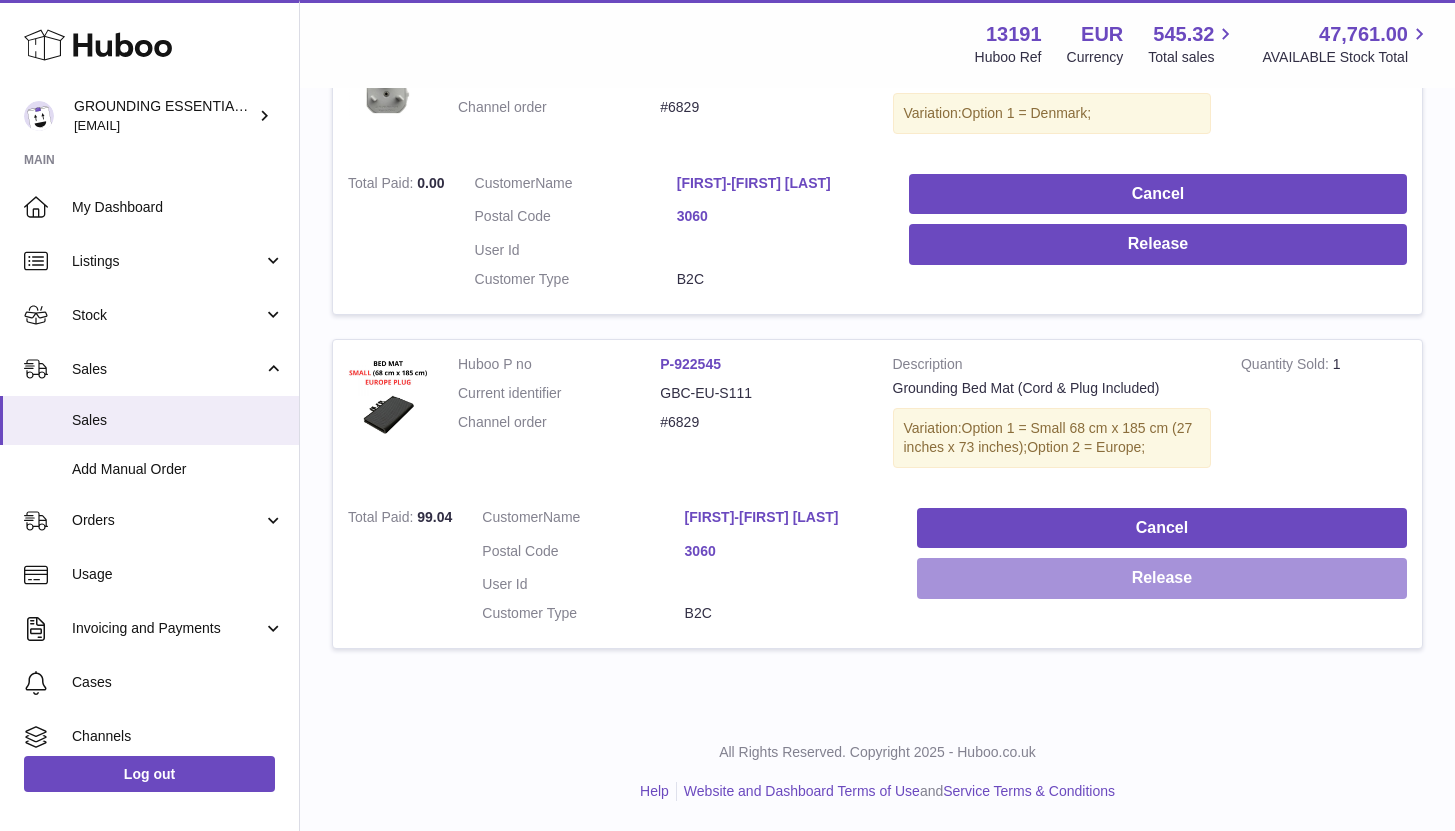 click on "Release" at bounding box center [1162, 578] 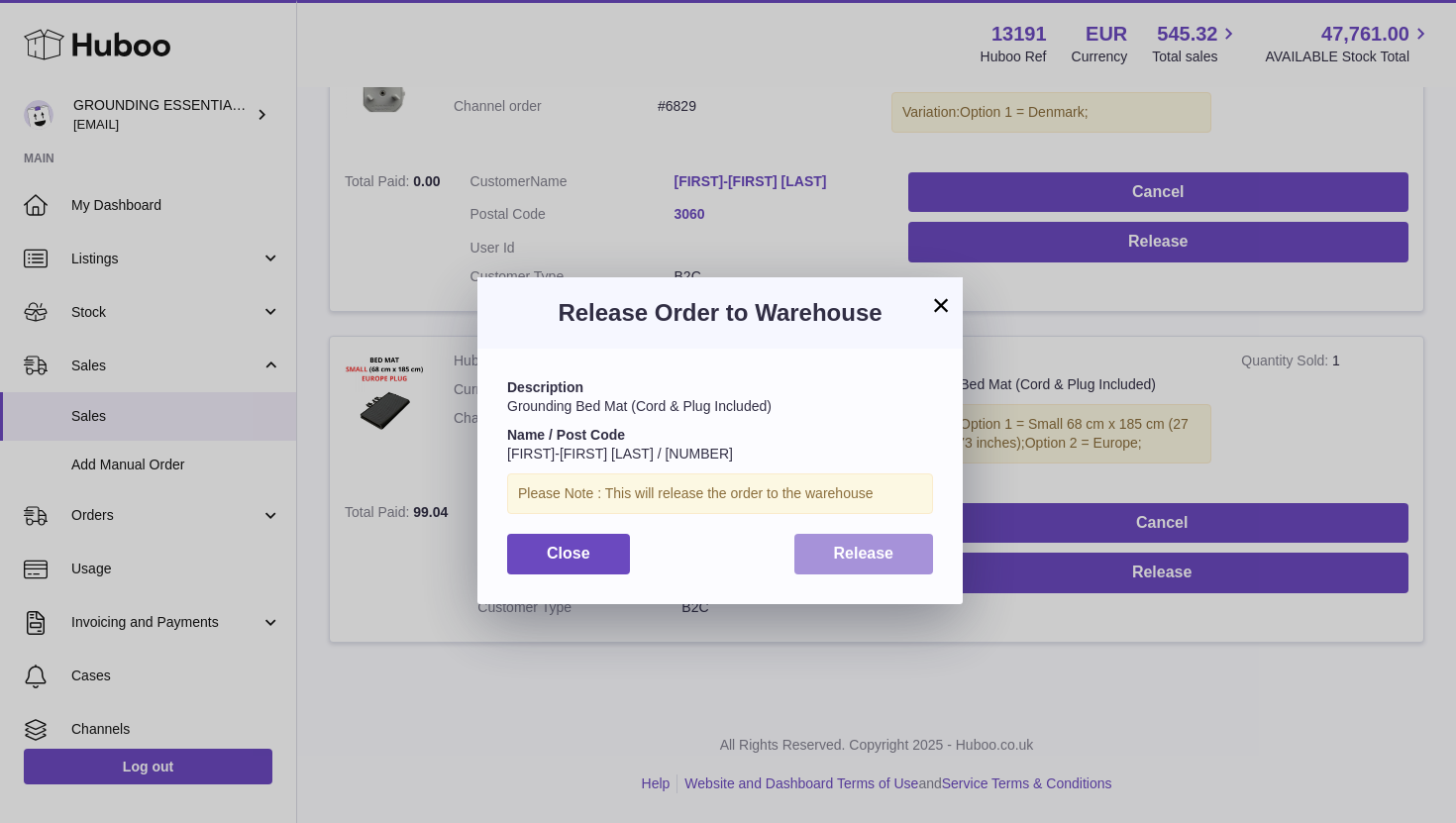 click on "Release" at bounding box center [864, 553] 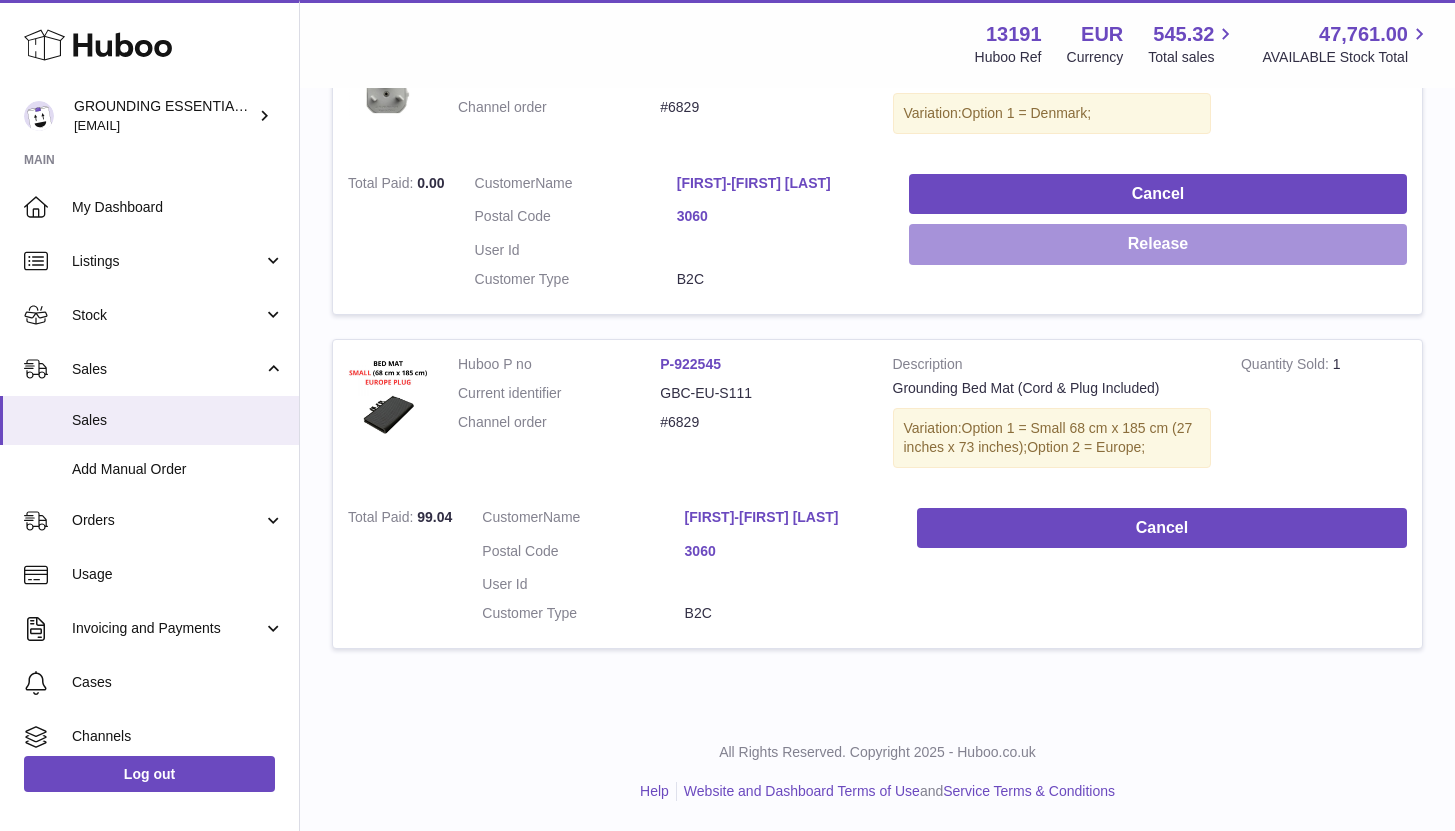 click on "Release" at bounding box center [1158, 244] 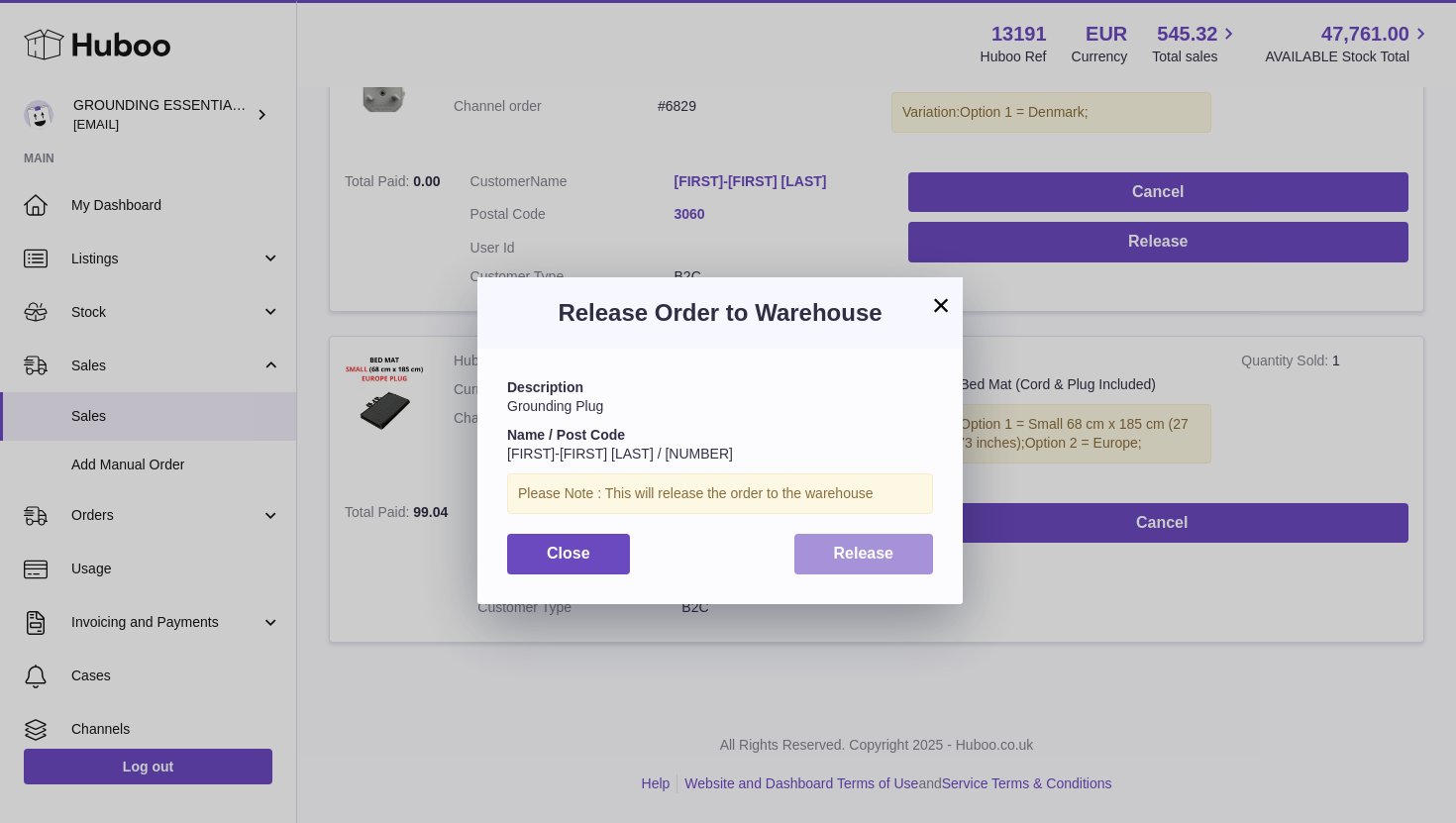 click on "Release" at bounding box center [864, 553] 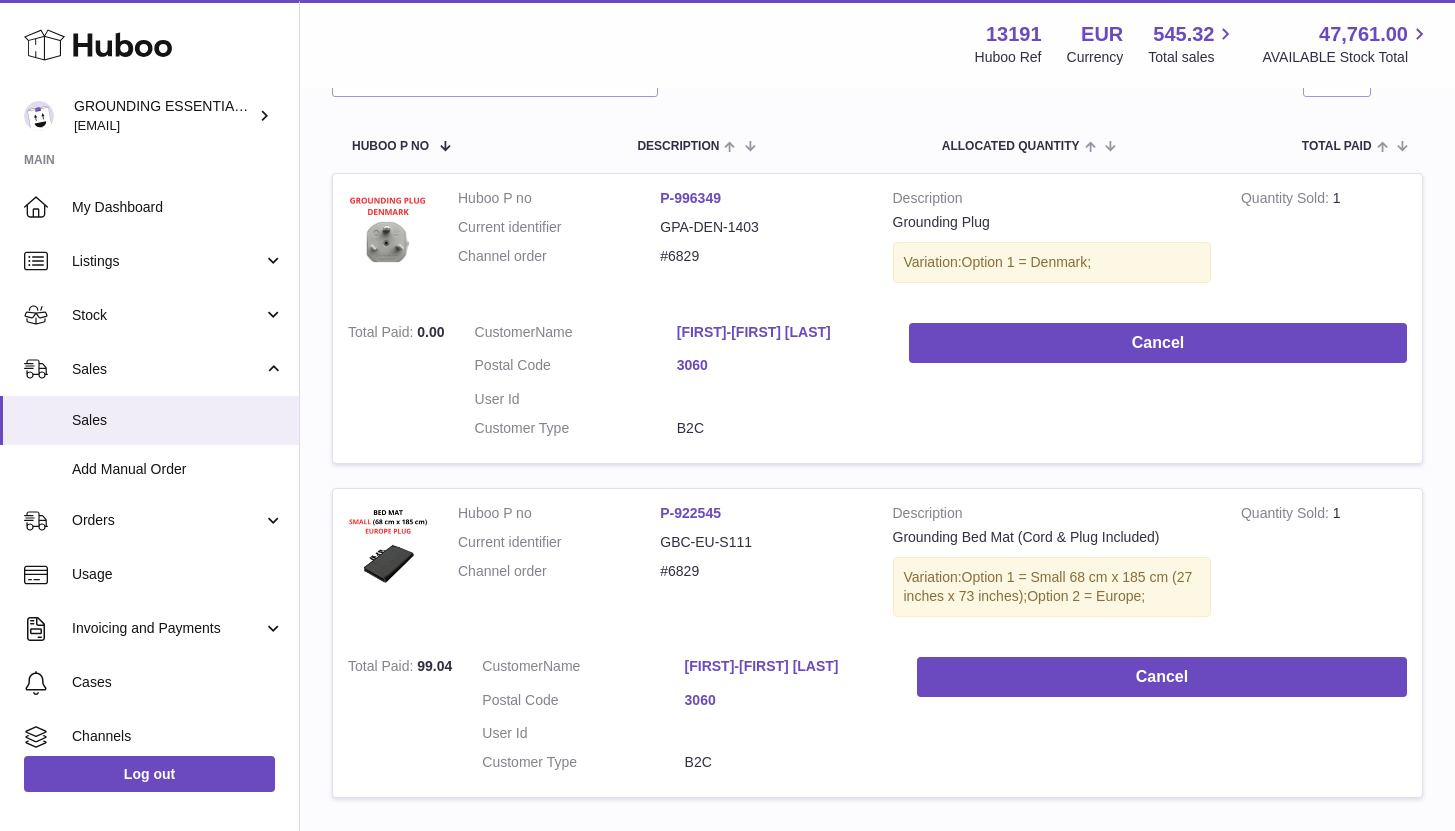scroll, scrollTop: 294, scrollLeft: 0, axis: vertical 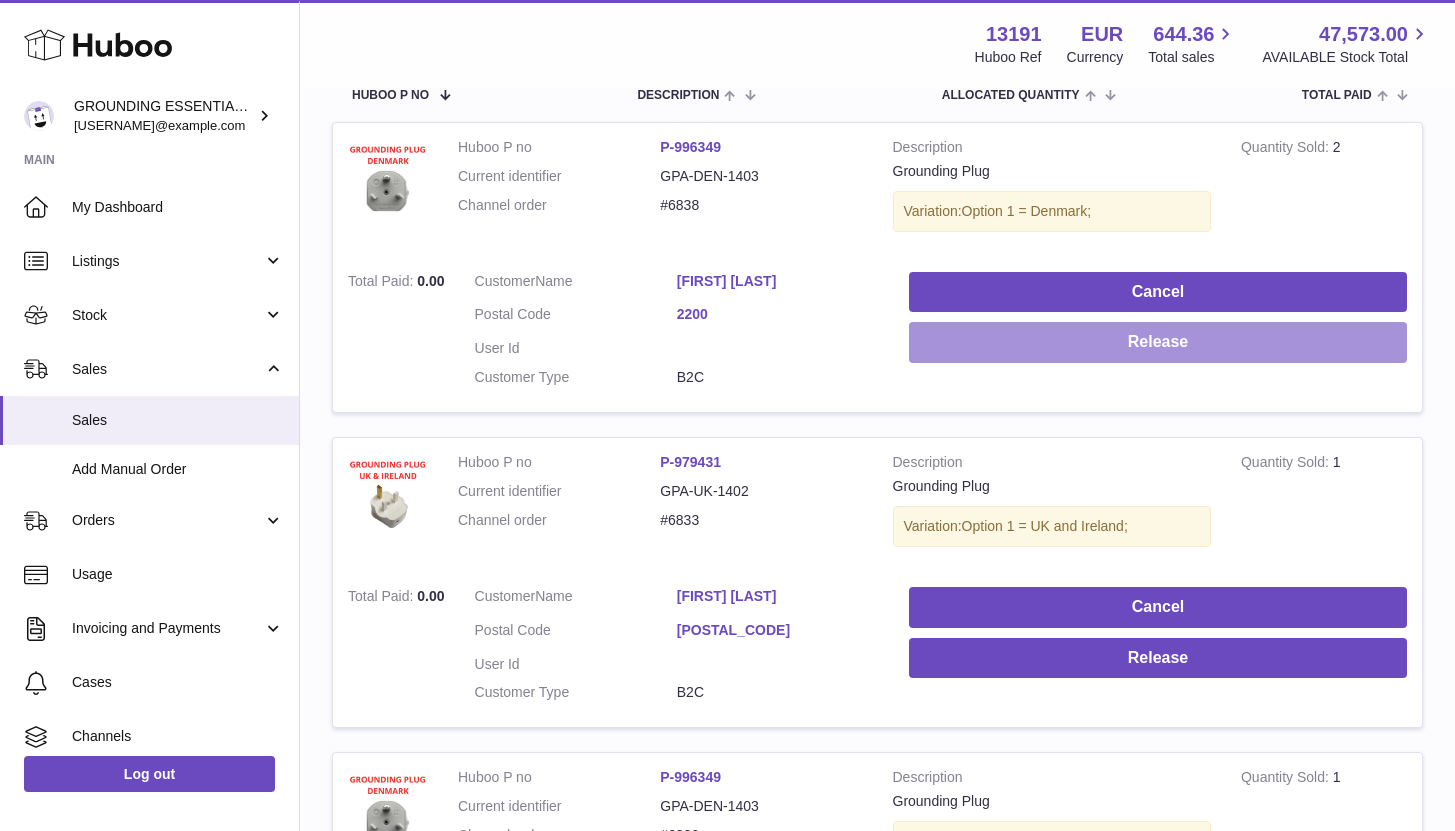 click on "Release" at bounding box center [1158, 342] 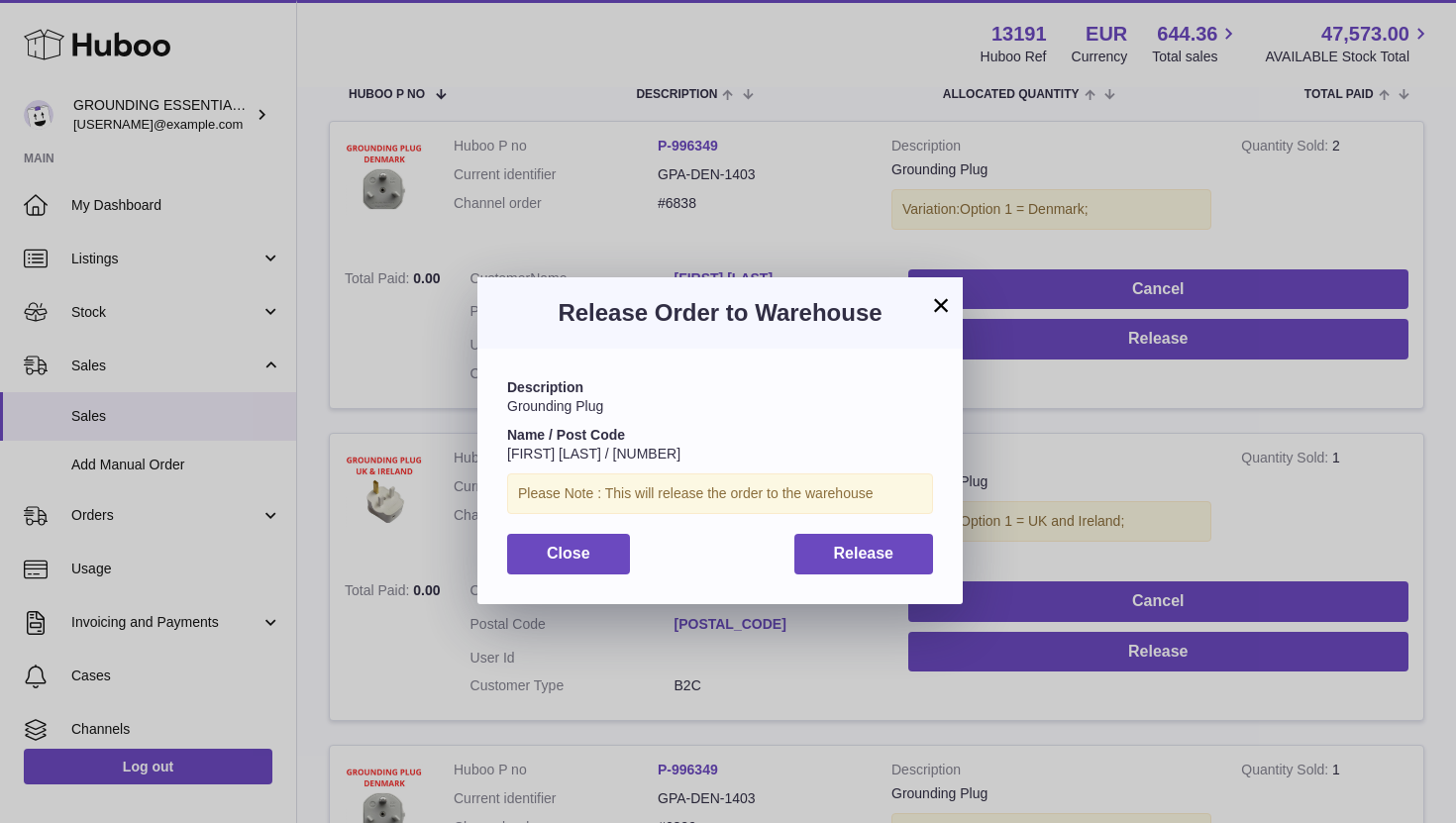 click on "×" at bounding box center (941, 305) 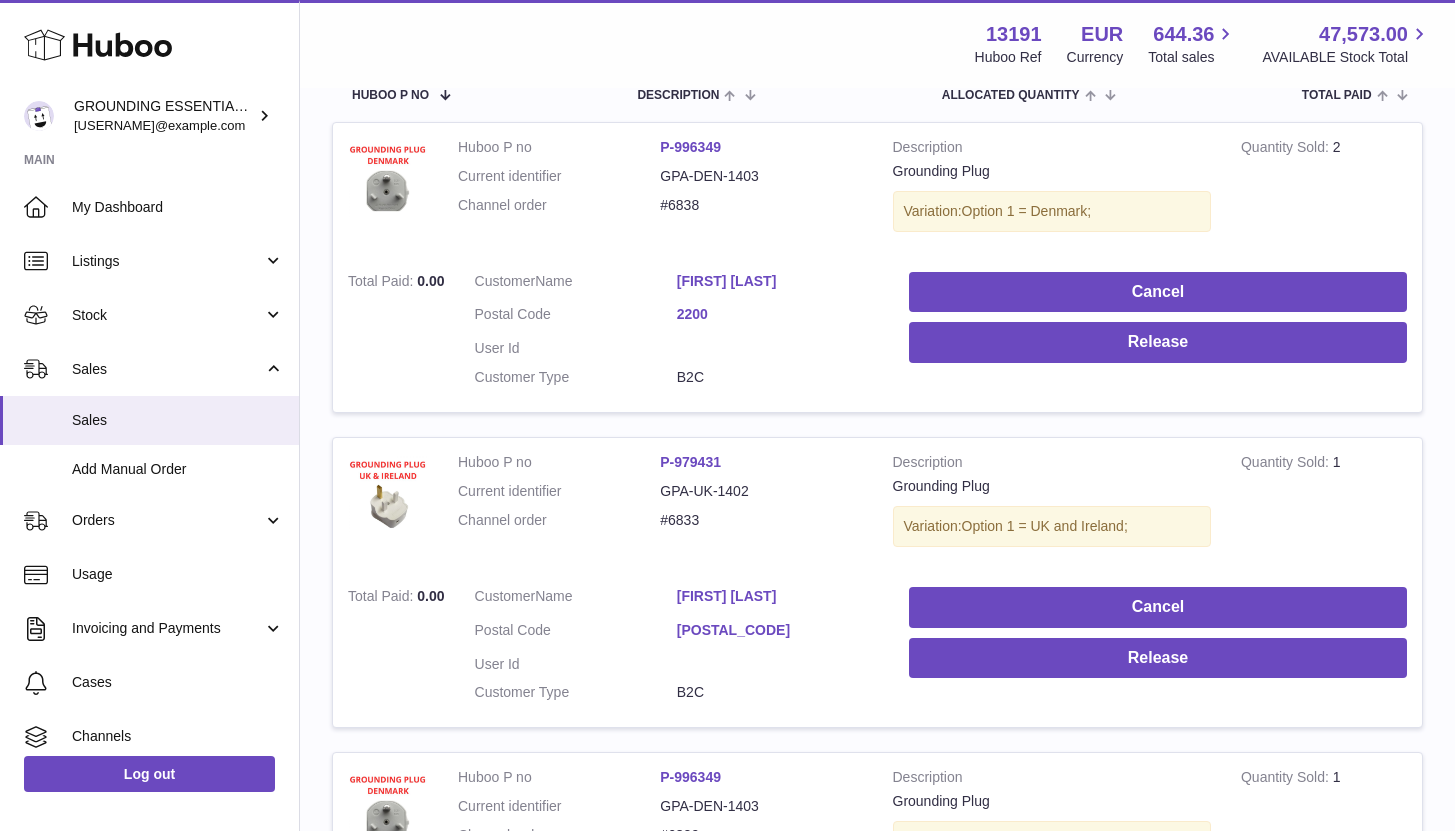click on "[FIRST] [LAST]" at bounding box center [778, 281] 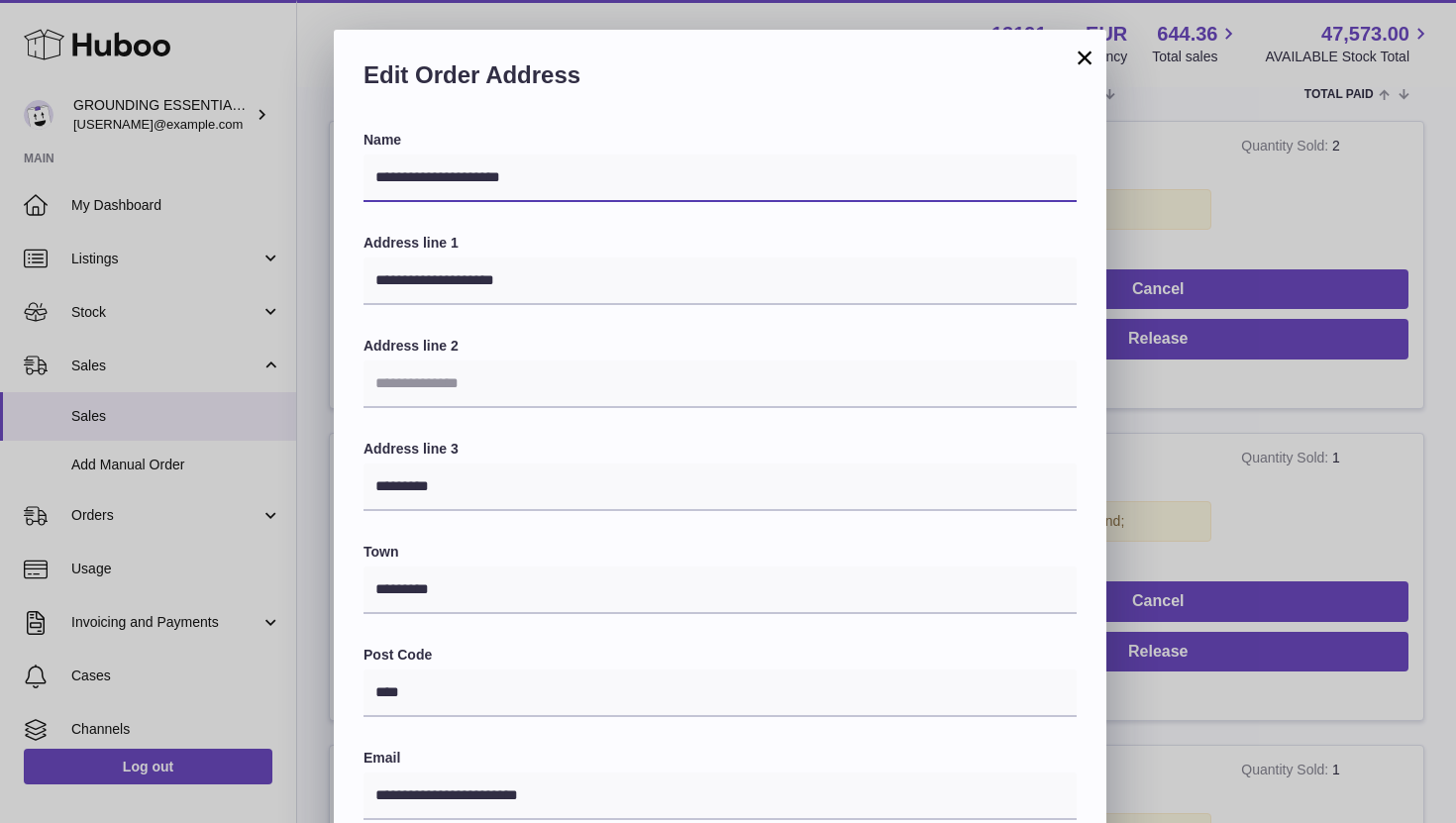 click on "**********" at bounding box center (720, 178) 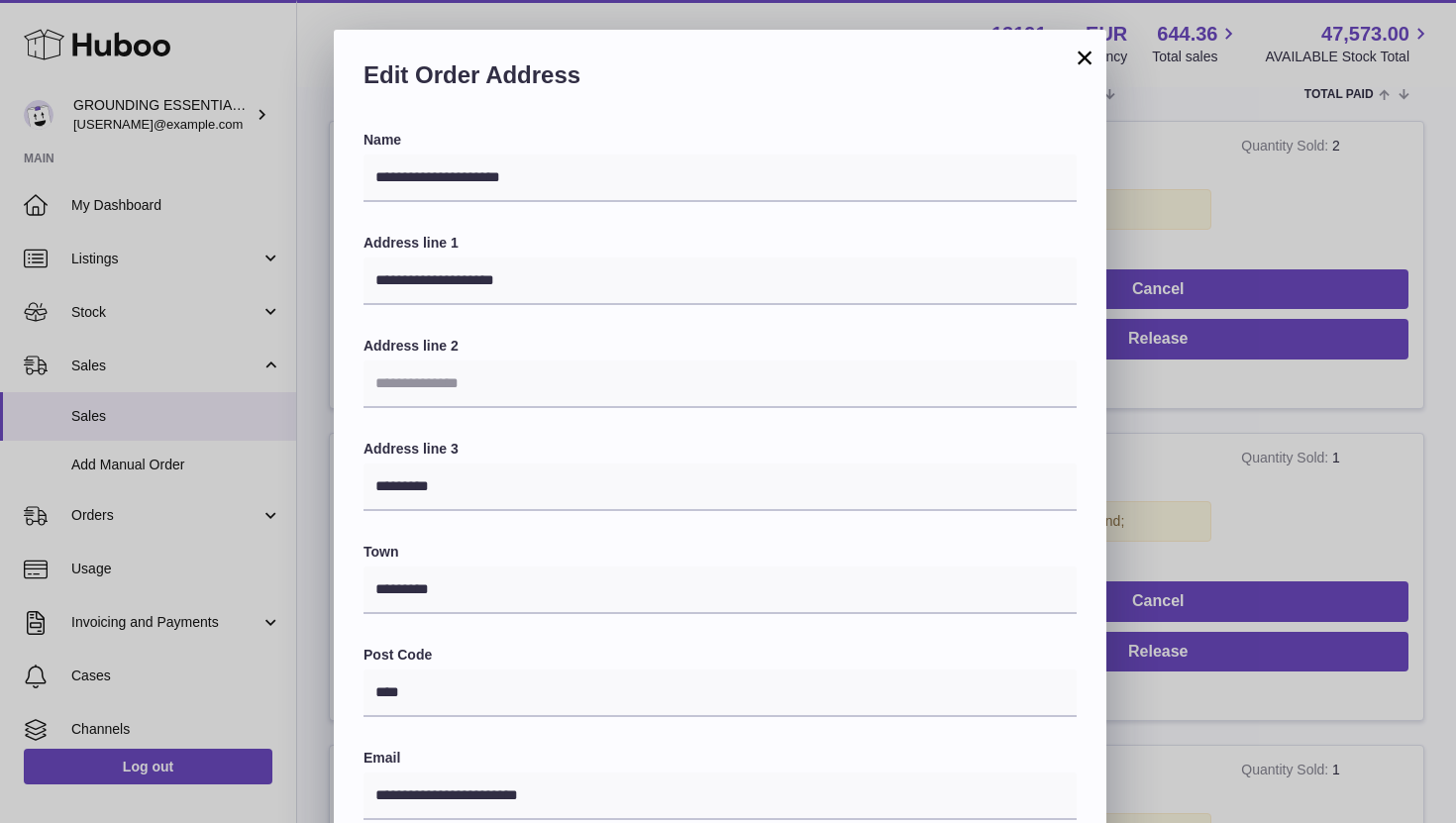 click on "×" at bounding box center (1085, 57) 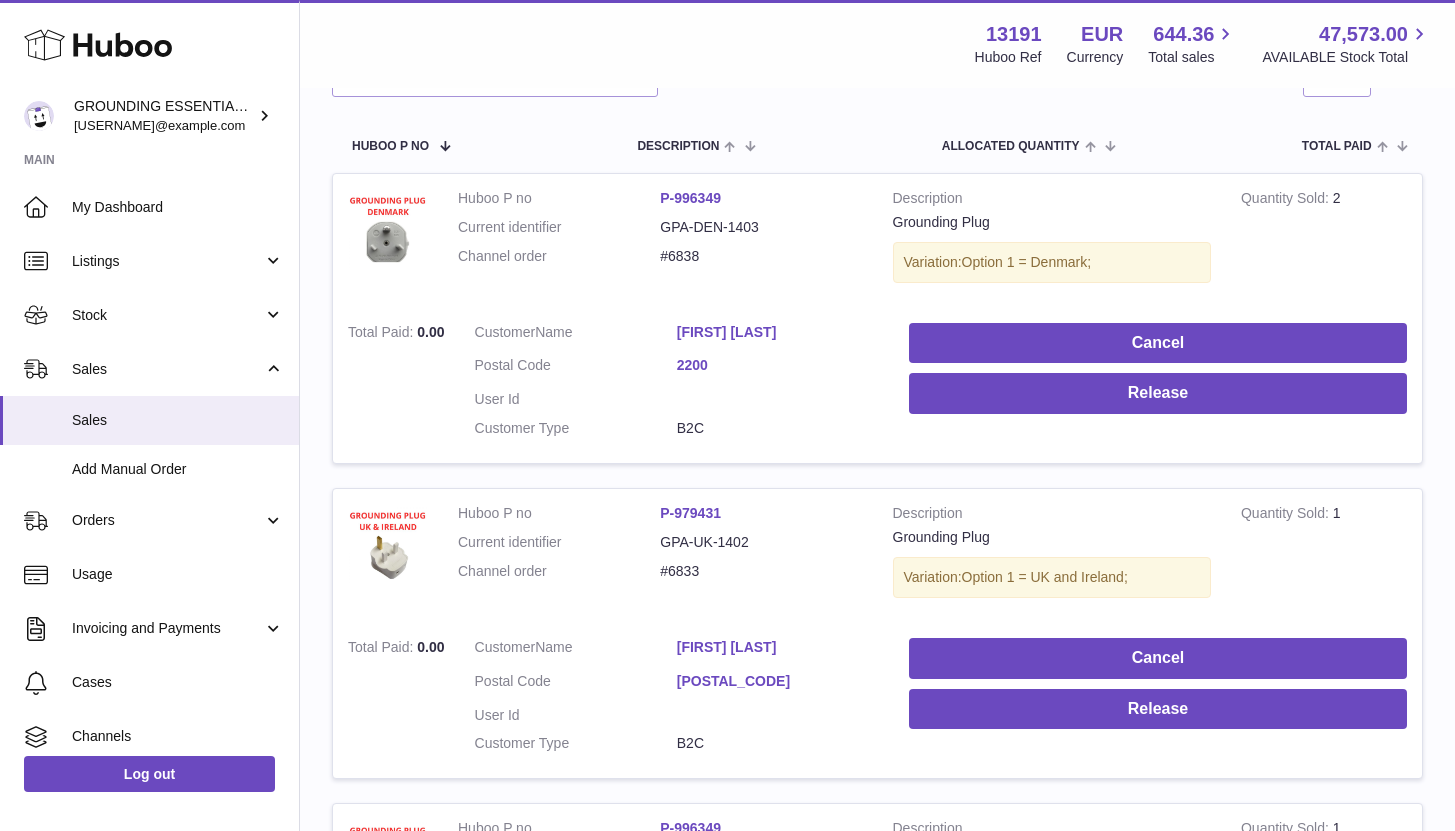 scroll, scrollTop: 249, scrollLeft: 0, axis: vertical 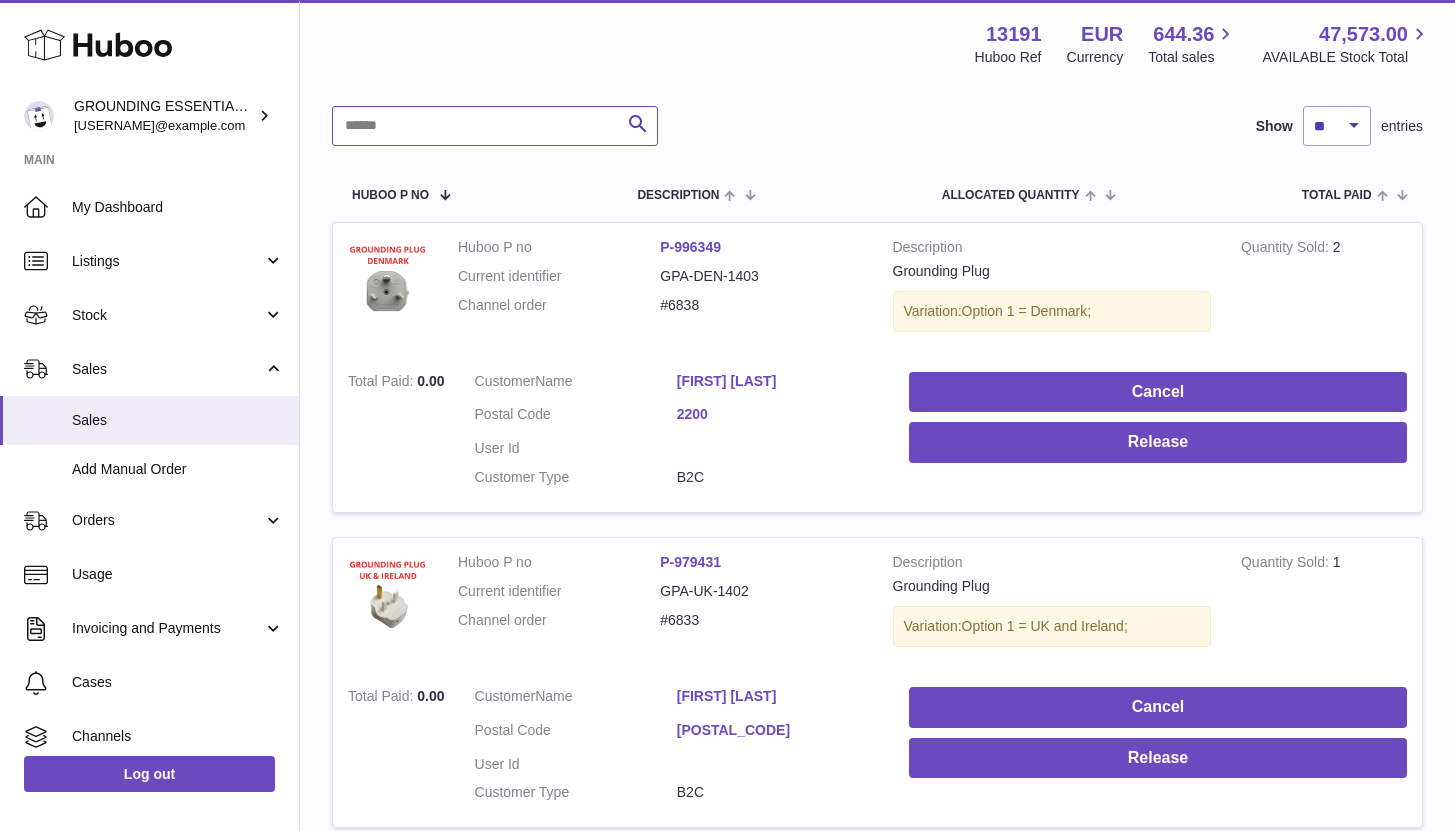 click at bounding box center (495, 126) 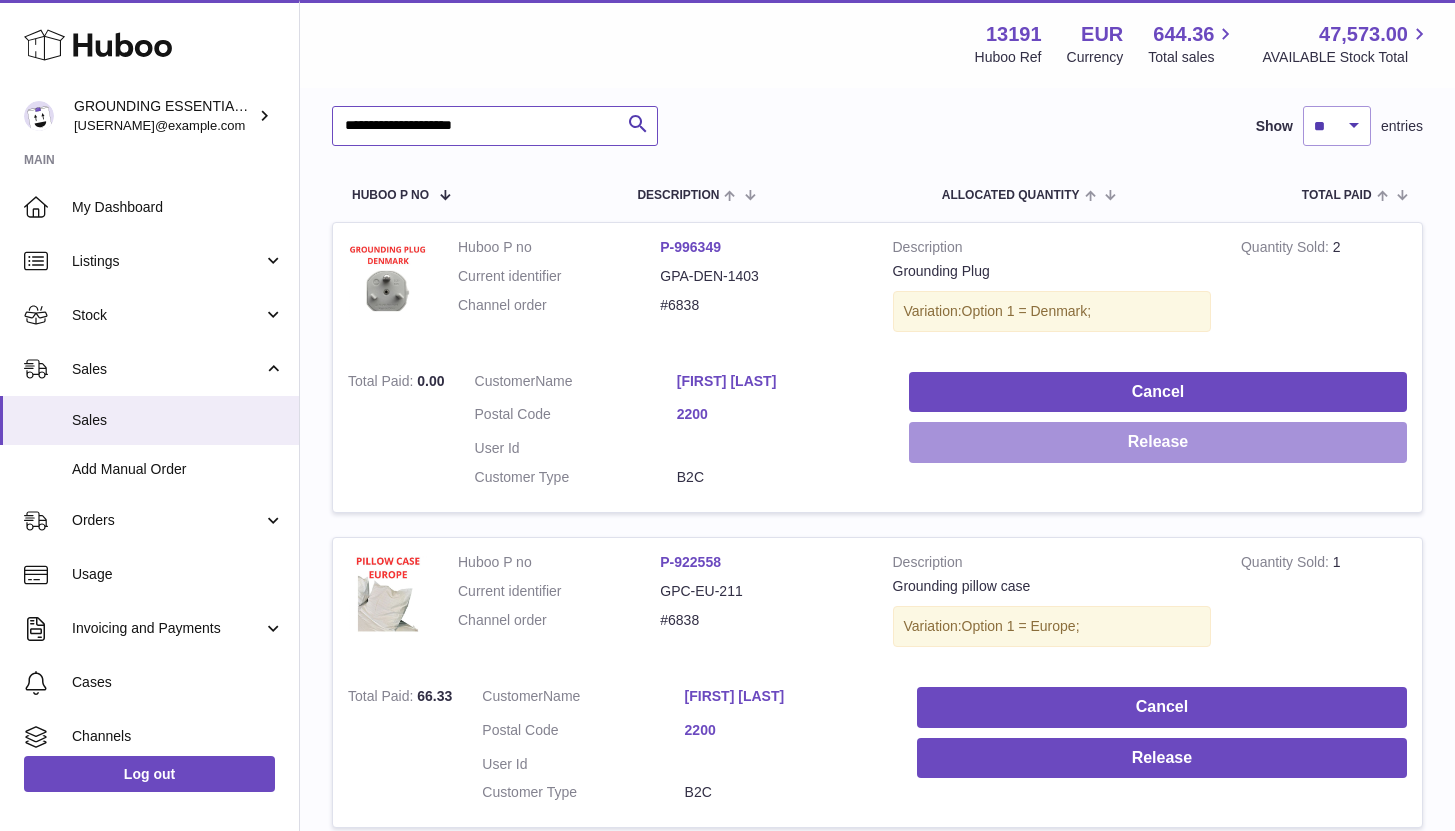 type on "**********" 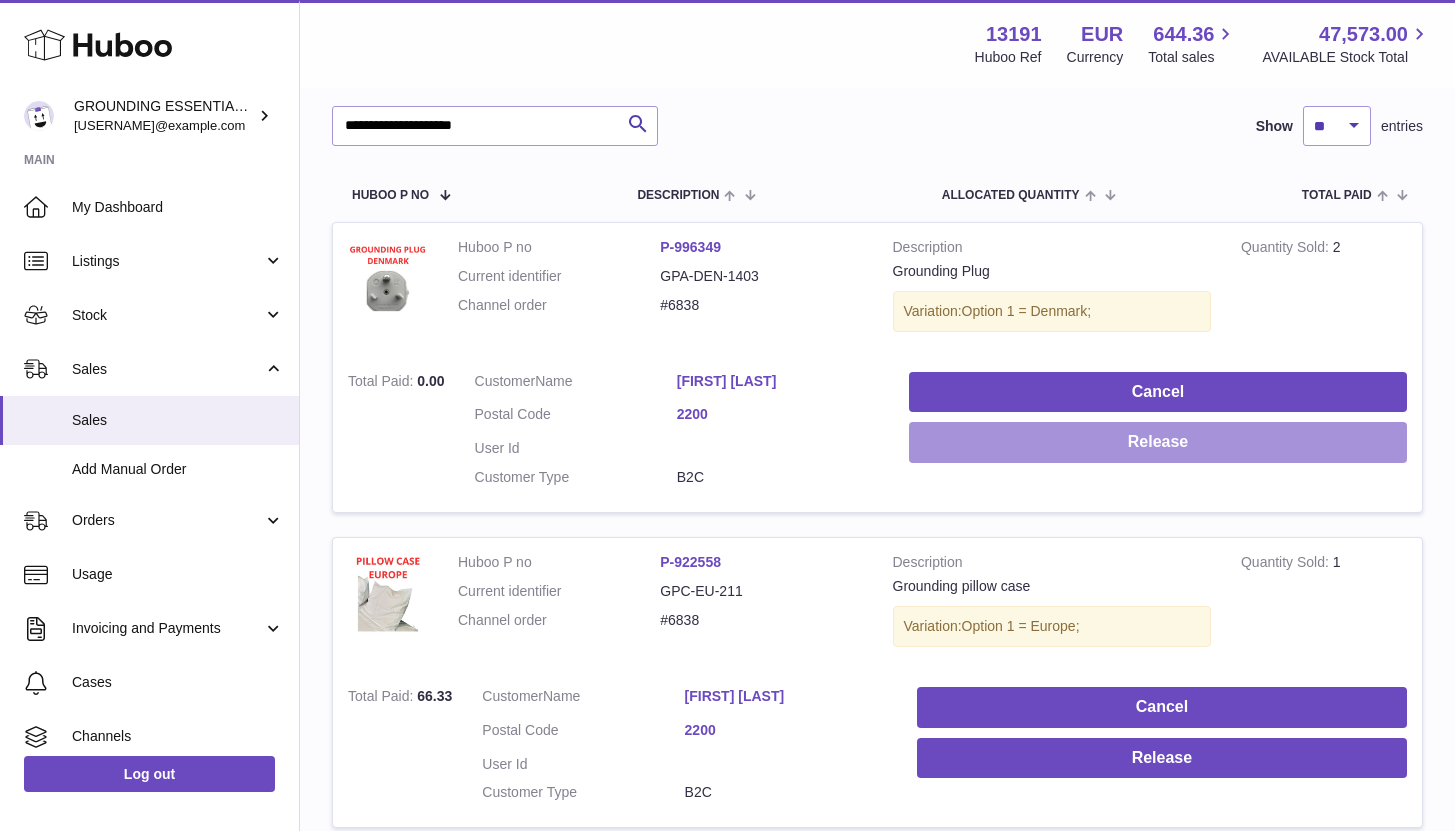 click on "Release" at bounding box center (1158, 442) 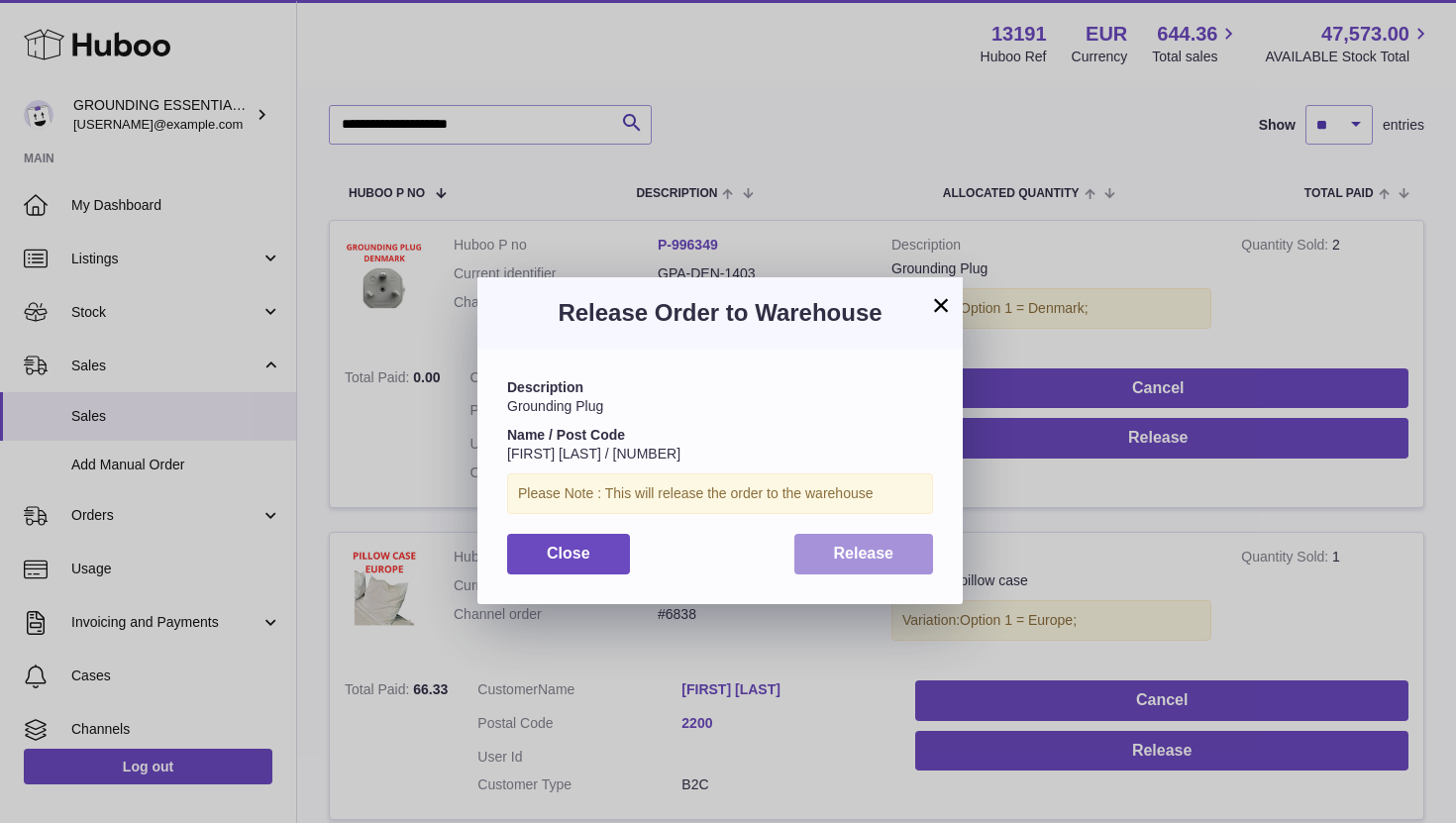 click on "Release" at bounding box center (864, 554) 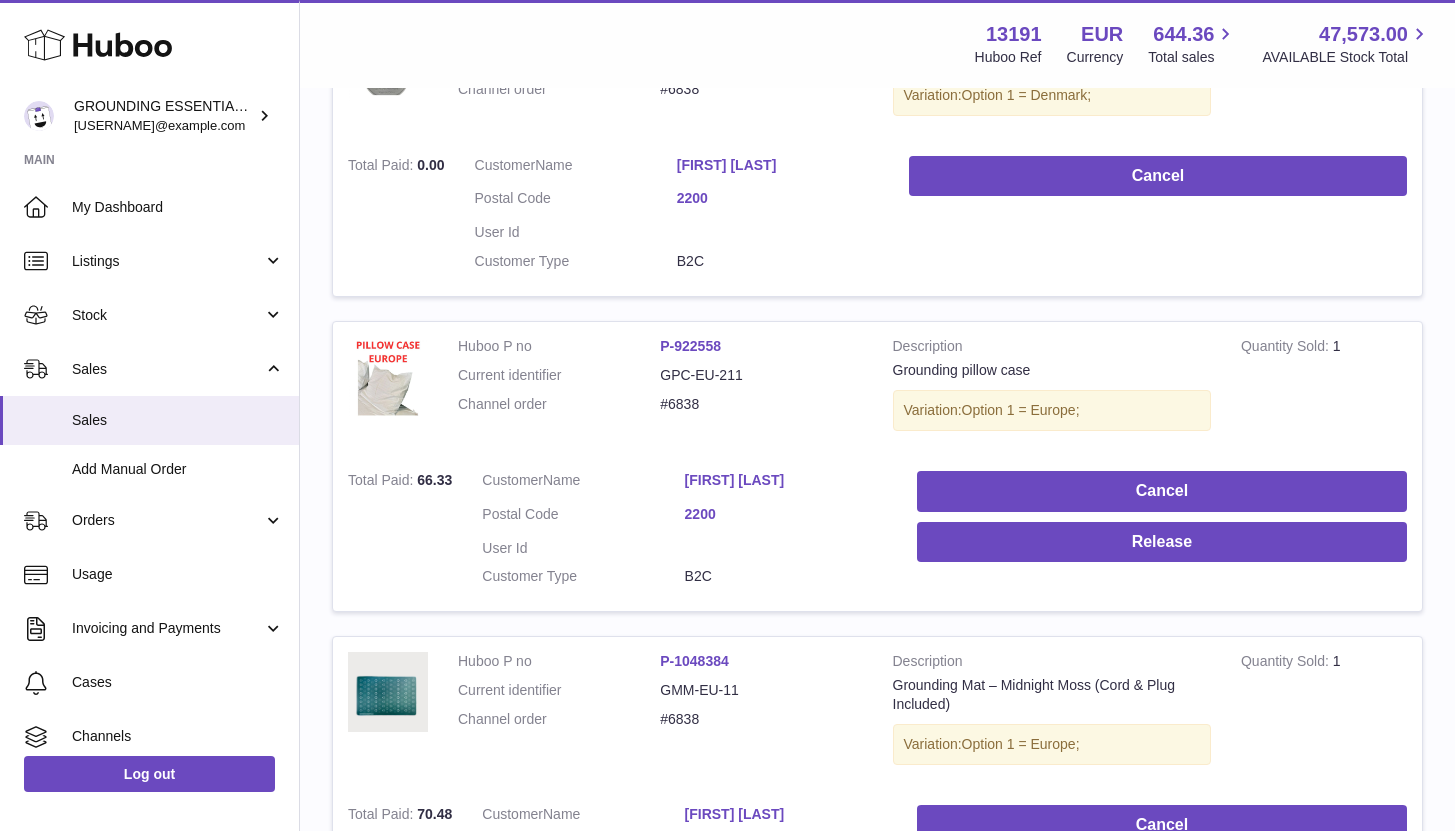 scroll, scrollTop: 513, scrollLeft: 0, axis: vertical 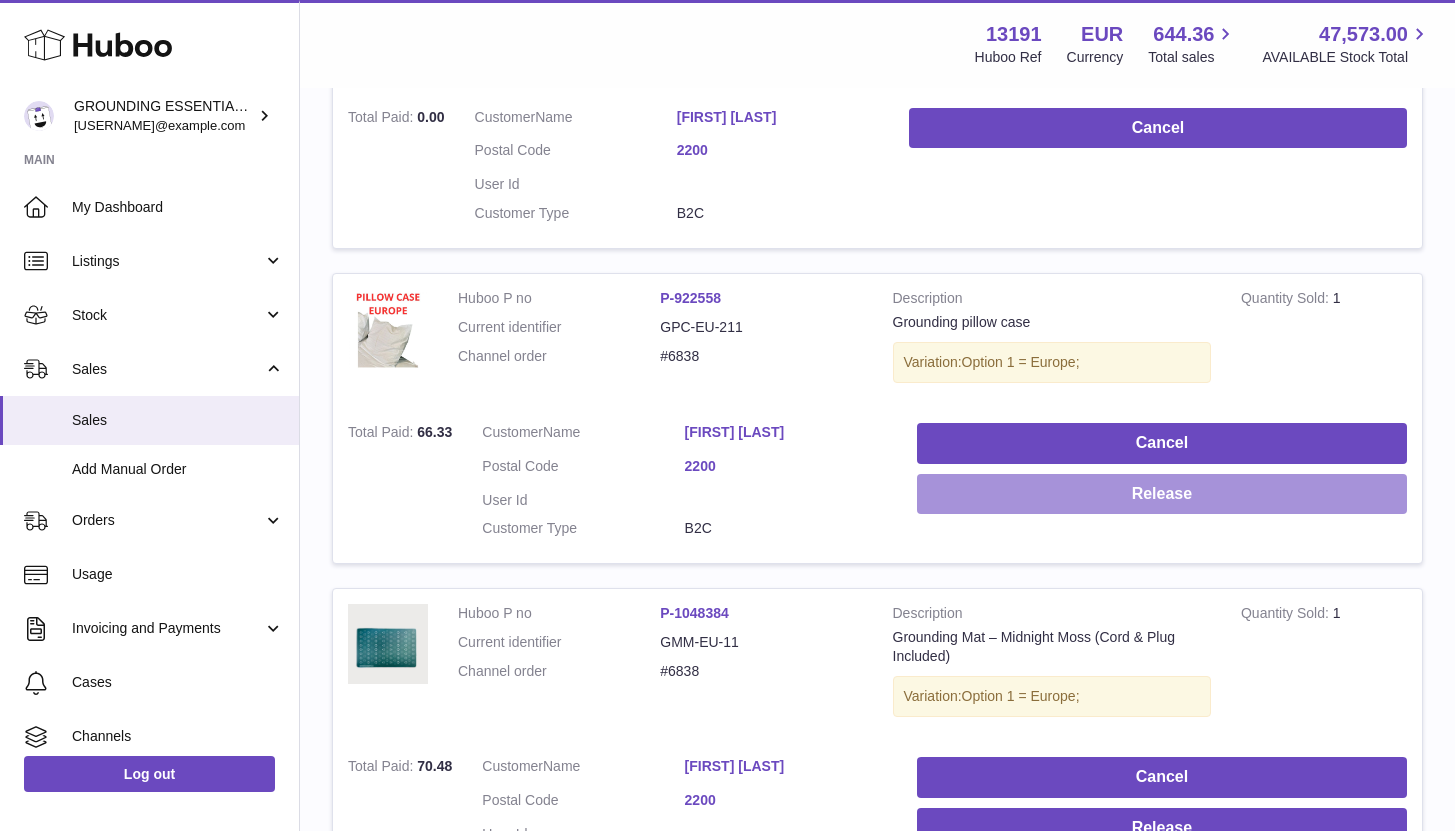 click on "Release" at bounding box center [1162, 494] 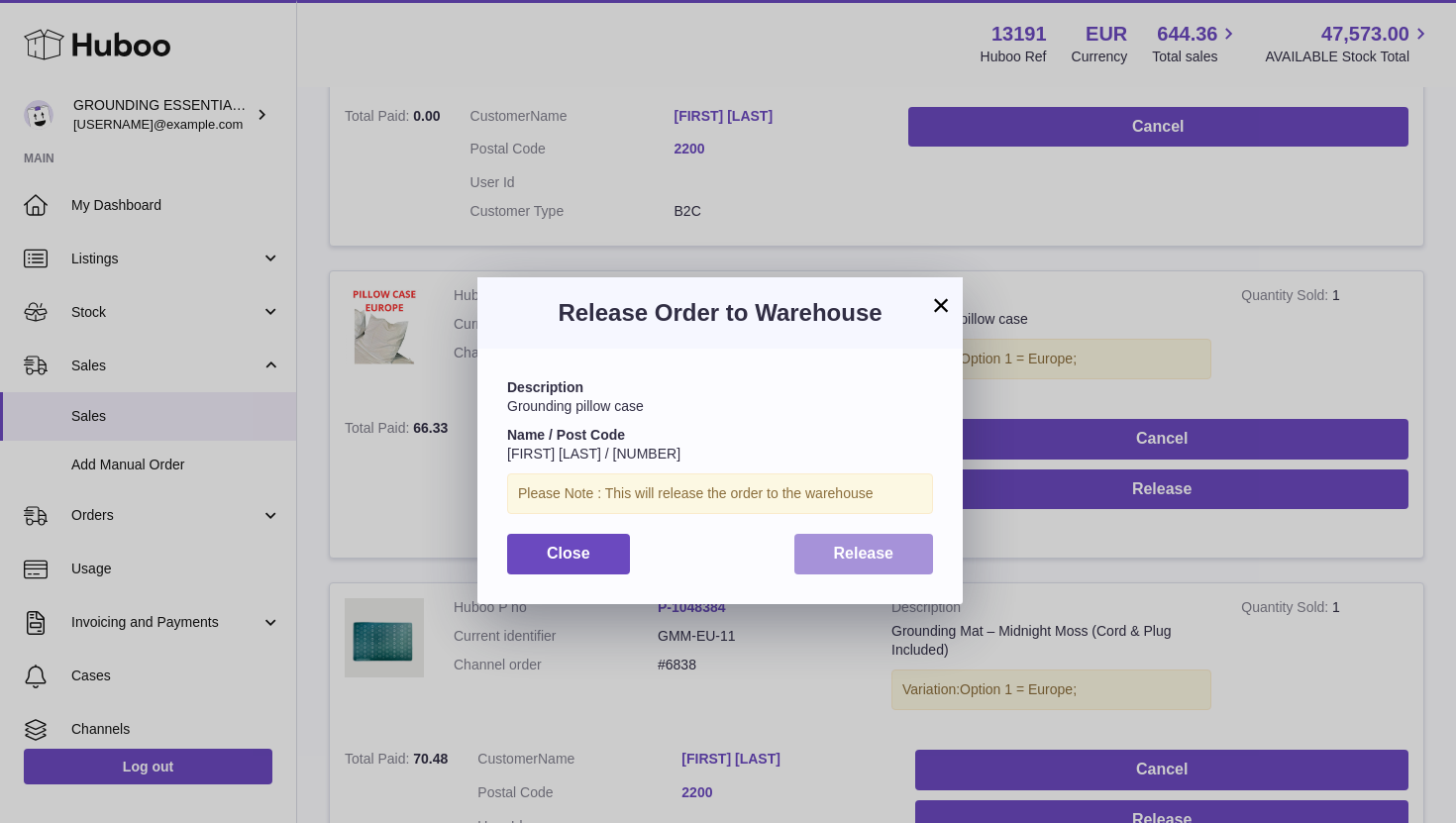click on "Release" at bounding box center [864, 554] 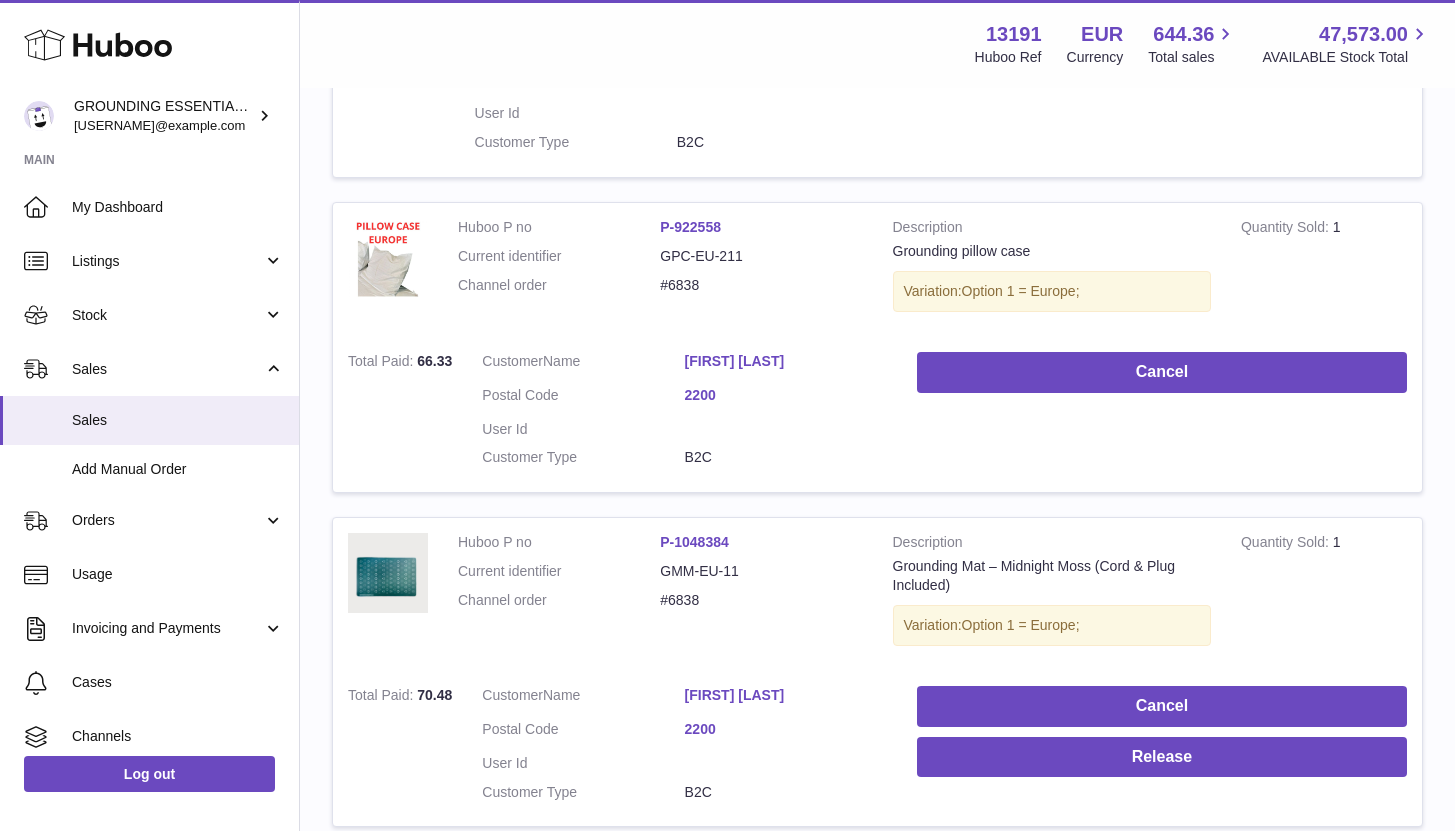 scroll, scrollTop: 694, scrollLeft: 0, axis: vertical 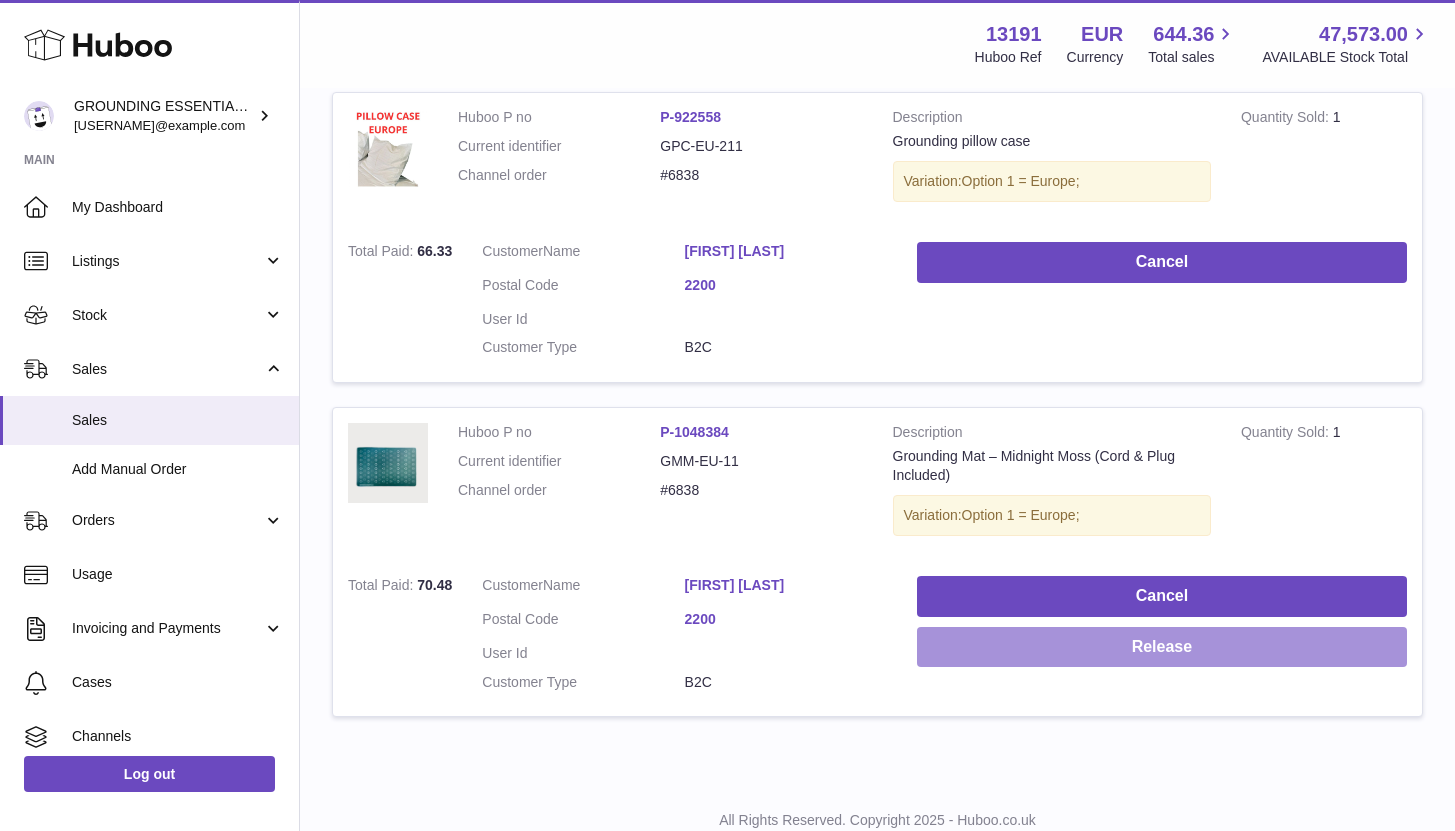 click on "Release" at bounding box center (1162, 647) 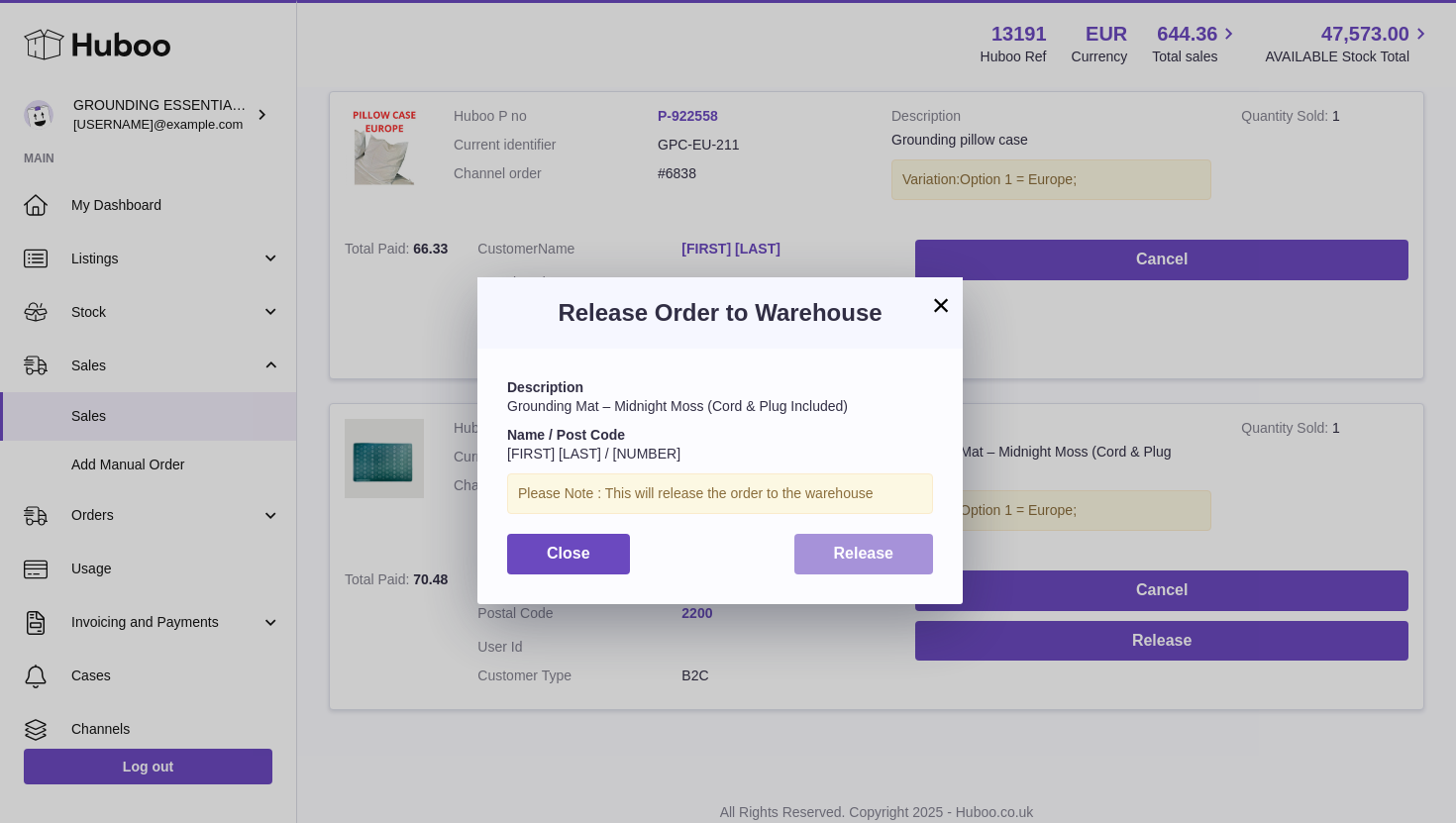 click on "Release" at bounding box center [864, 553] 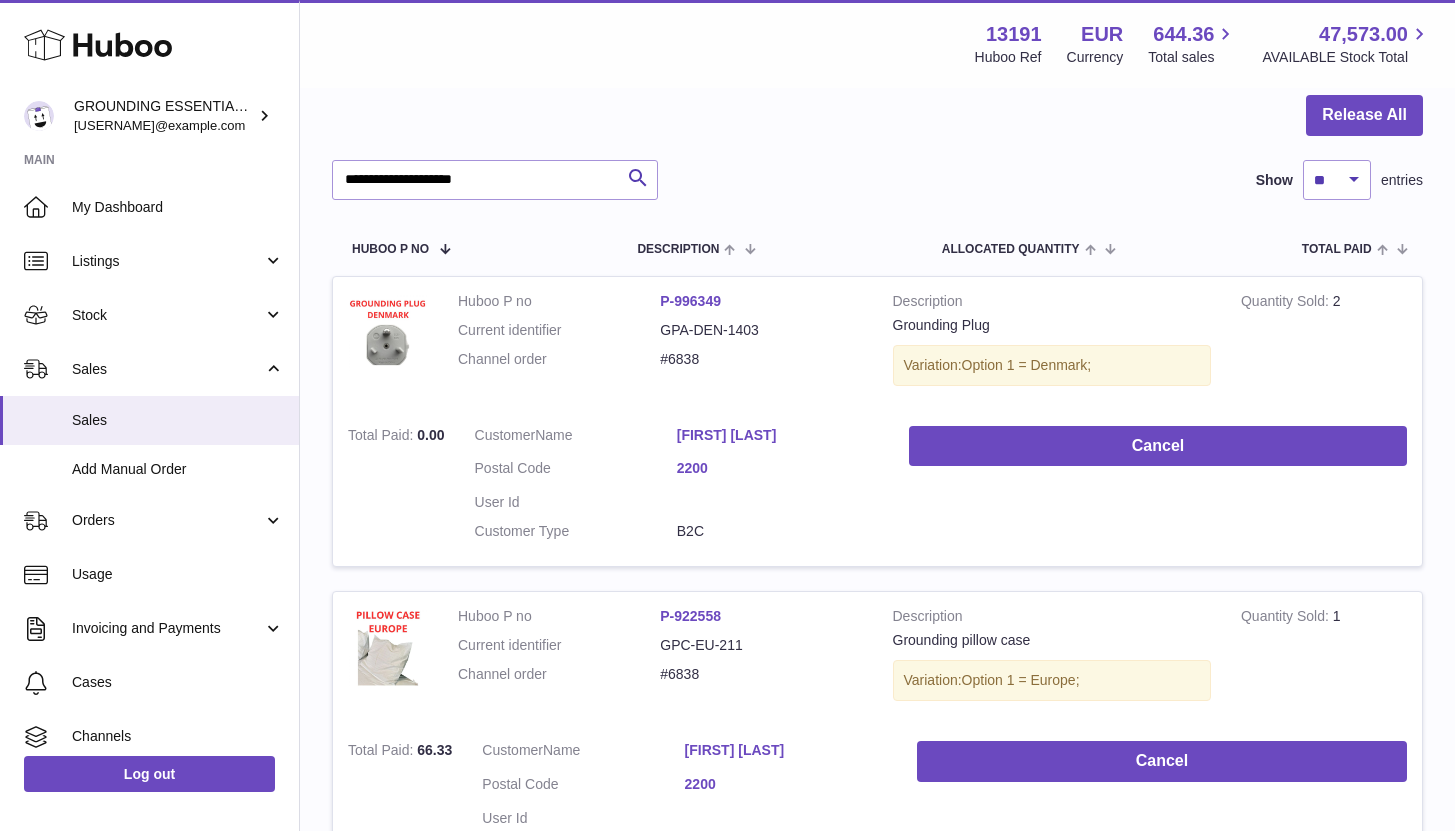 scroll, scrollTop: 0, scrollLeft: 0, axis: both 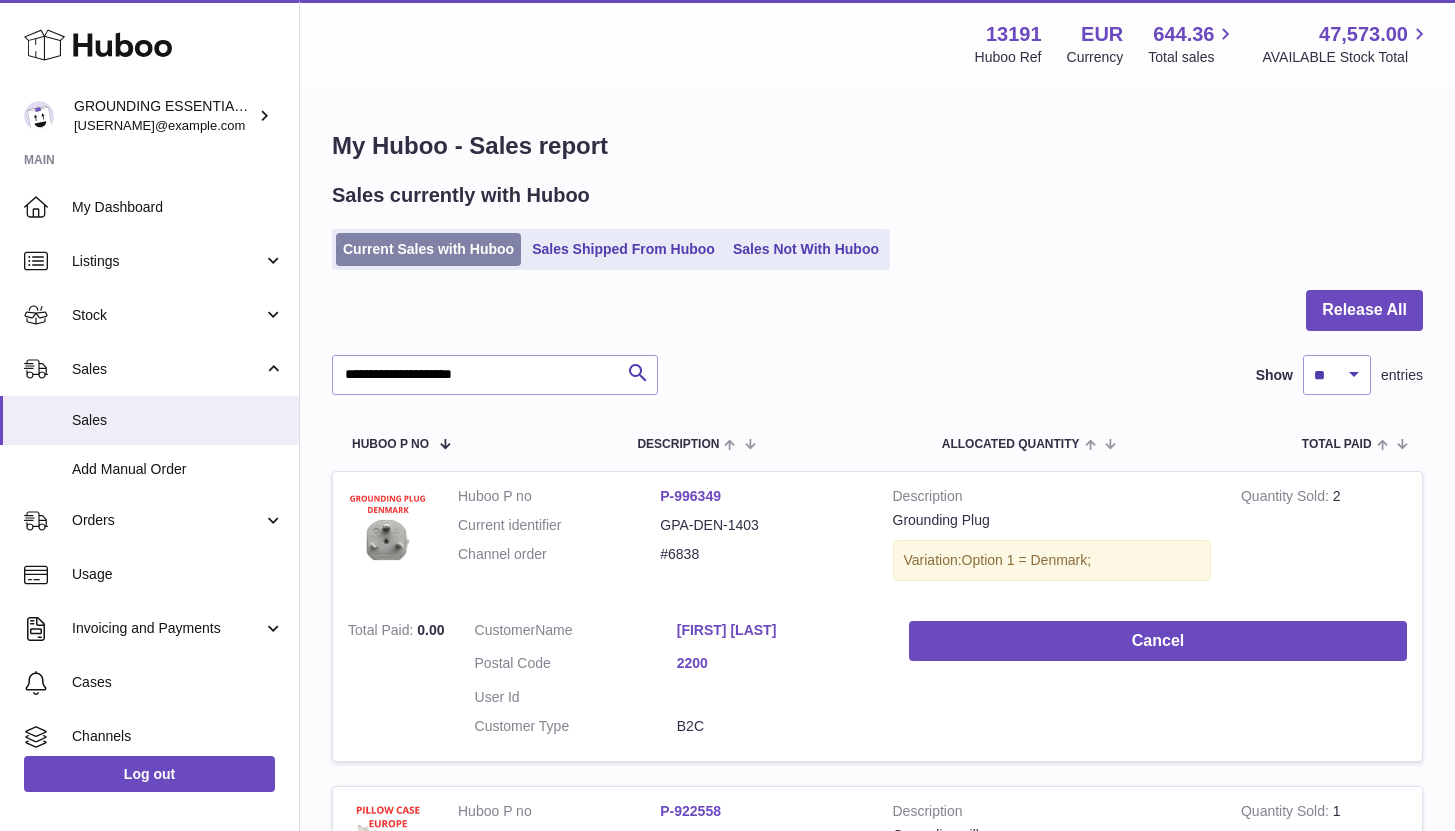 click on "Current Sales with Huboo" at bounding box center (428, 249) 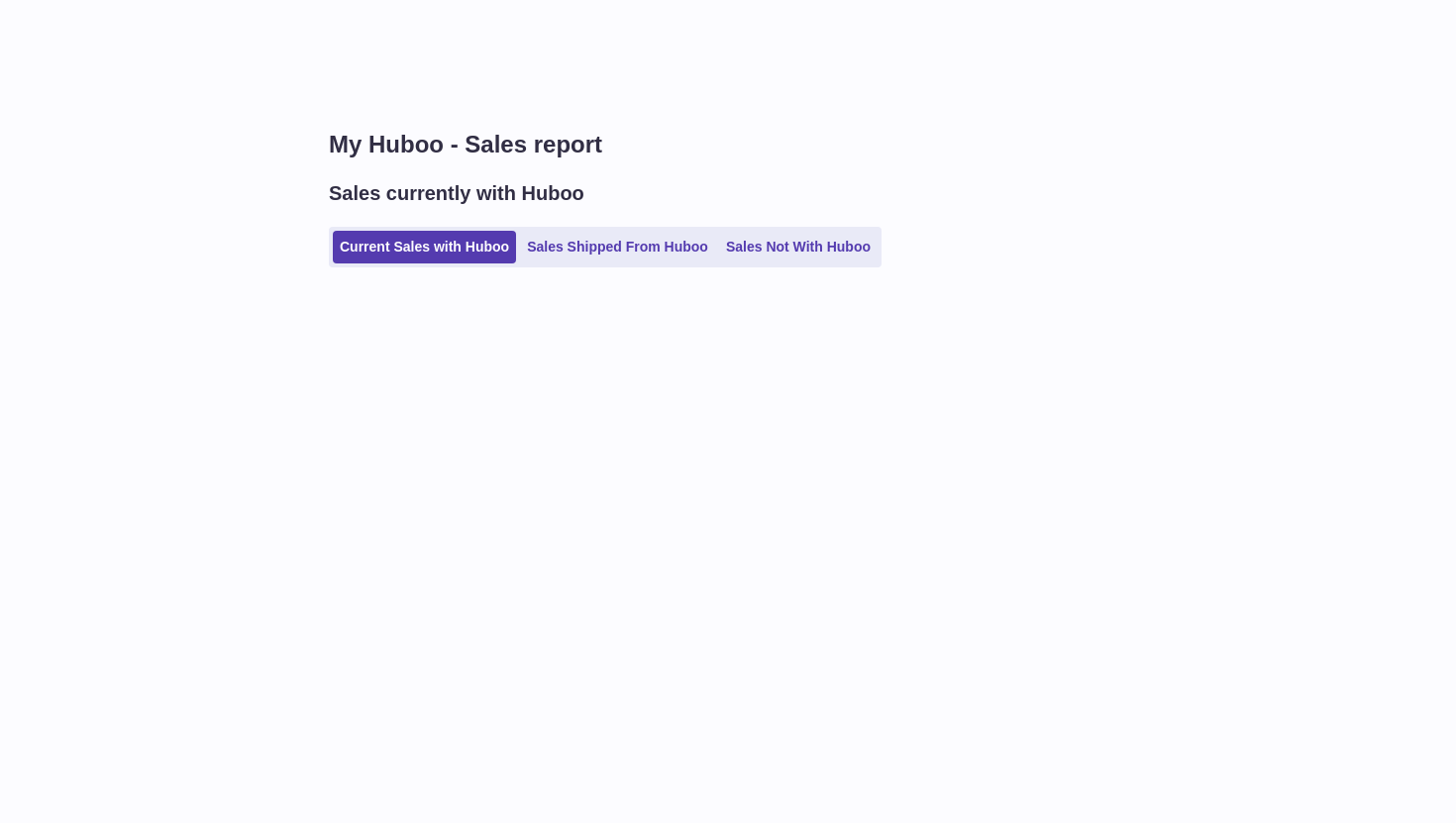 scroll, scrollTop: 0, scrollLeft: 0, axis: both 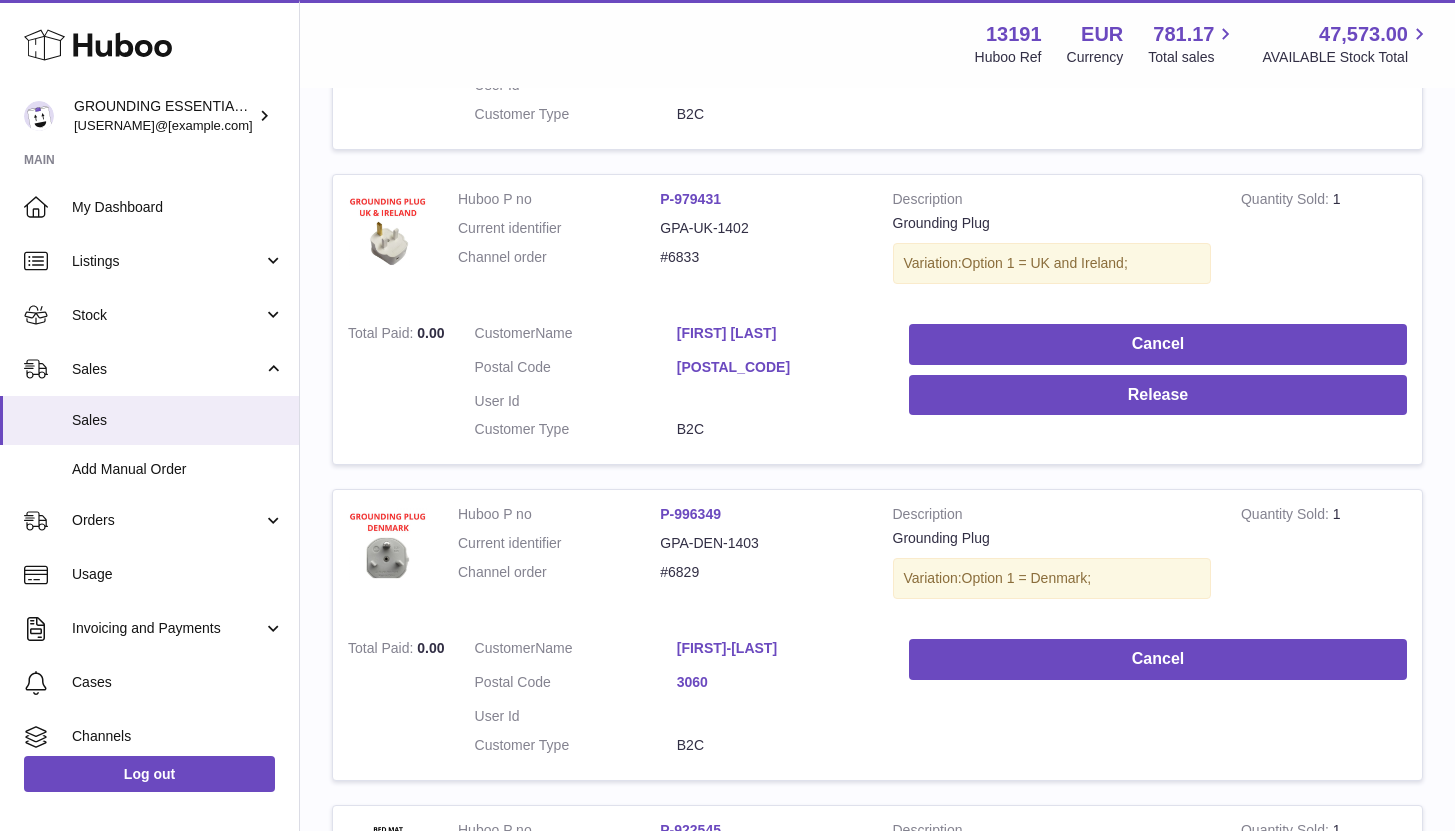 click on "[FIRST] [LAST]" at bounding box center [778, 333] 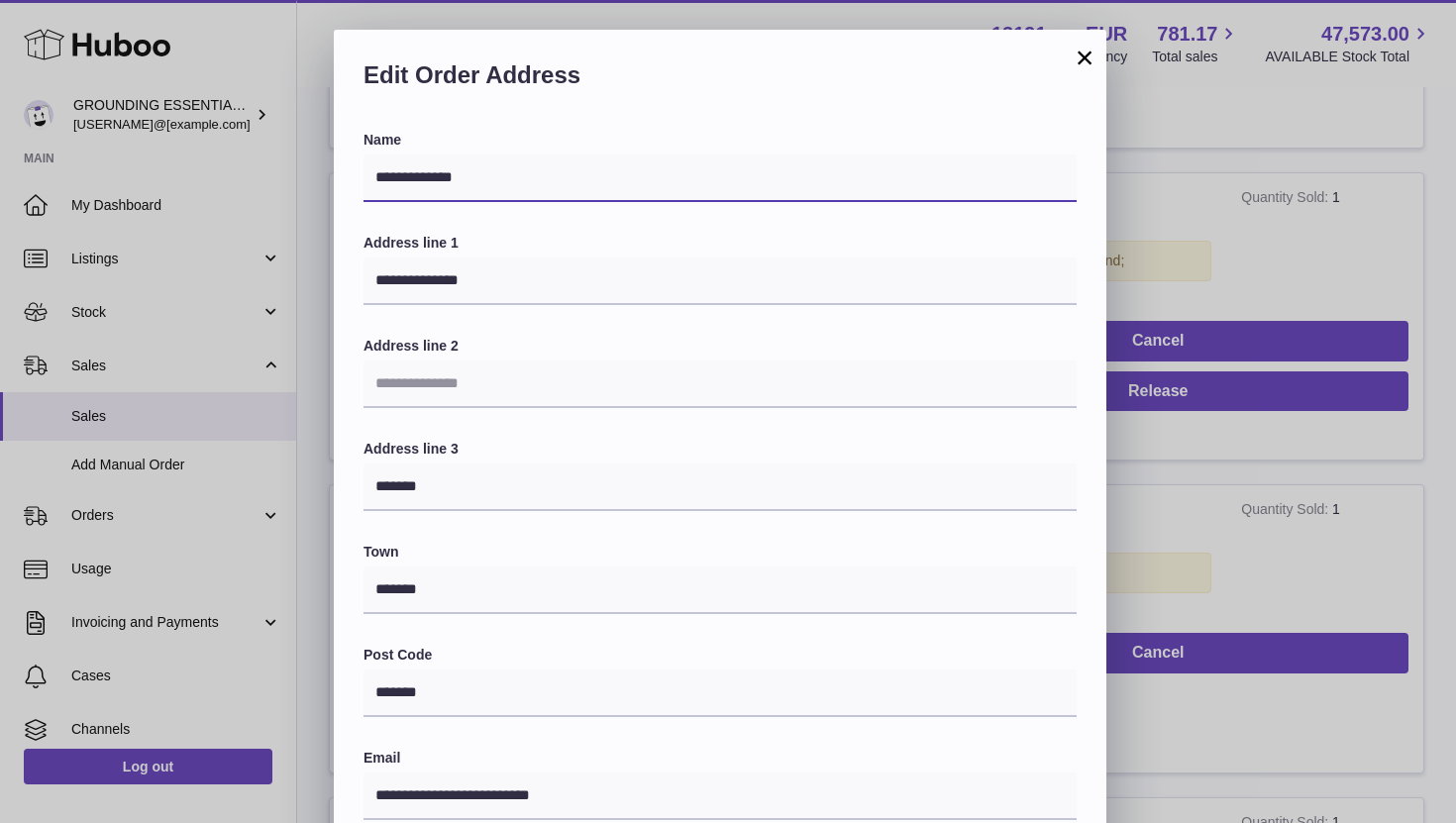 click on "**********" at bounding box center (720, 178) 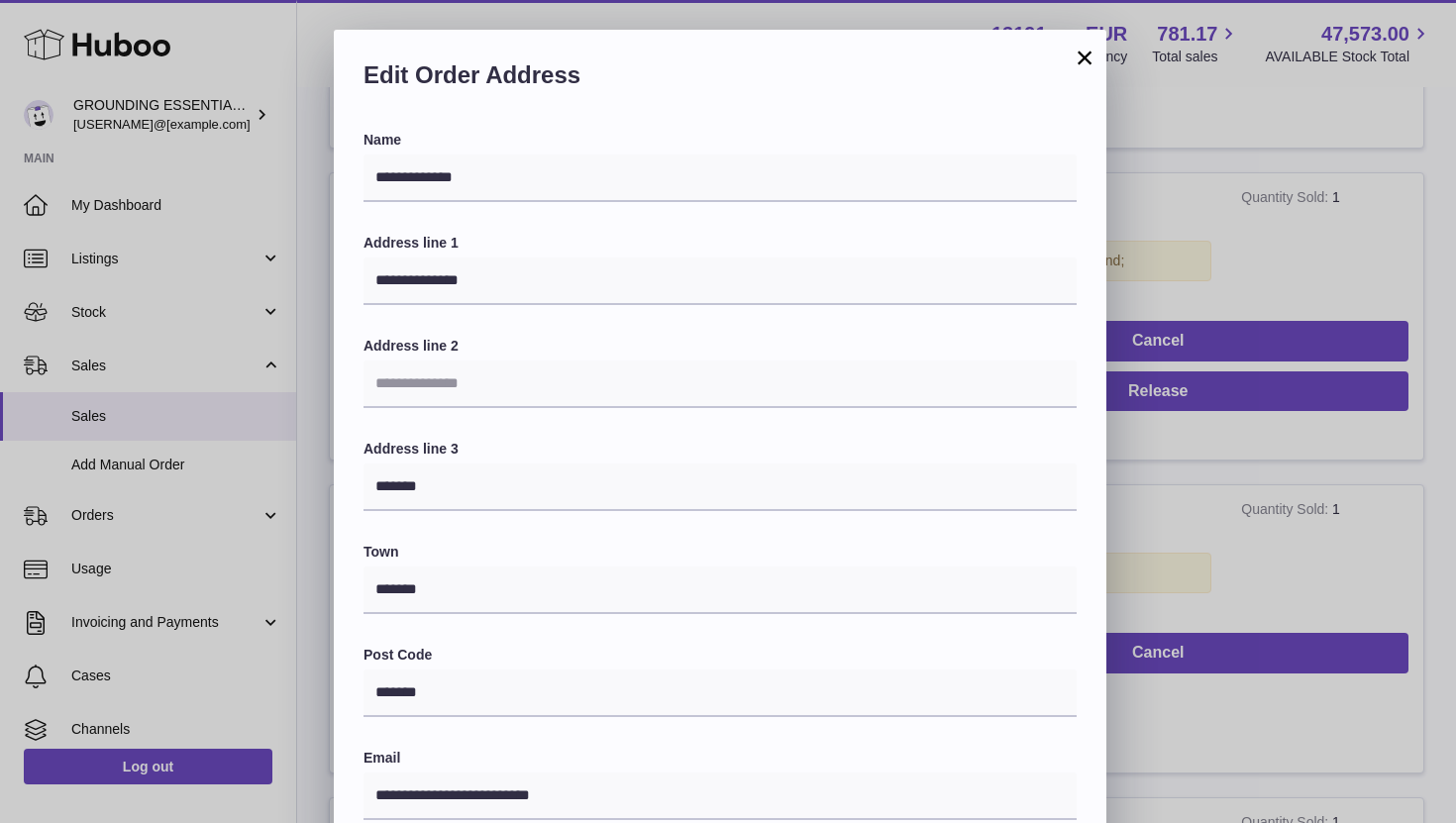 click on "×" at bounding box center (1085, 57) 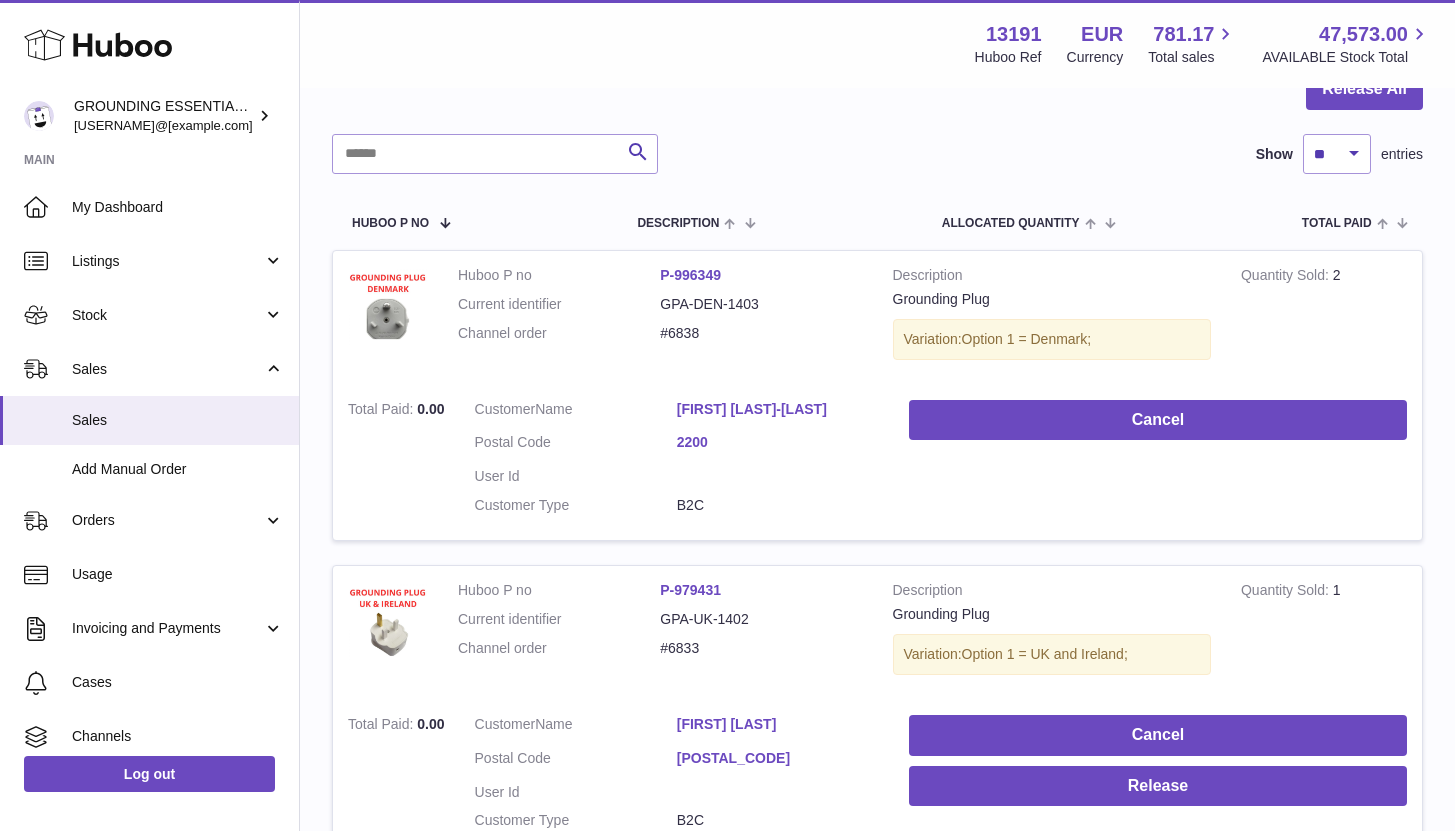 scroll, scrollTop: 0, scrollLeft: 0, axis: both 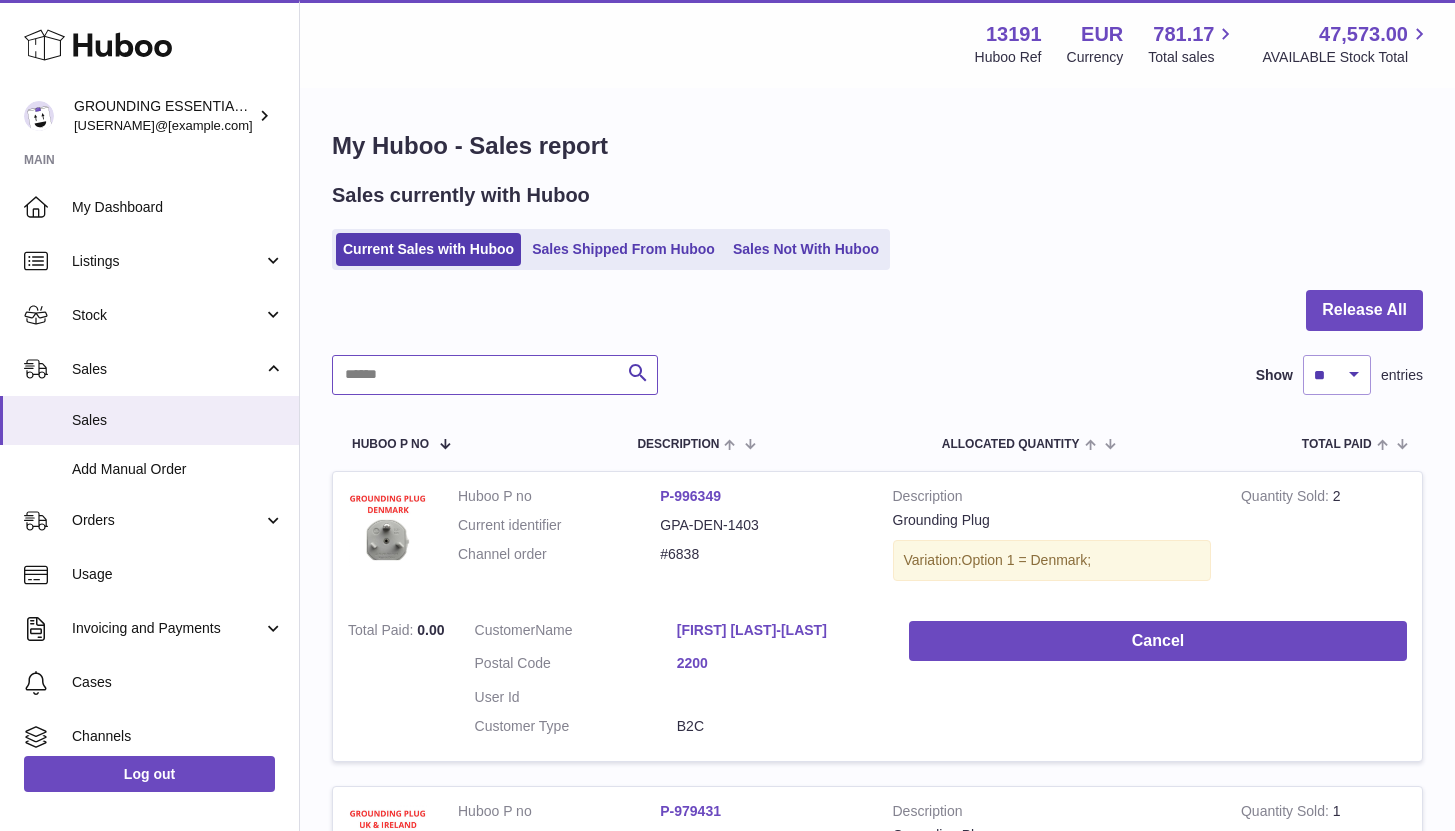 click at bounding box center [495, 375] 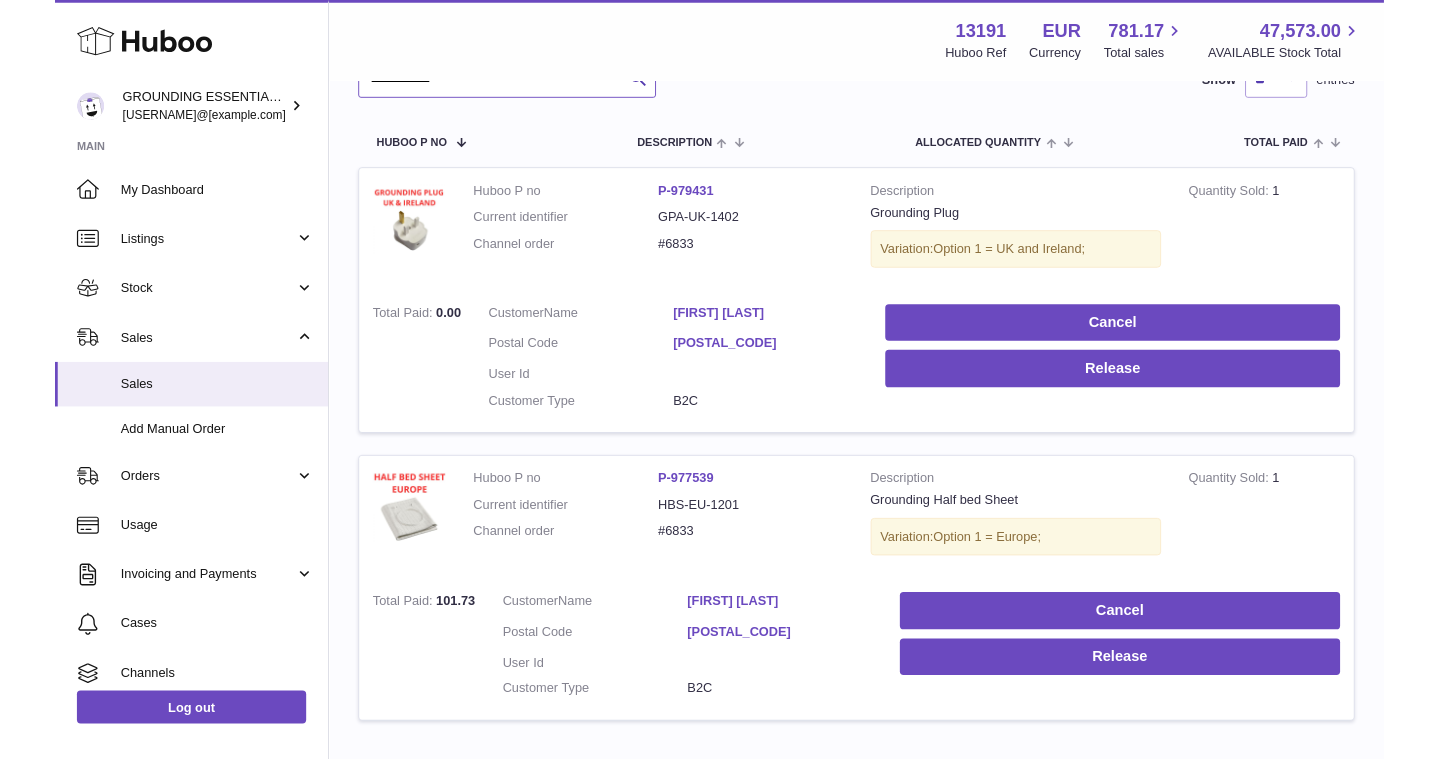 scroll, scrollTop: 391, scrollLeft: 0, axis: vertical 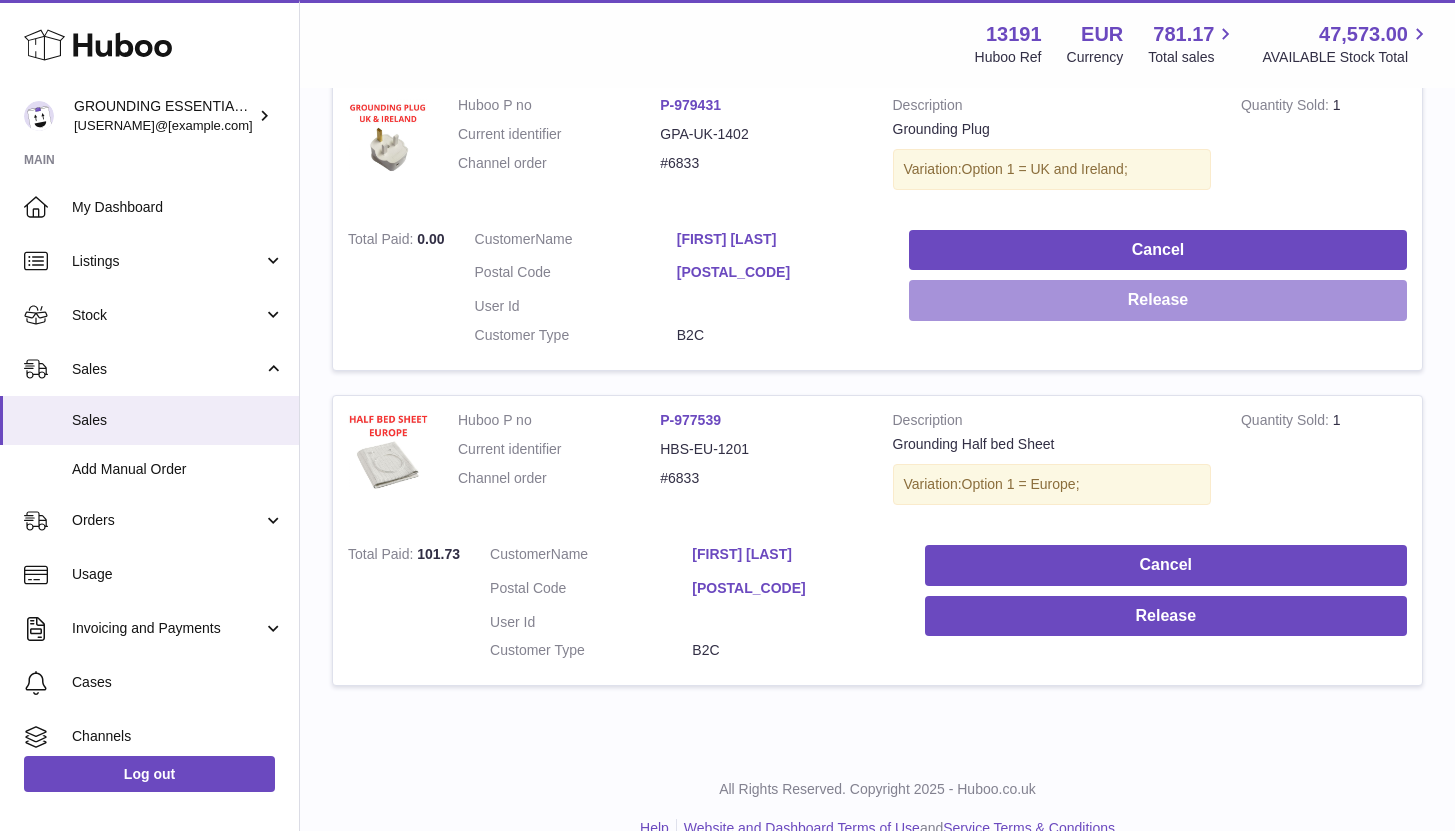 type on "**********" 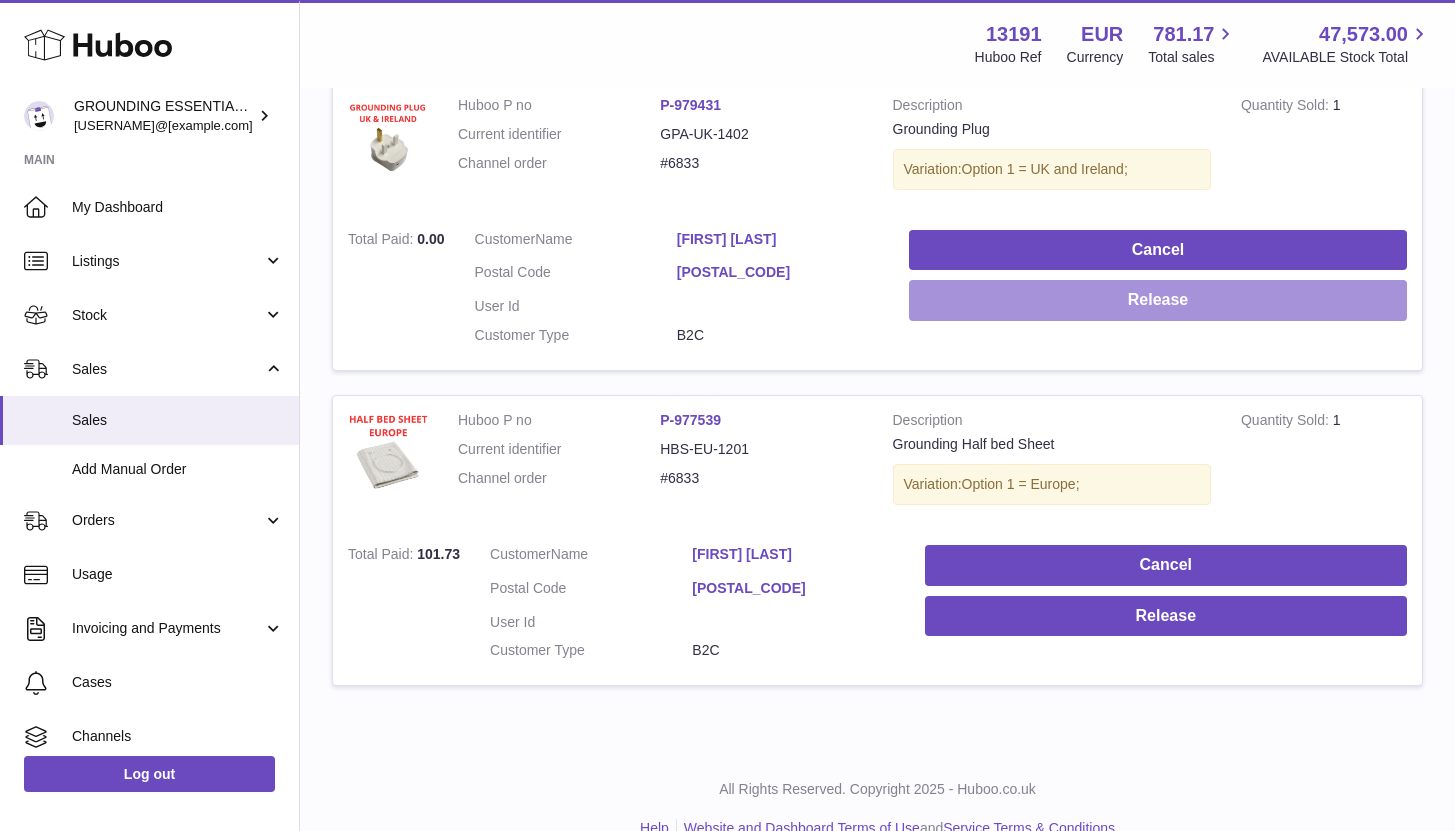 click on "Release" at bounding box center (1158, 300) 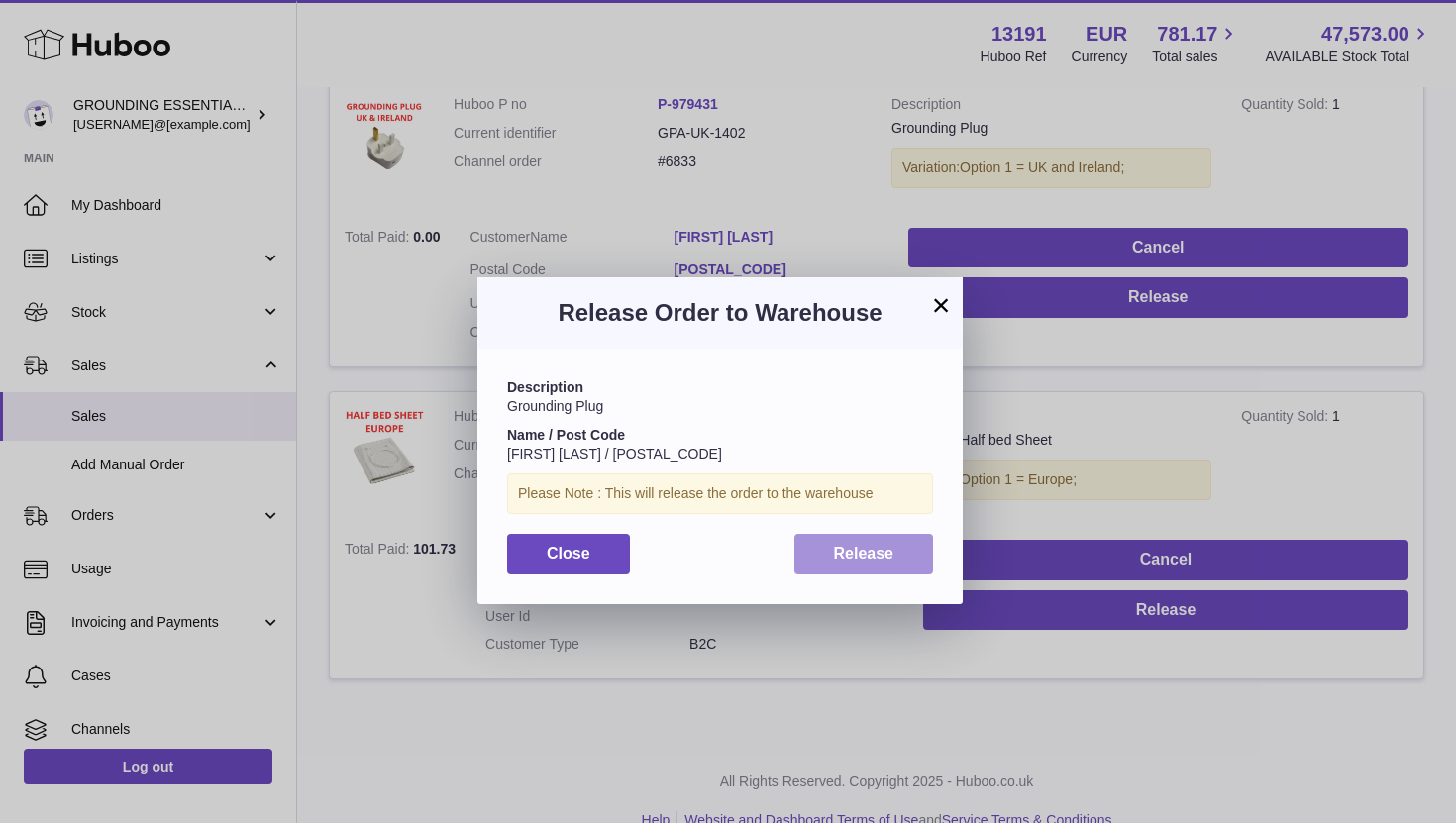 click on "Release" at bounding box center (864, 554) 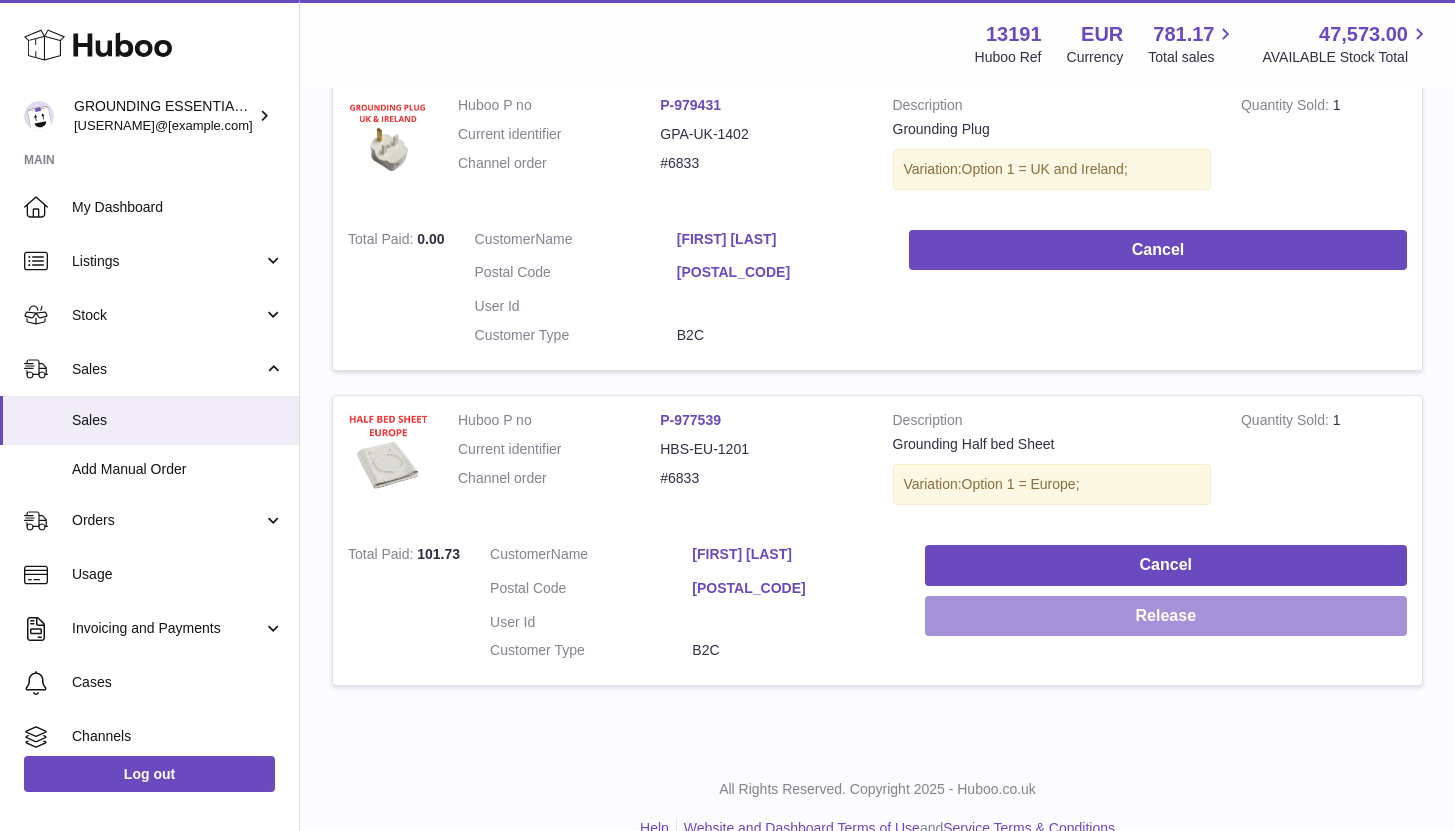 click on "Release" at bounding box center (1166, 616) 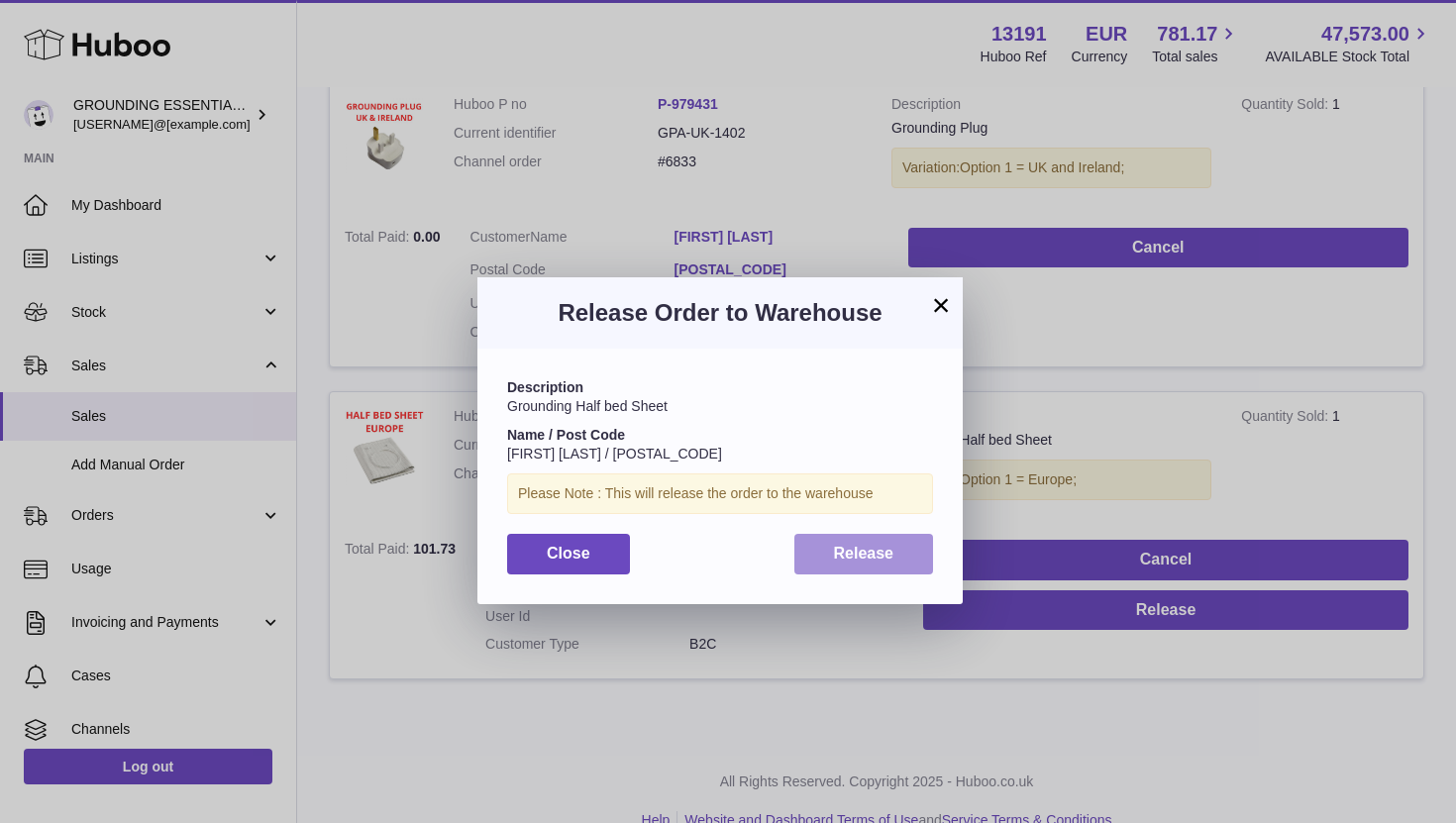 click on "Release" at bounding box center (864, 554) 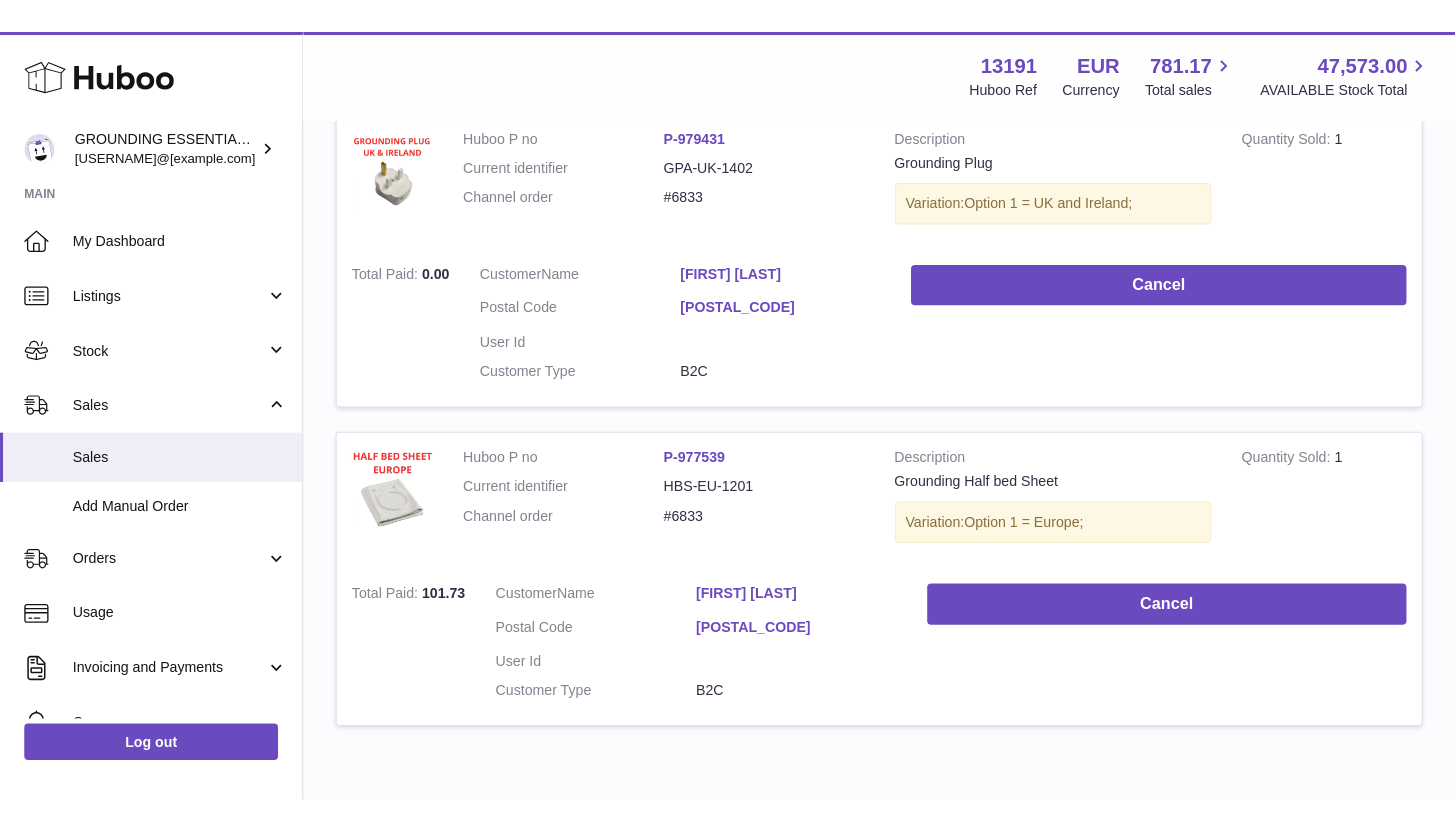 scroll, scrollTop: 340, scrollLeft: 0, axis: vertical 